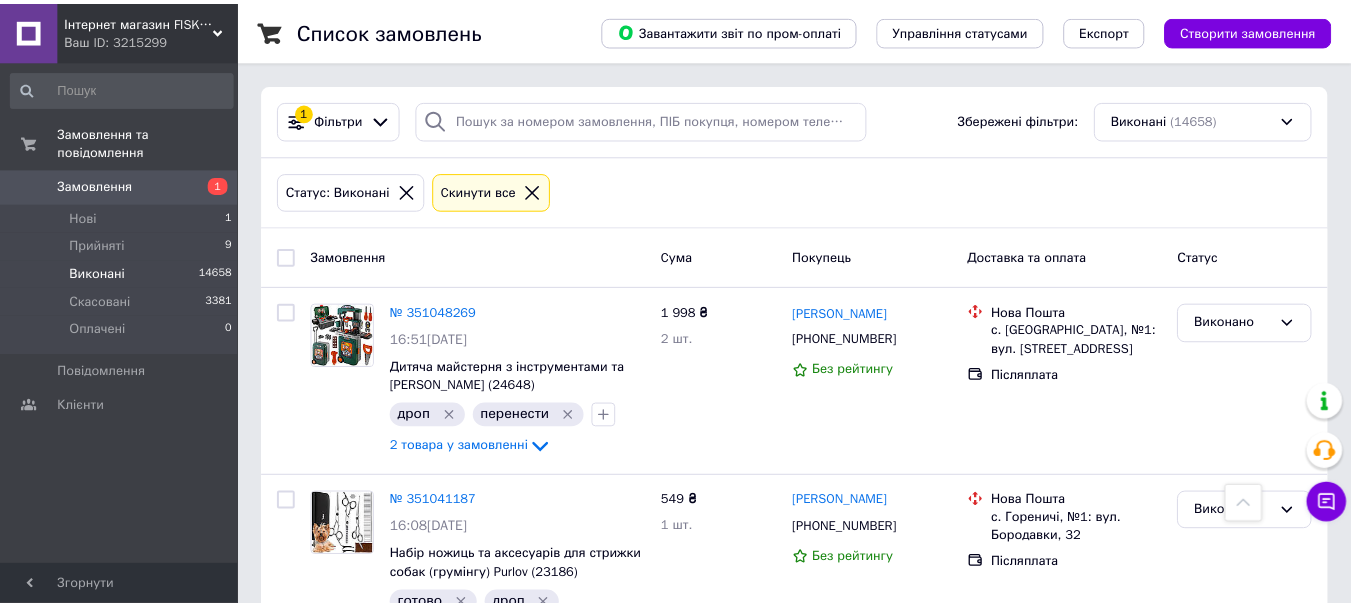 scroll, scrollTop: 6300, scrollLeft: 0, axis: vertical 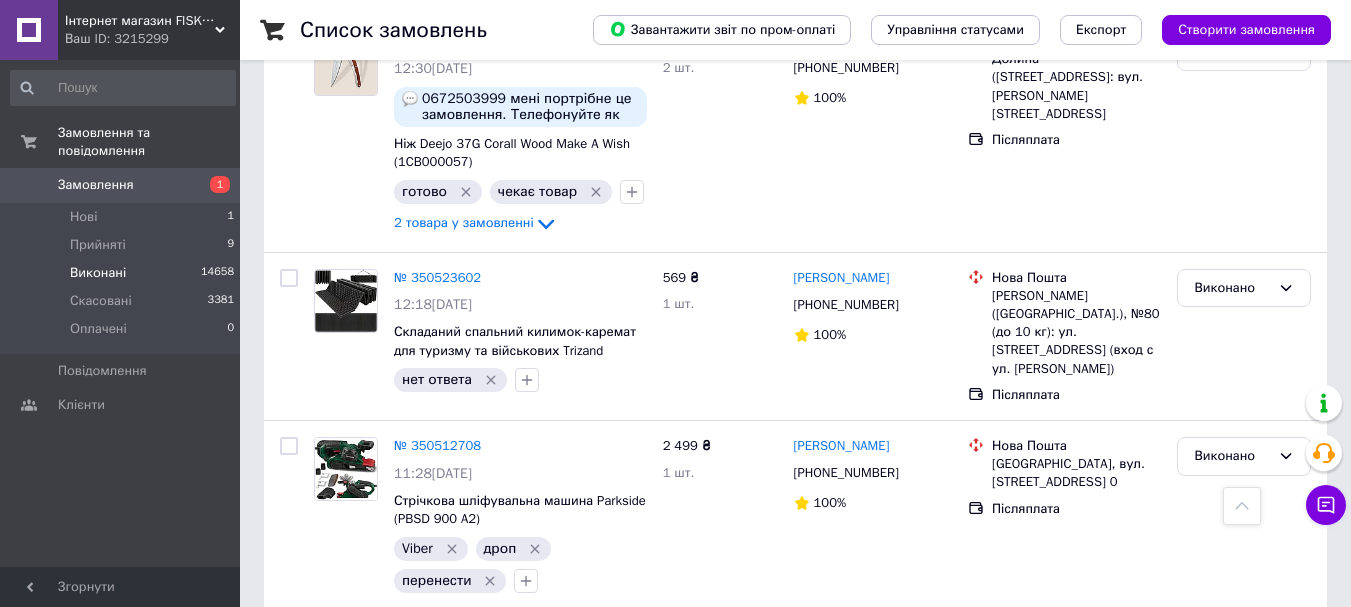 click on "1" at bounding box center [212, 185] 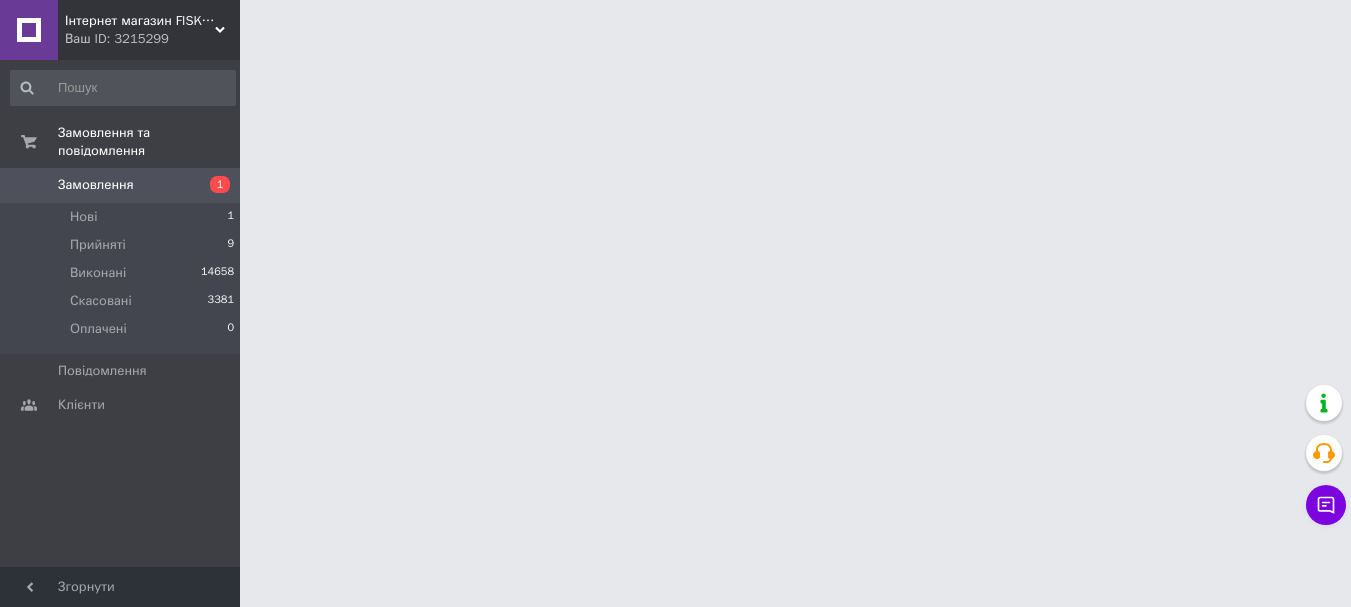 scroll, scrollTop: 0, scrollLeft: 0, axis: both 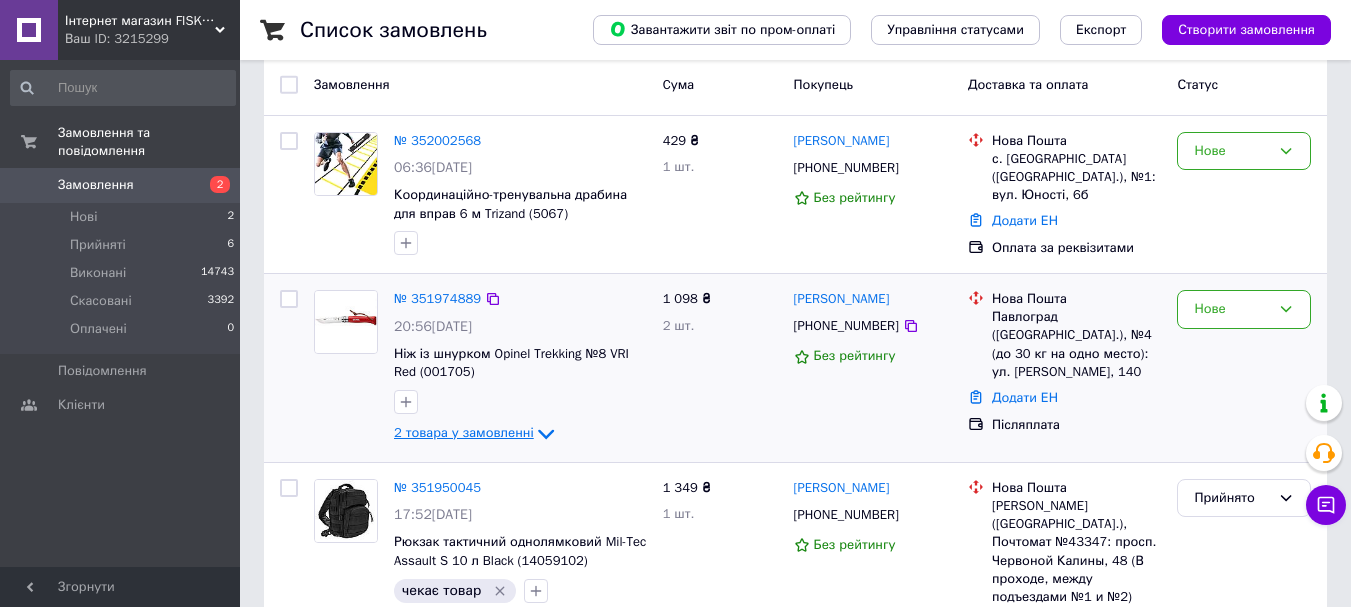 click 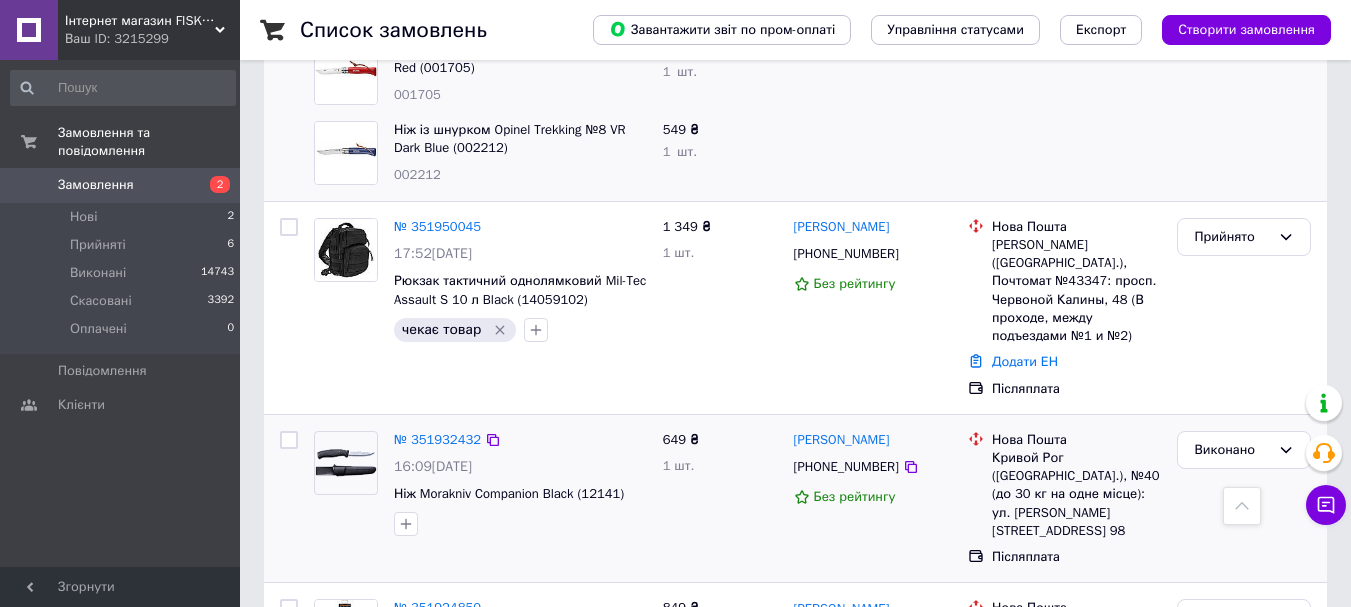 scroll, scrollTop: 700, scrollLeft: 0, axis: vertical 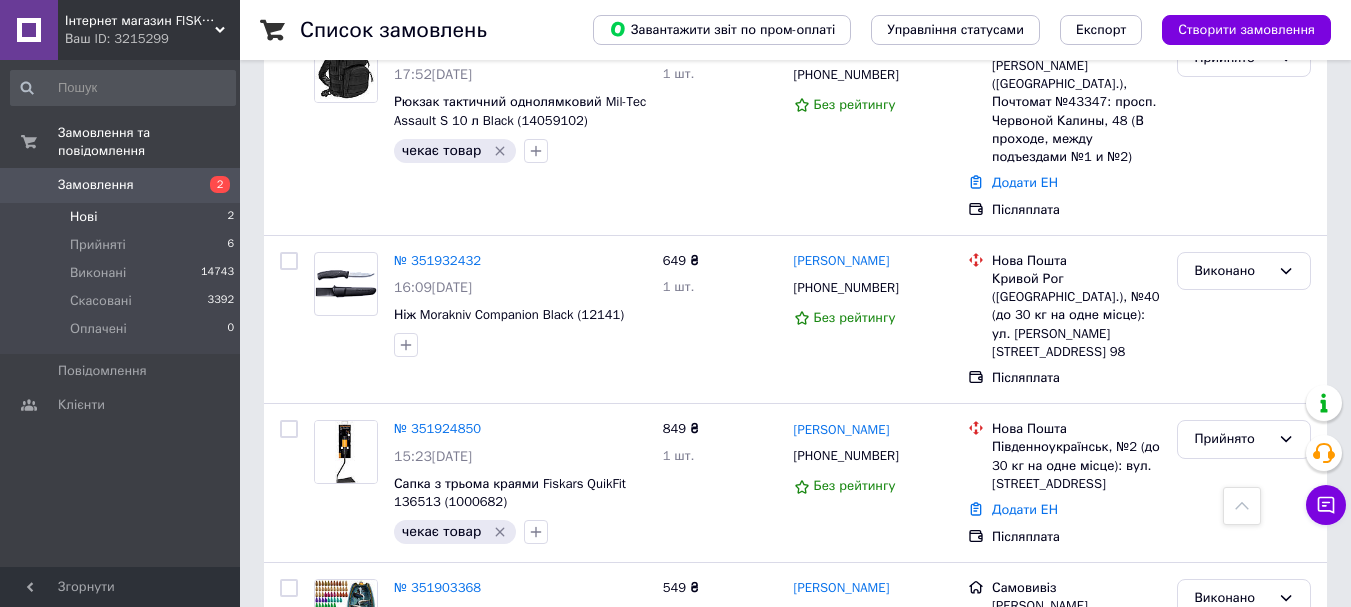 click on "Нові" at bounding box center [83, 217] 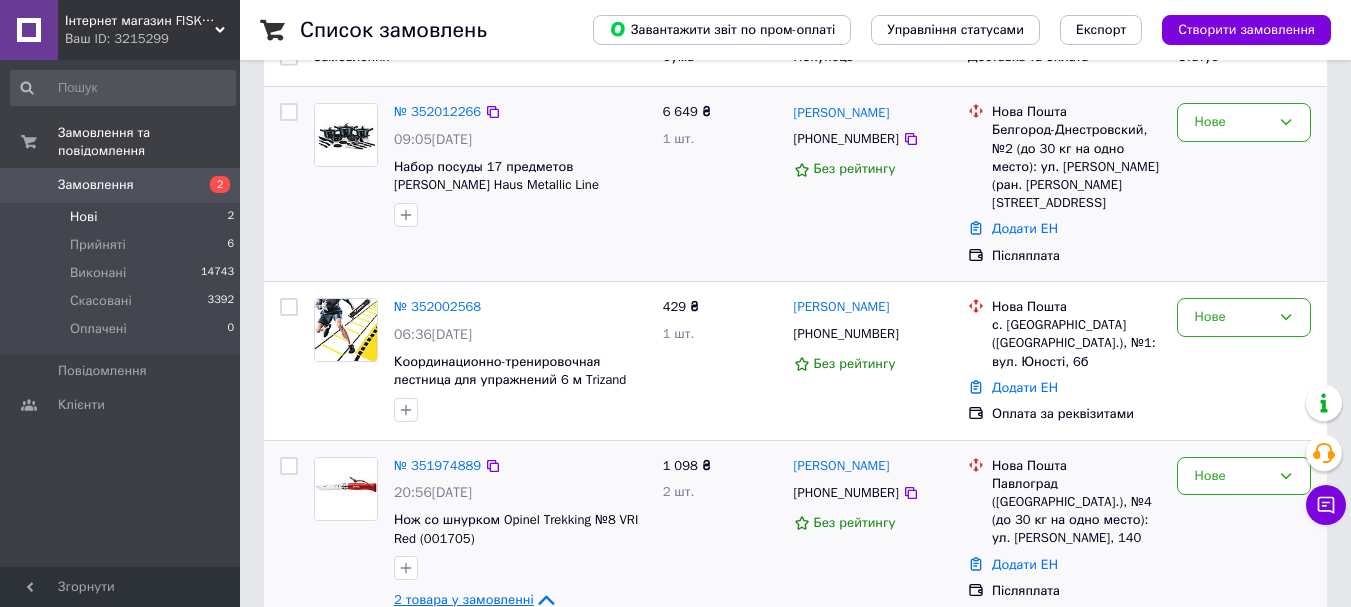scroll, scrollTop: 386, scrollLeft: 0, axis: vertical 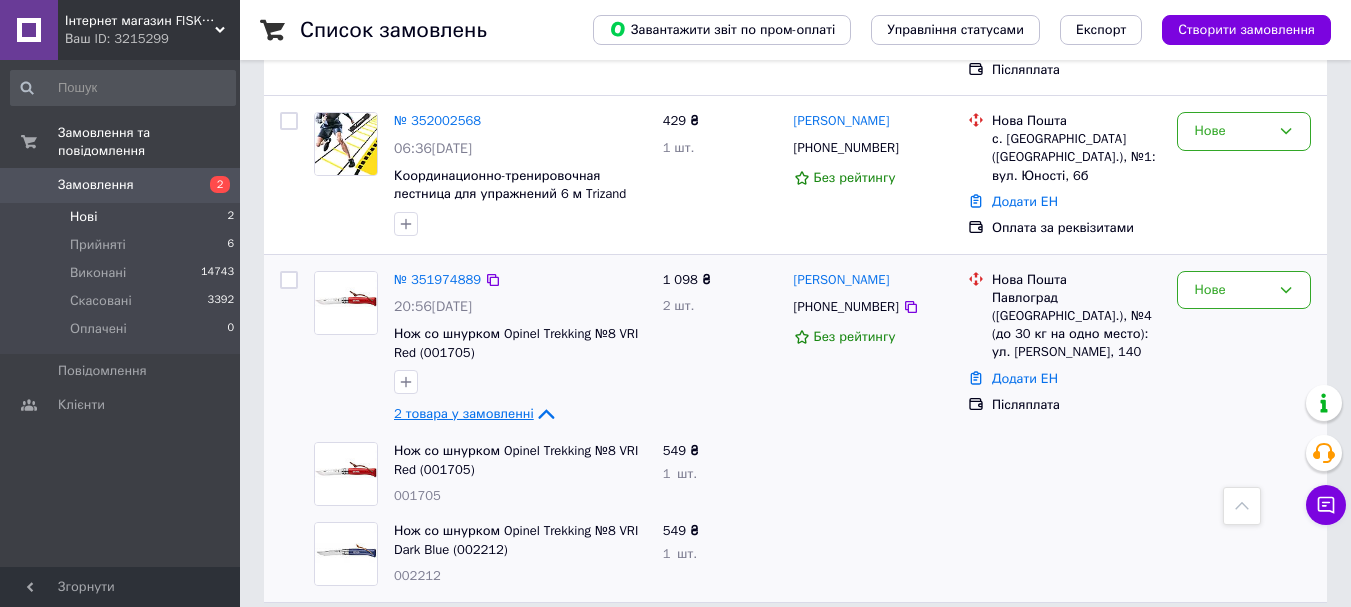 click 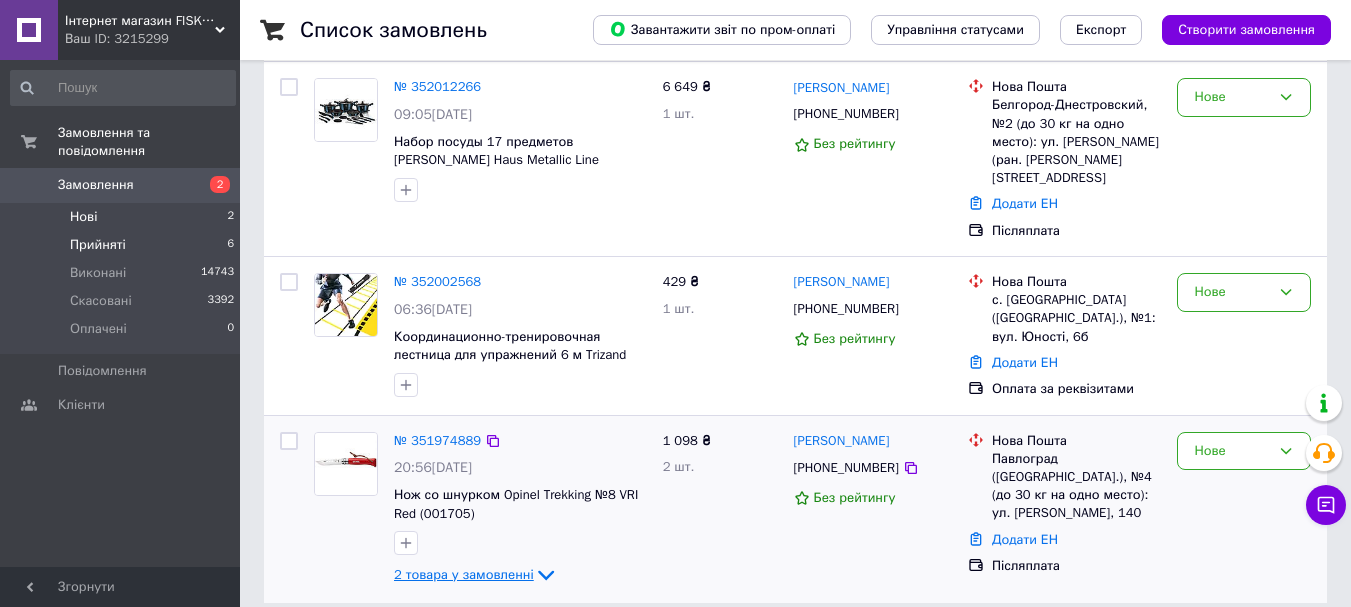 click on "Прийняті" at bounding box center (98, 245) 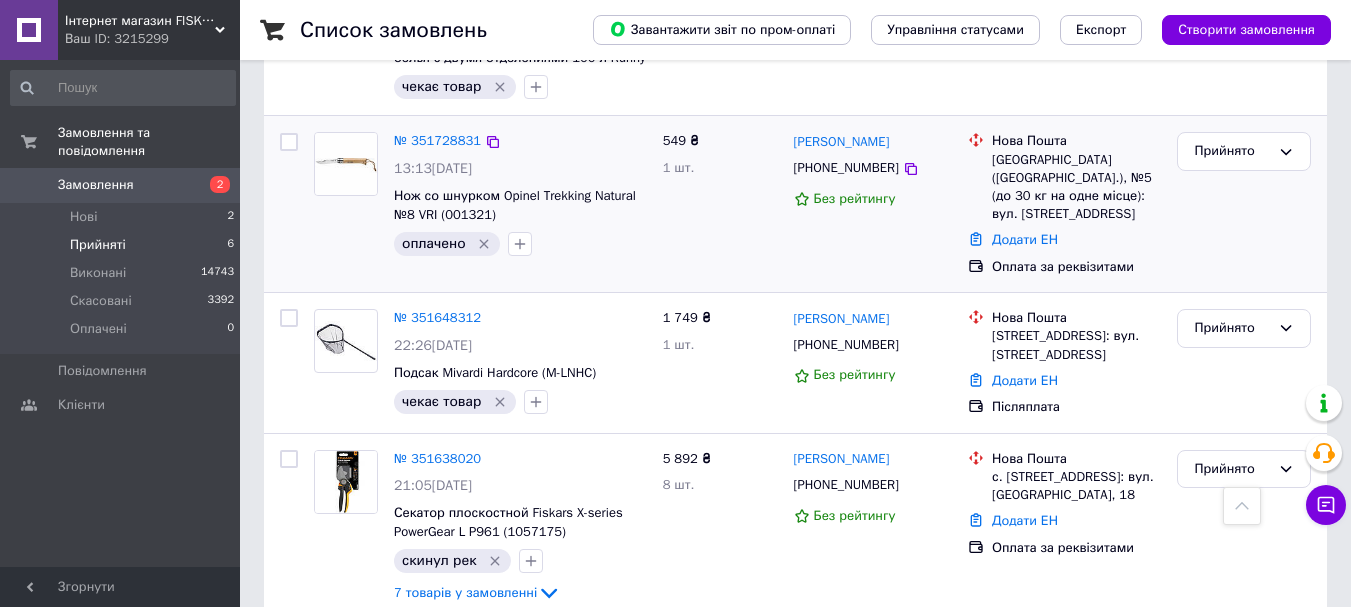 scroll, scrollTop: 701, scrollLeft: 0, axis: vertical 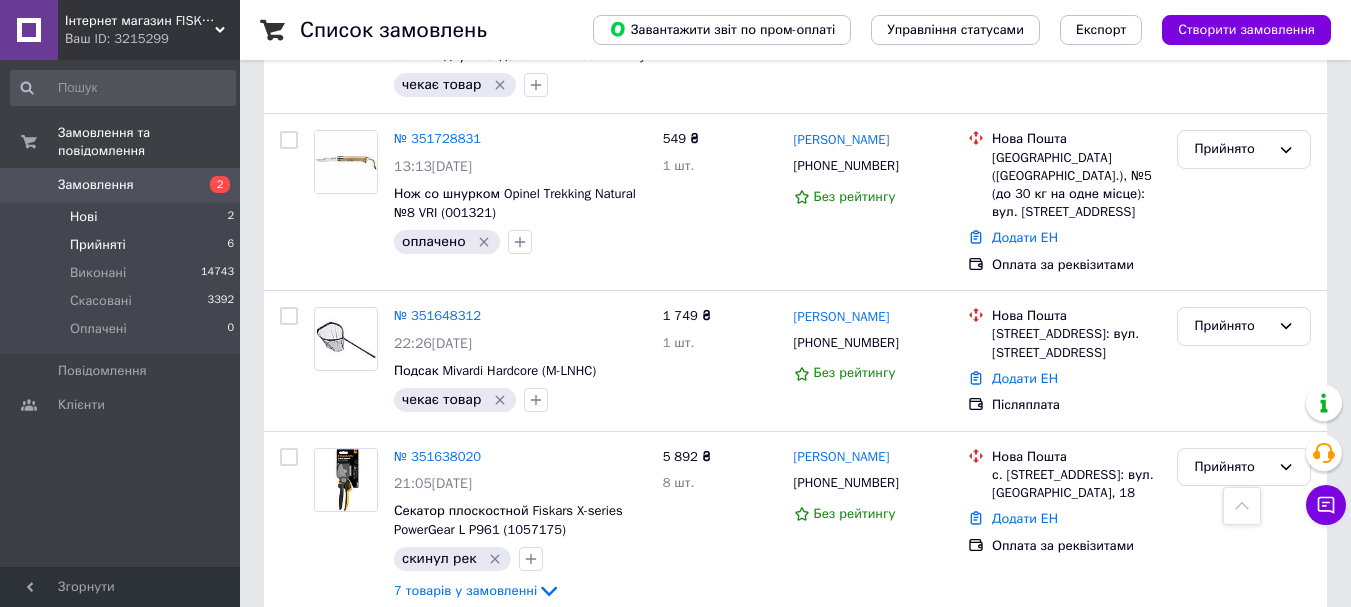 click on "Нові 2" at bounding box center (123, 217) 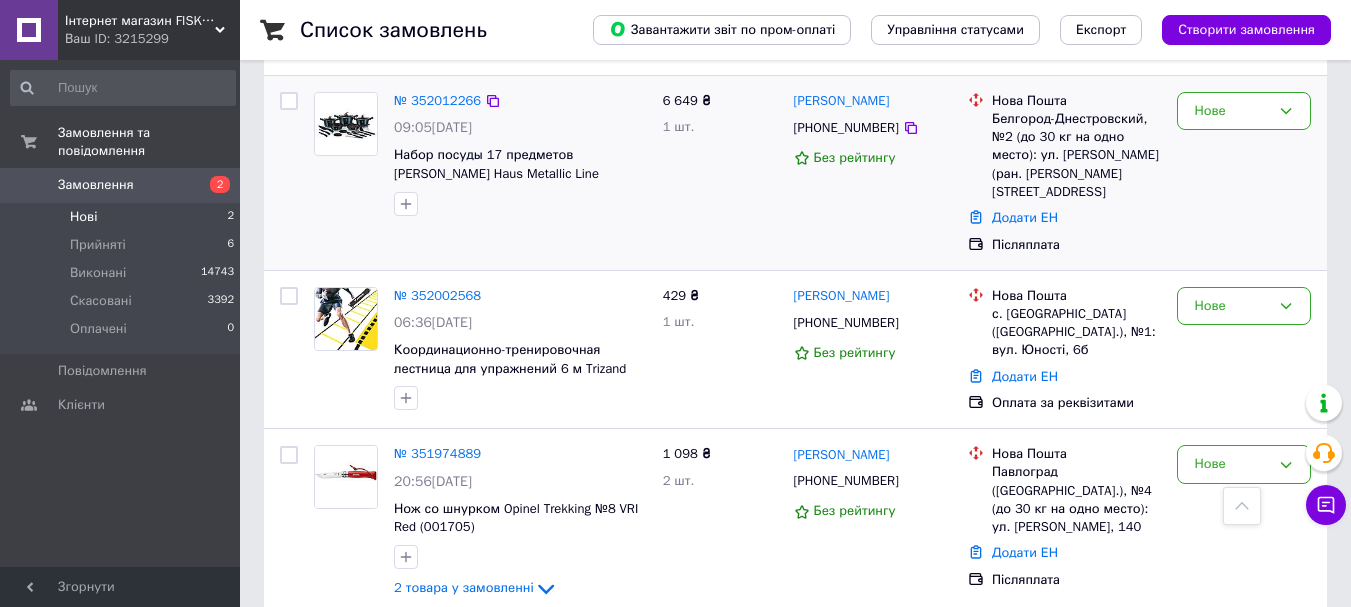 scroll, scrollTop: 414, scrollLeft: 0, axis: vertical 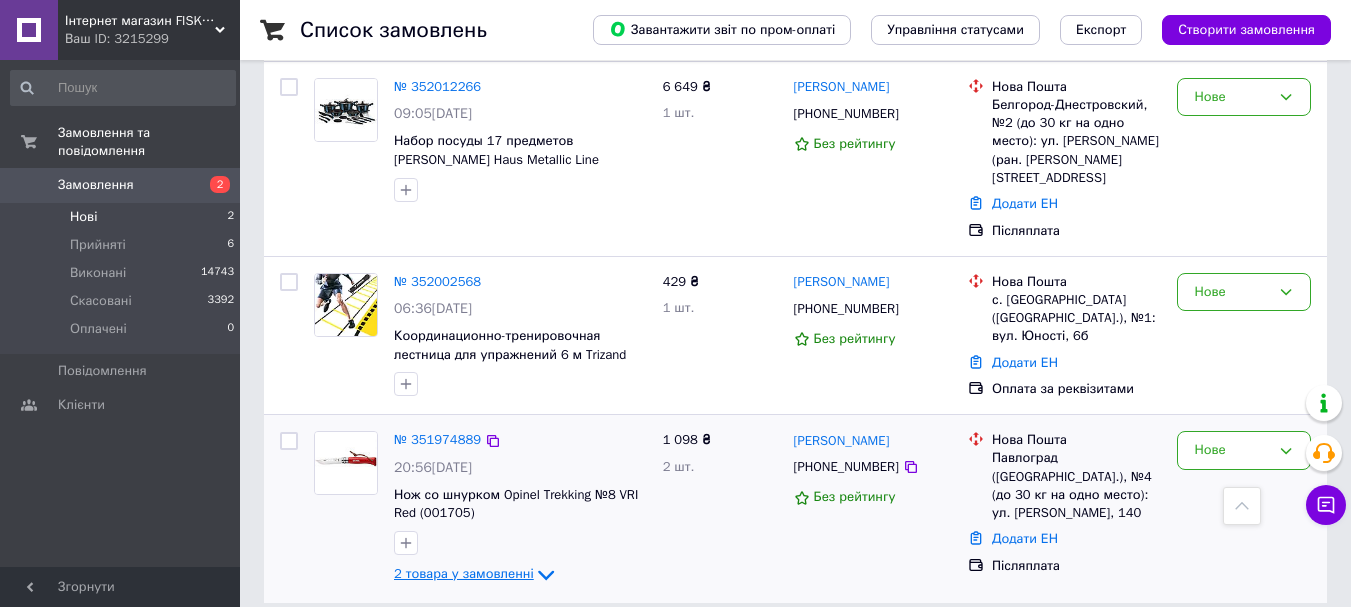 click 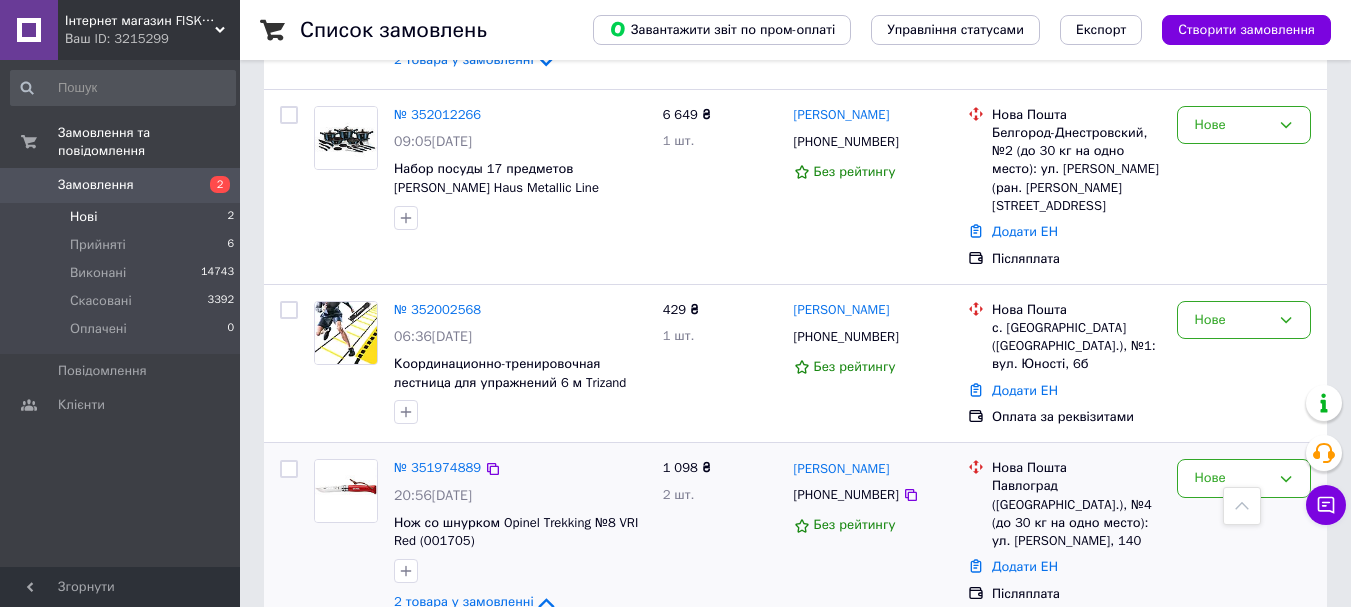 scroll, scrollTop: 375, scrollLeft: 0, axis: vertical 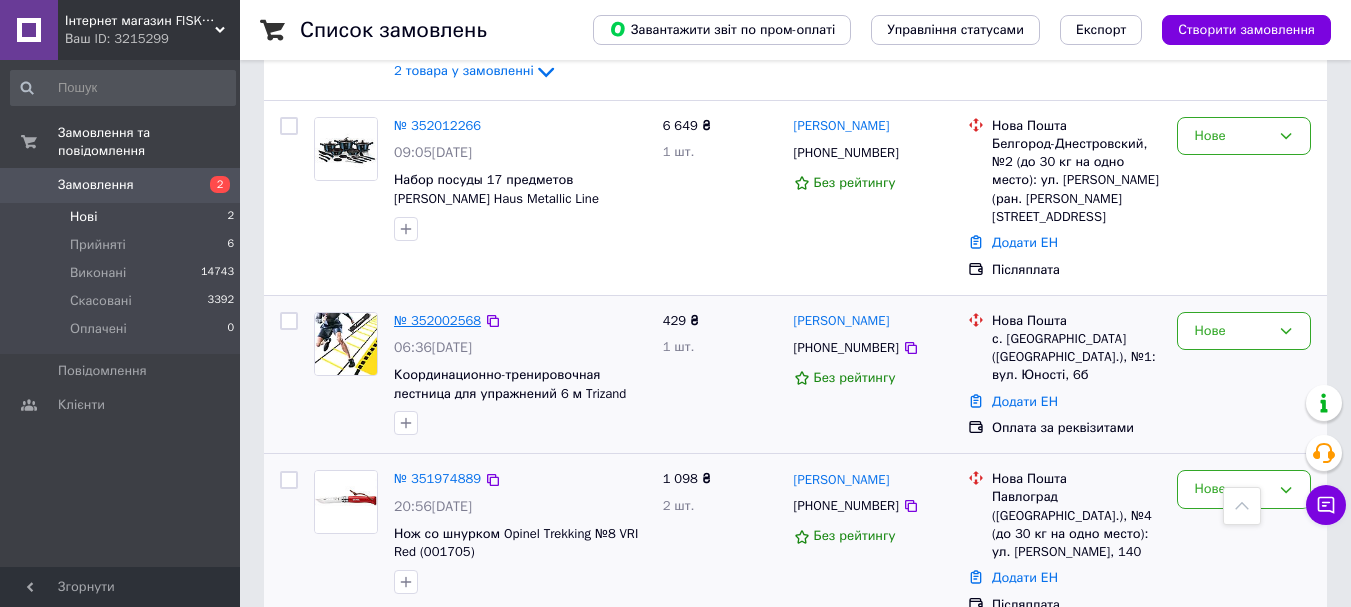 click on "№ 352002568" at bounding box center (437, 320) 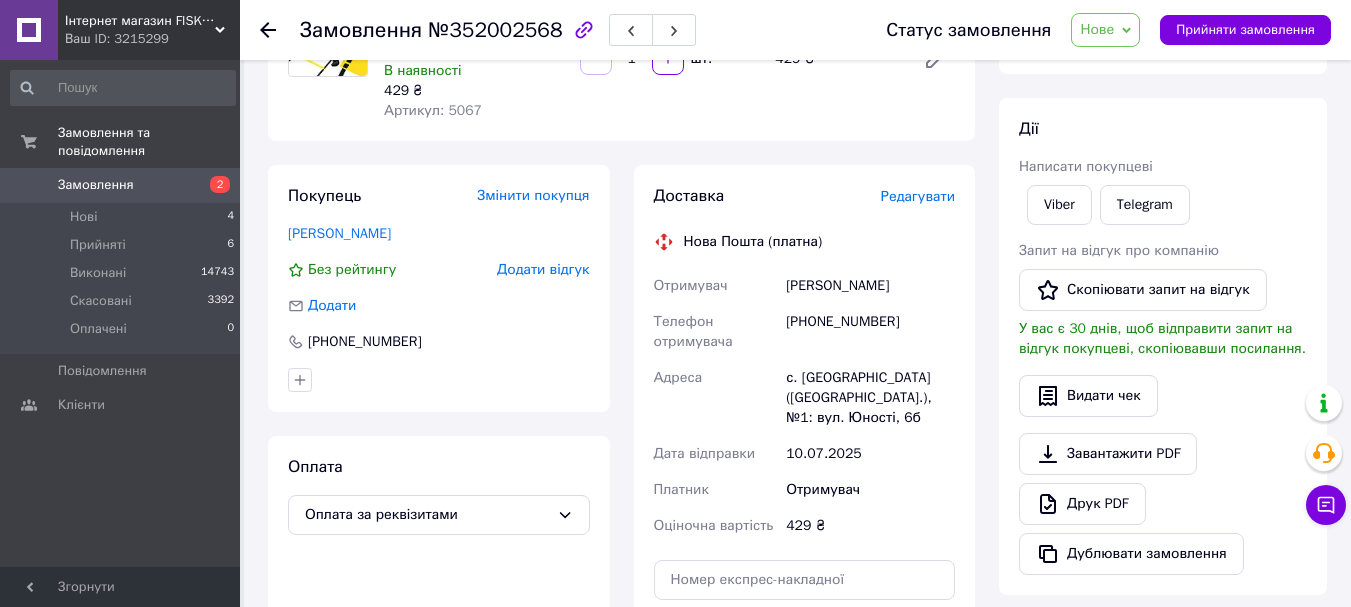 scroll, scrollTop: 200, scrollLeft: 0, axis: vertical 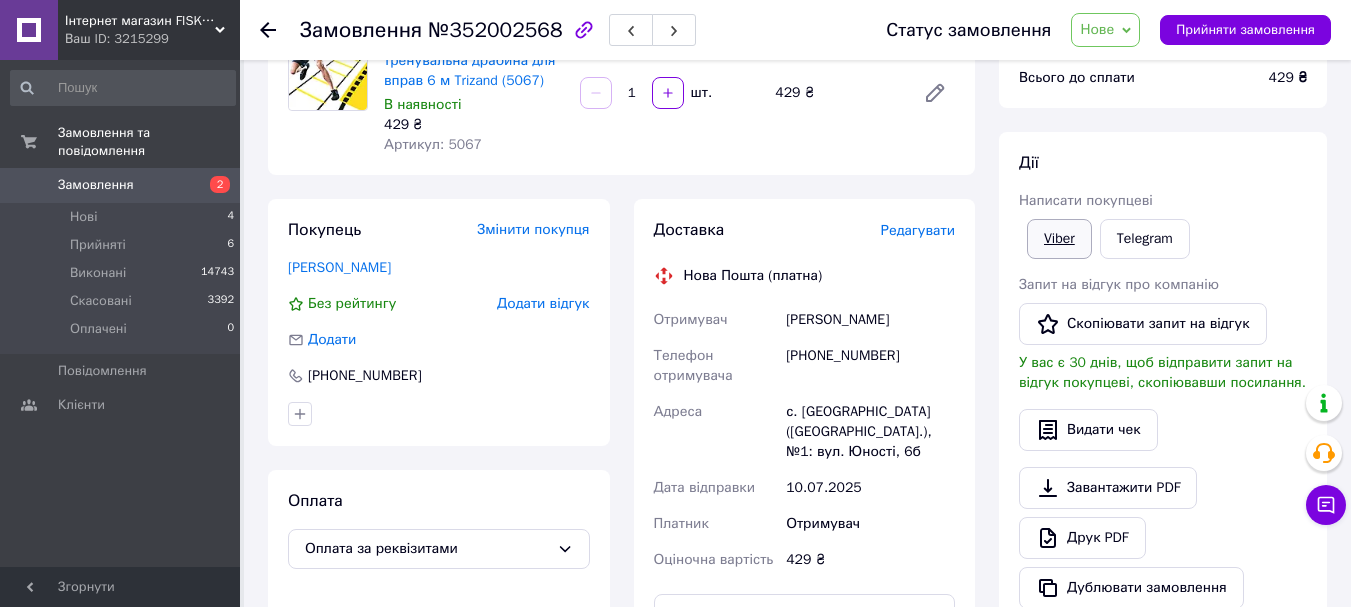 click on "Viber" at bounding box center [1059, 239] 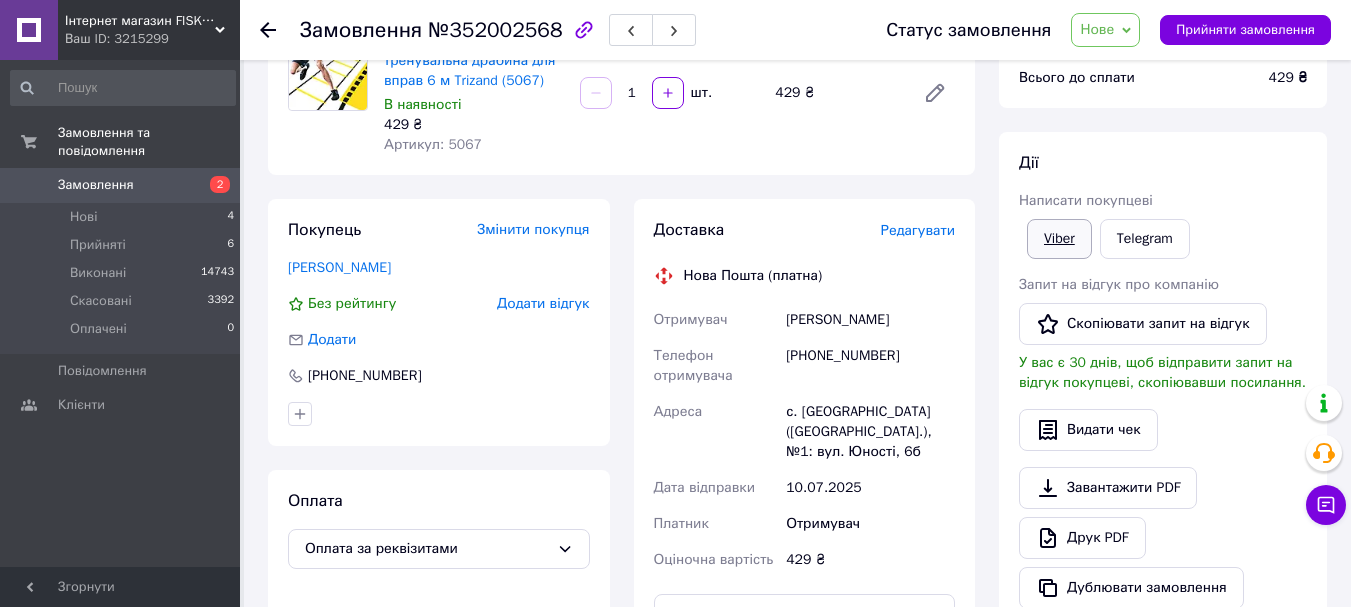 click on "Viber" at bounding box center [1059, 239] 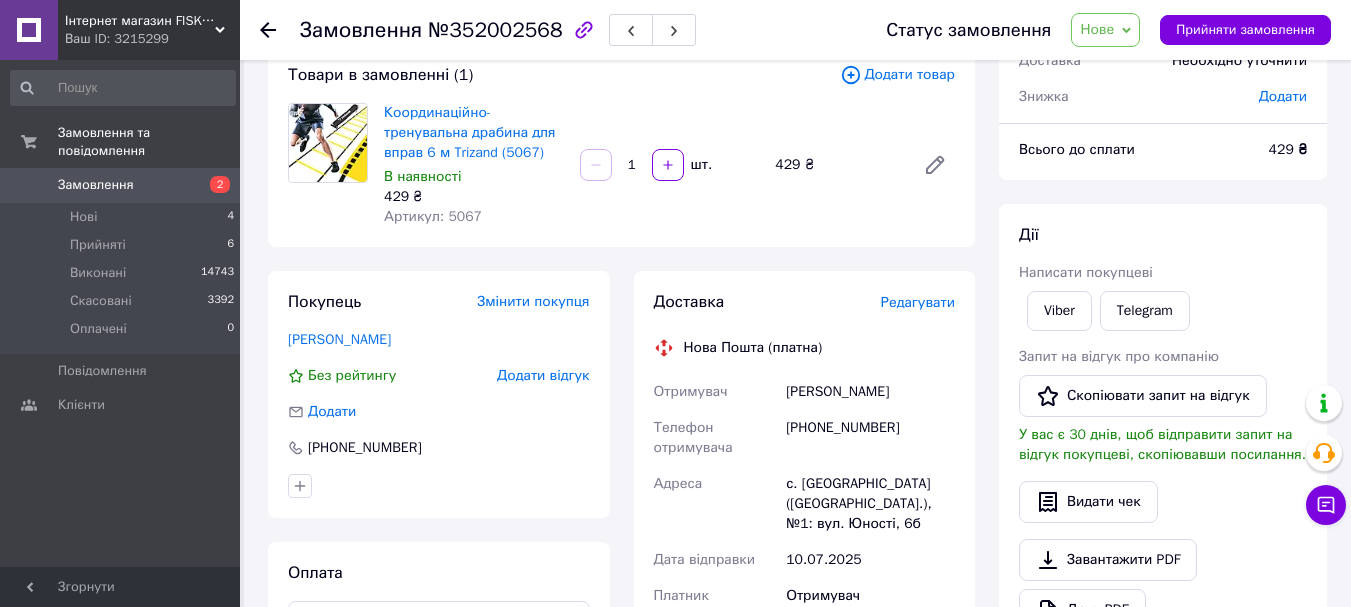 scroll, scrollTop: 100, scrollLeft: 0, axis: vertical 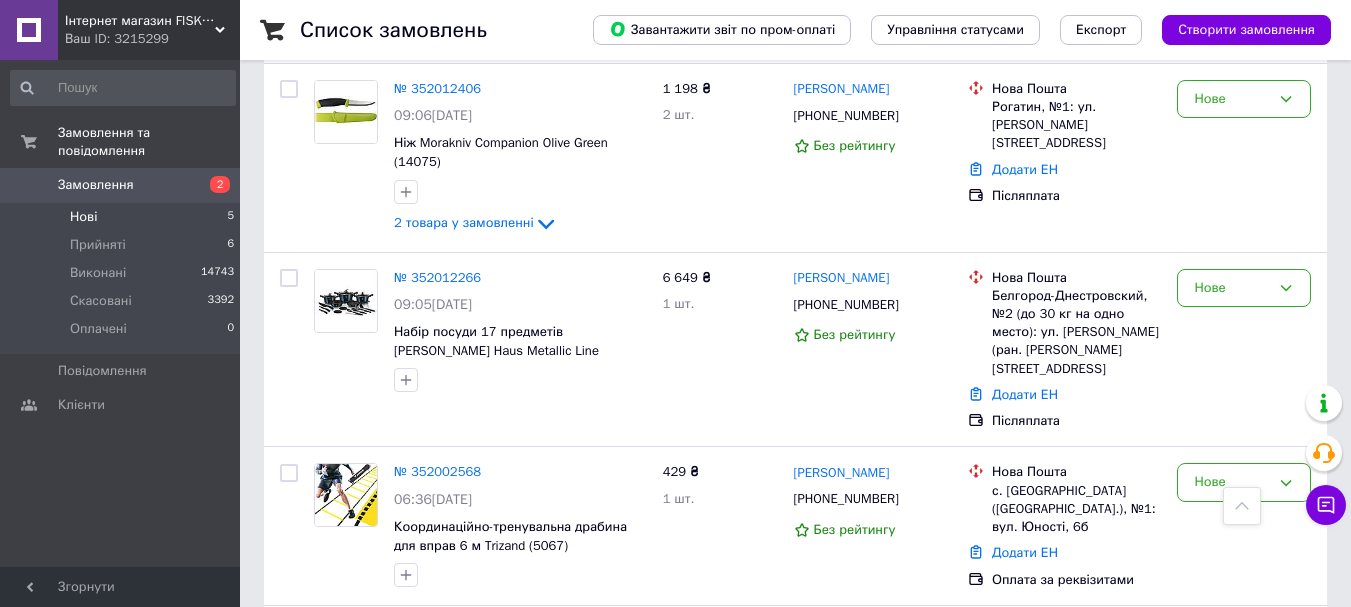 click on "Нові 5" at bounding box center [123, 217] 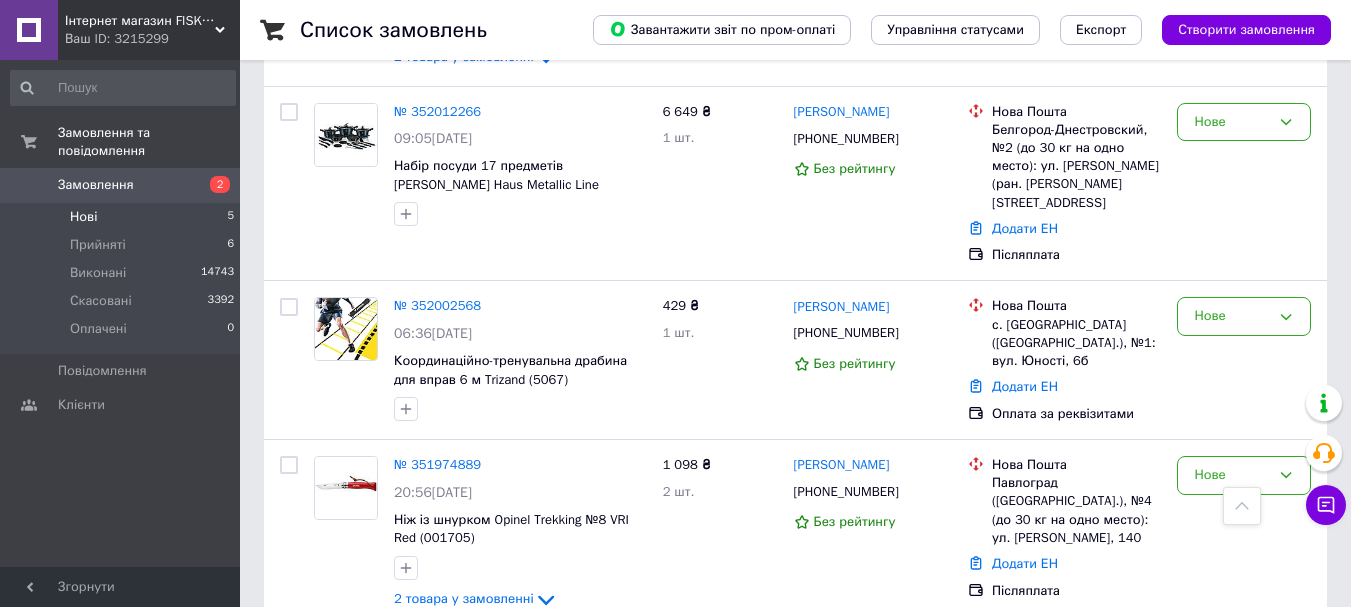 scroll, scrollTop: 571, scrollLeft: 0, axis: vertical 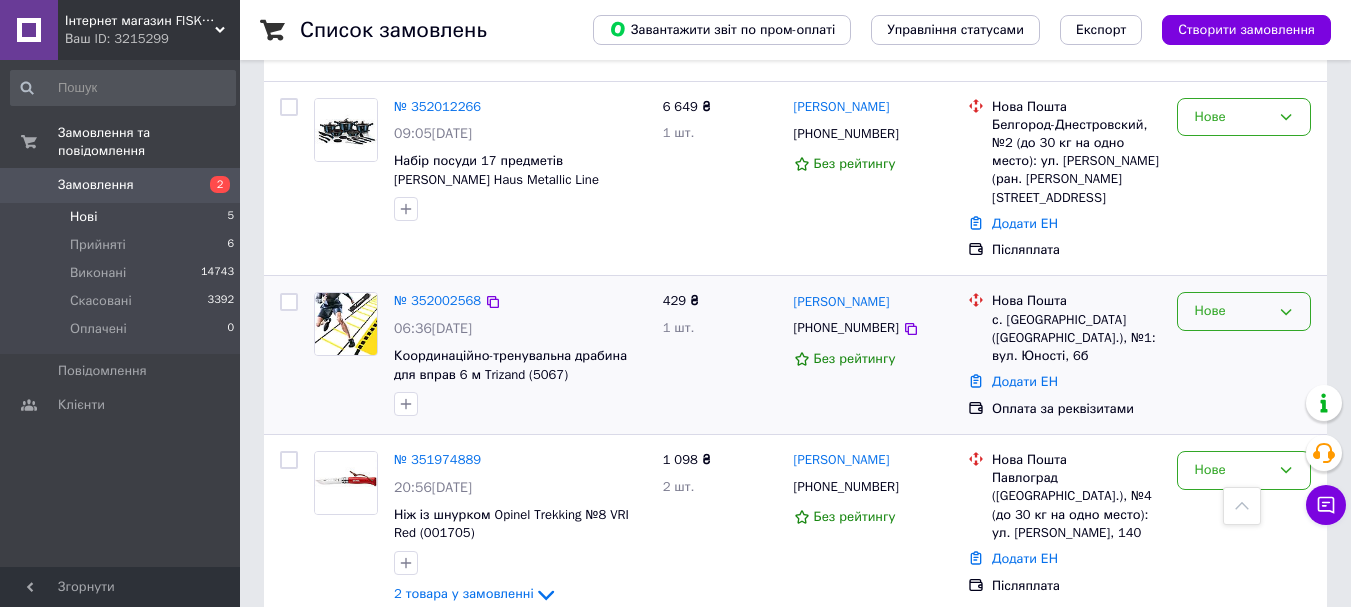 click 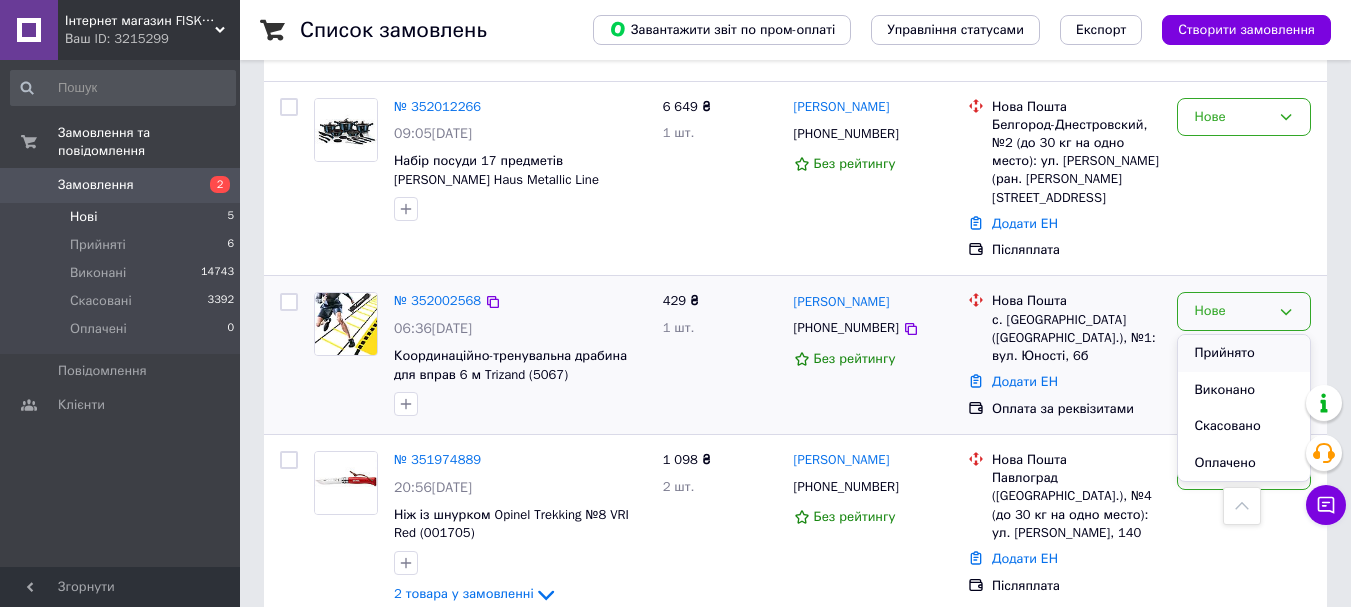 click on "Прийнято" at bounding box center (1244, 353) 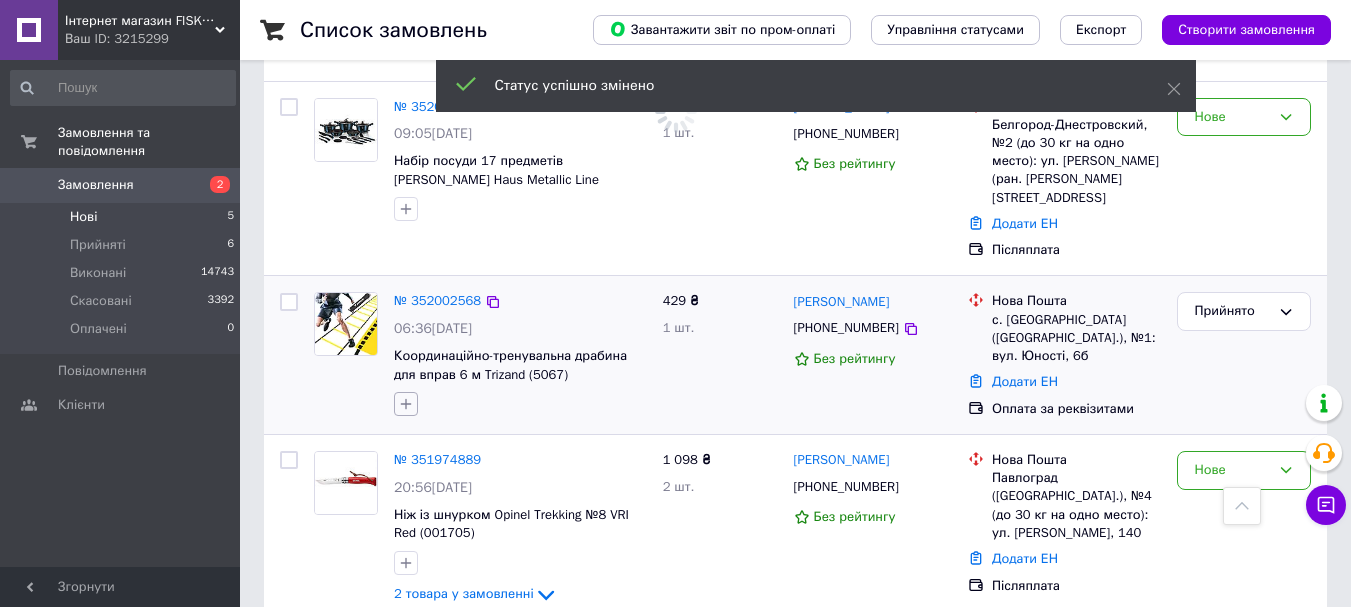 click 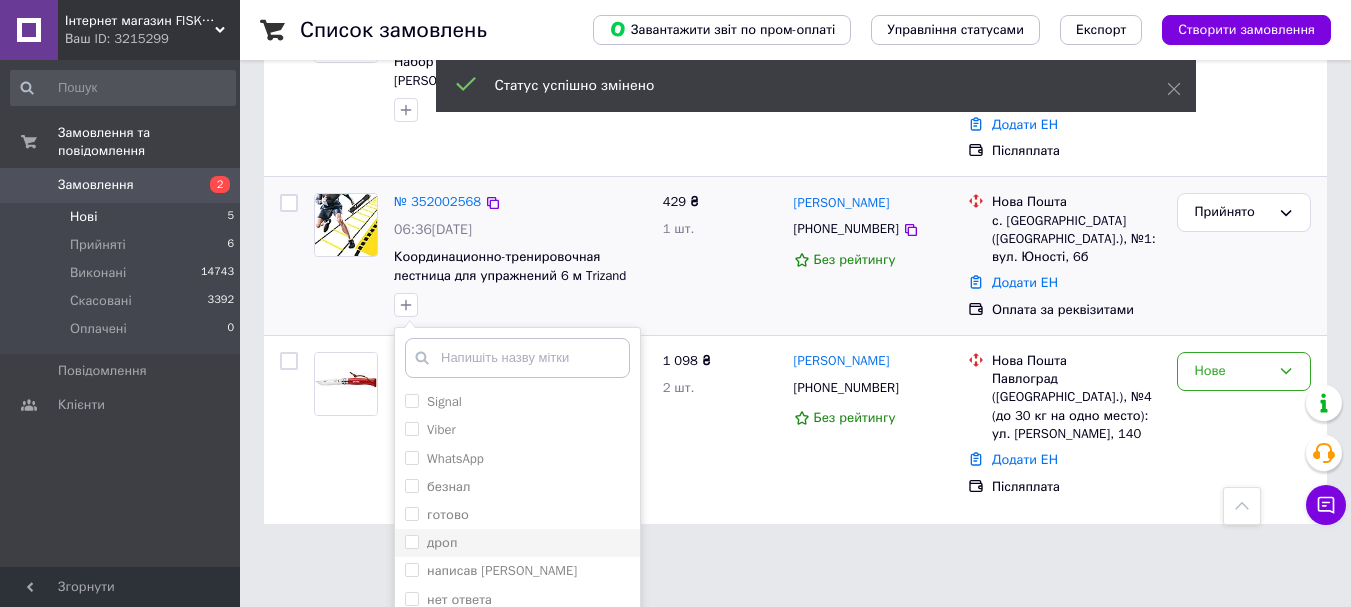 scroll, scrollTop: 771, scrollLeft: 0, axis: vertical 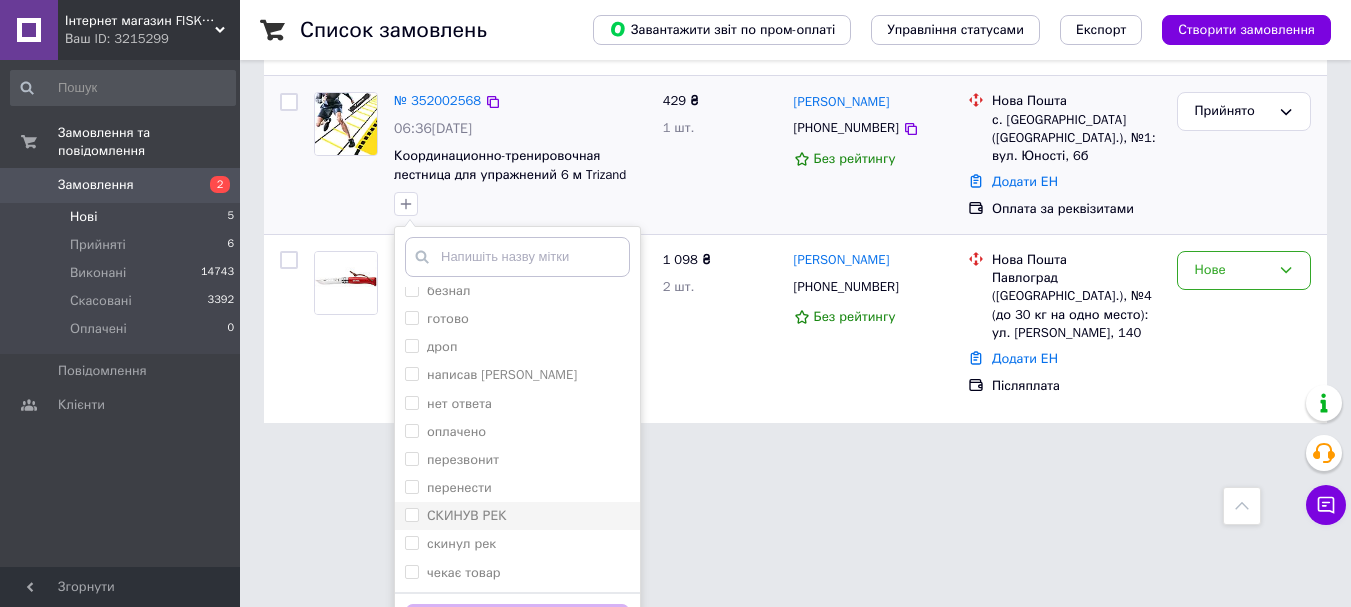 click on "СКИНУВ РЕК" at bounding box center (411, 514) 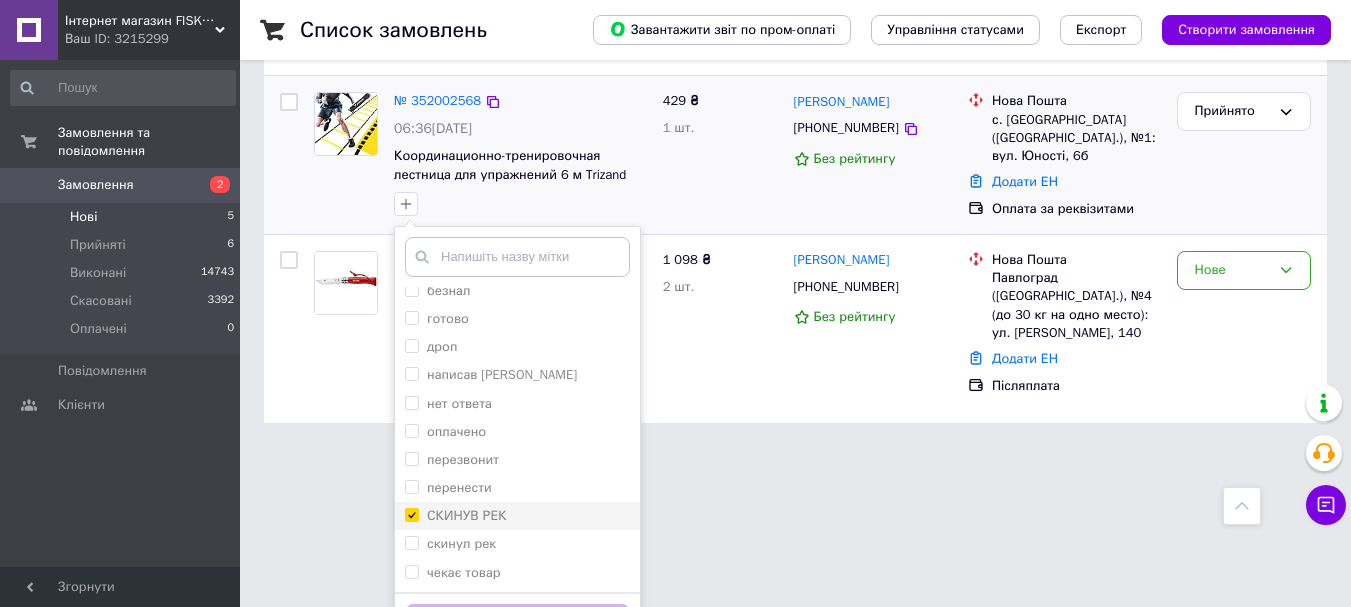 checkbox on "true" 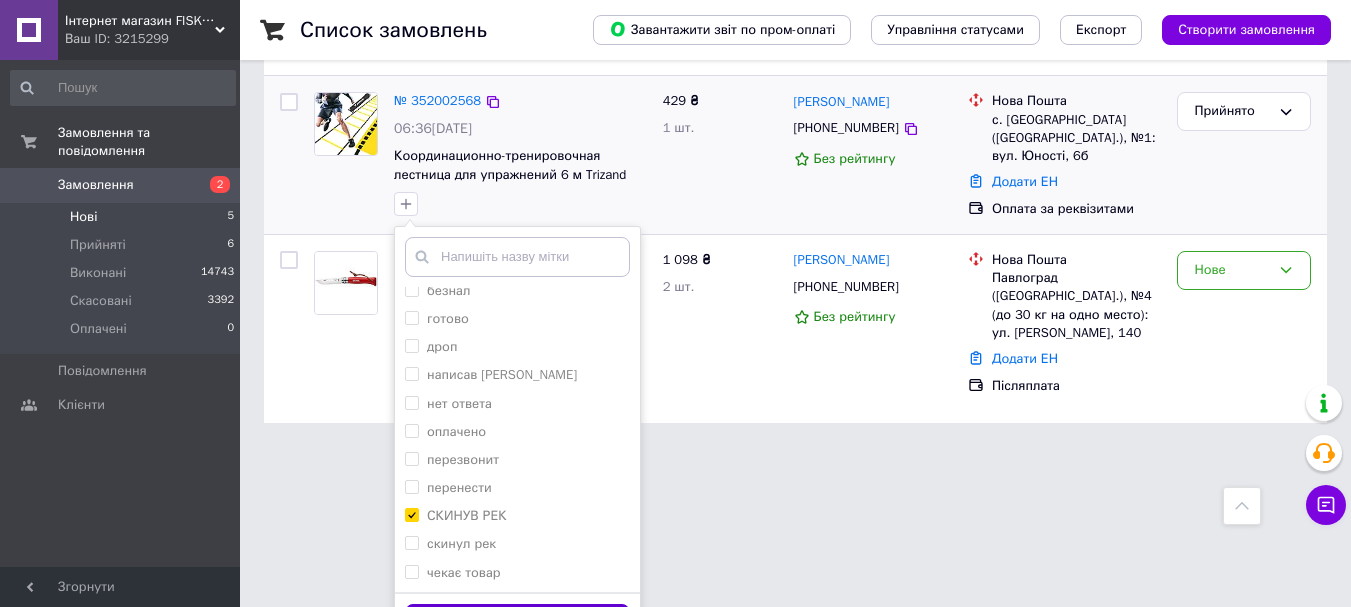 click on "Додати мітку" at bounding box center (517, 623) 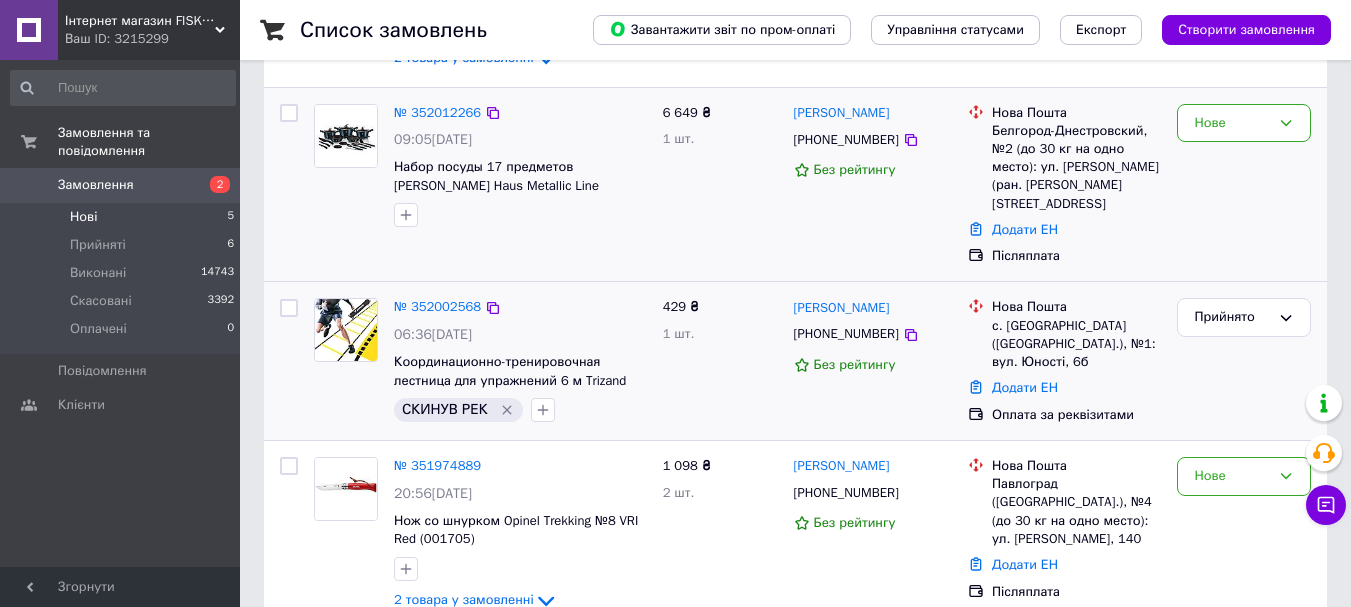 scroll, scrollTop: 571, scrollLeft: 0, axis: vertical 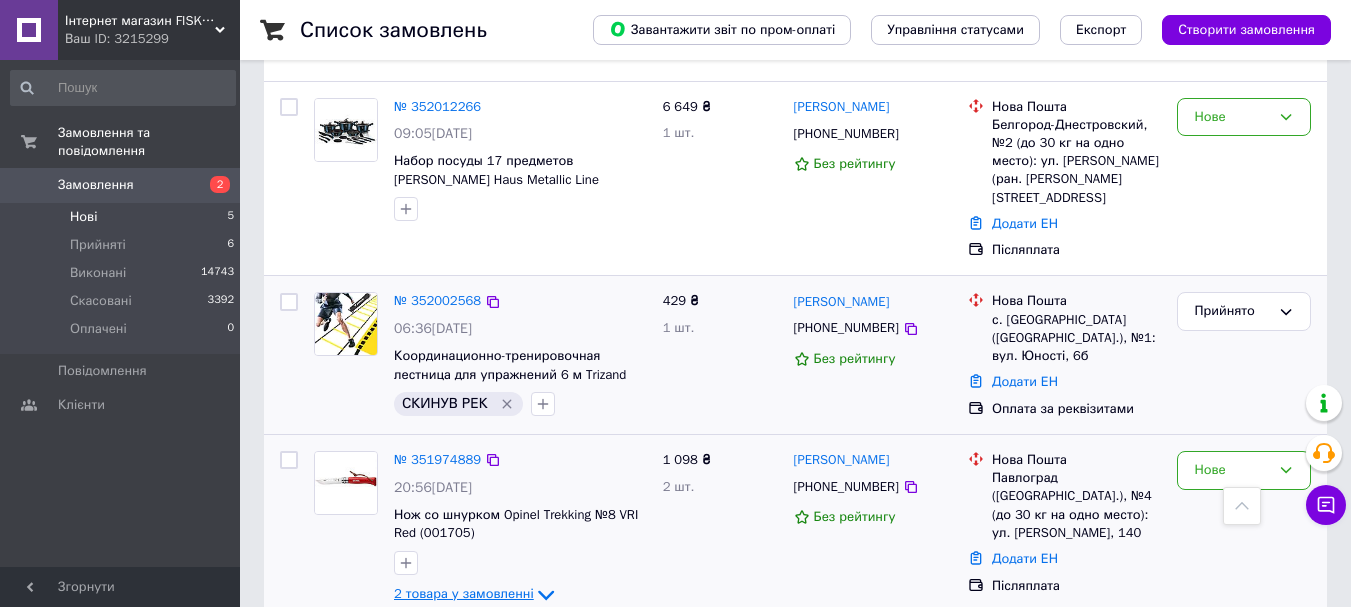 click 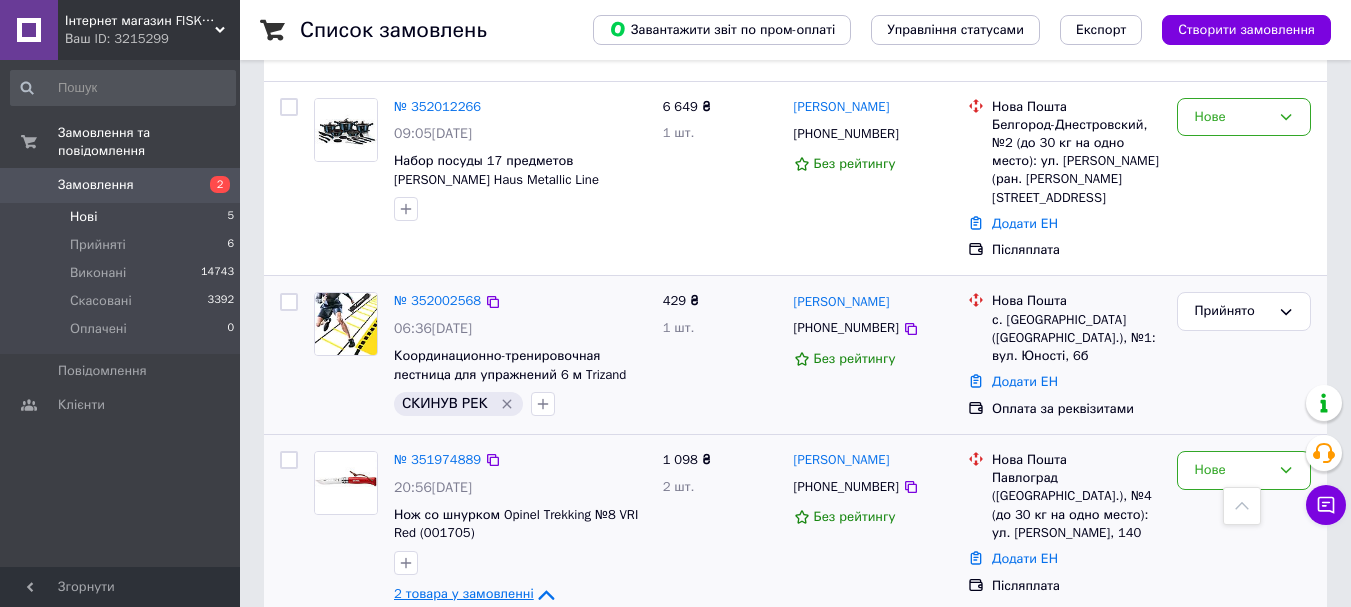 scroll, scrollTop: 732, scrollLeft: 0, axis: vertical 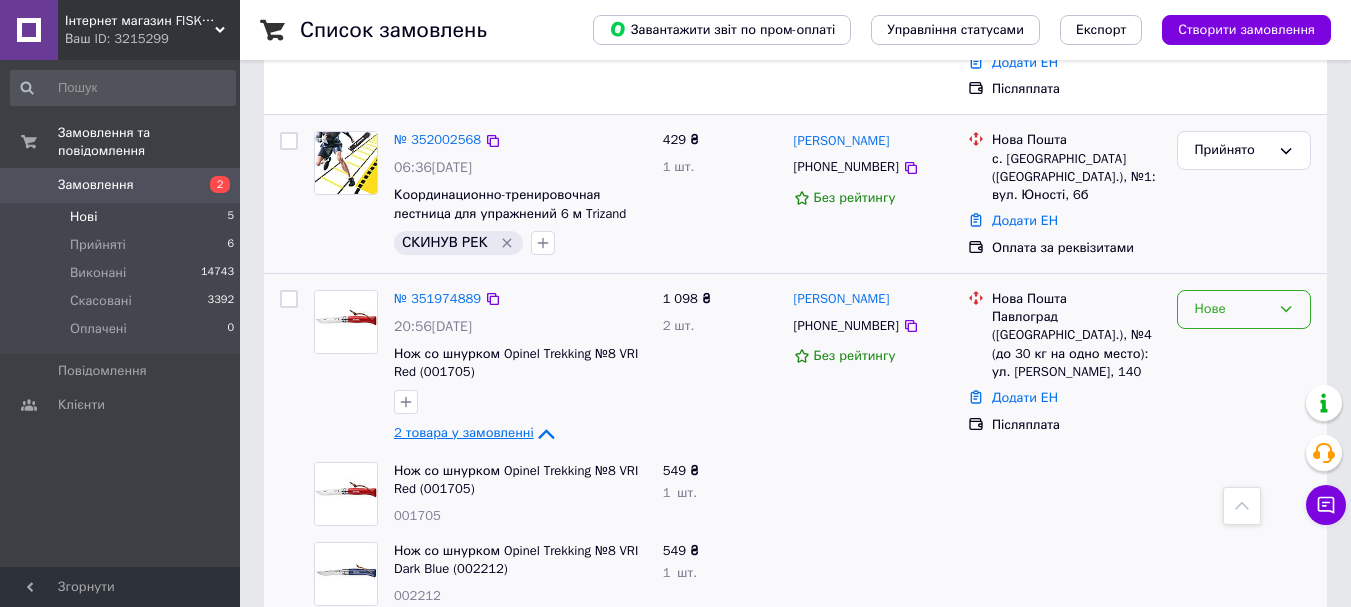 click 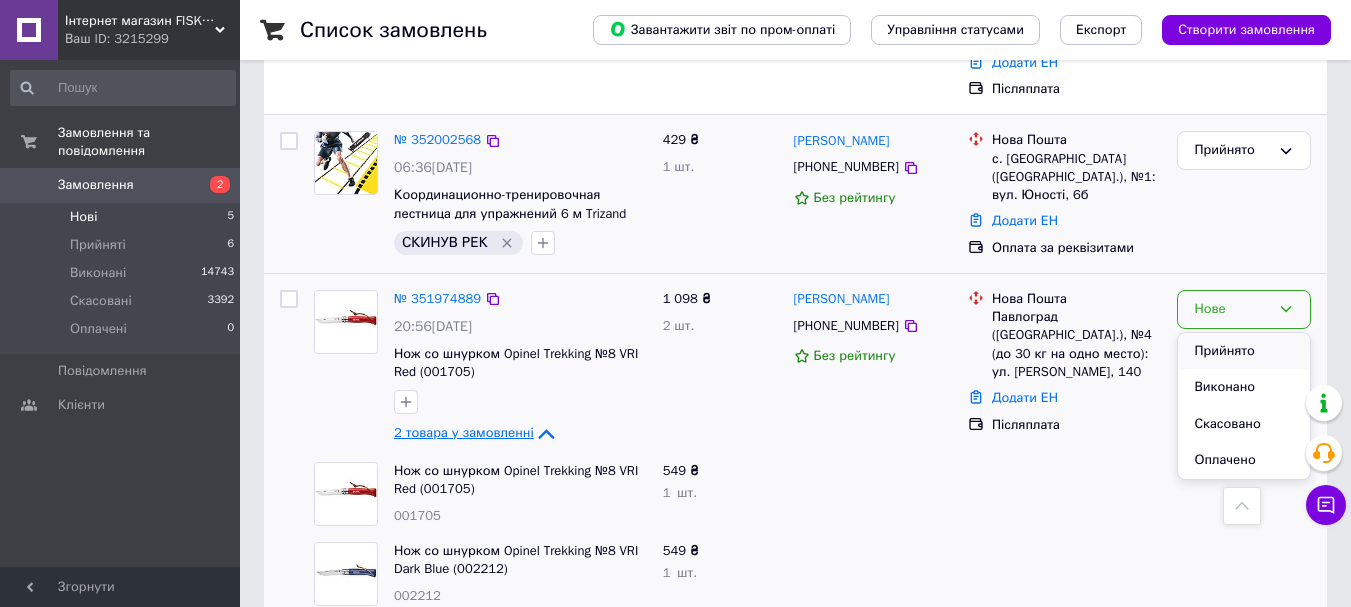 click on "Прийнято" at bounding box center [1244, 351] 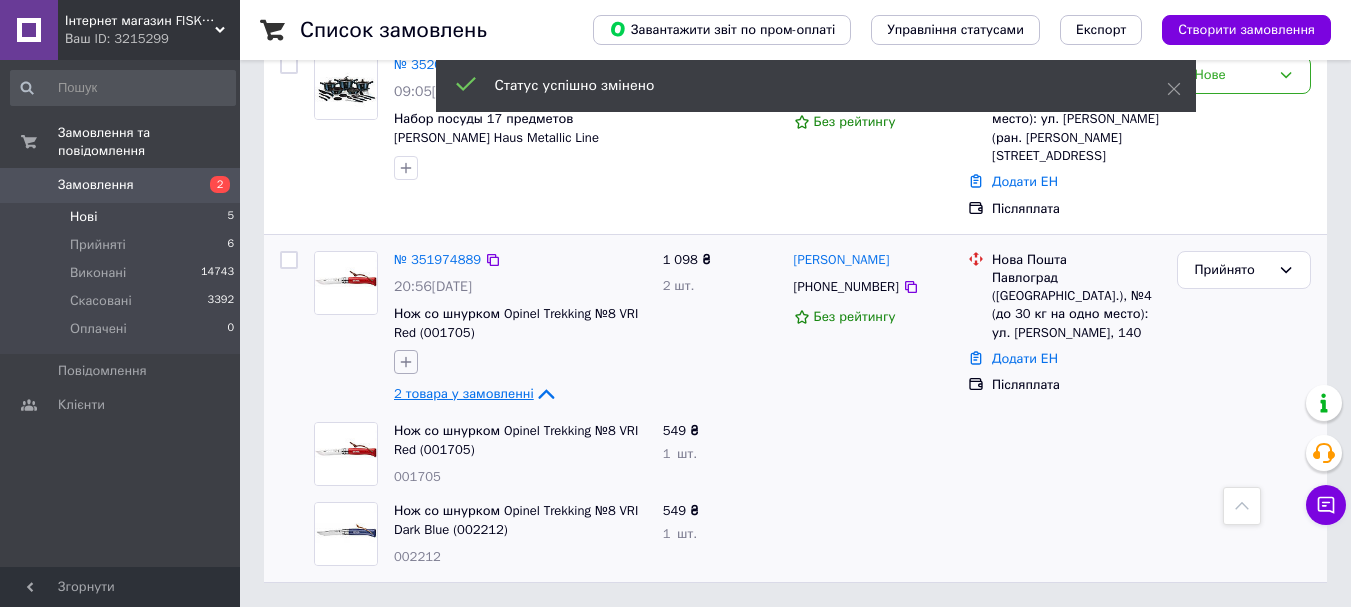 scroll, scrollTop: 386, scrollLeft: 0, axis: vertical 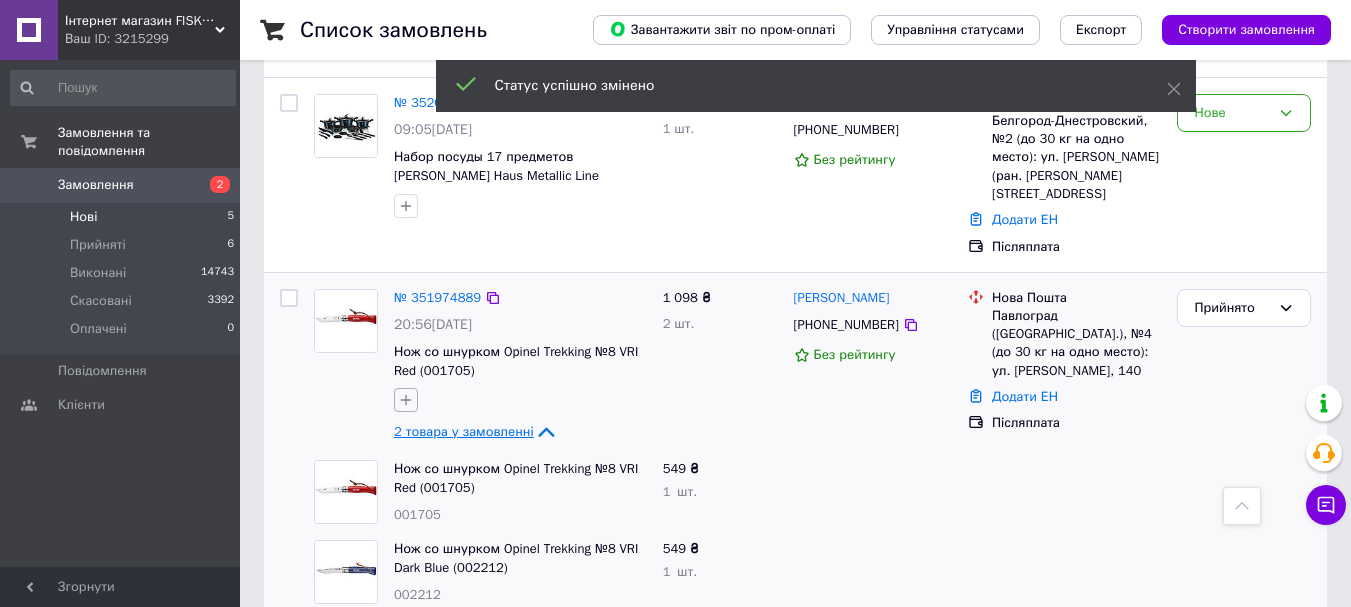 click 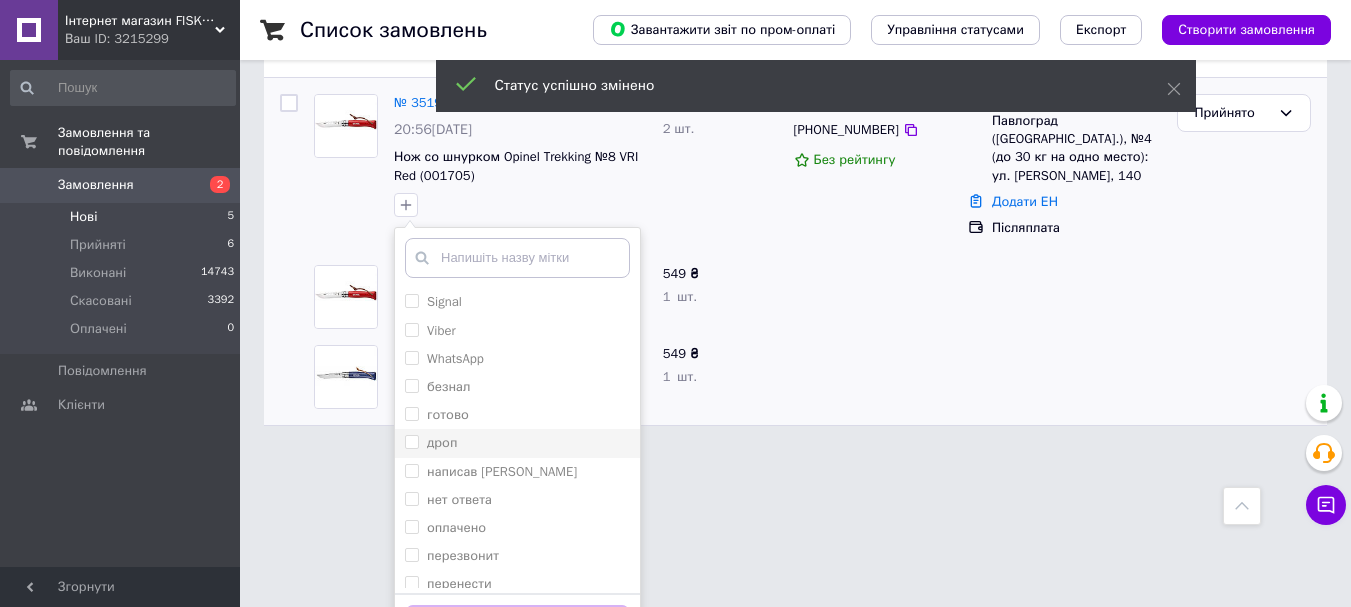 scroll, scrollTop: 591, scrollLeft: 0, axis: vertical 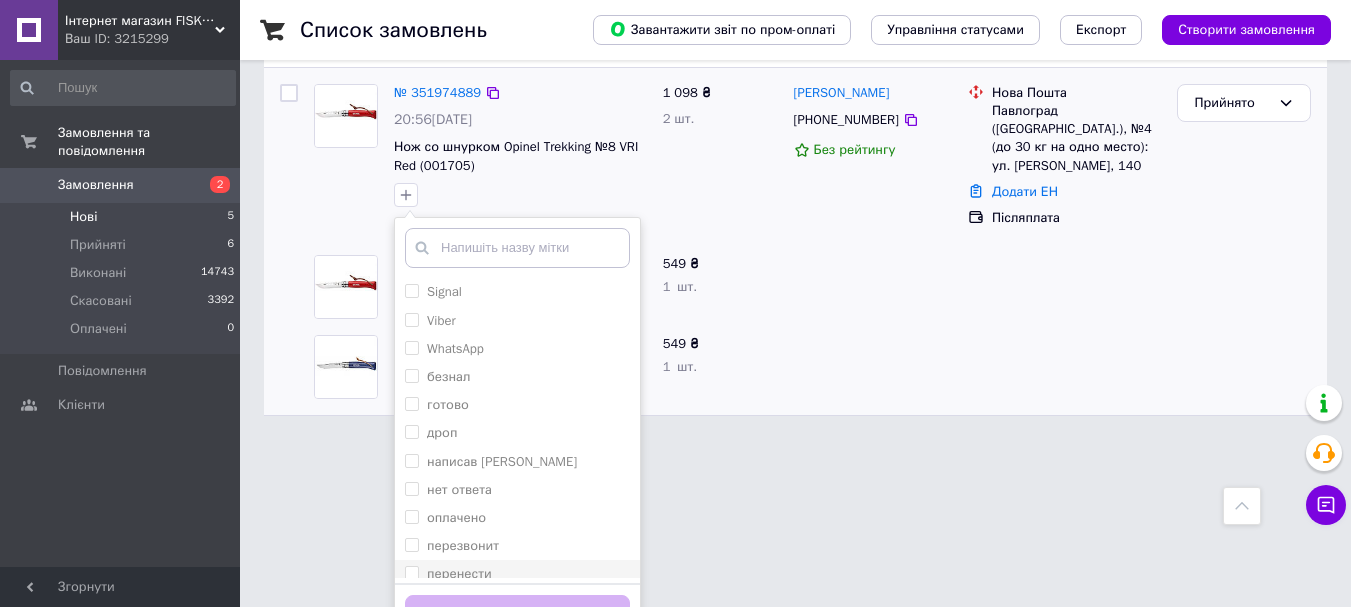 click on "перенести" at bounding box center [411, 572] 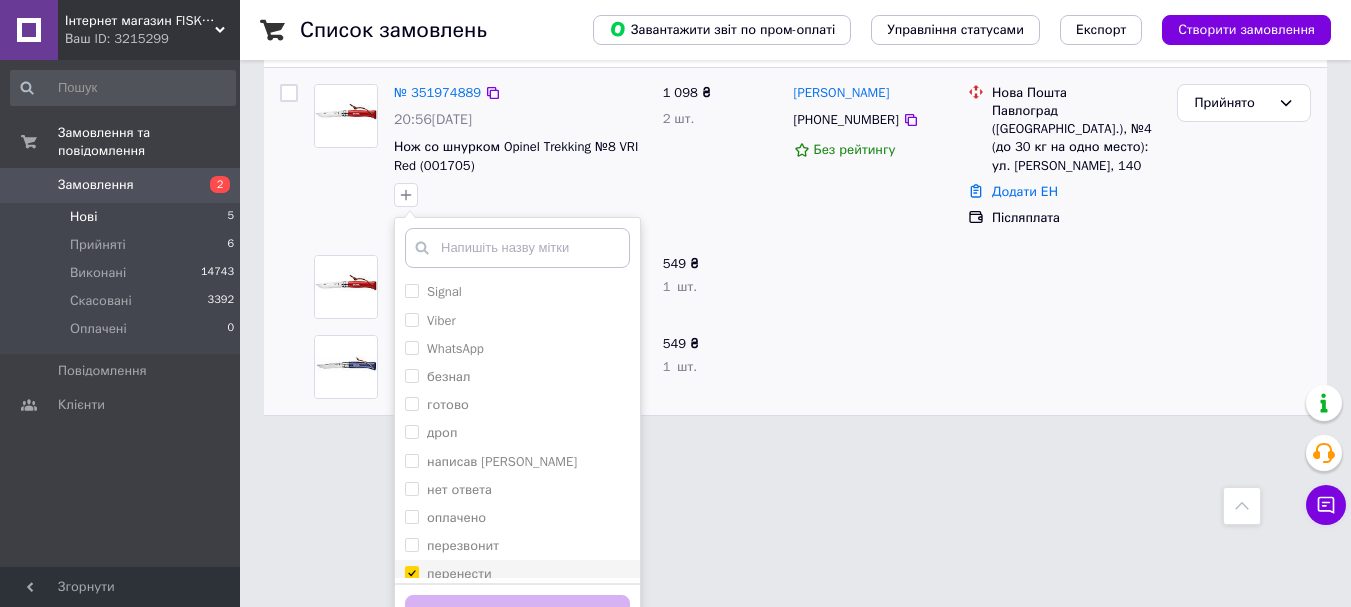 checkbox on "true" 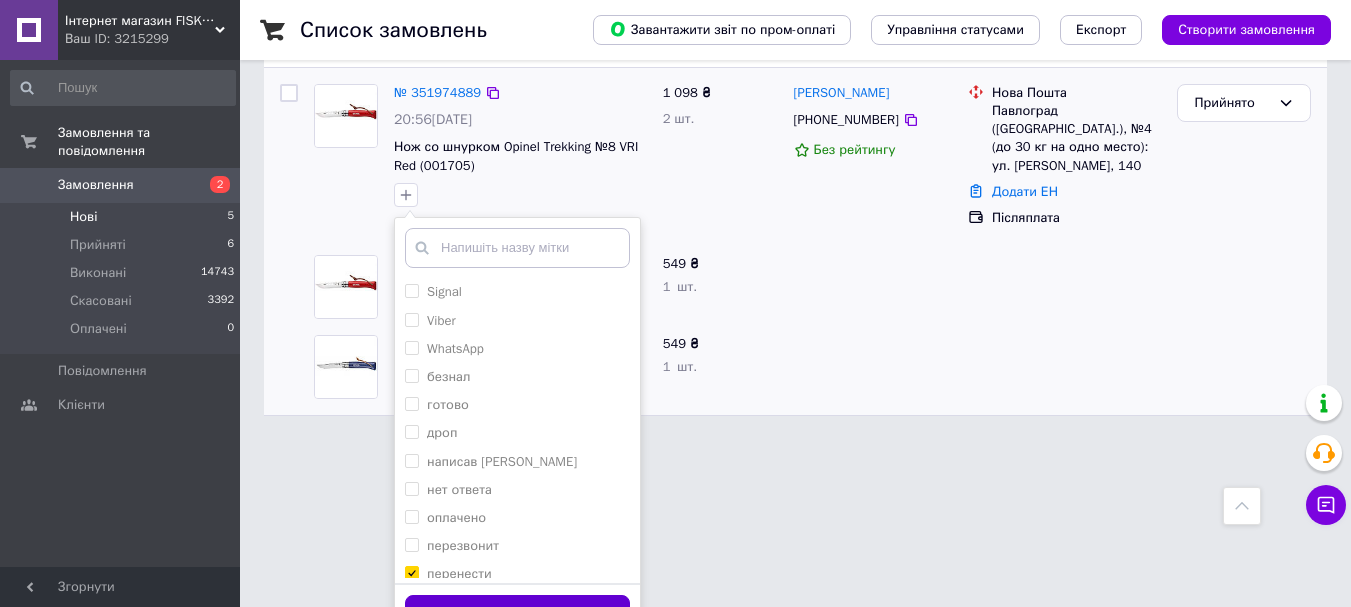click on "Додати мітку" at bounding box center [517, 614] 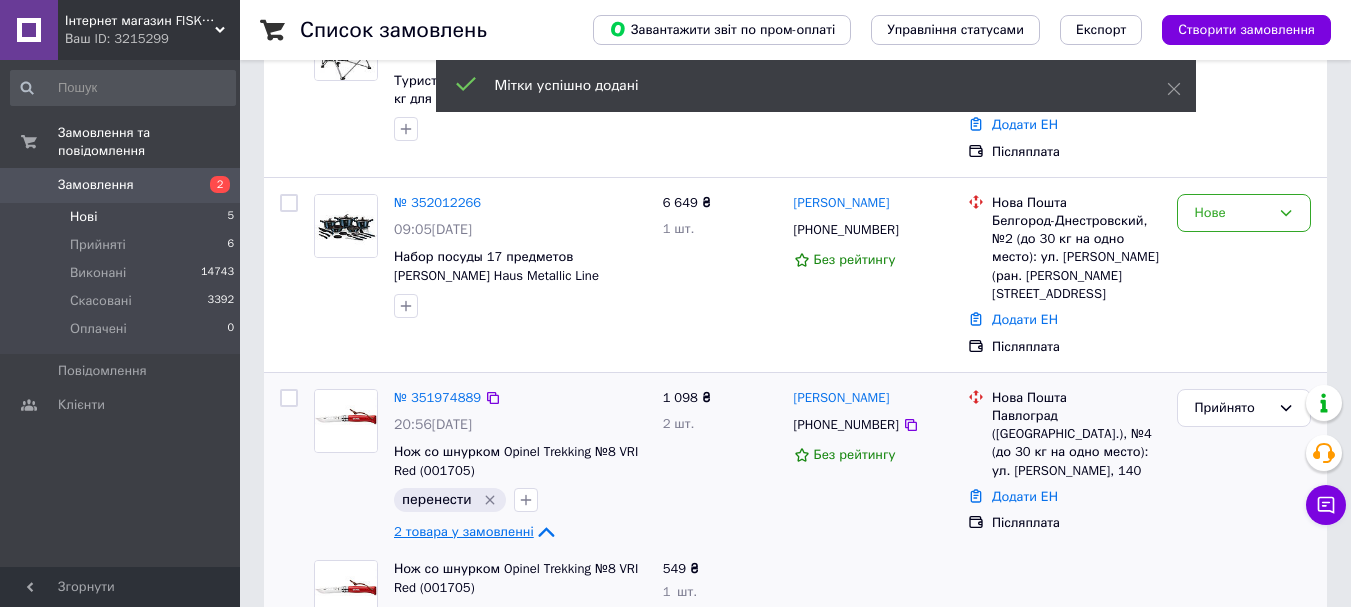 scroll, scrollTop: 186, scrollLeft: 0, axis: vertical 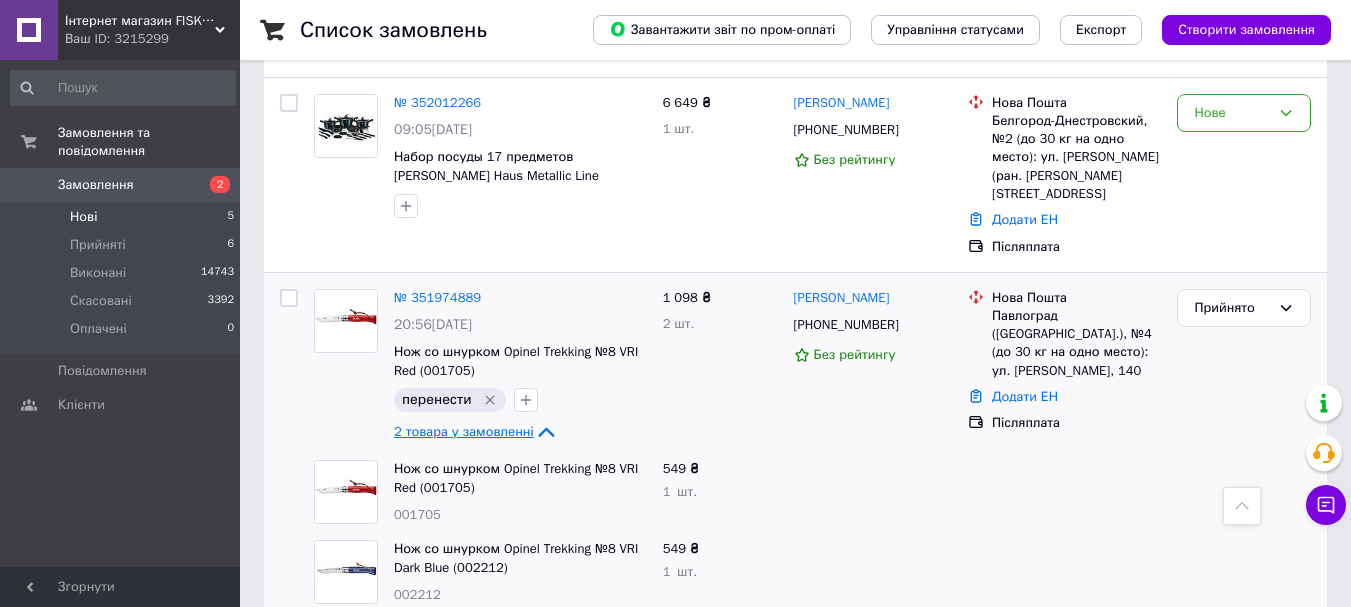 click 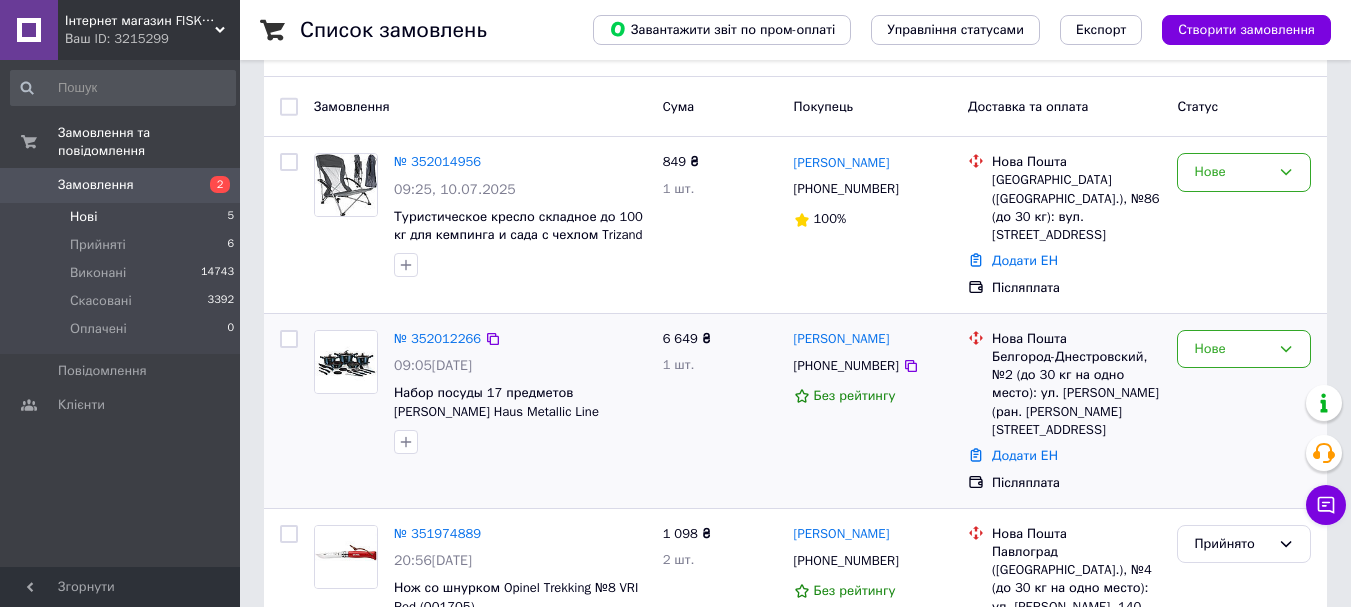 scroll, scrollTop: 125, scrollLeft: 0, axis: vertical 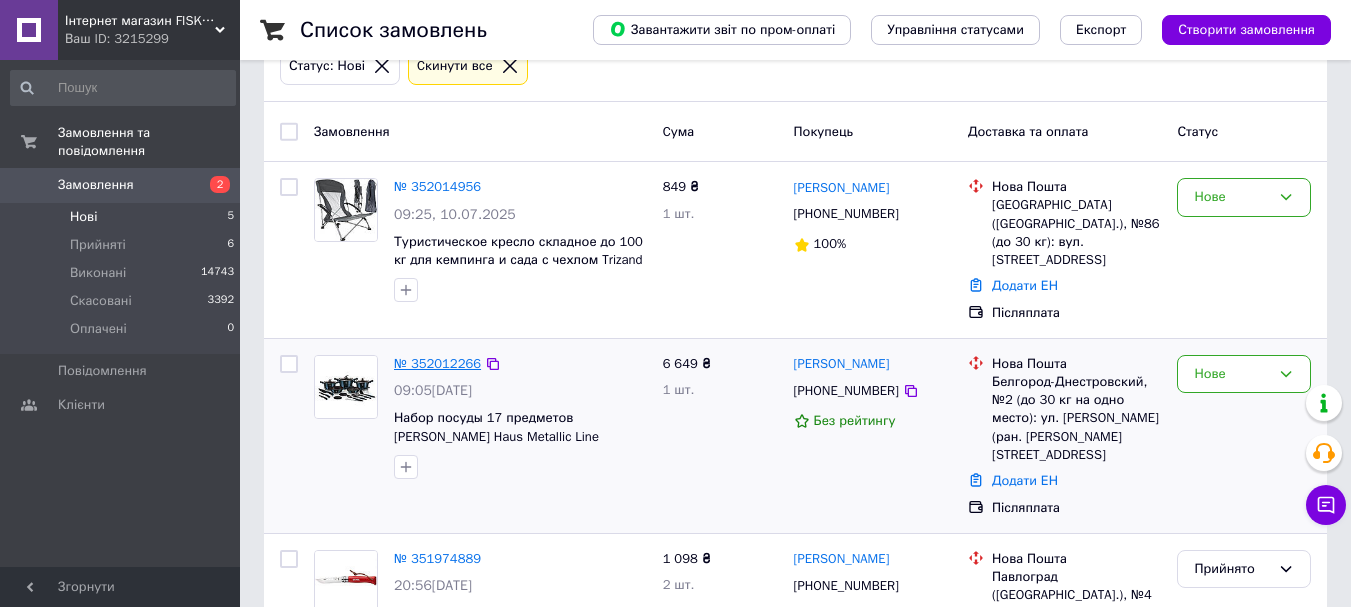 click on "№ 352012266" at bounding box center [437, 363] 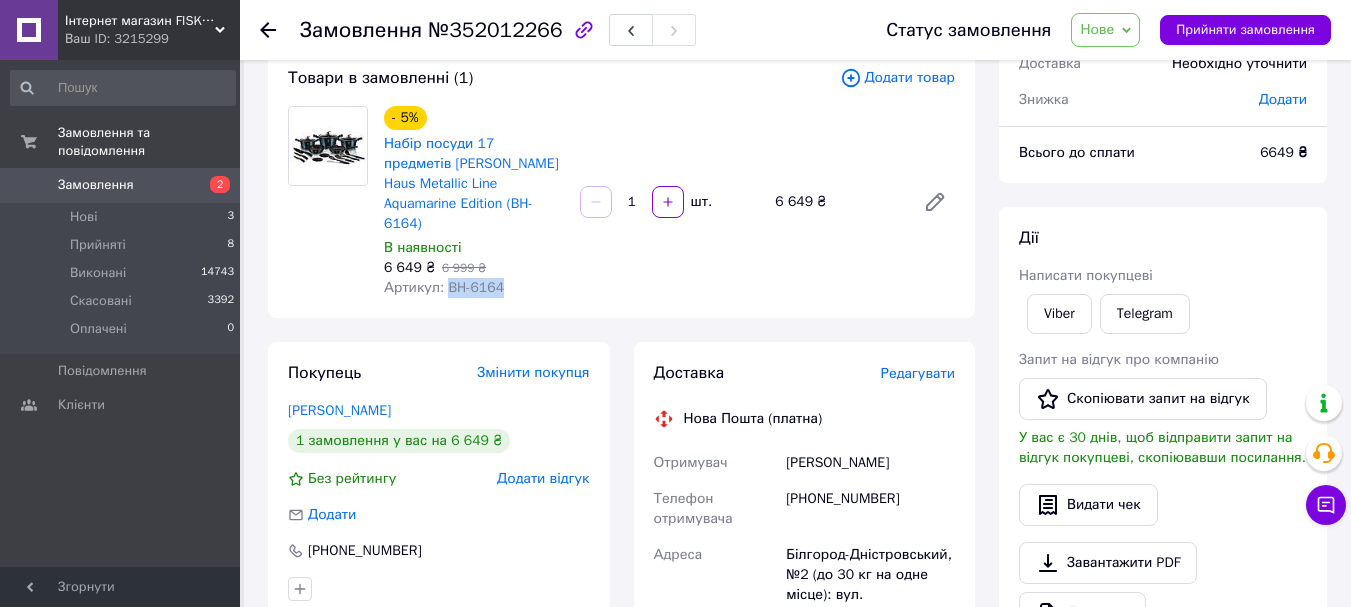 drag, startPoint x: 498, startPoint y: 269, endPoint x: 445, endPoint y: 274, distance: 53.235325 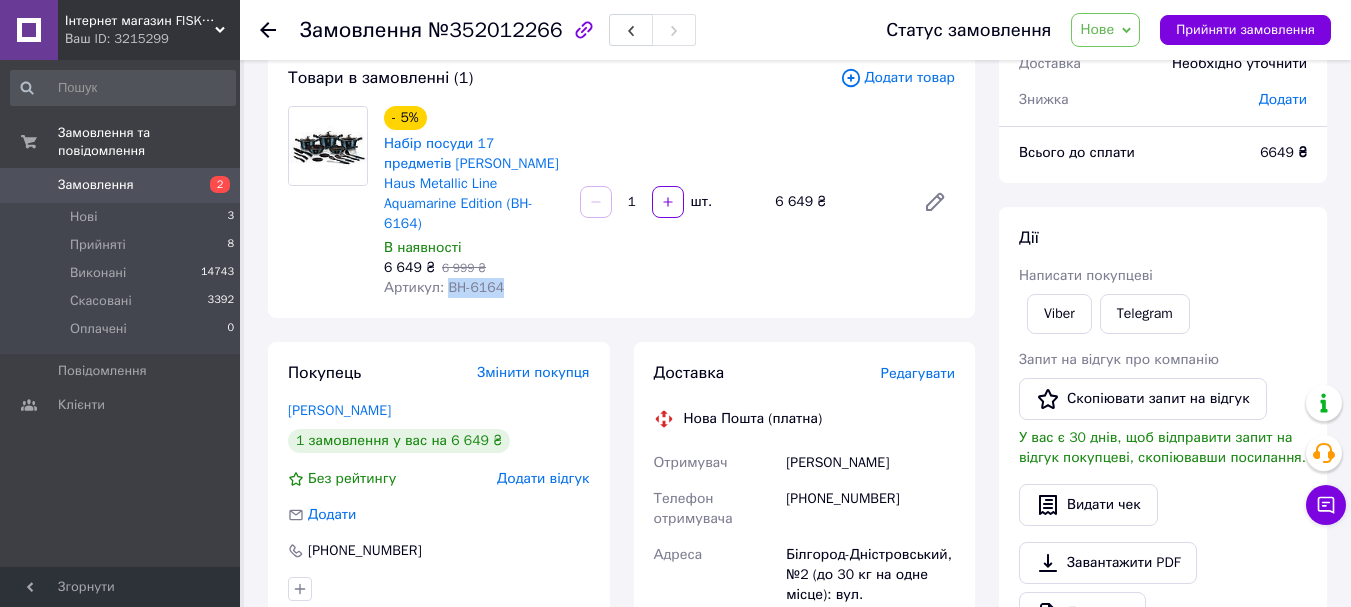copy on "BH-6164" 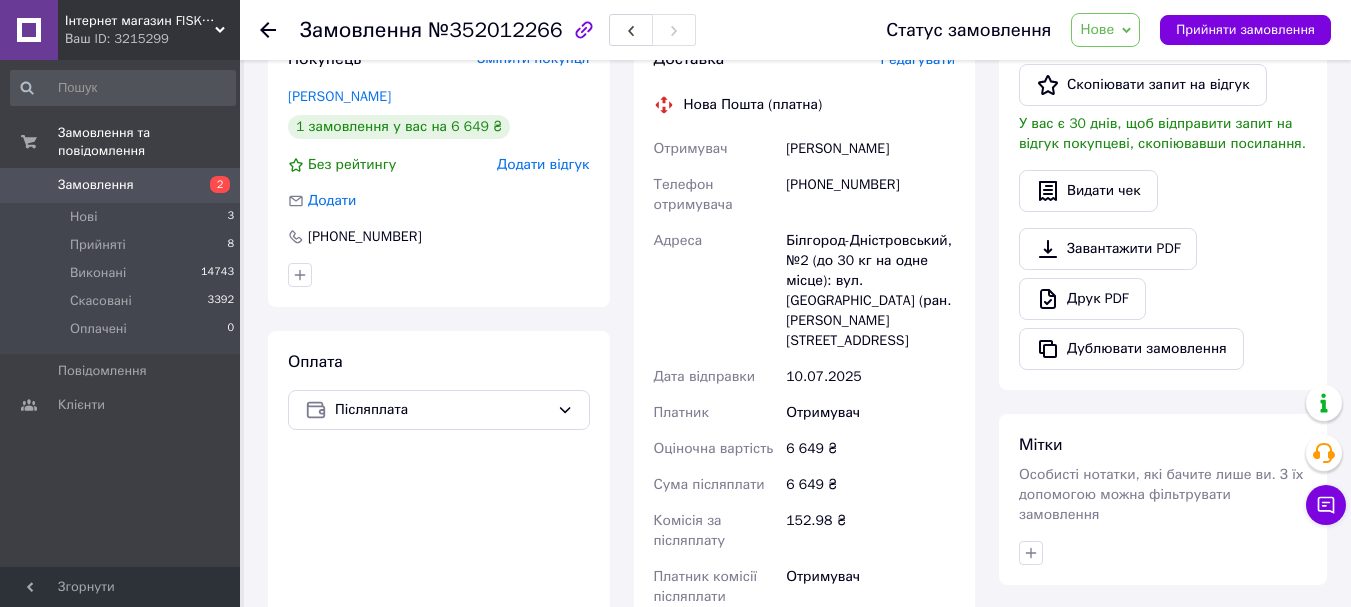 scroll, scrollTop: 225, scrollLeft: 0, axis: vertical 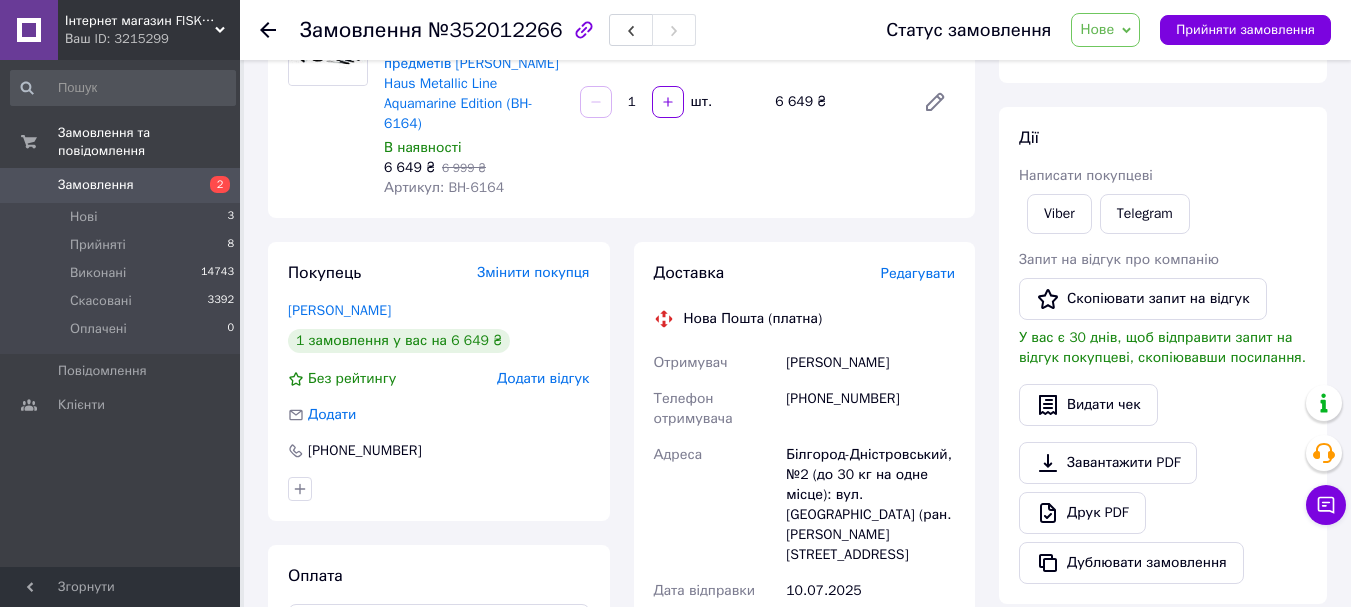 click 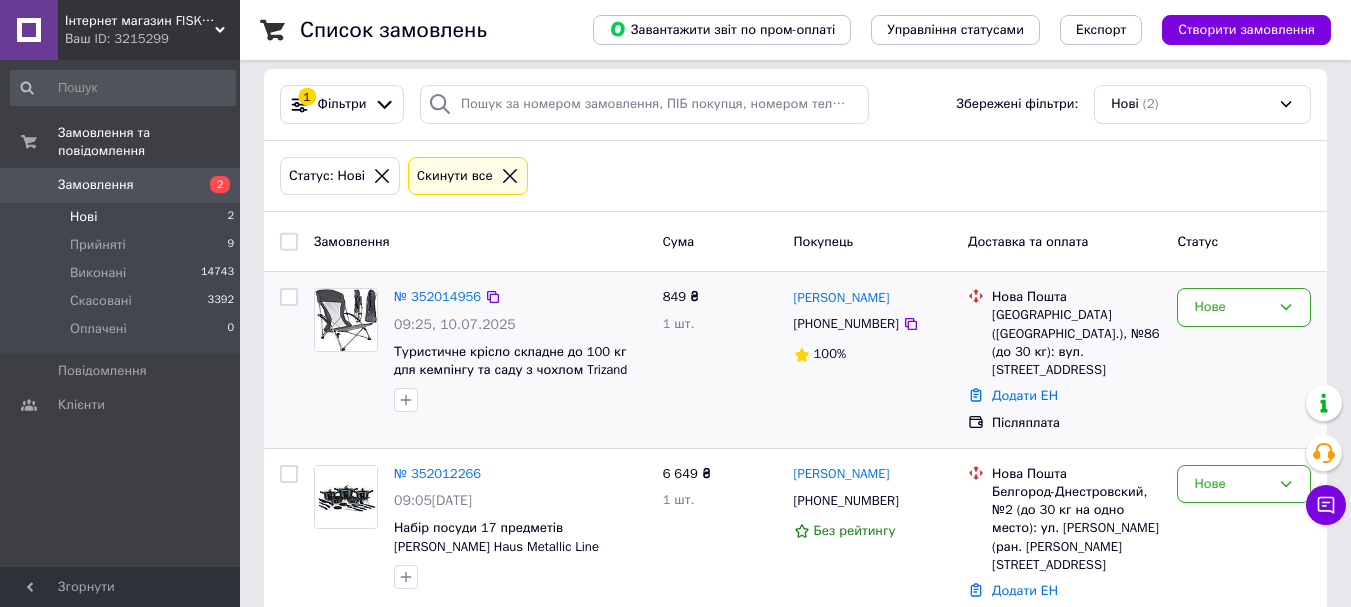 scroll, scrollTop: 37, scrollLeft: 0, axis: vertical 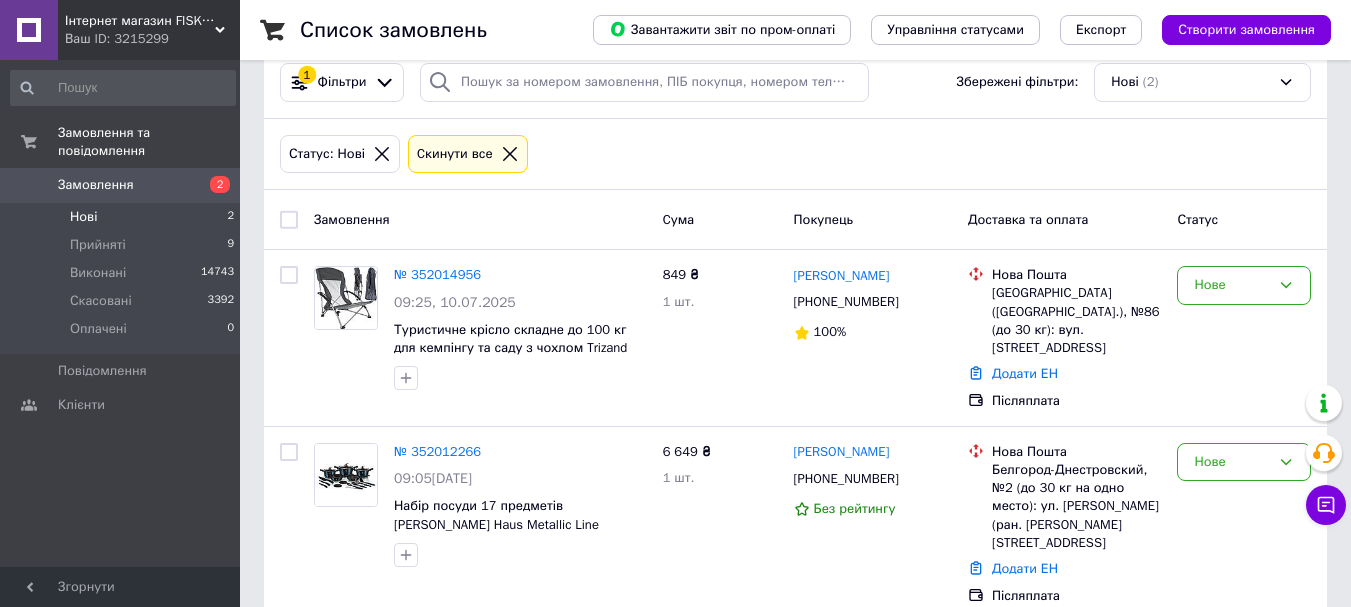 click on "Нові 2" at bounding box center (123, 217) 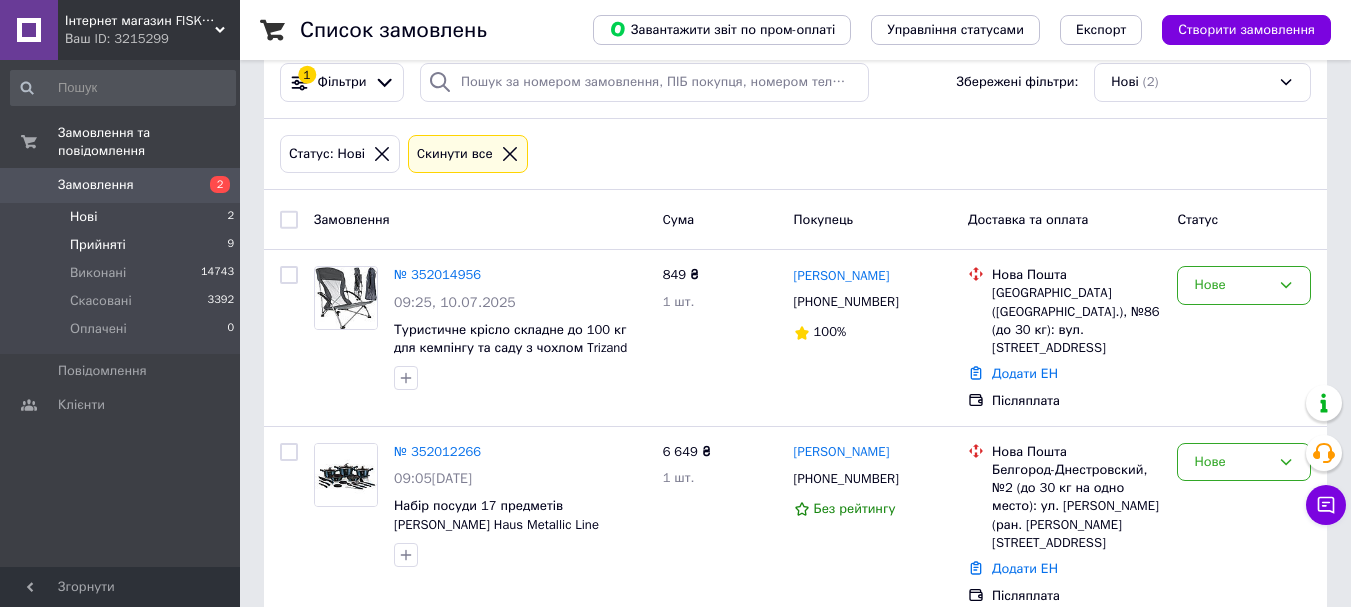 click on "Прийняті" at bounding box center [98, 245] 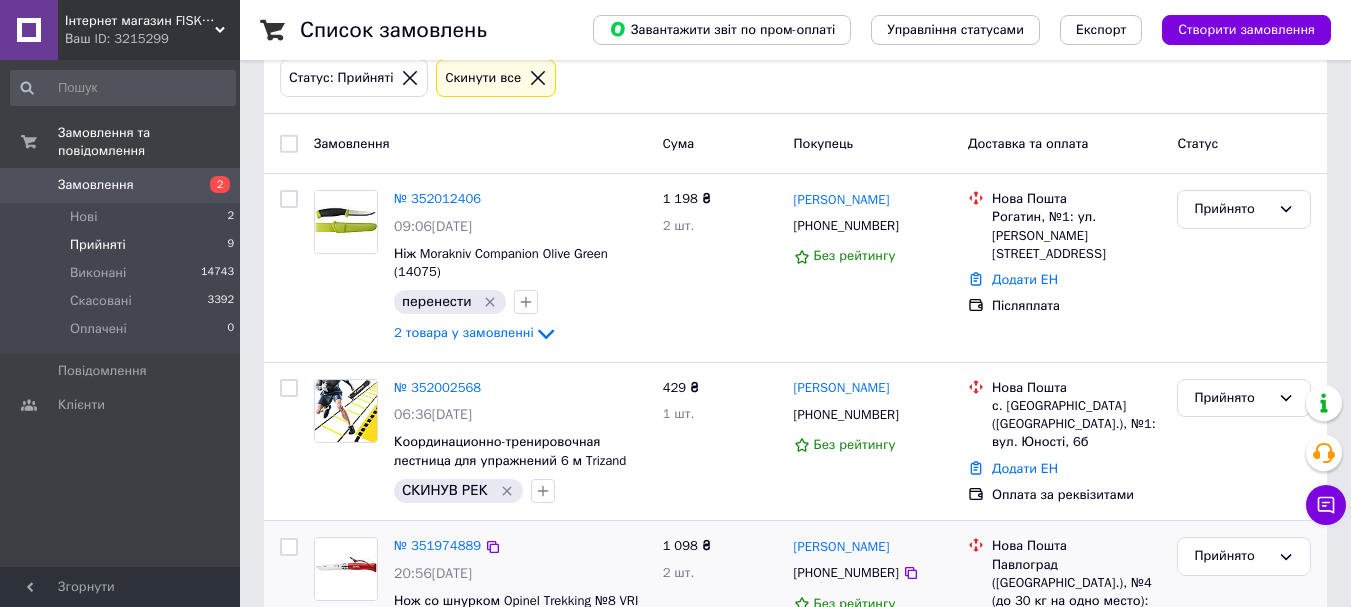 scroll, scrollTop: 0, scrollLeft: 0, axis: both 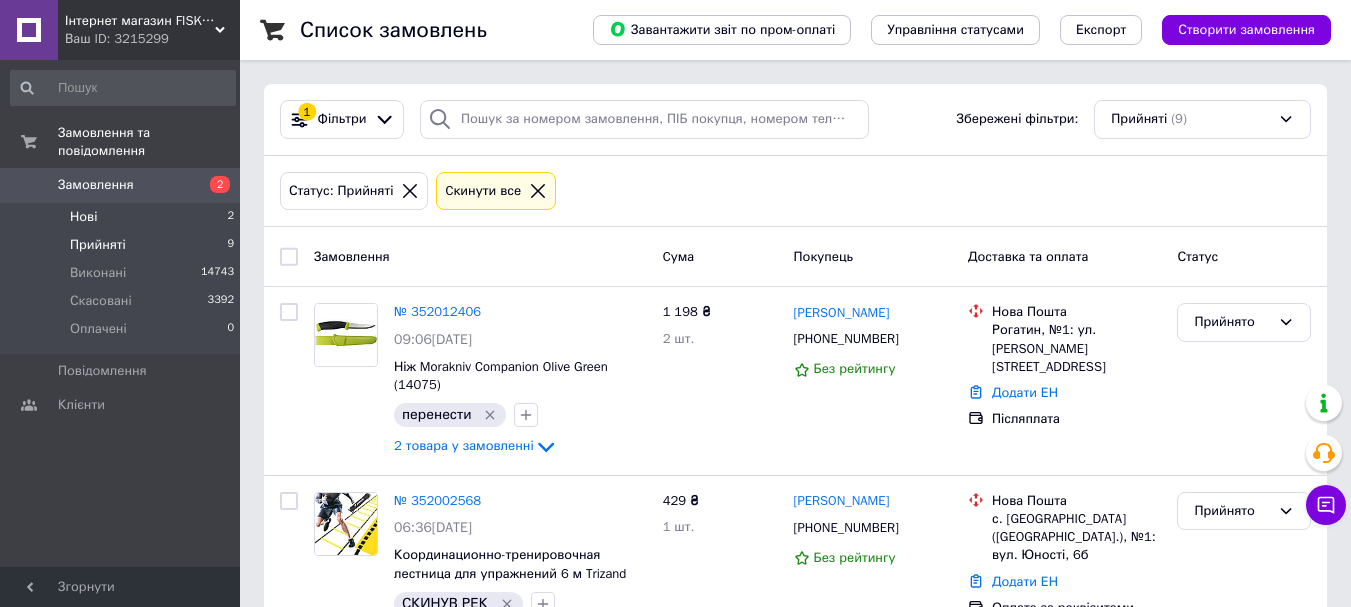 click on "Нові 2" at bounding box center [123, 217] 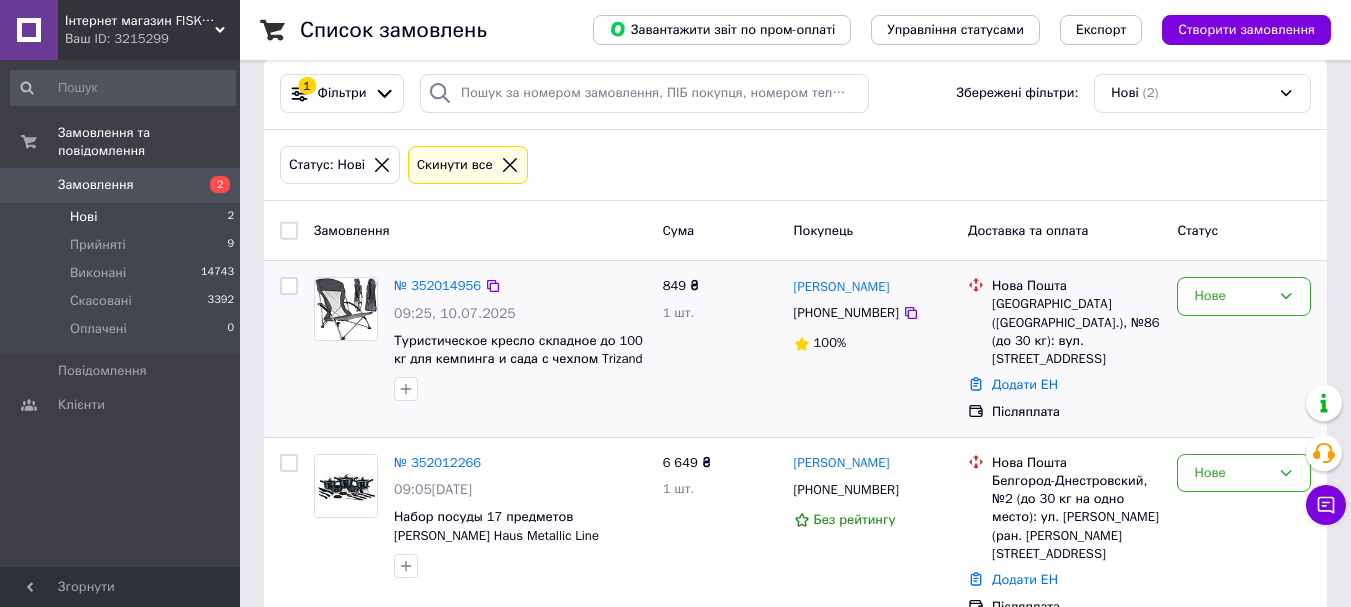 scroll, scrollTop: 37, scrollLeft: 0, axis: vertical 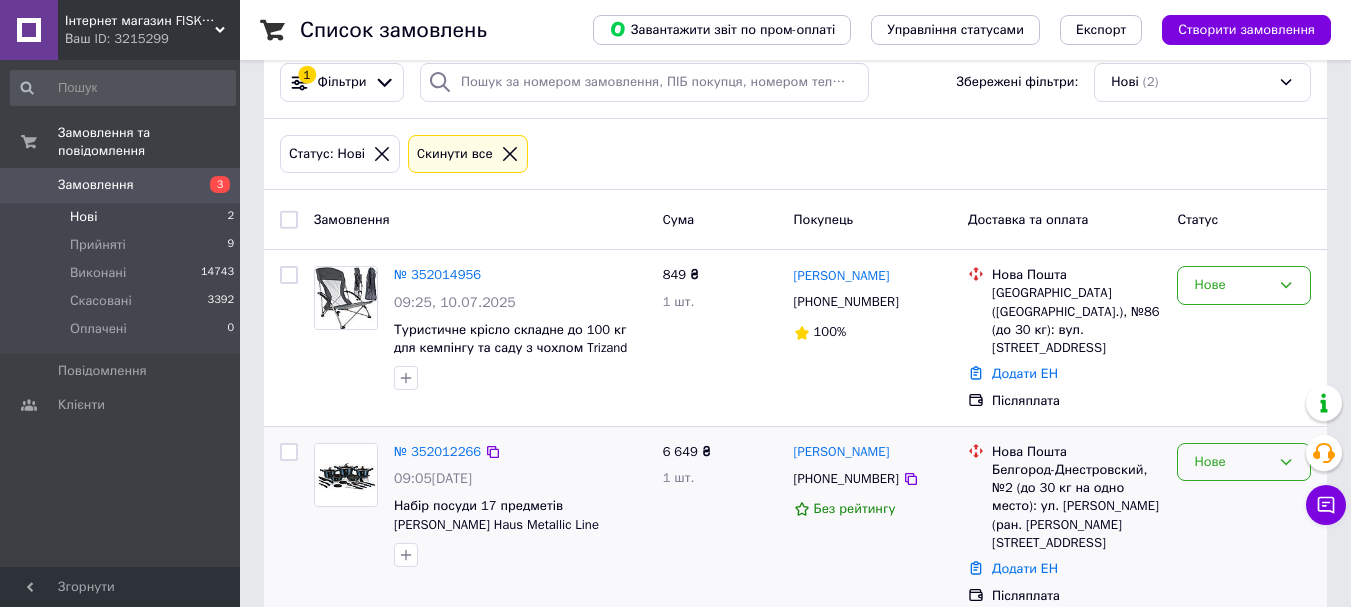 click 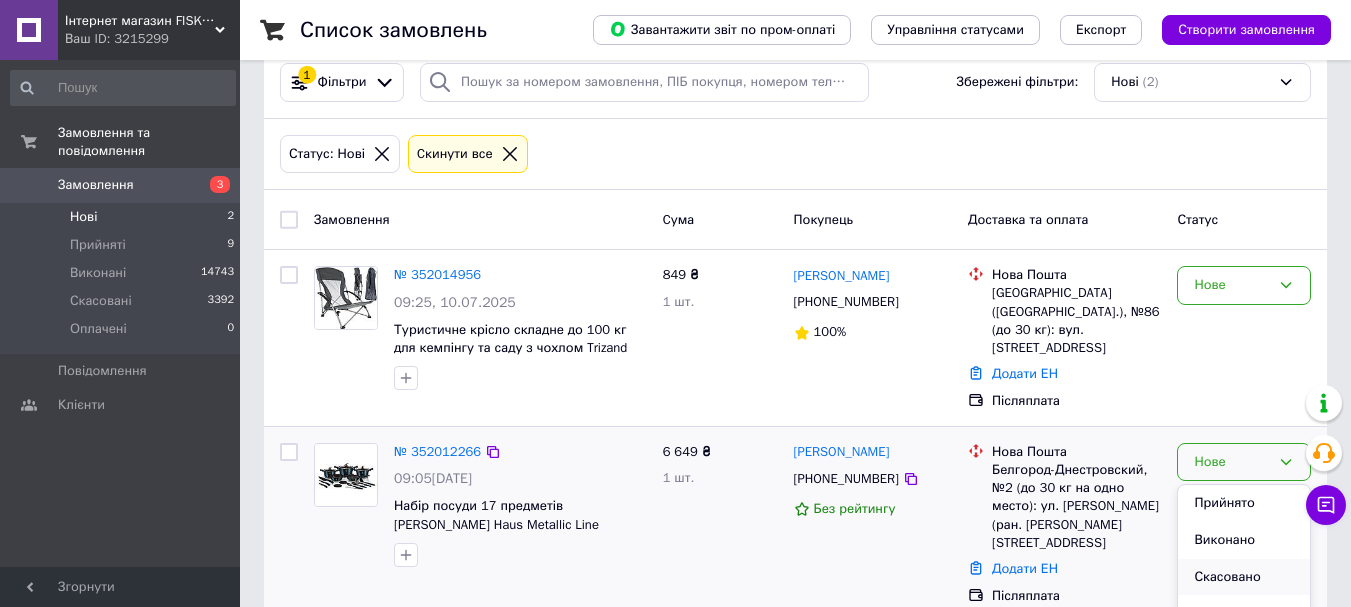 click on "Скасовано" at bounding box center [1244, 577] 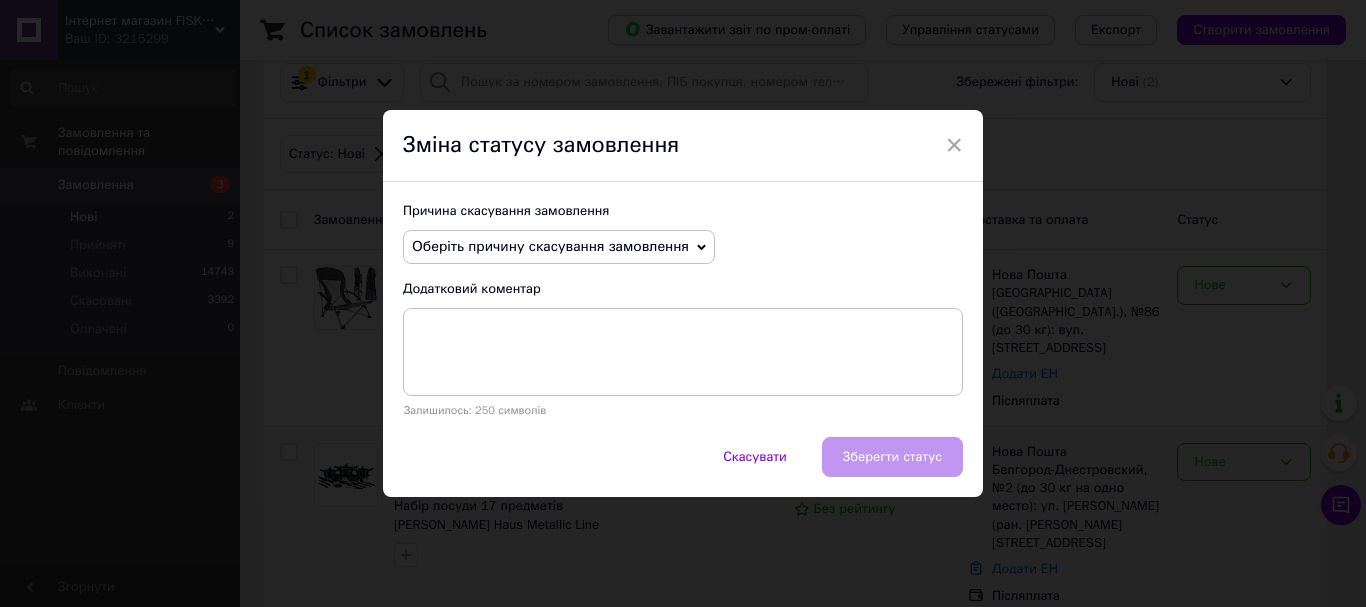 click on "Оберіть причину скасування замовлення" at bounding box center [559, 247] 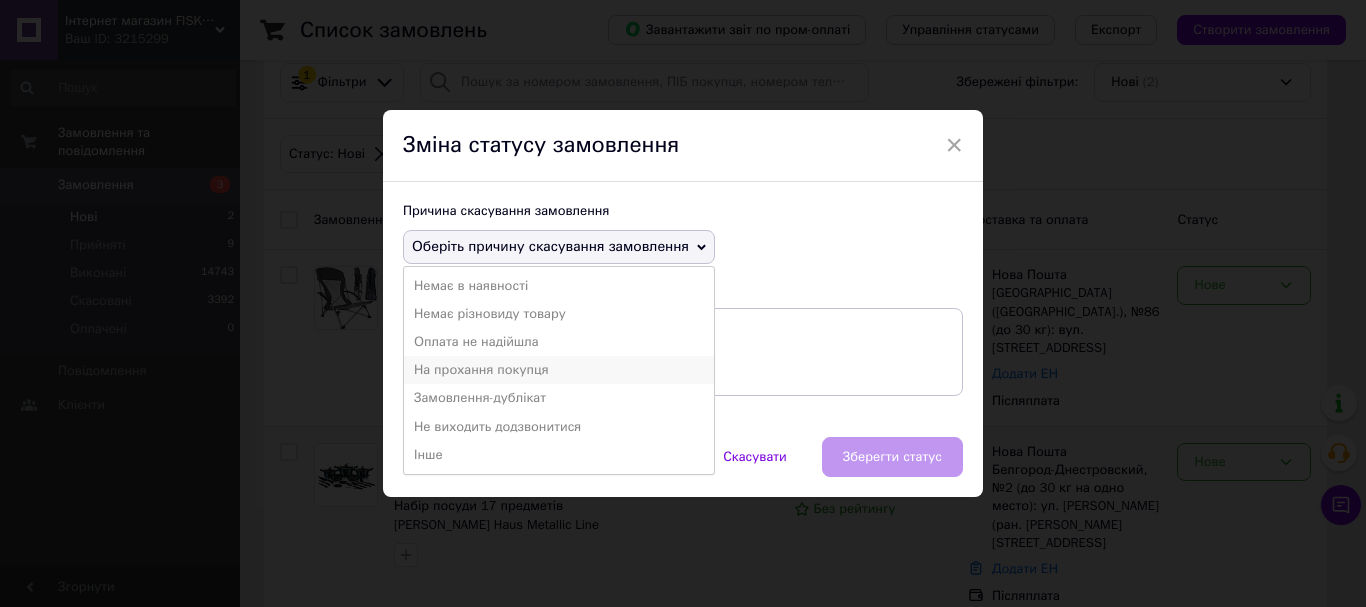 click on "На прохання покупця" at bounding box center (559, 370) 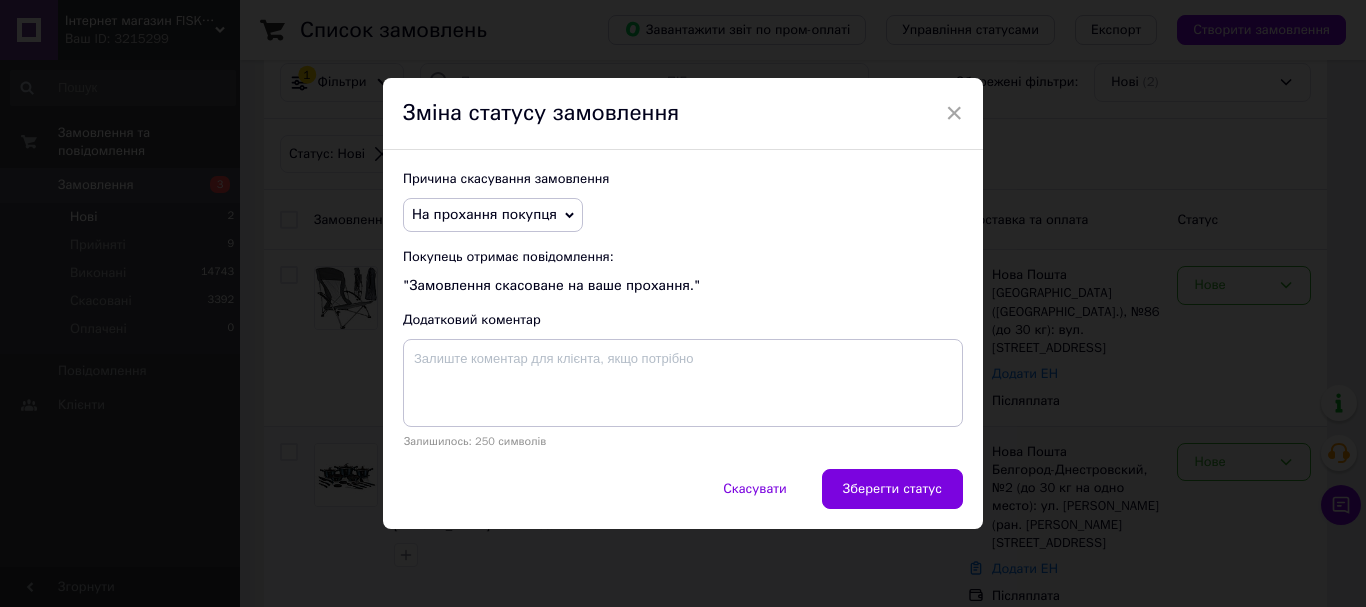 click on "Зберегти статус" at bounding box center (892, 489) 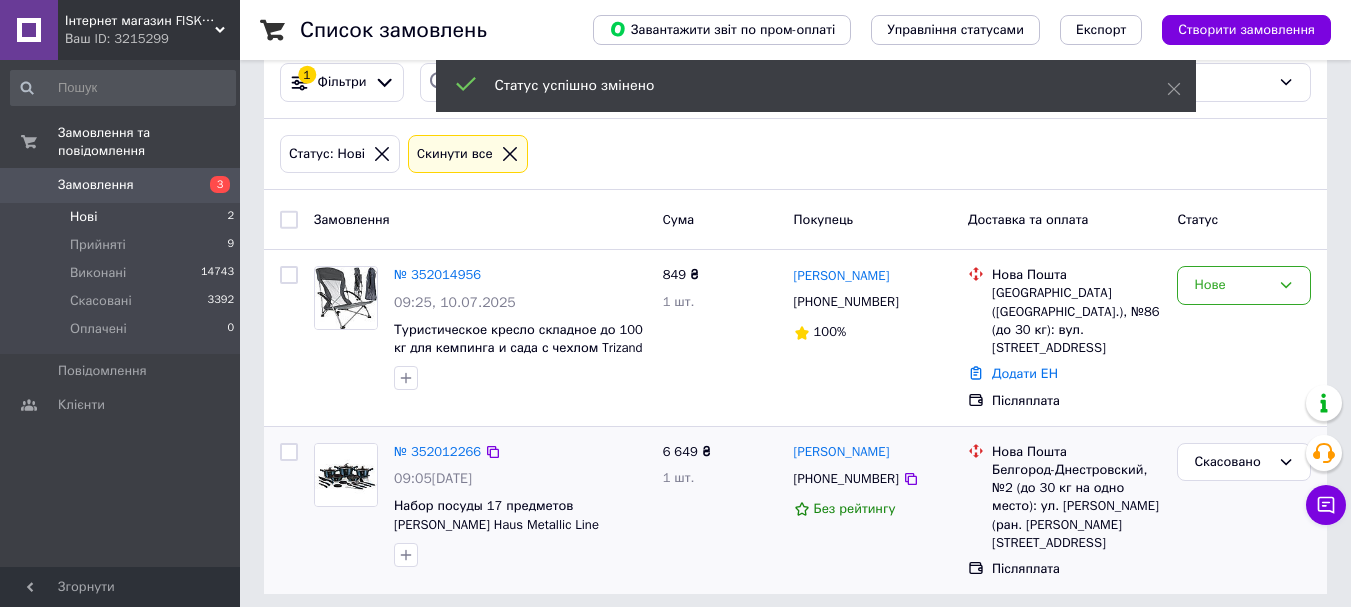 scroll, scrollTop: 17, scrollLeft: 0, axis: vertical 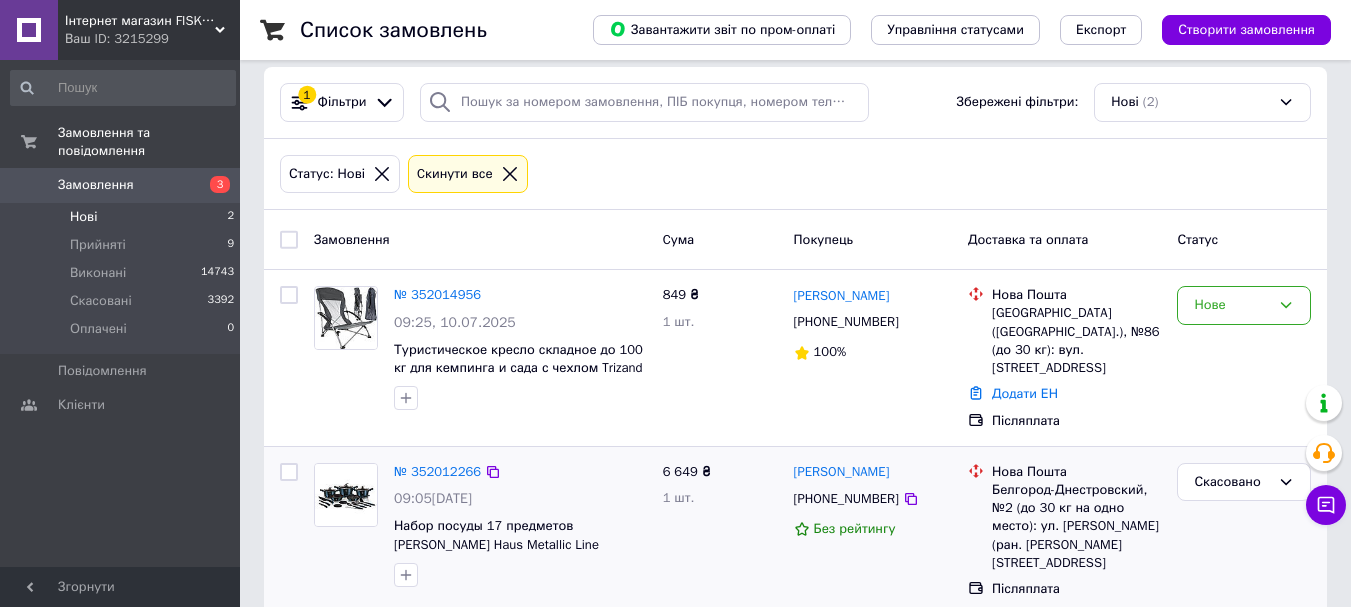 click on "Нові 2" at bounding box center (123, 217) 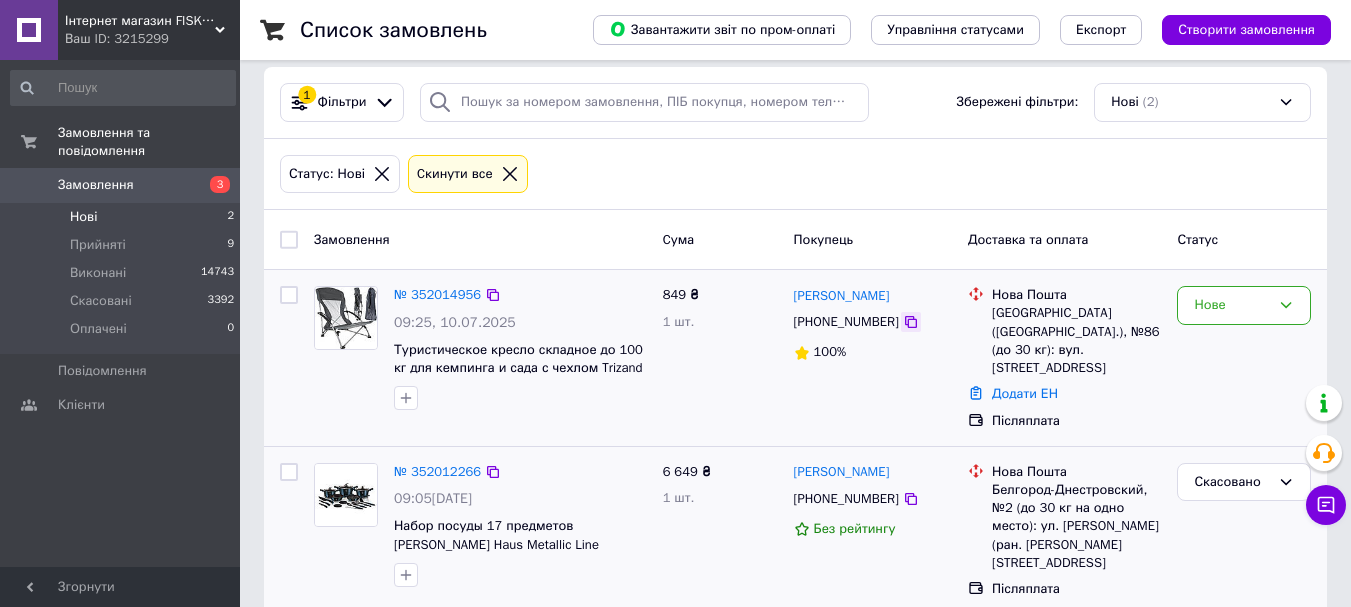 click 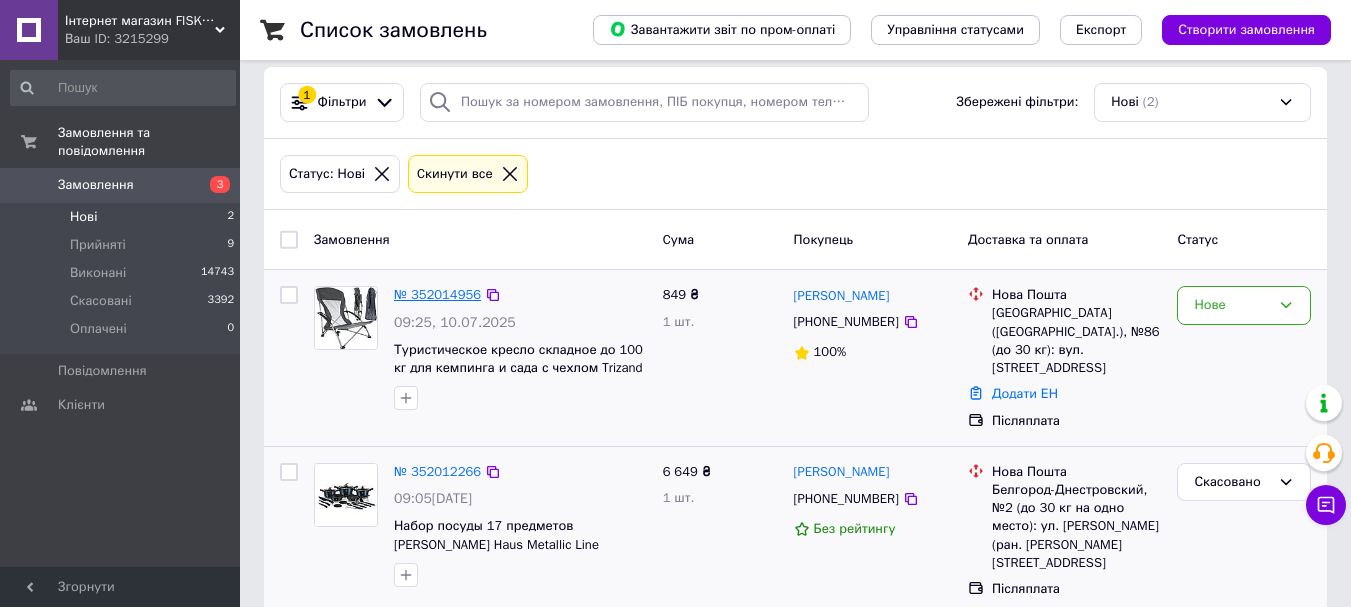 click on "№ 352014956" at bounding box center [437, 294] 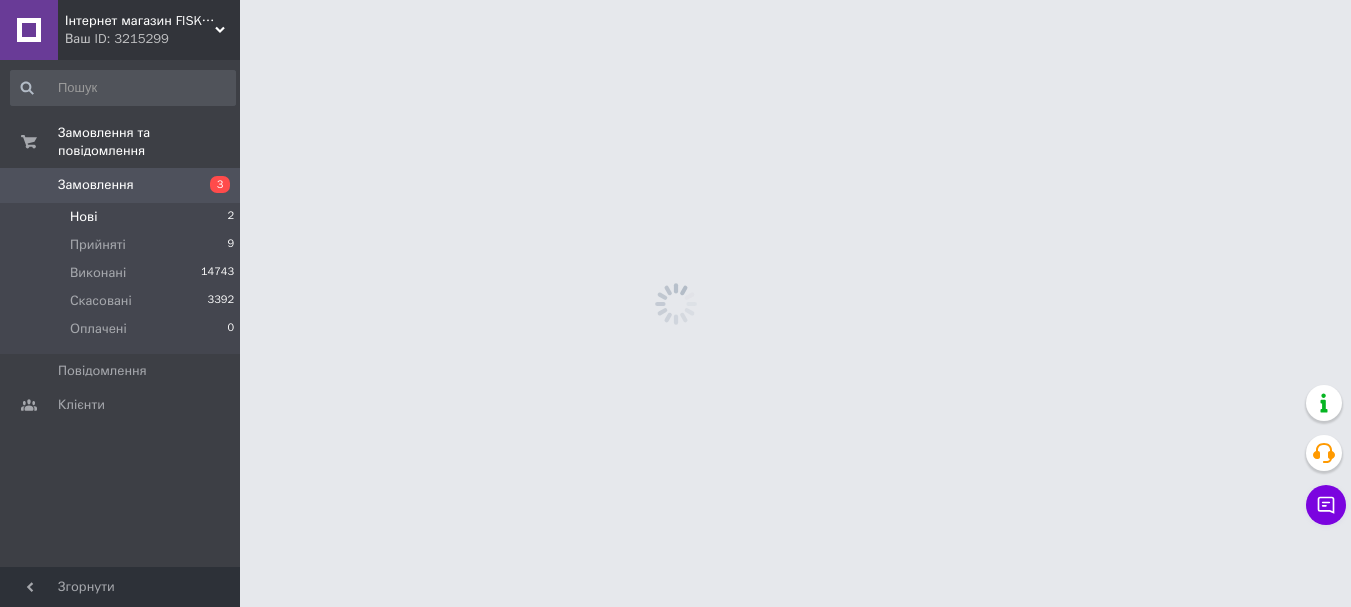 scroll, scrollTop: 0, scrollLeft: 0, axis: both 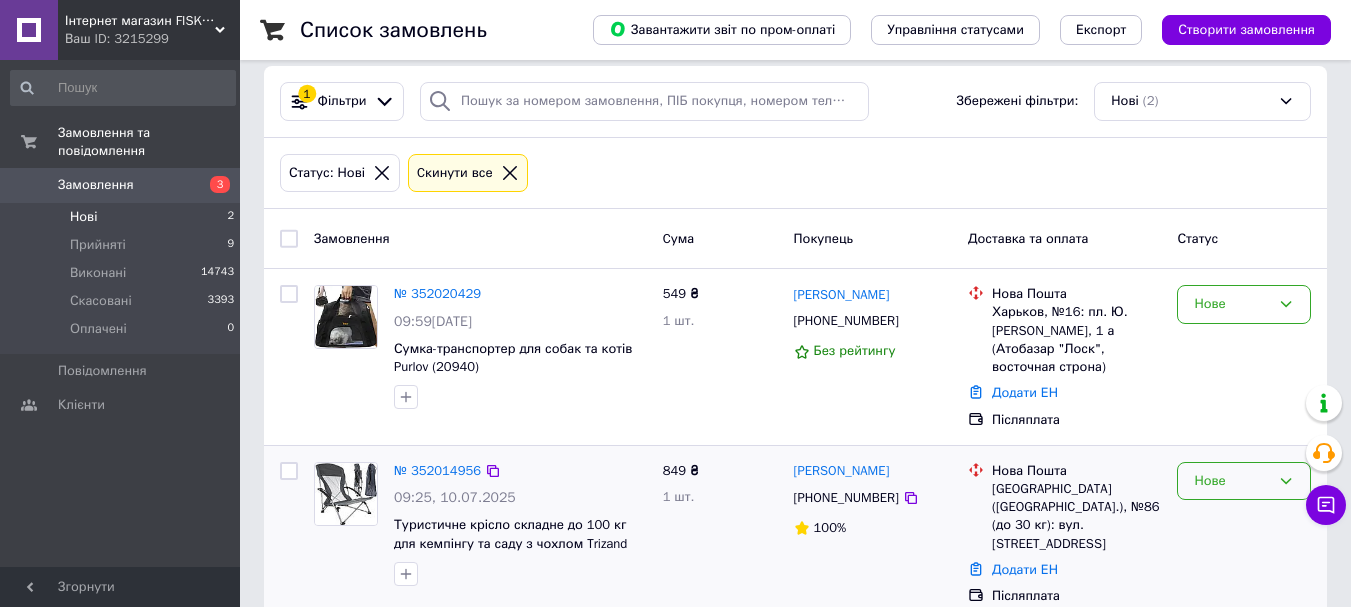 click 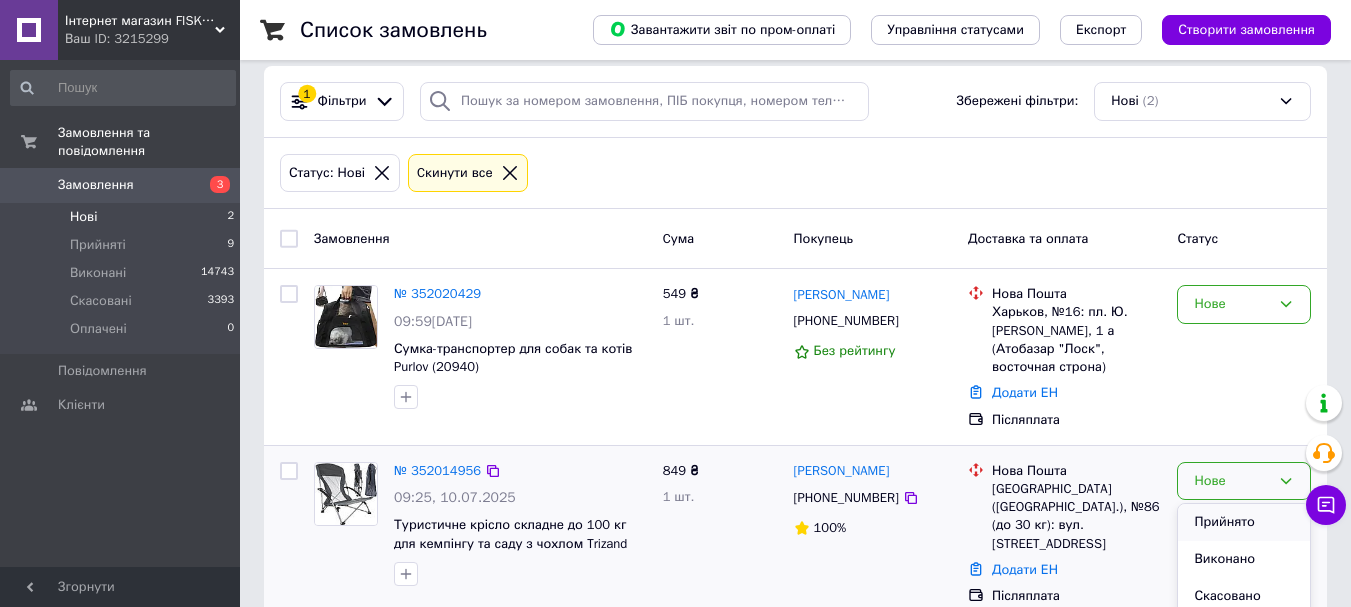 click on "Прийнято" at bounding box center (1244, 522) 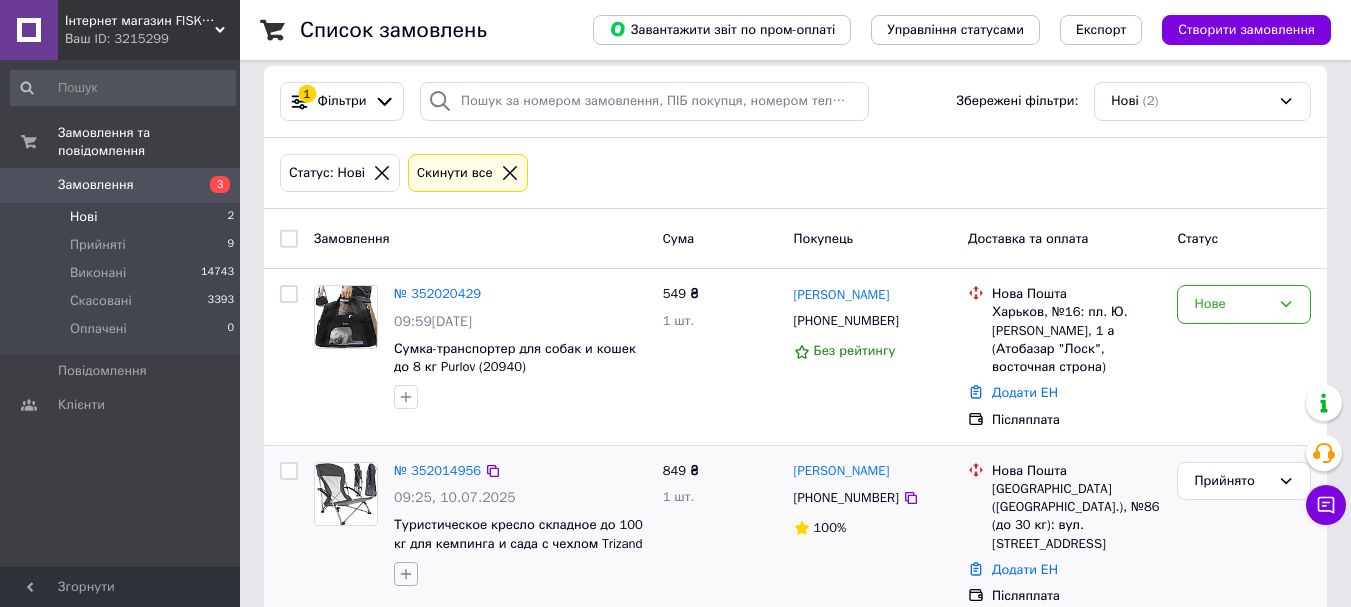 click 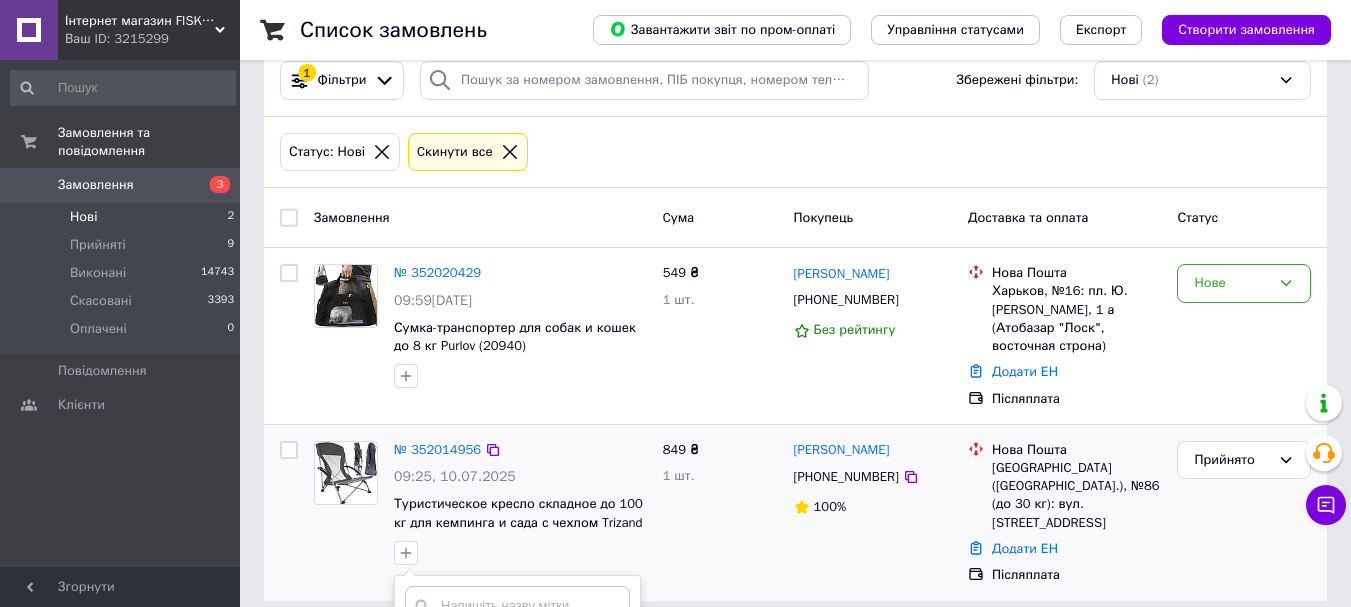 scroll, scrollTop: 339, scrollLeft: 0, axis: vertical 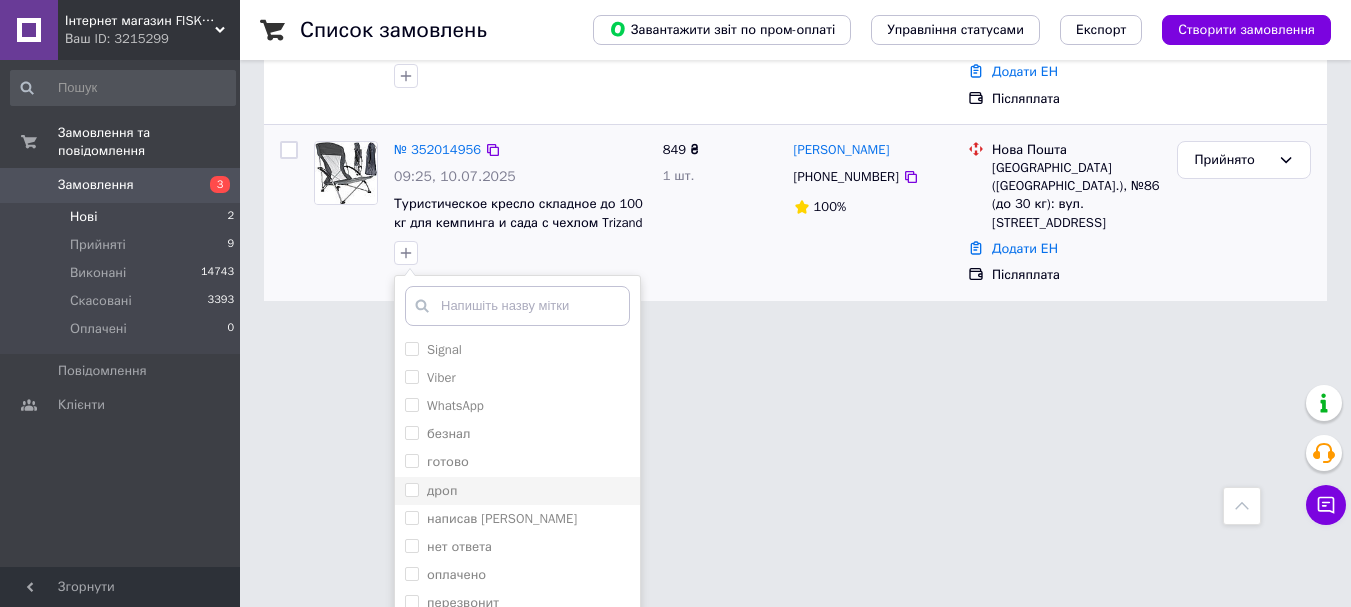 click on "дроп" at bounding box center (411, 489) 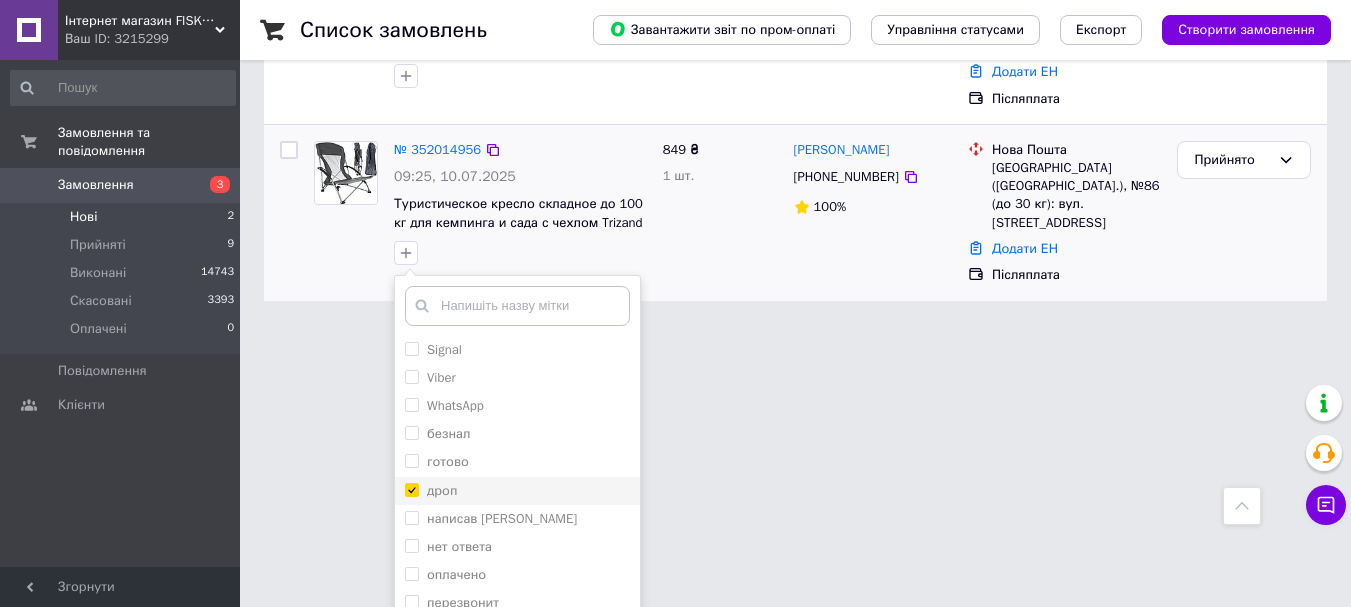 checkbox on "true" 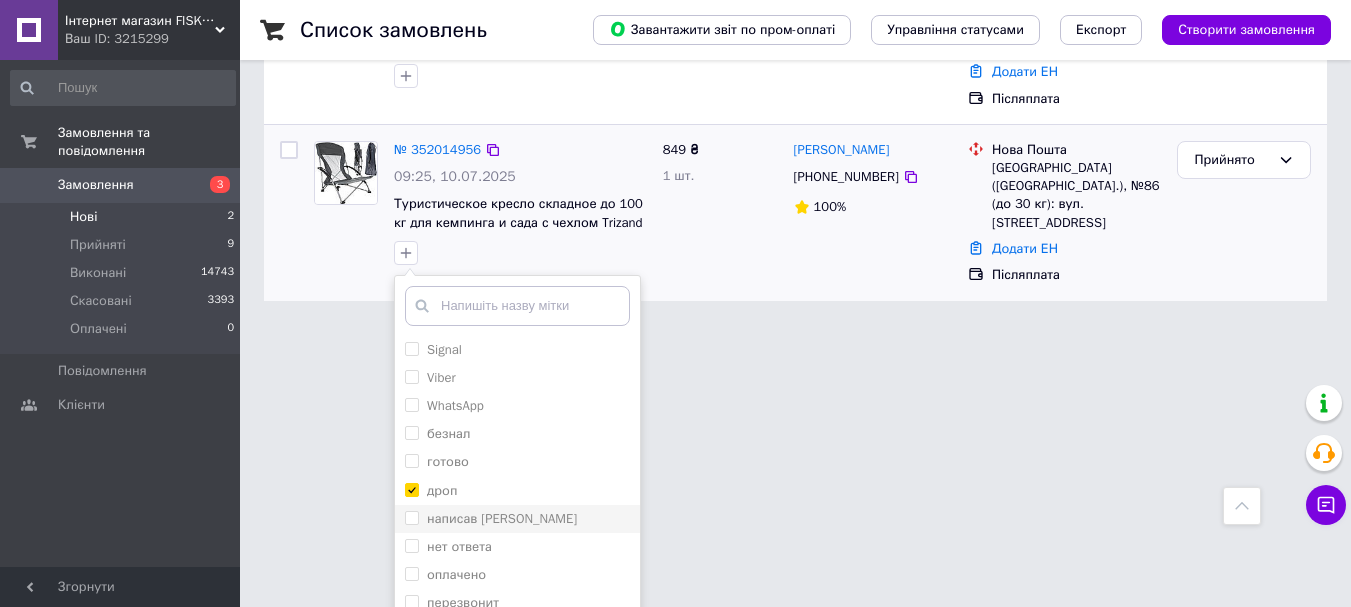 scroll, scrollTop: 95, scrollLeft: 0, axis: vertical 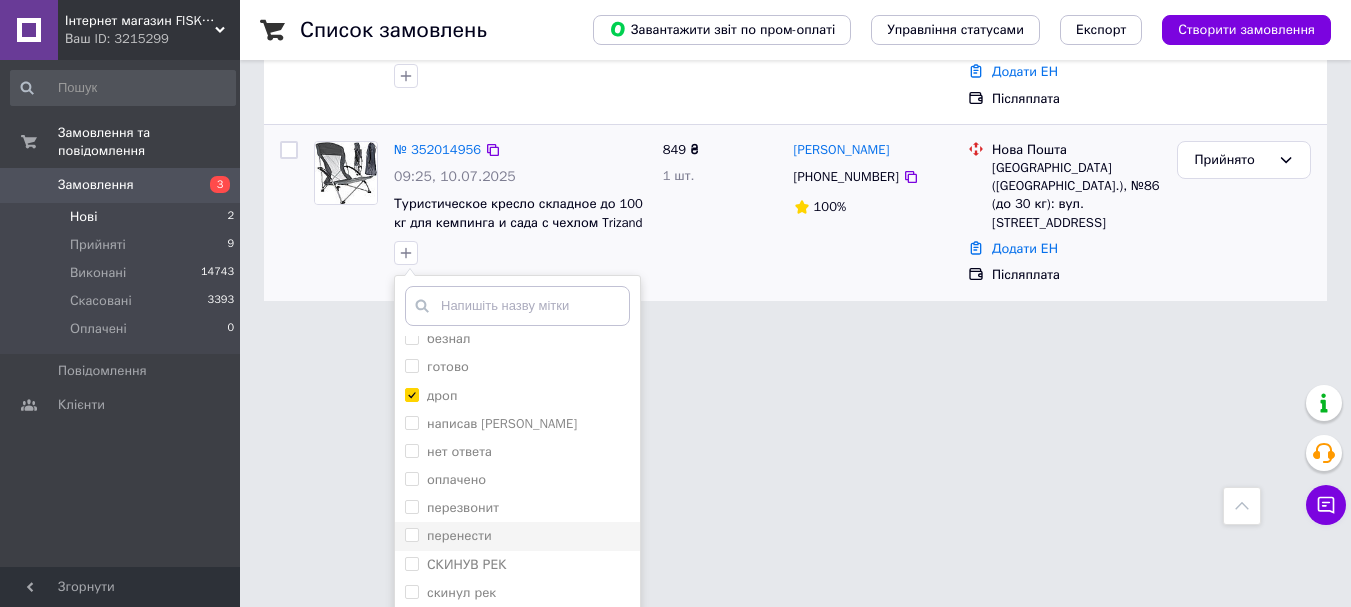 click on "перенести" at bounding box center (448, 536) 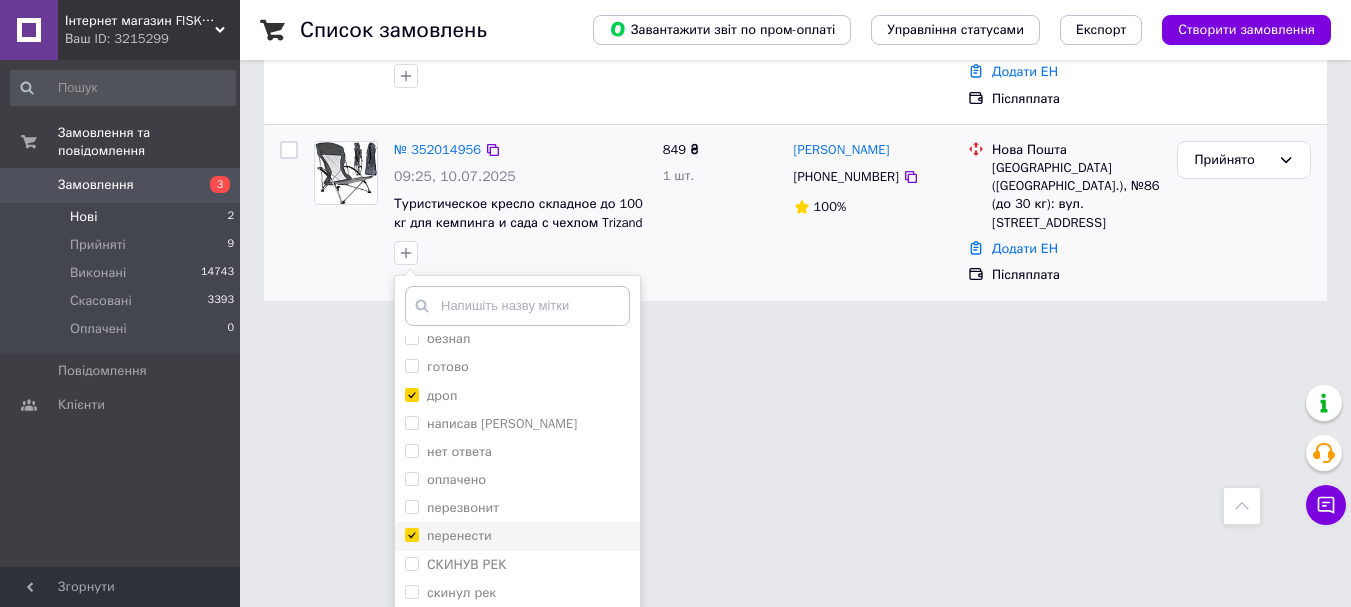 click on "перенести" at bounding box center [411, 534] 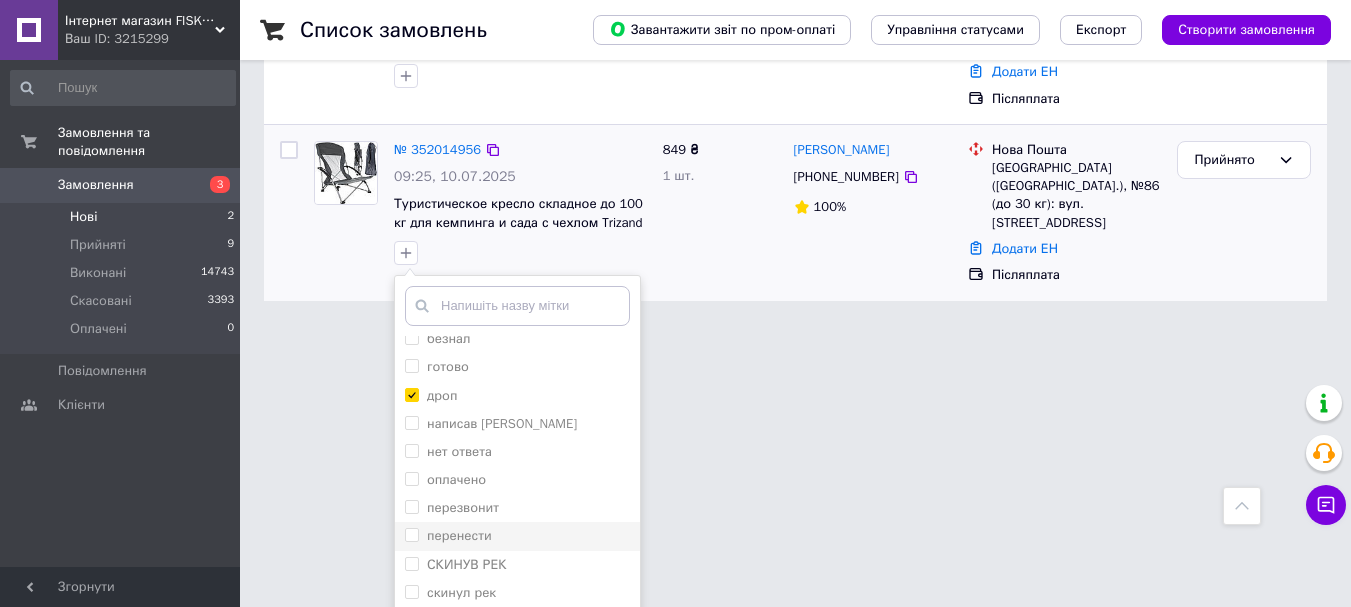 click on "перенести" at bounding box center [411, 534] 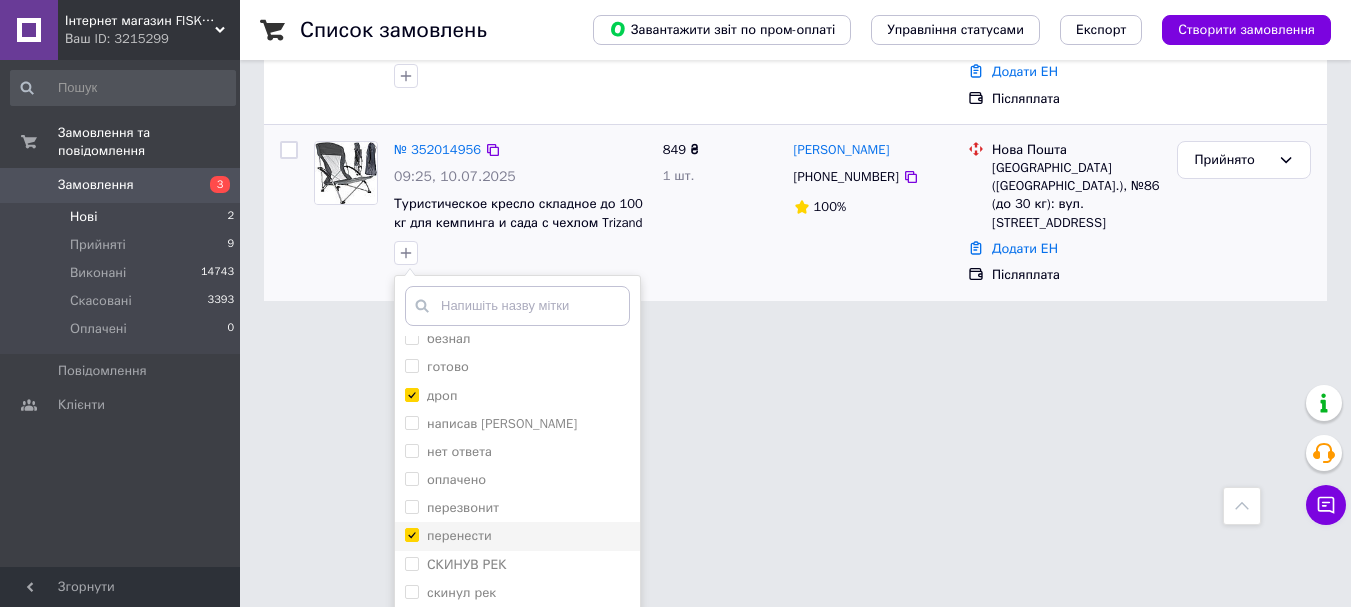 checkbox on "true" 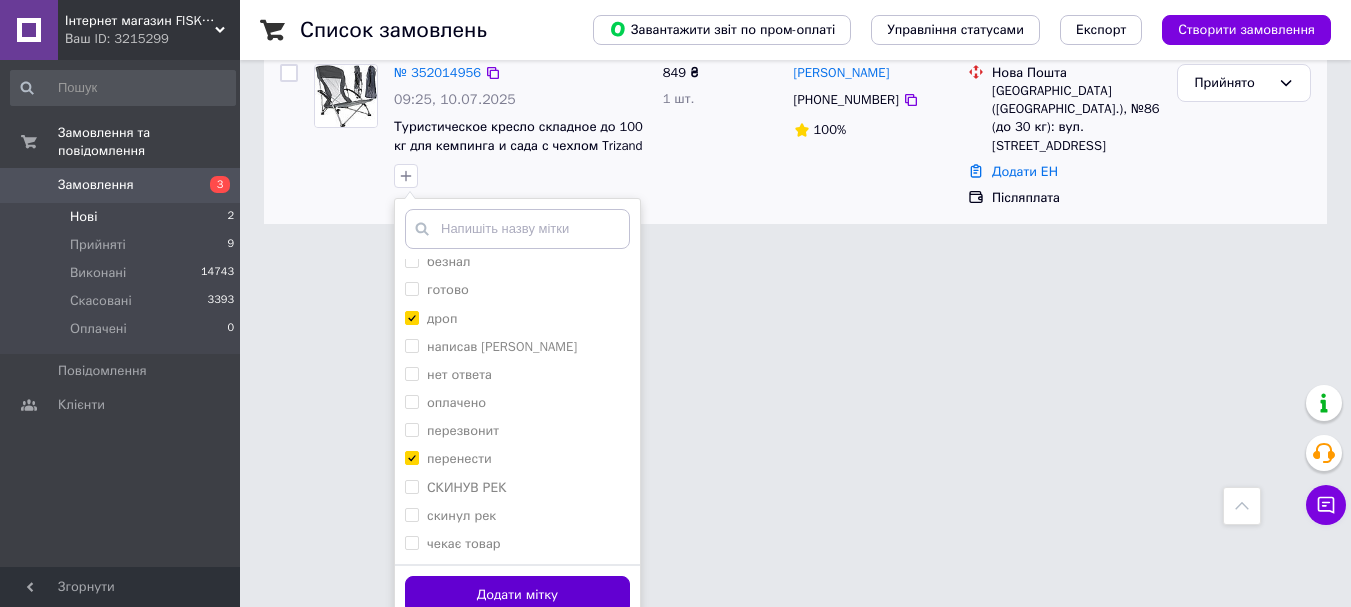 click on "Додати мітку" at bounding box center (517, 595) 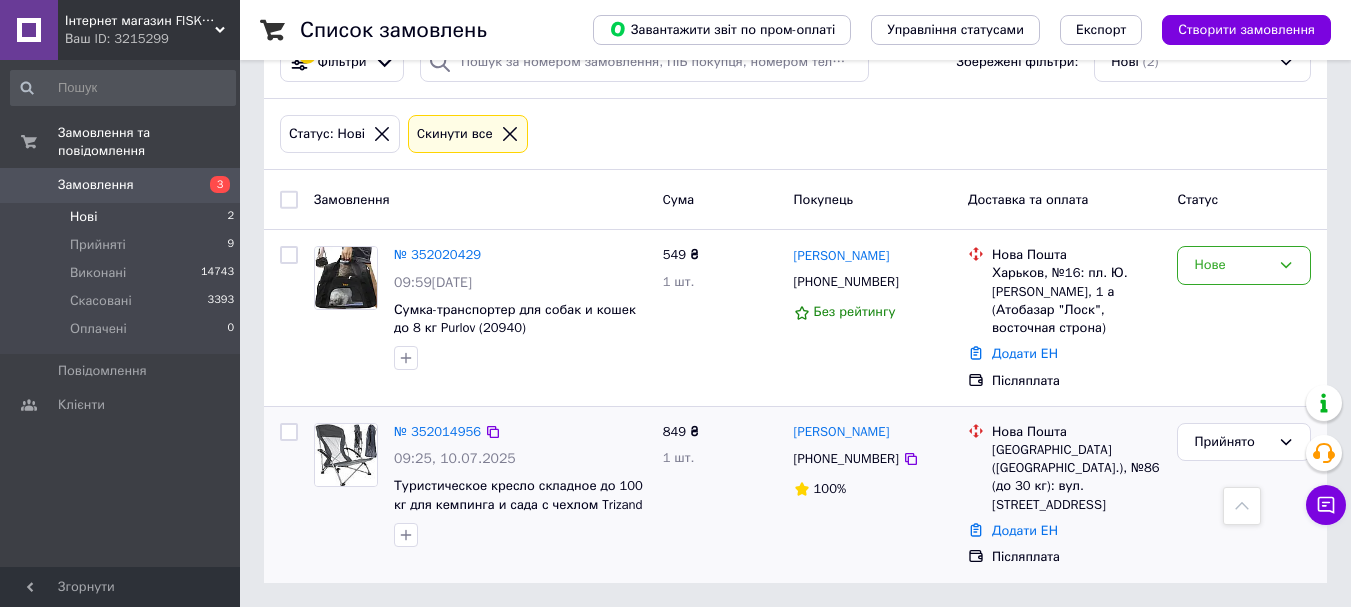 scroll, scrollTop: 18, scrollLeft: 0, axis: vertical 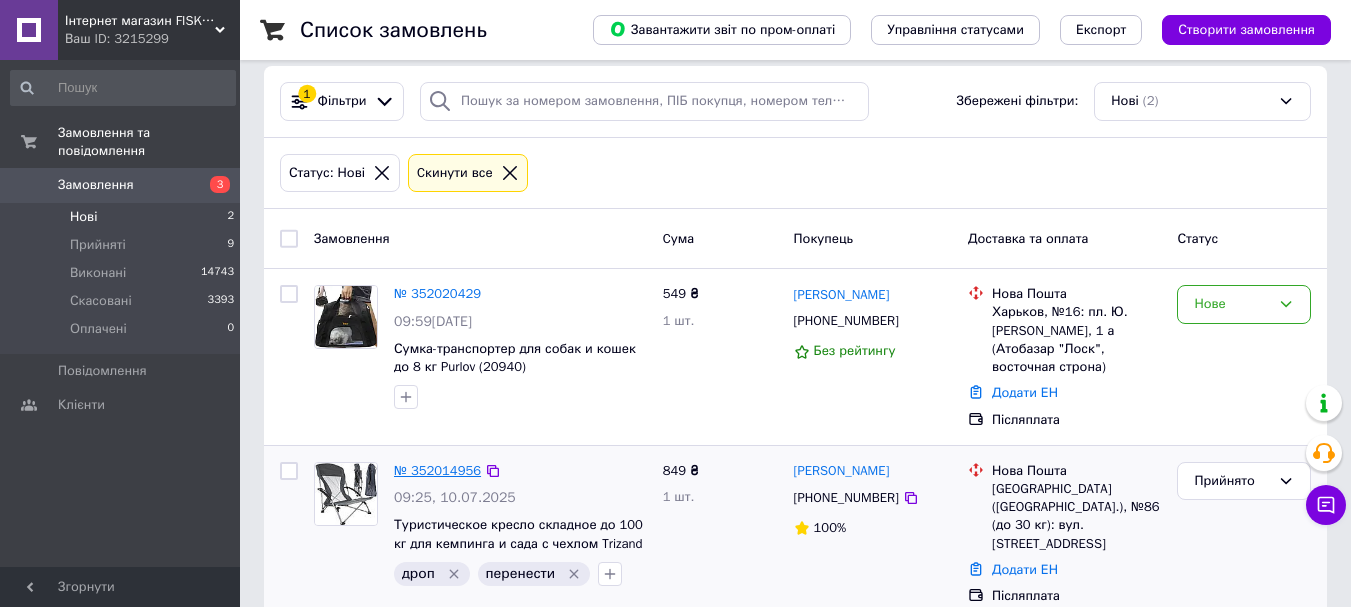 click on "№ 352014956" at bounding box center [437, 470] 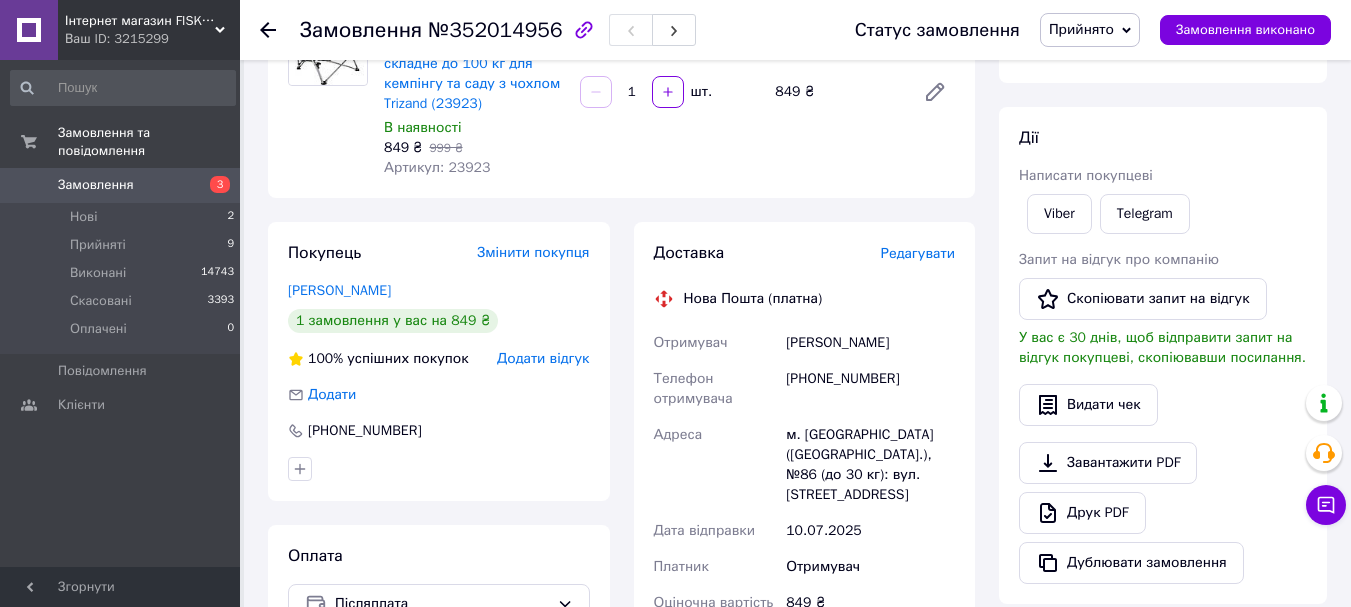 scroll, scrollTop: 118, scrollLeft: 0, axis: vertical 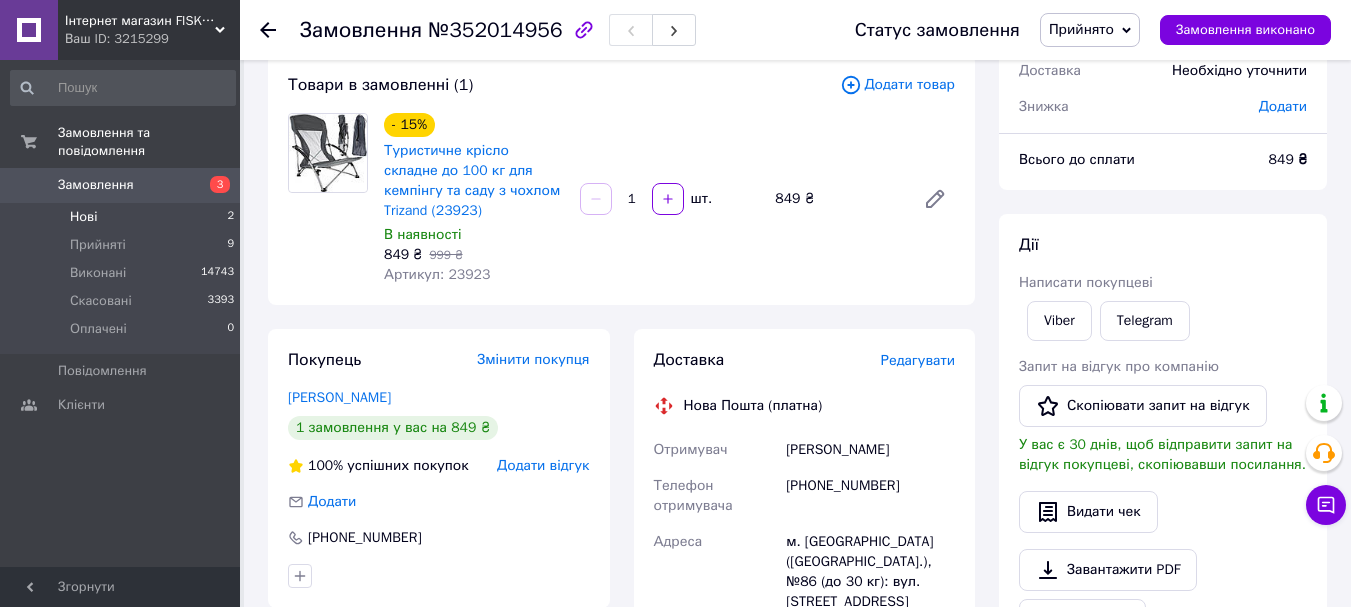 click on "Нові 2" at bounding box center [123, 217] 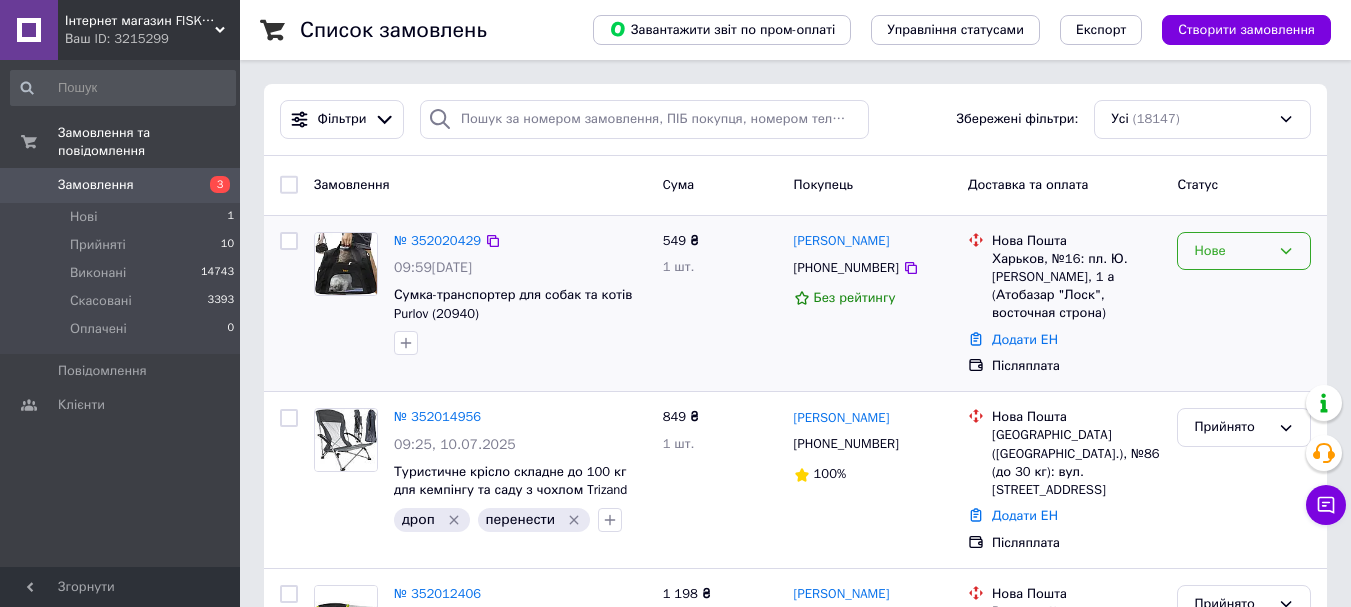 click on "Нове" at bounding box center (1244, 251) 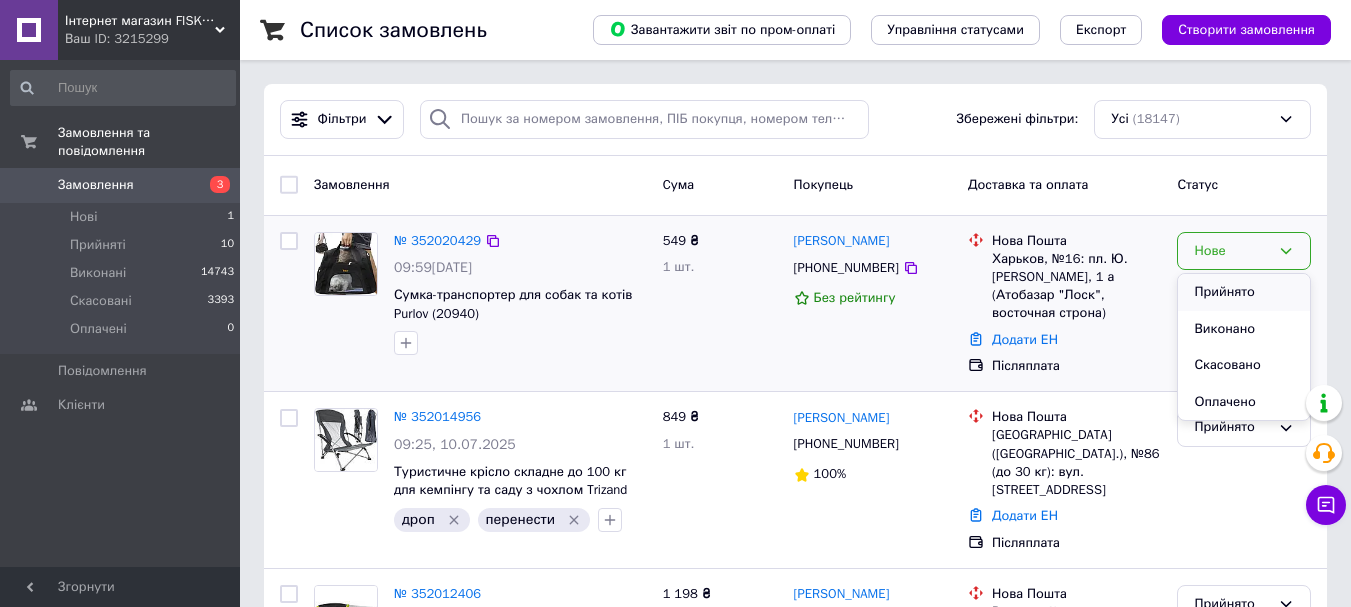 click on "Прийнято" at bounding box center [1244, 292] 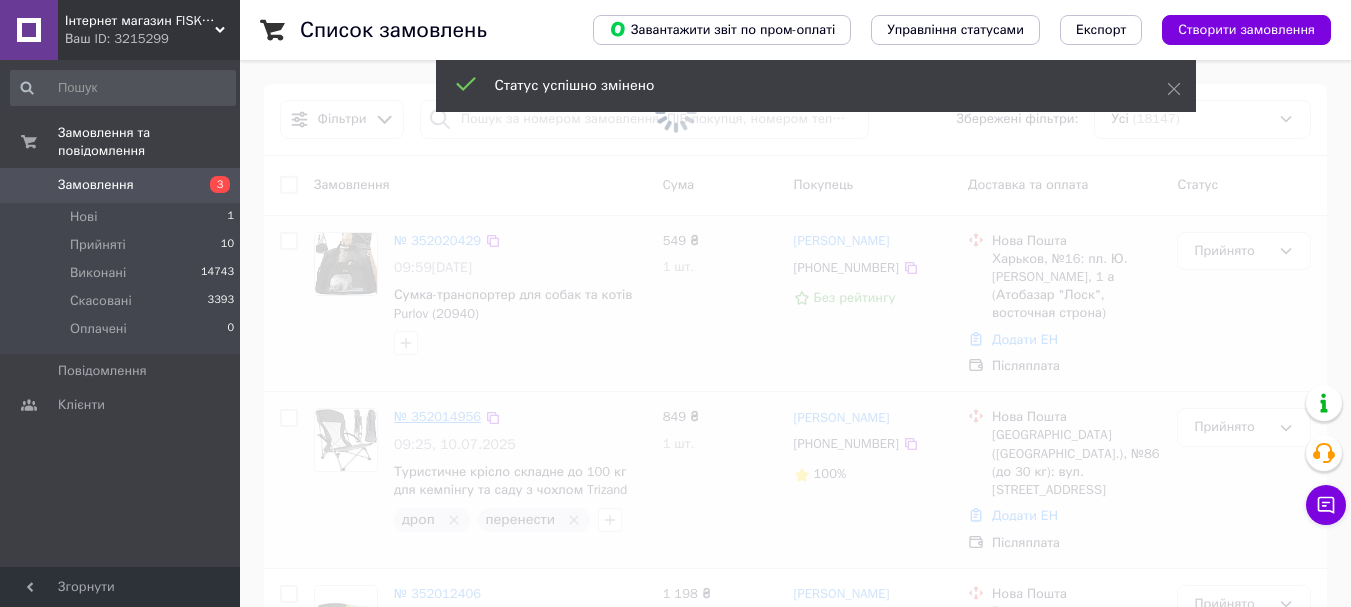 click at bounding box center (675, 303) 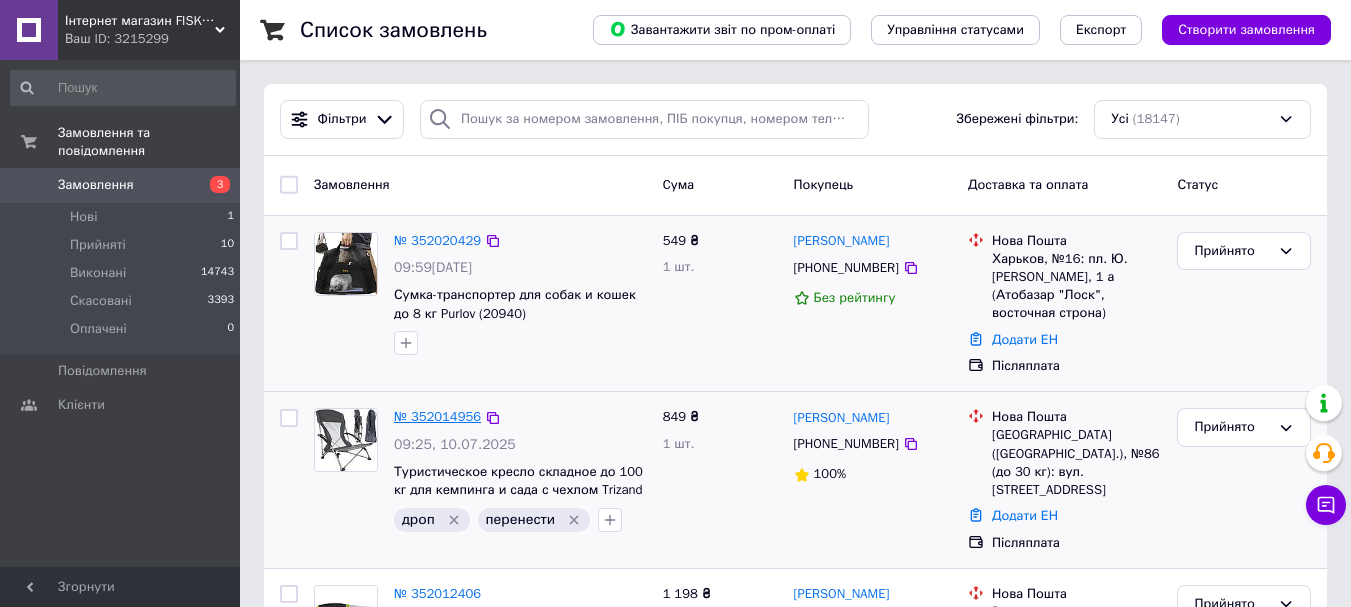 click 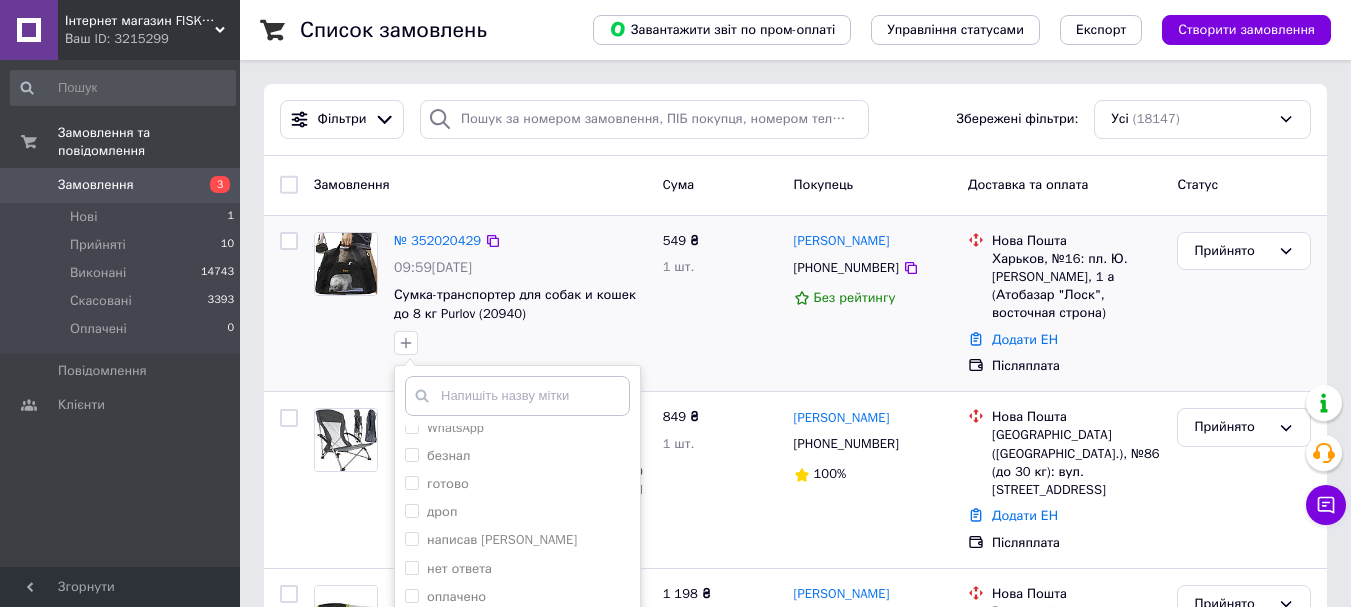 scroll, scrollTop: 95, scrollLeft: 0, axis: vertical 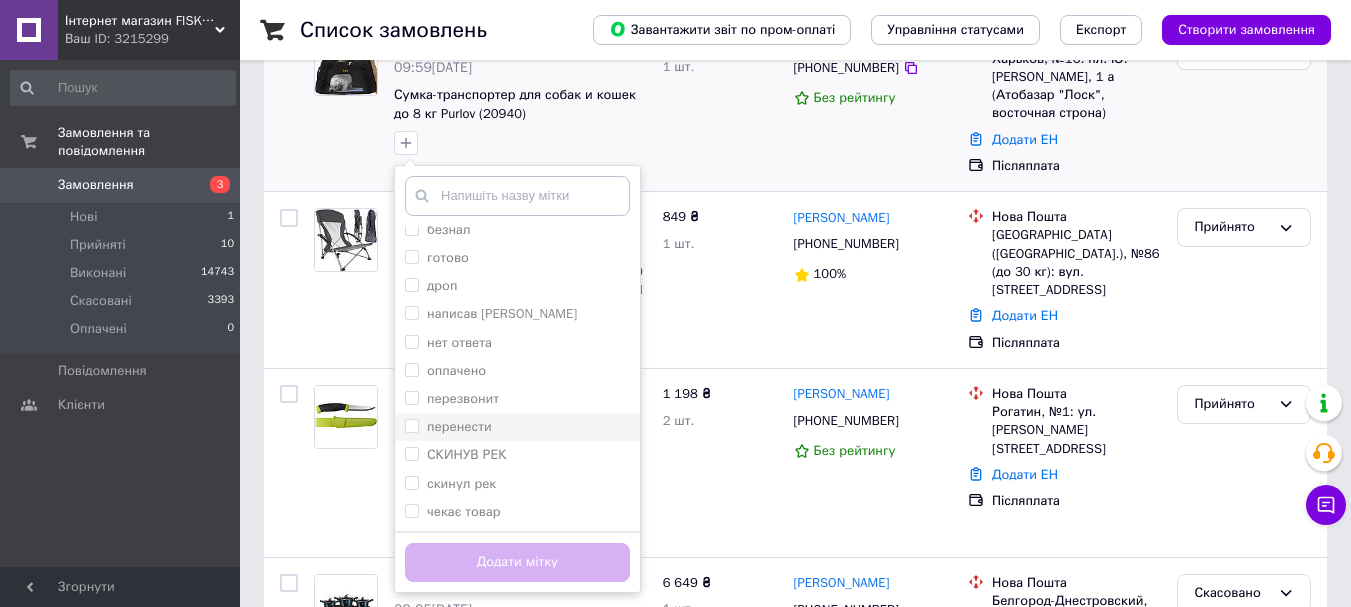click on "перенести" at bounding box center [411, 425] 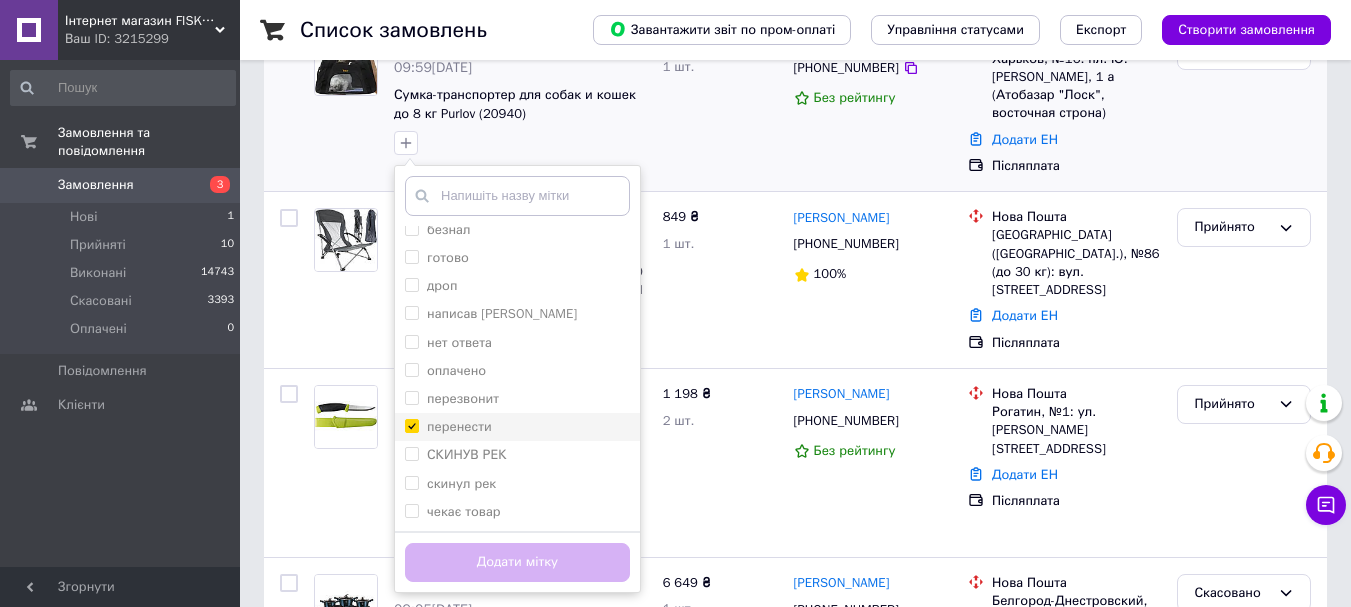 checkbox on "true" 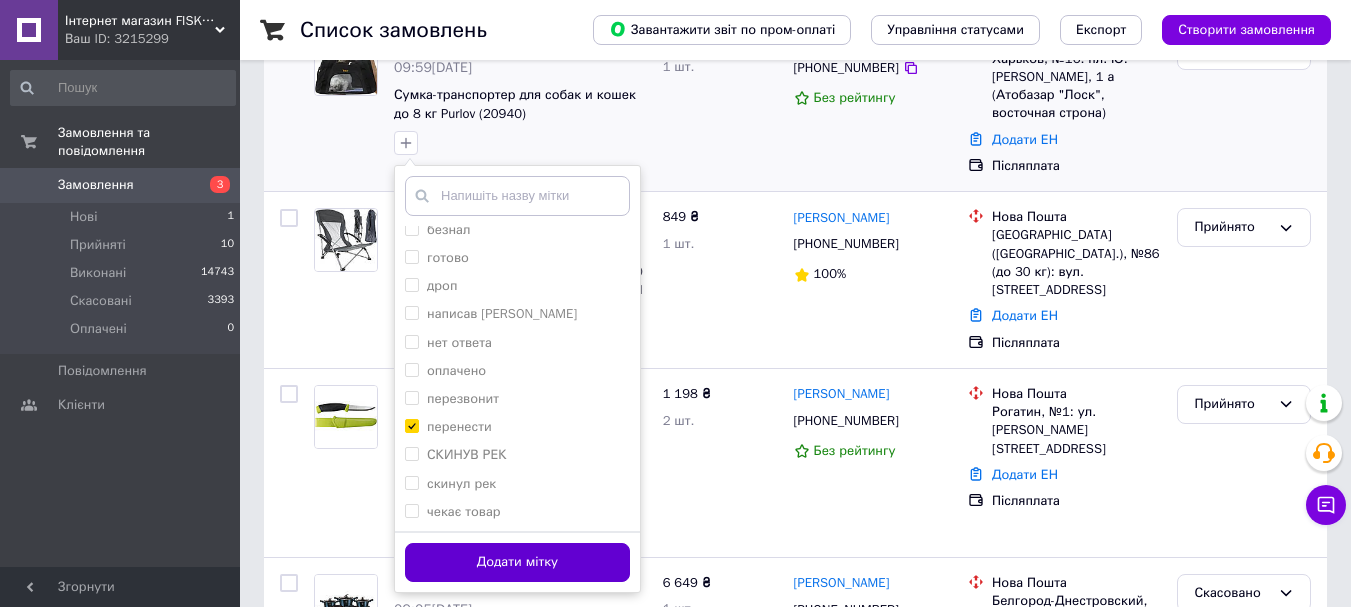 click on "Додати мітку" at bounding box center (517, 562) 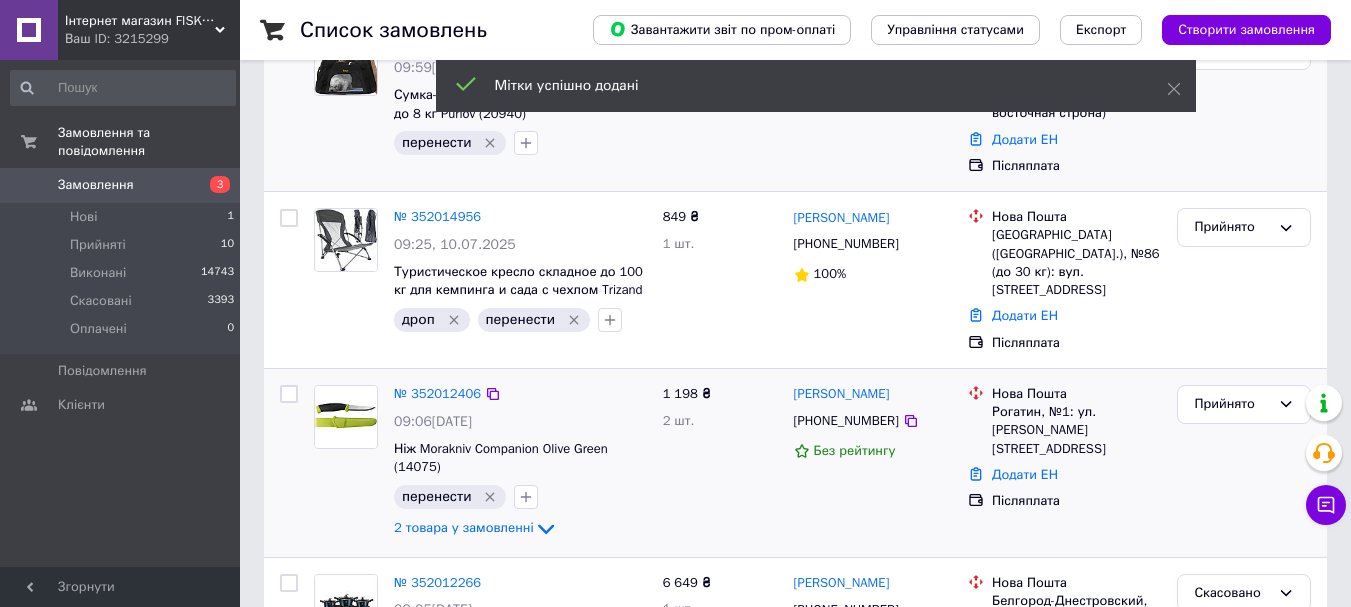 click 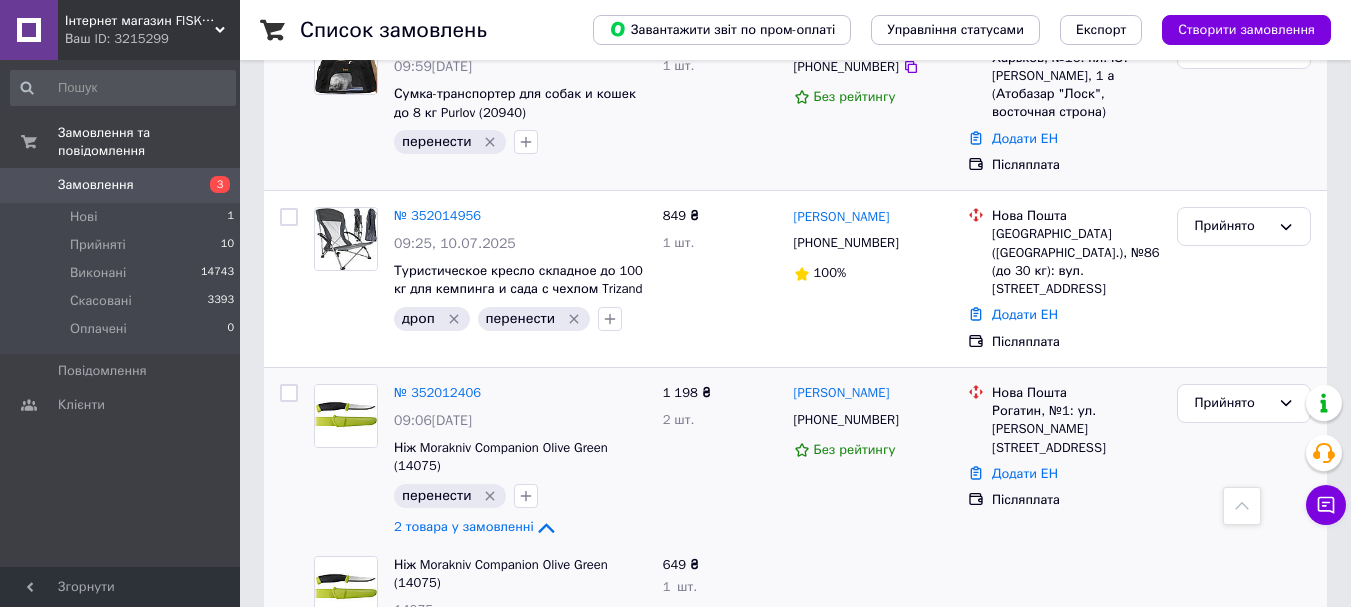 scroll, scrollTop: 200, scrollLeft: 0, axis: vertical 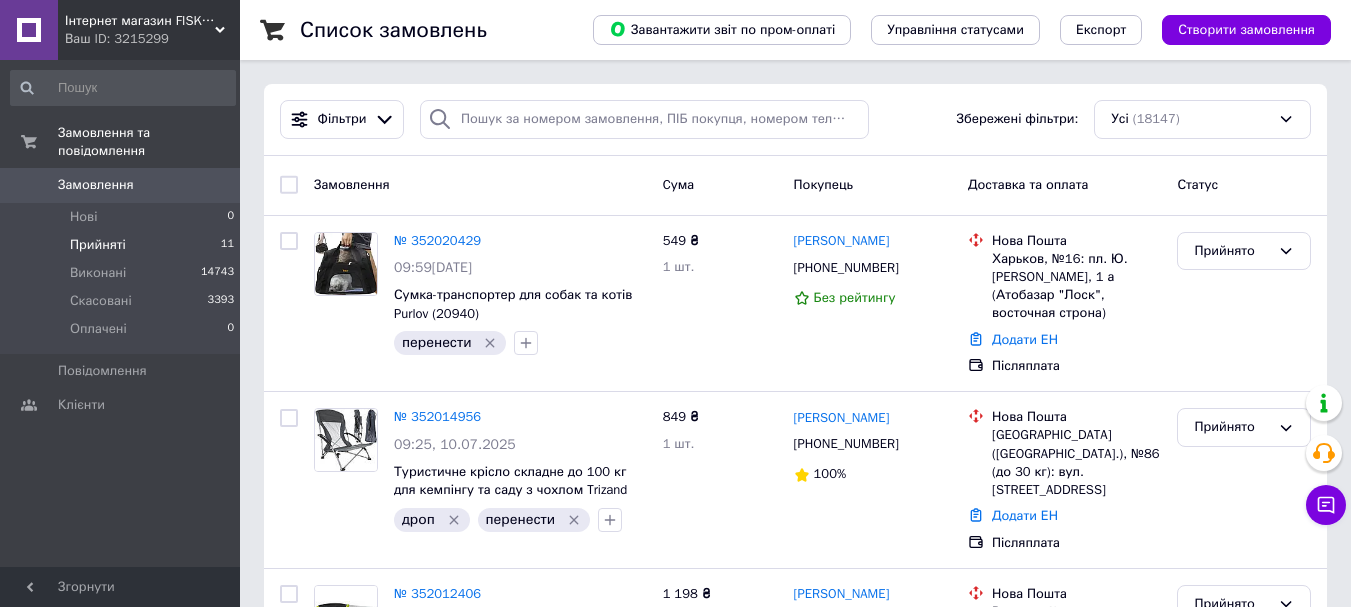 click on "Прийняті" at bounding box center [98, 245] 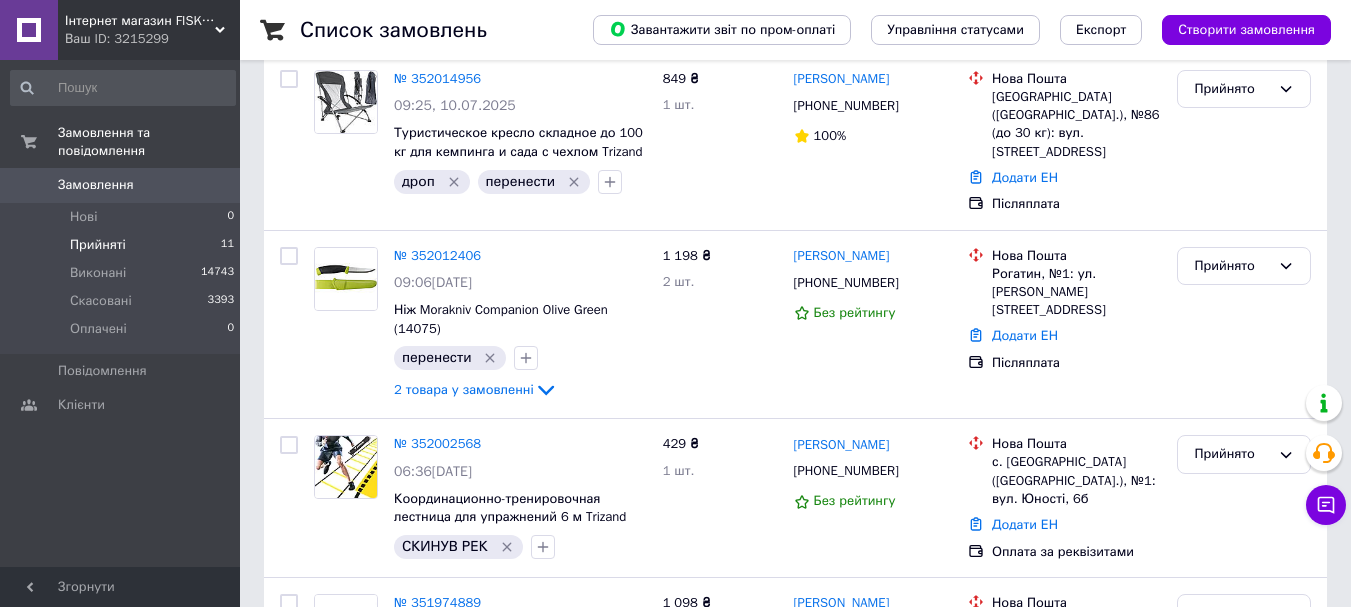 scroll, scrollTop: 600, scrollLeft: 0, axis: vertical 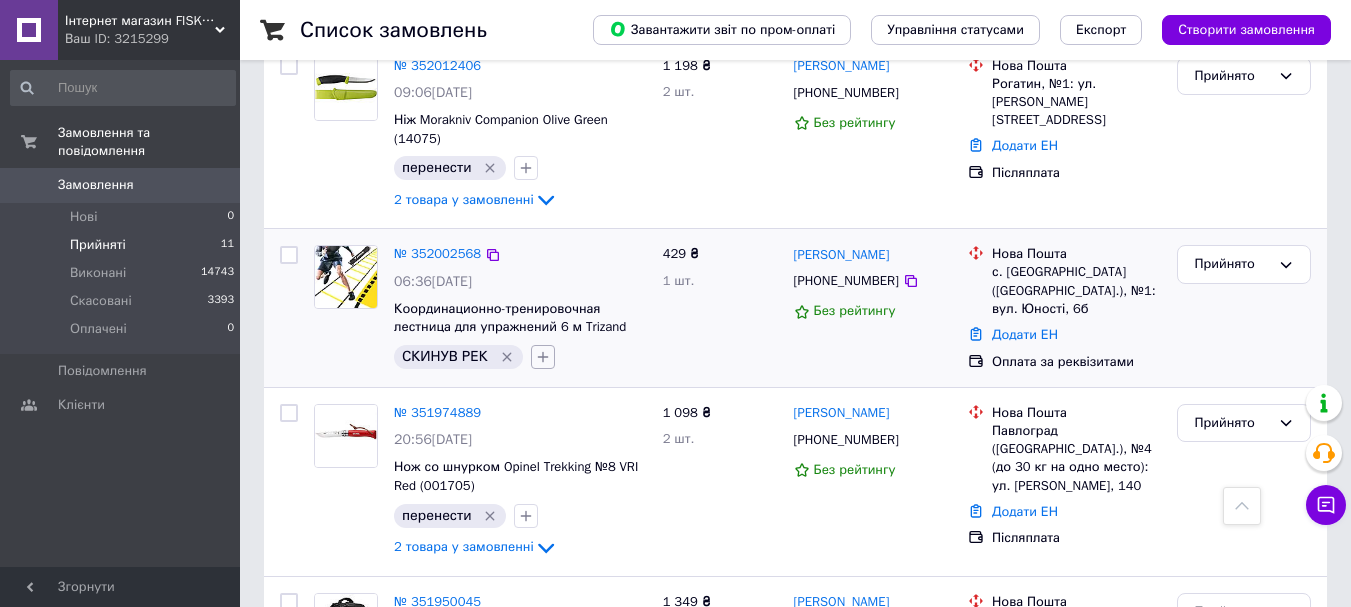 click at bounding box center (543, 357) 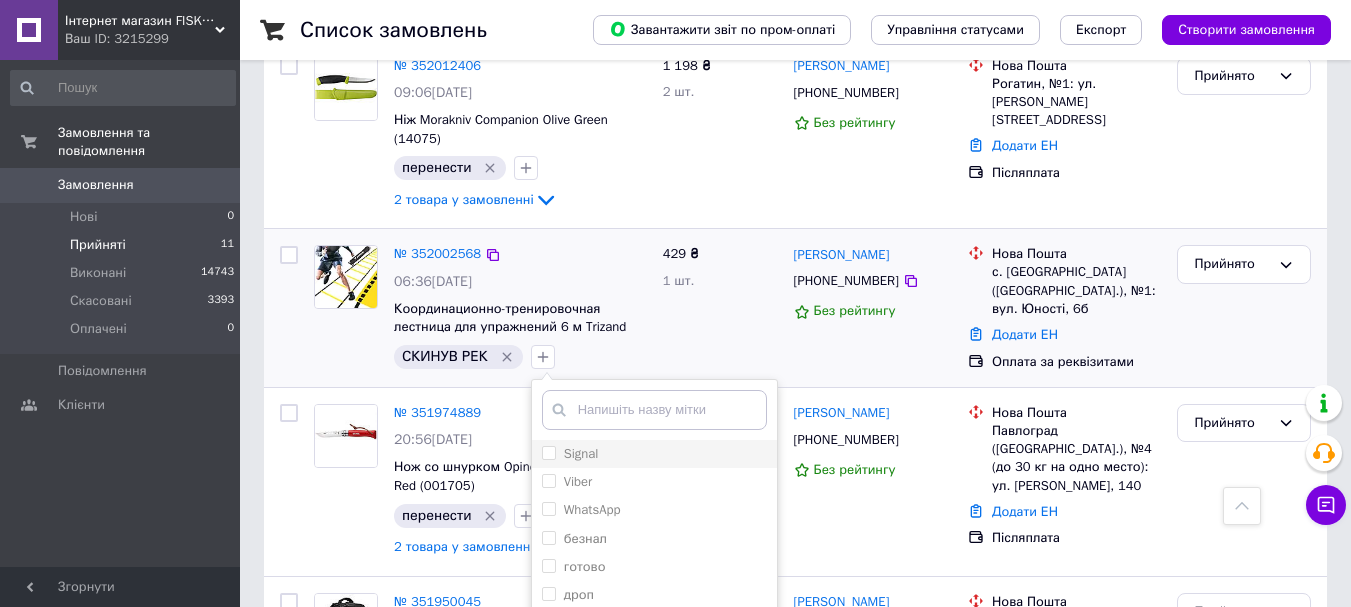 scroll, scrollTop: 66, scrollLeft: 0, axis: vertical 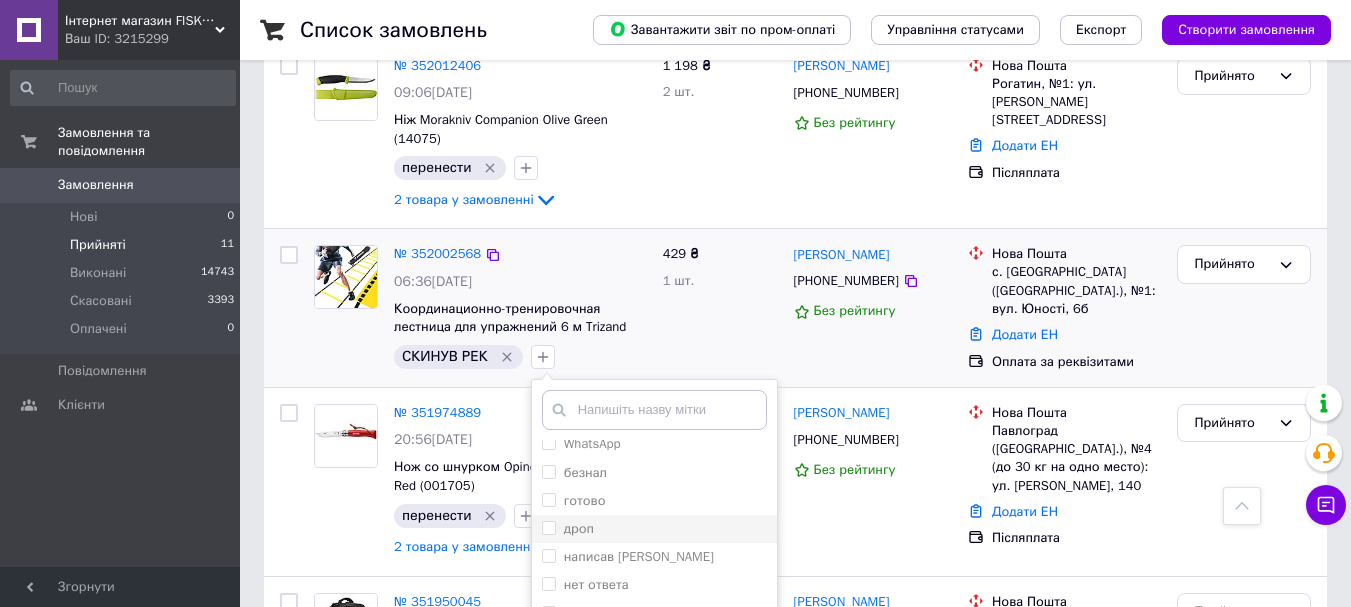click on "дроп" at bounding box center (568, 529) 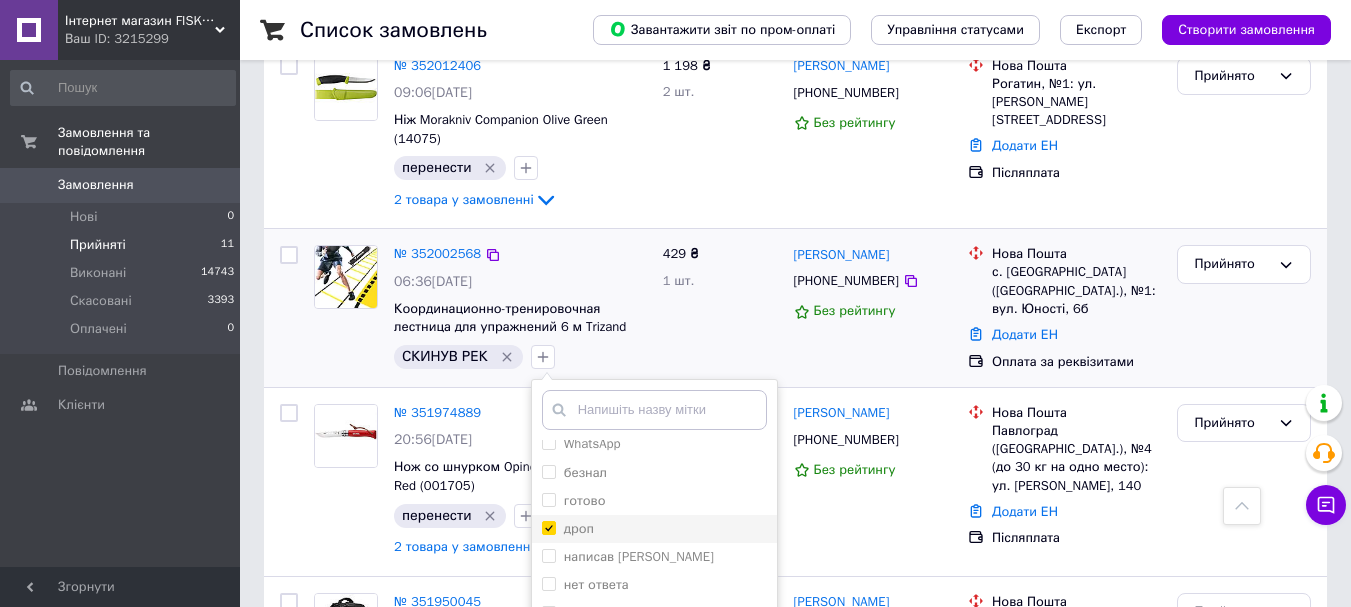 click on "дроп" at bounding box center (548, 527) 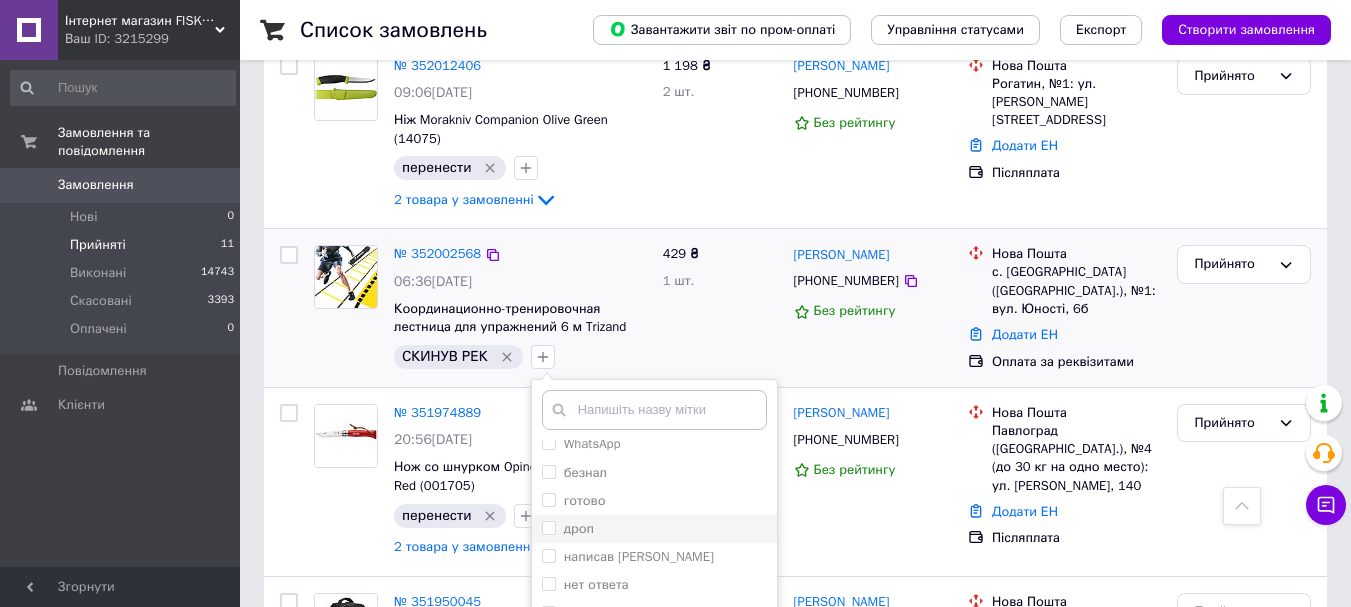 click on "дроп" at bounding box center (548, 527) 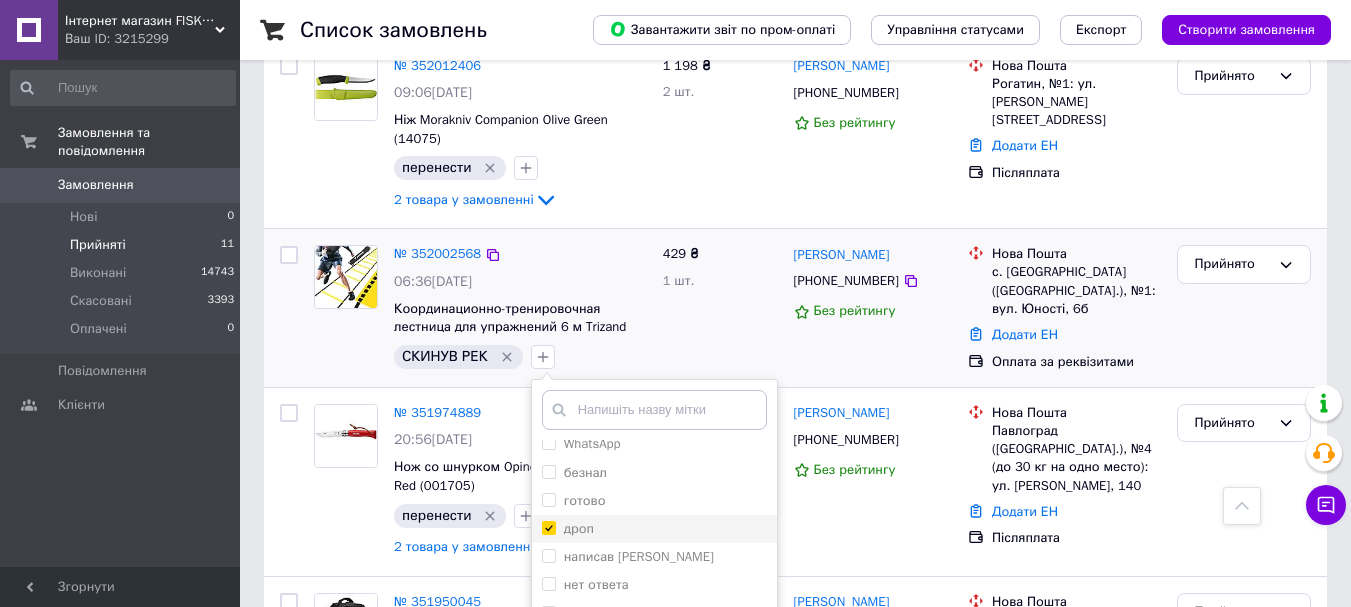 checkbox on "true" 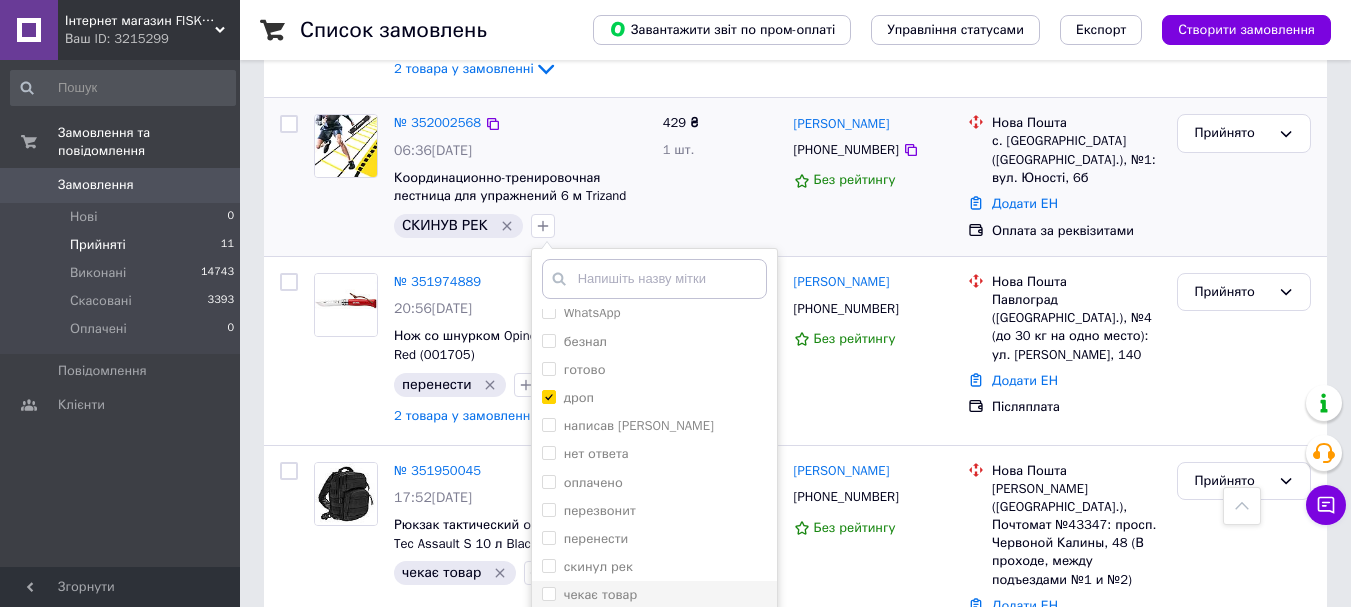 scroll, scrollTop: 800, scrollLeft: 0, axis: vertical 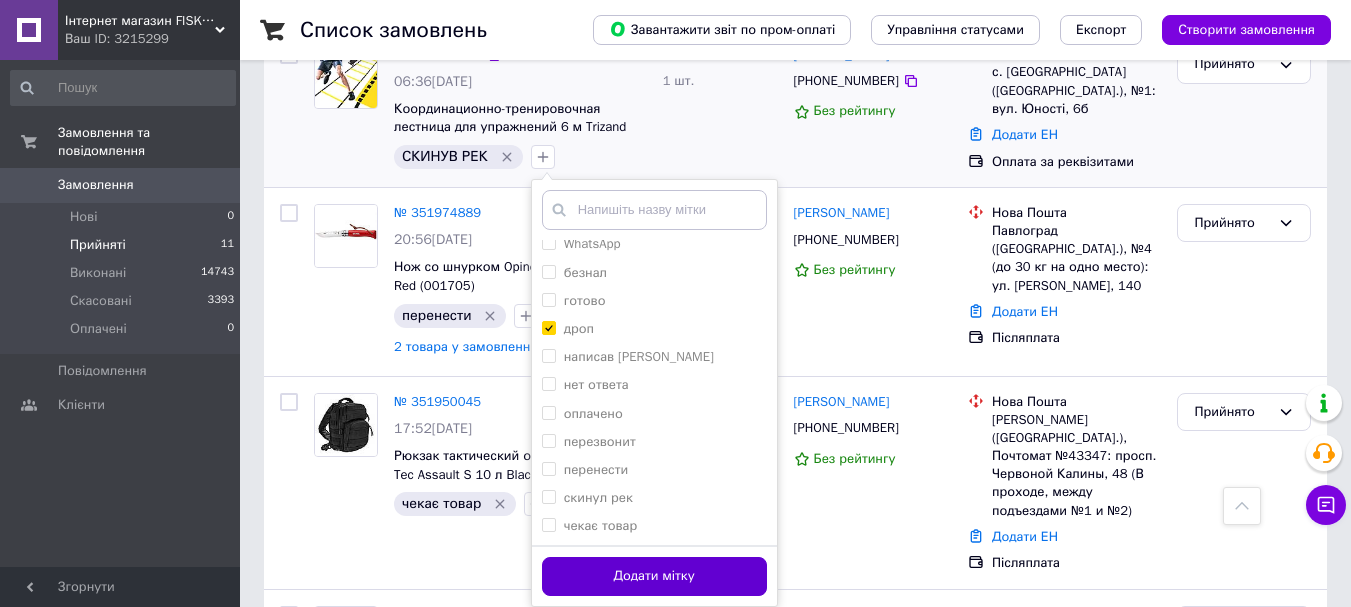 click on "Додати мітку" at bounding box center [654, 576] 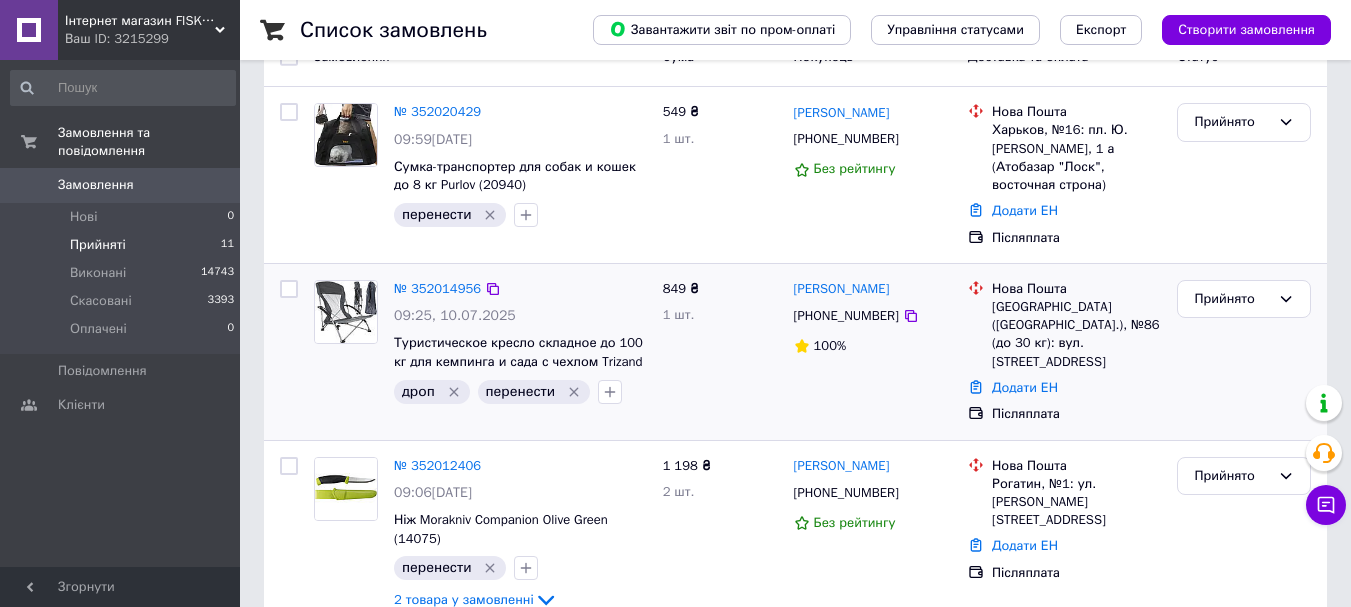 scroll, scrollTop: 100, scrollLeft: 0, axis: vertical 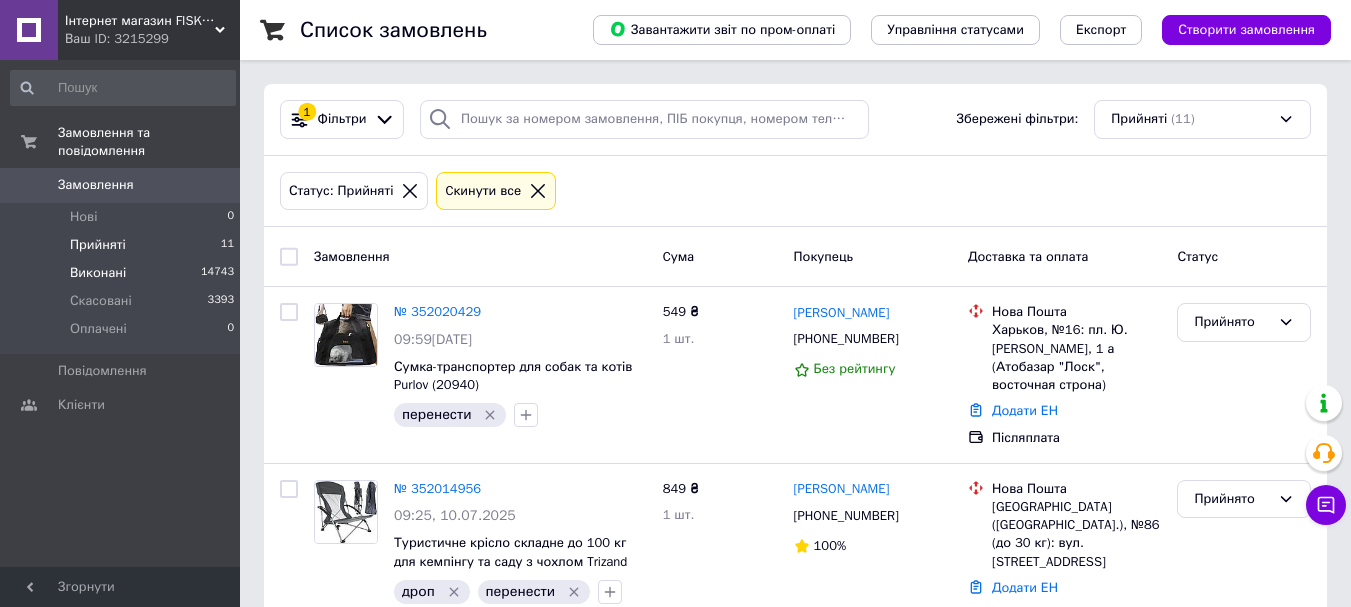 click on "Виконані" at bounding box center (98, 273) 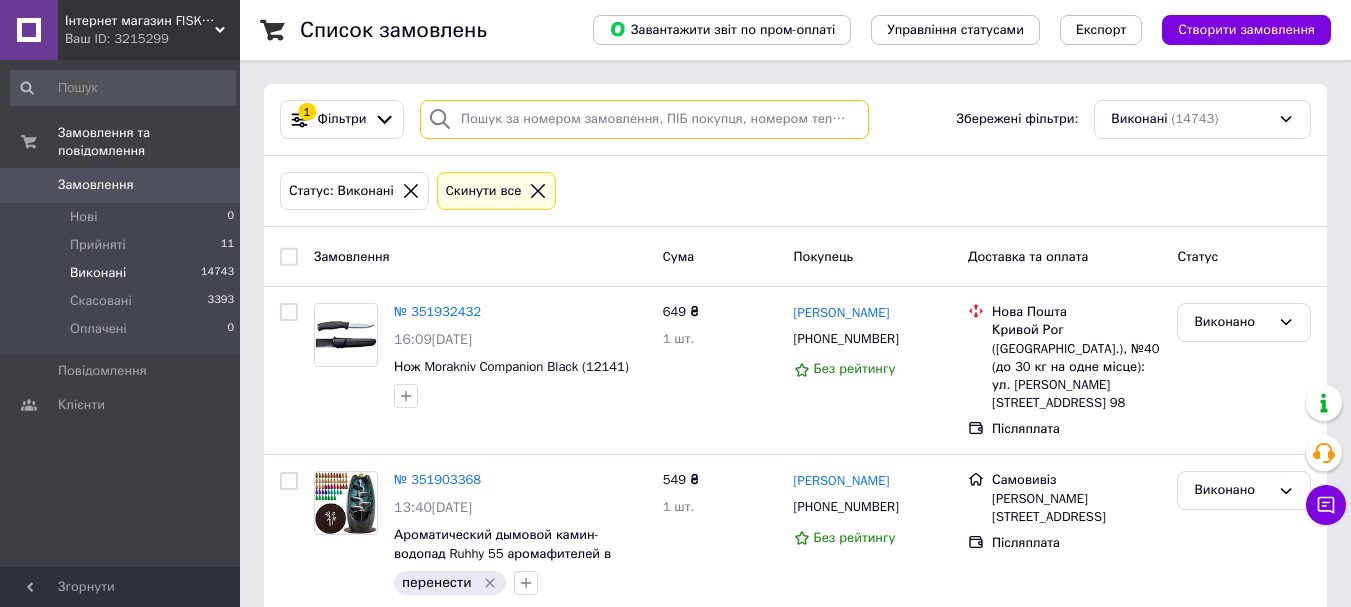 click at bounding box center [644, 119] 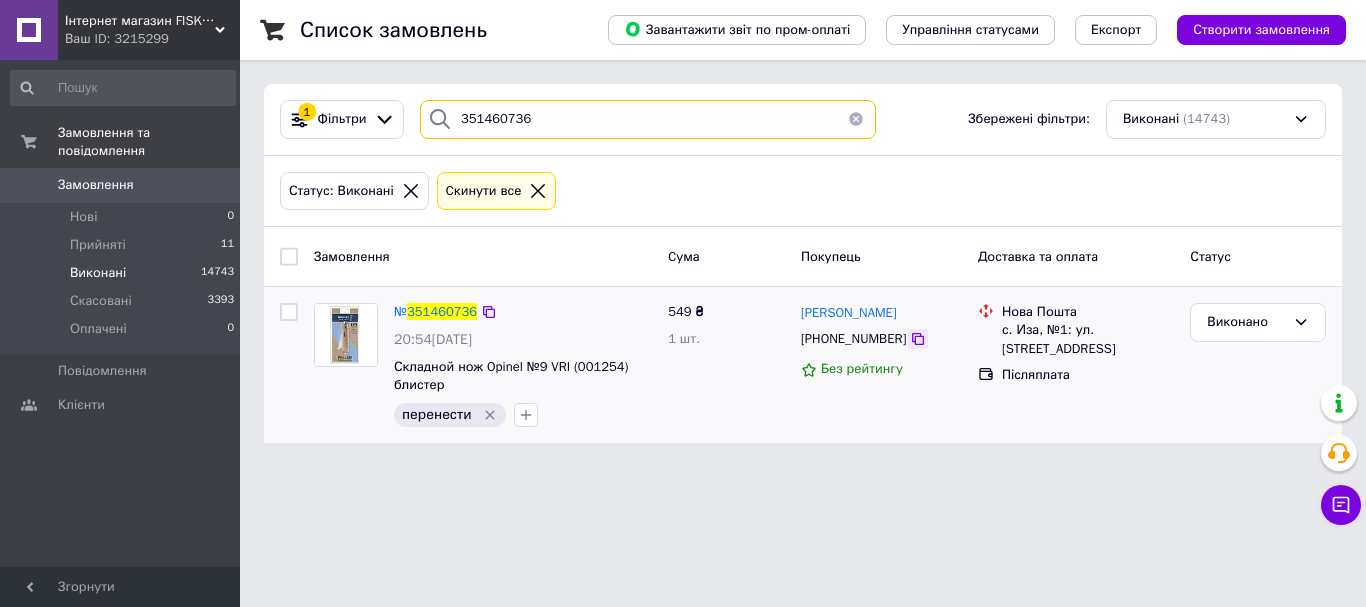 type on "351460736" 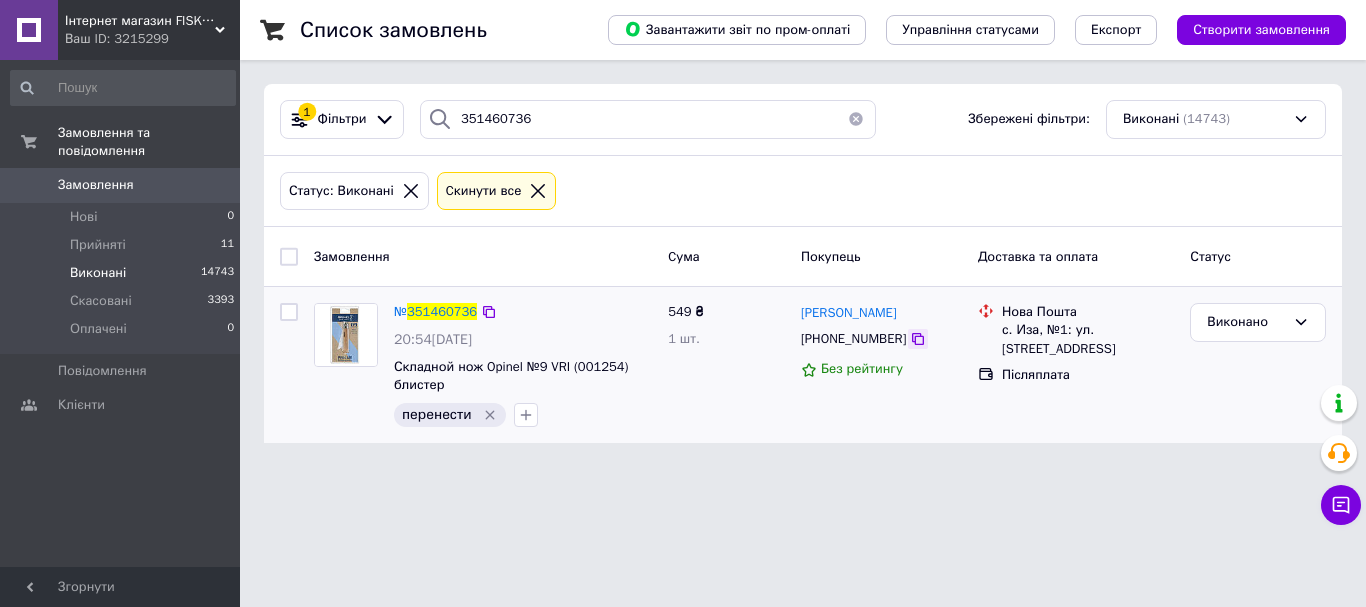 click 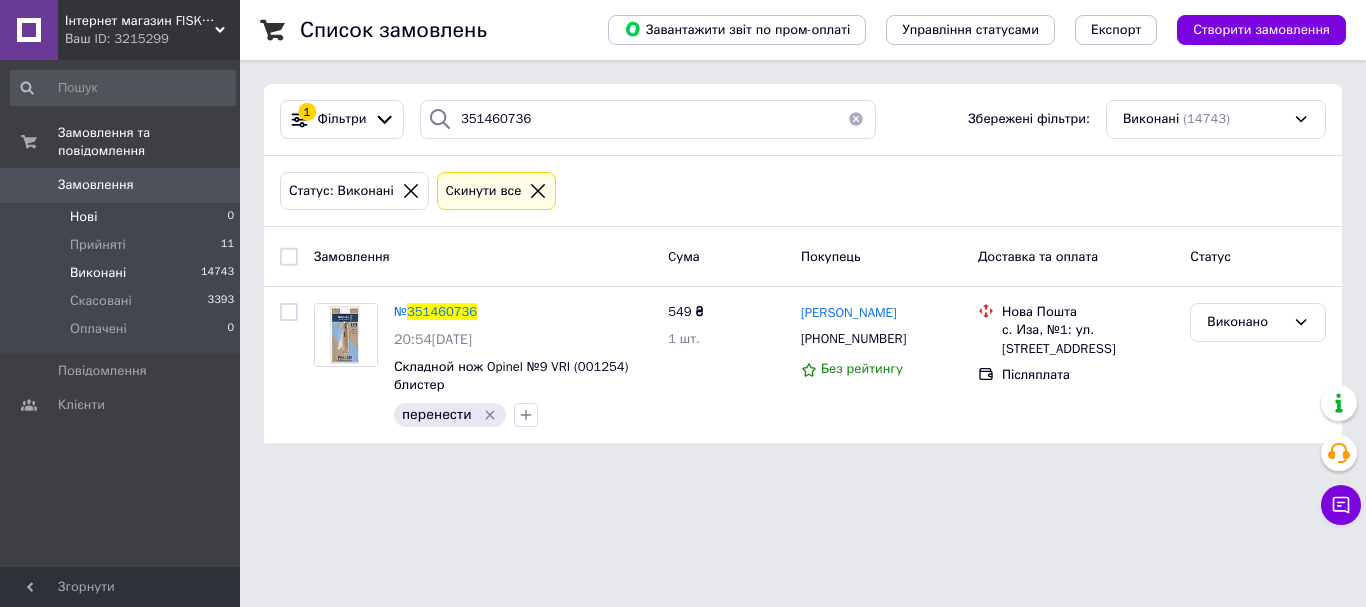 click on "Нові 0" at bounding box center (123, 217) 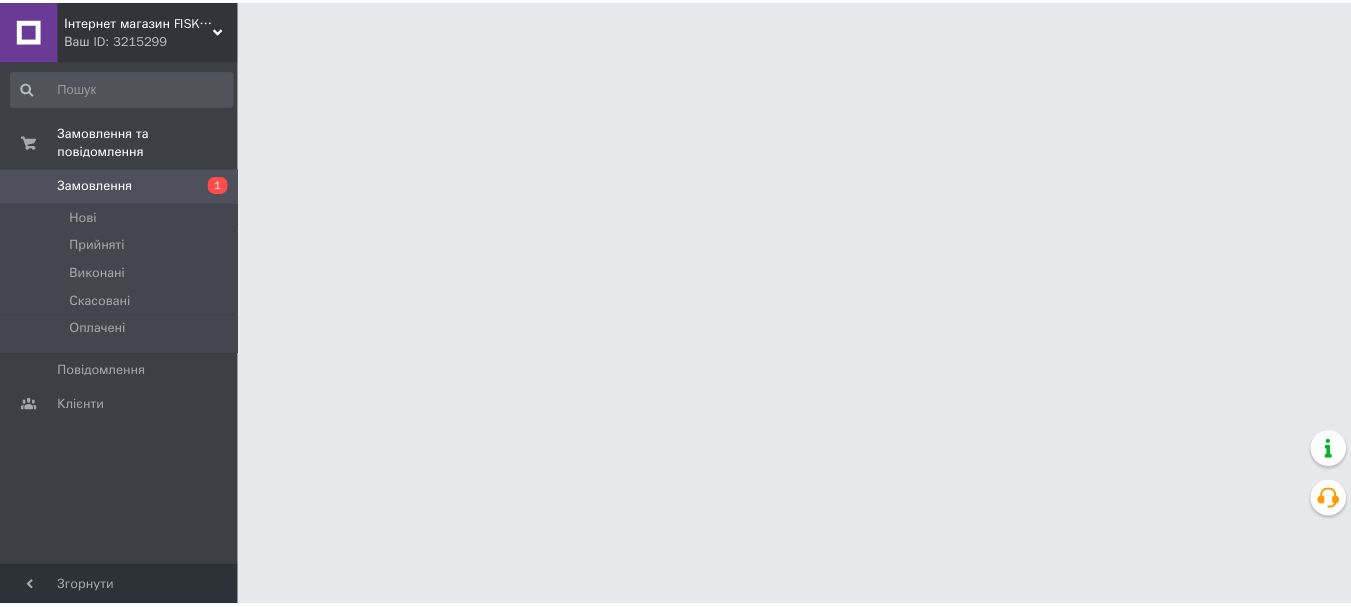 scroll, scrollTop: 0, scrollLeft: 0, axis: both 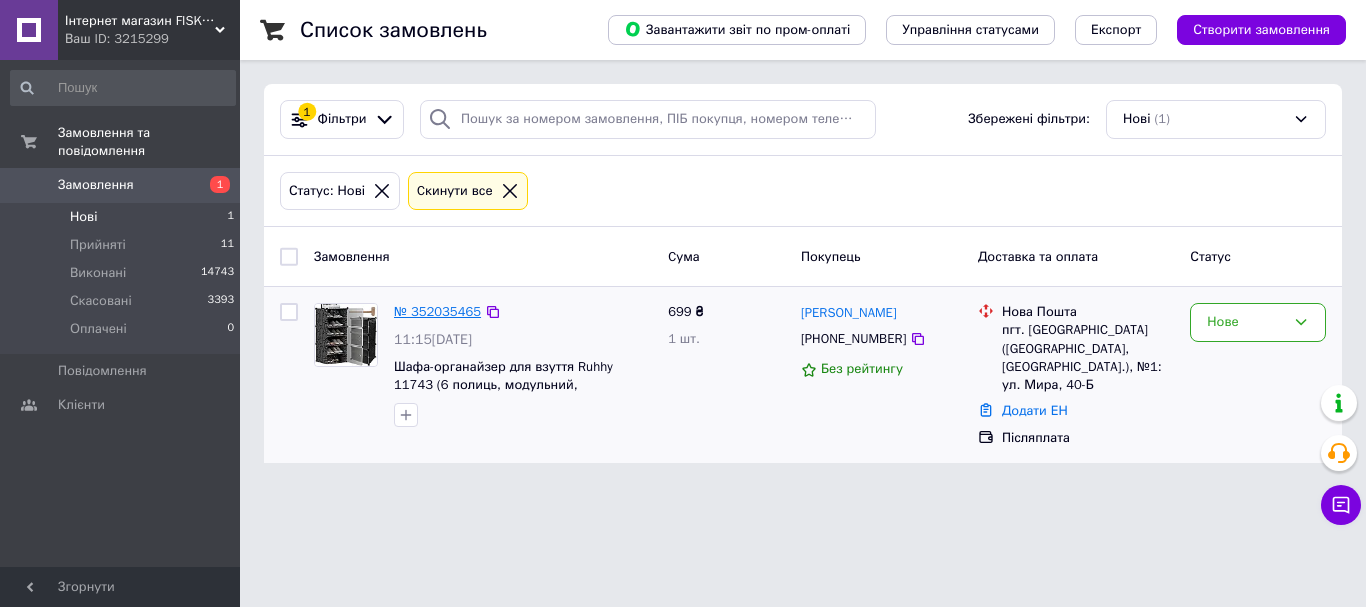 click on "№ 352035465" at bounding box center [437, 311] 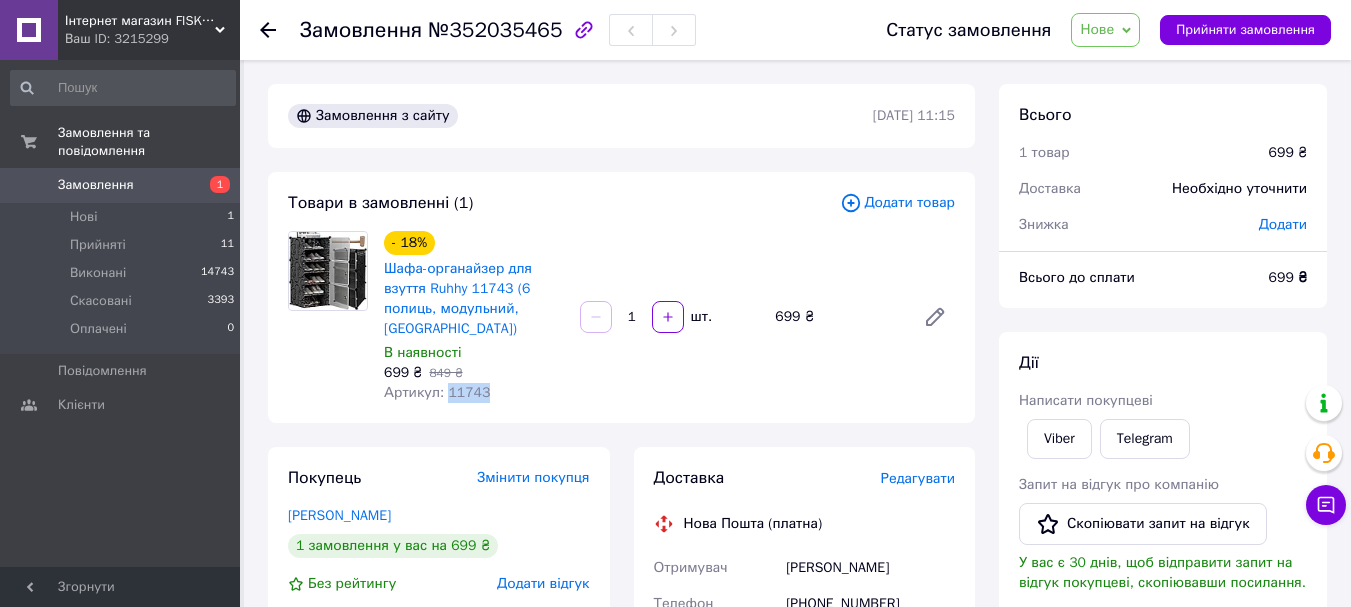 drag, startPoint x: 483, startPoint y: 393, endPoint x: 445, endPoint y: 404, distance: 39.56008 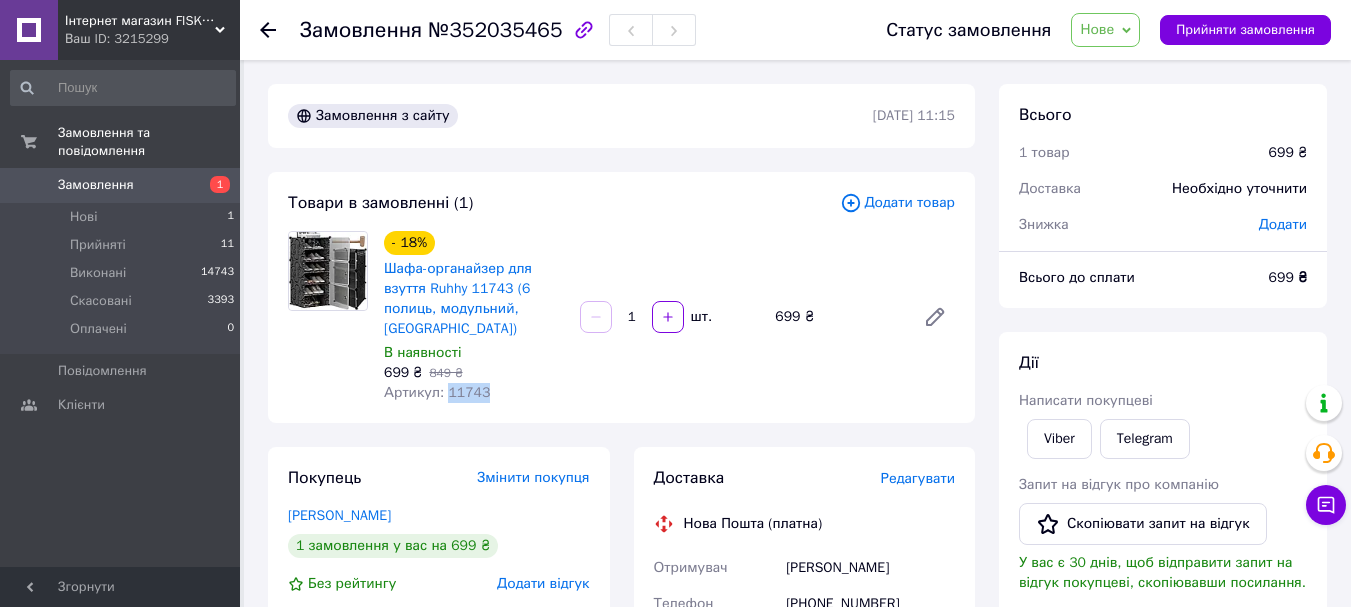 copy on "11743" 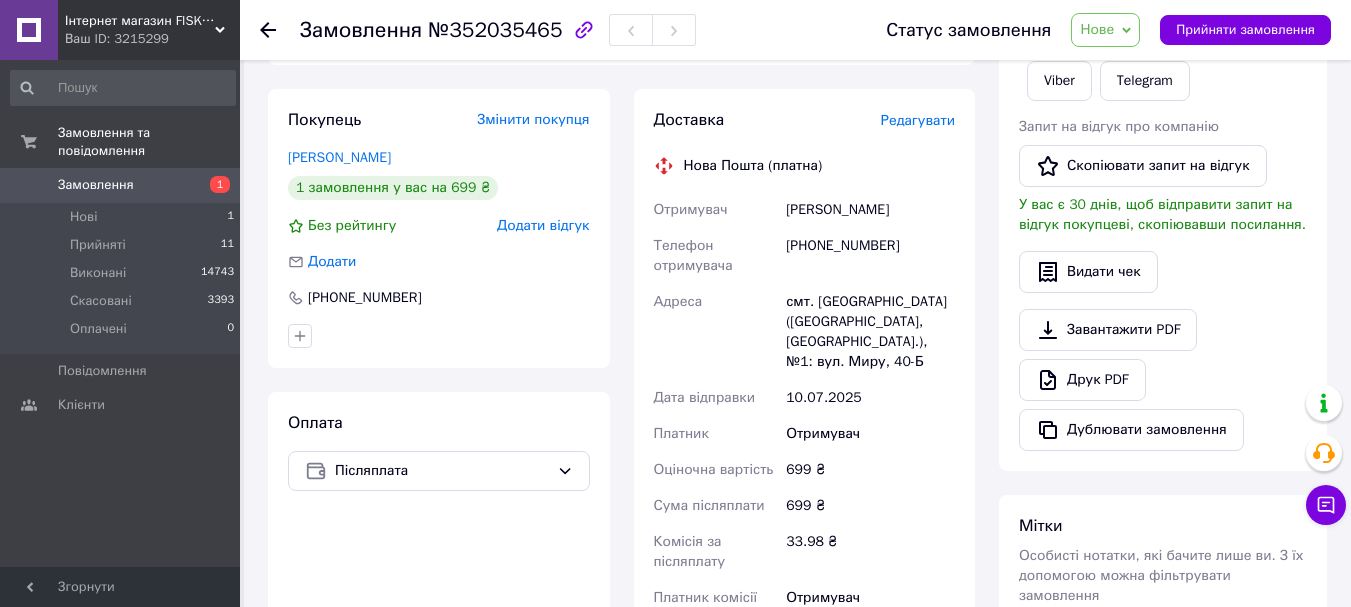 scroll, scrollTop: 200, scrollLeft: 0, axis: vertical 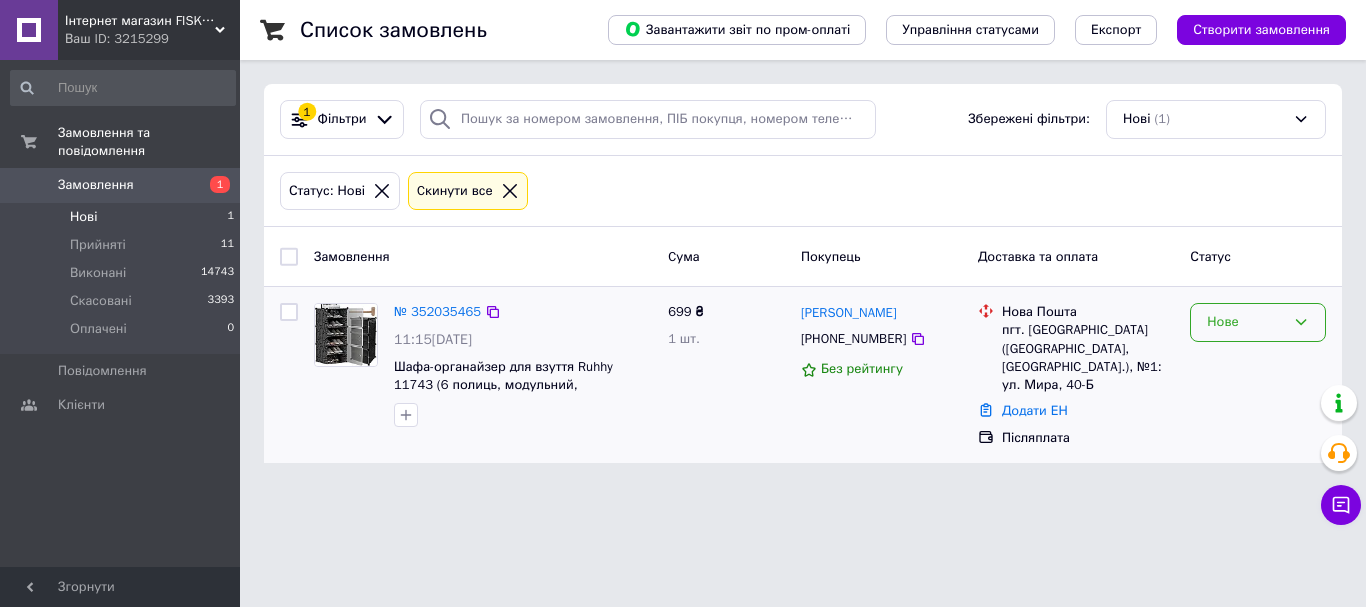 click 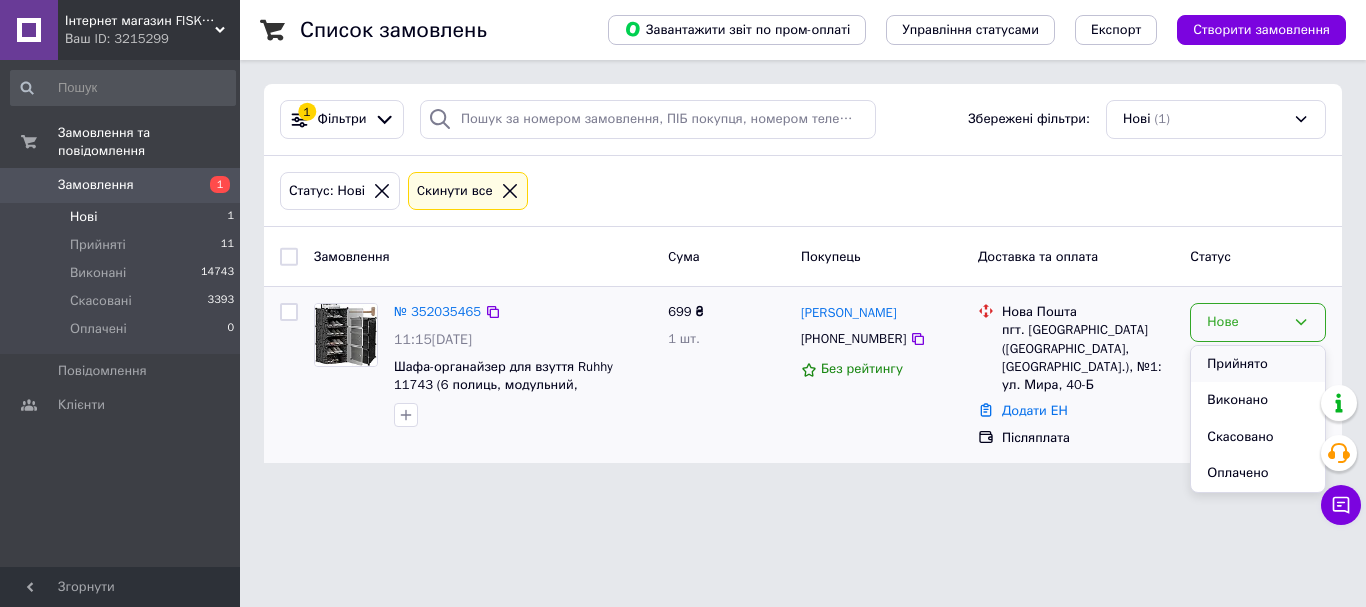 click on "Прийнято" at bounding box center [1258, 364] 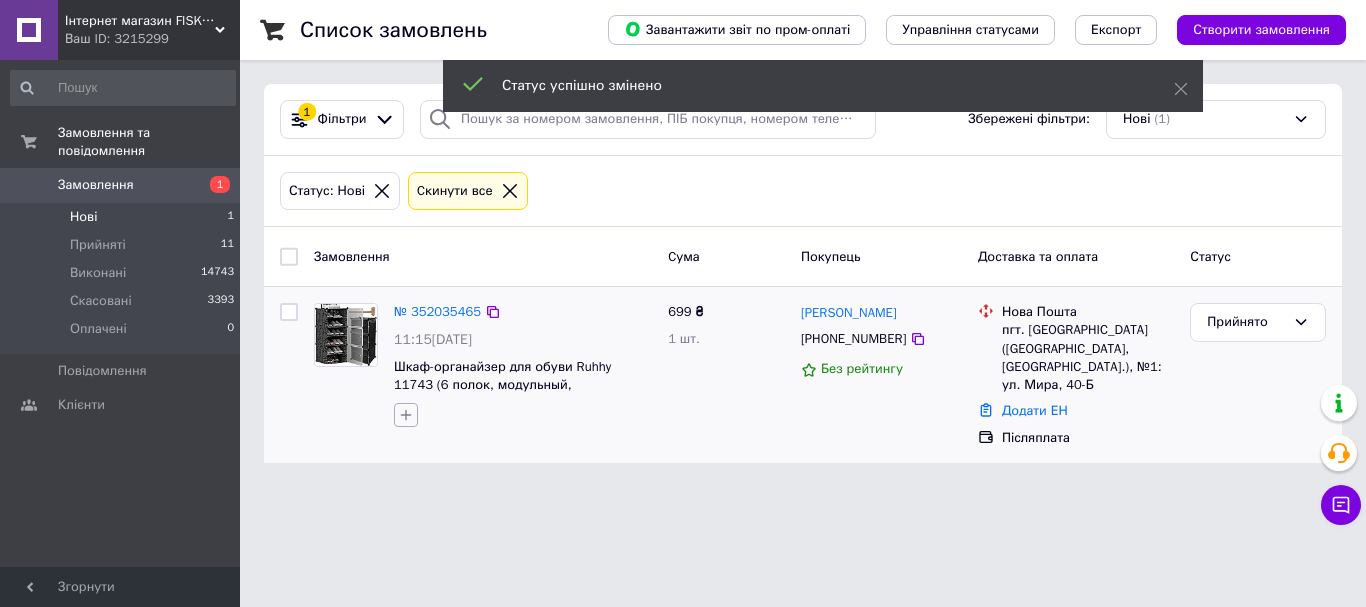 click 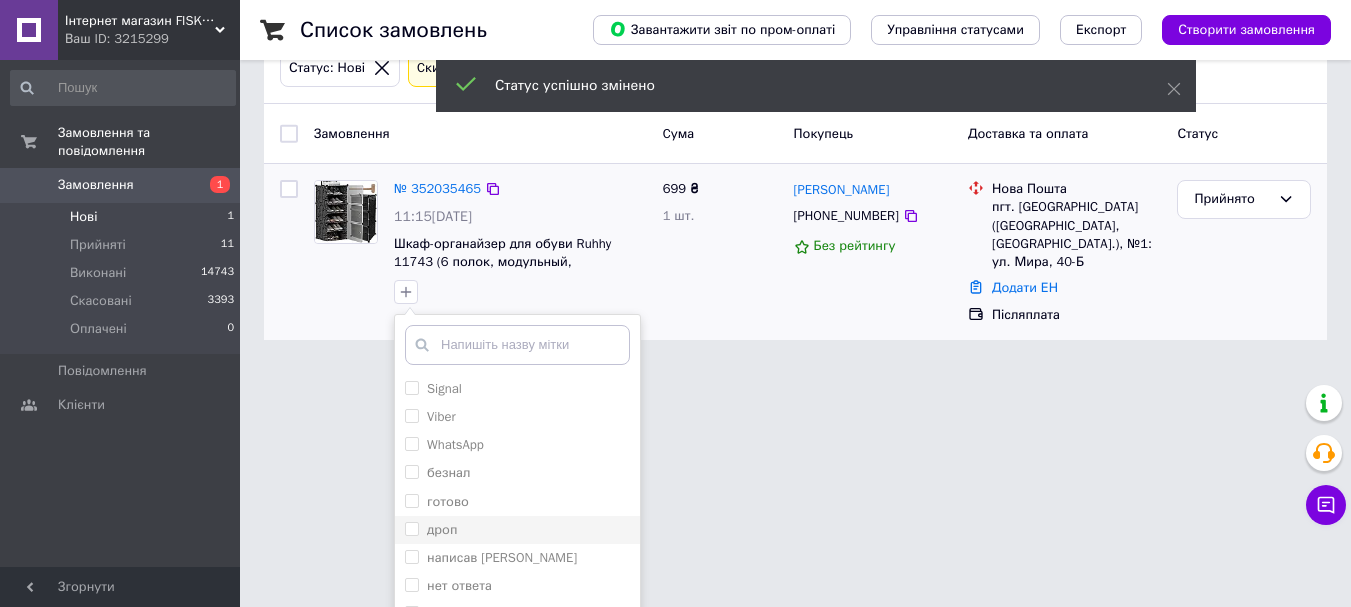 scroll, scrollTop: 200, scrollLeft: 0, axis: vertical 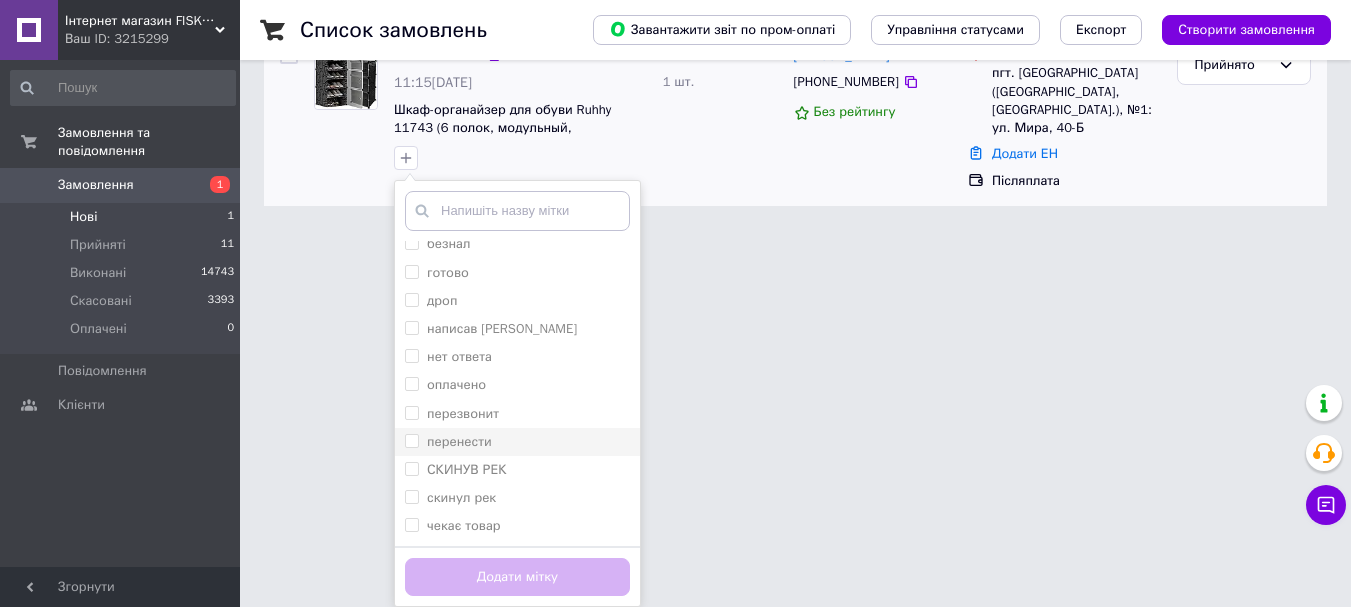 click on "перенести" at bounding box center (411, 440) 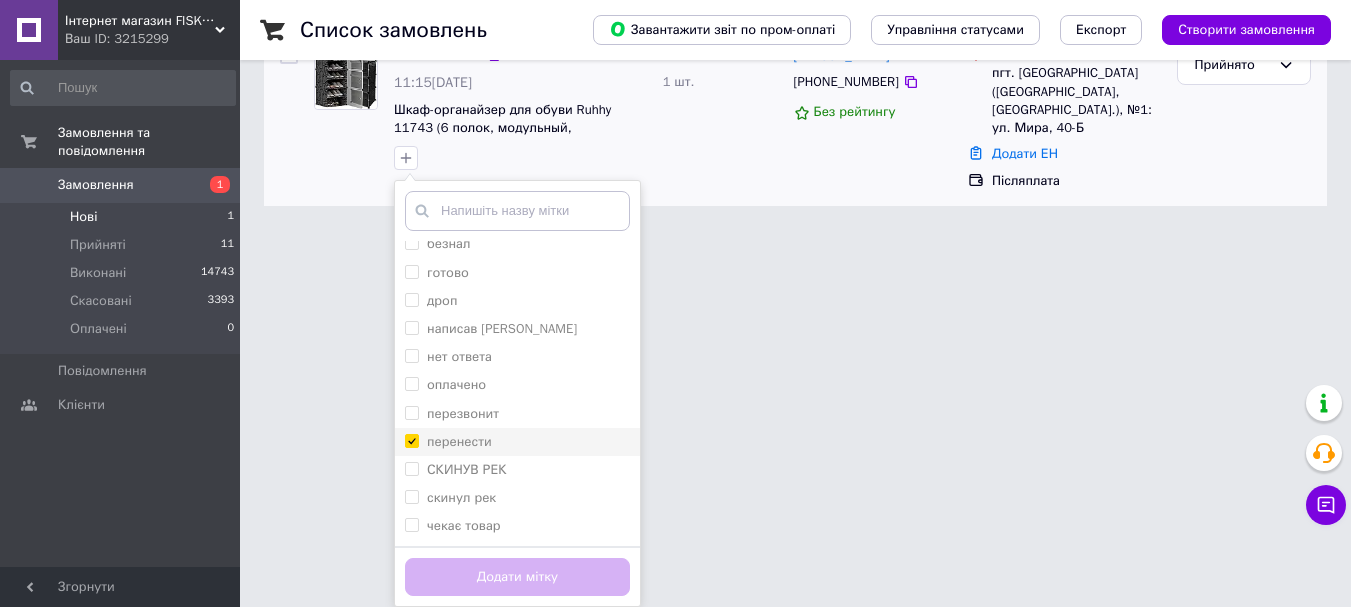 checkbox on "true" 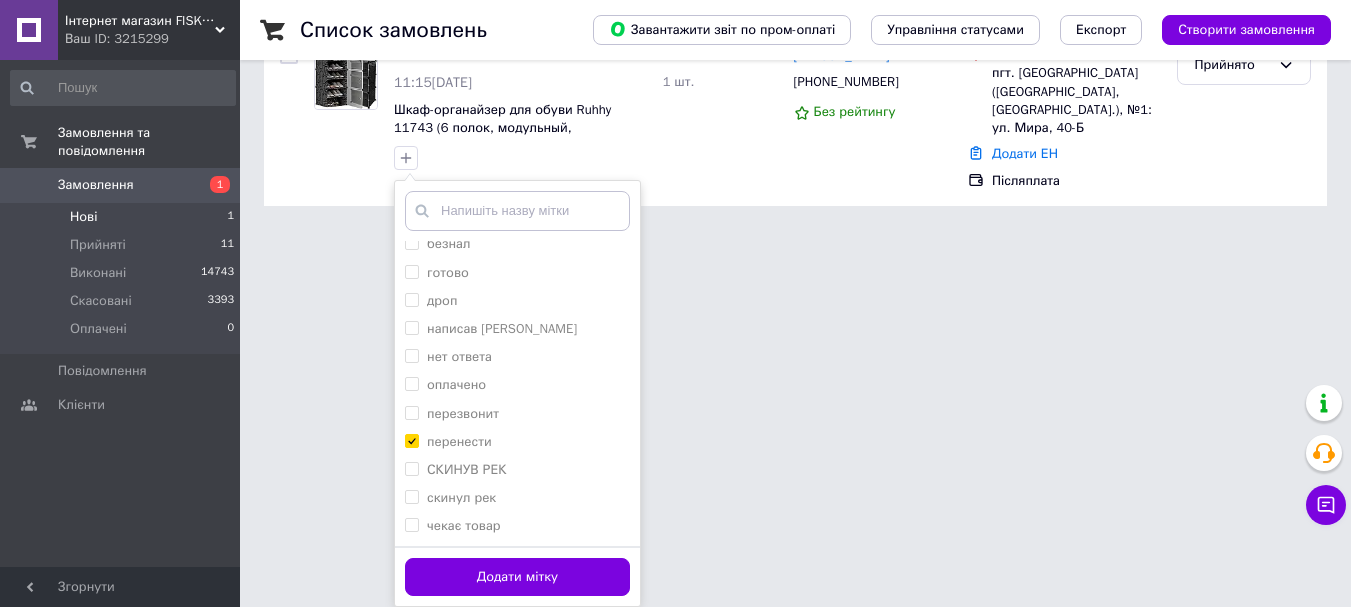 click on "Додати мітку" at bounding box center (517, 577) 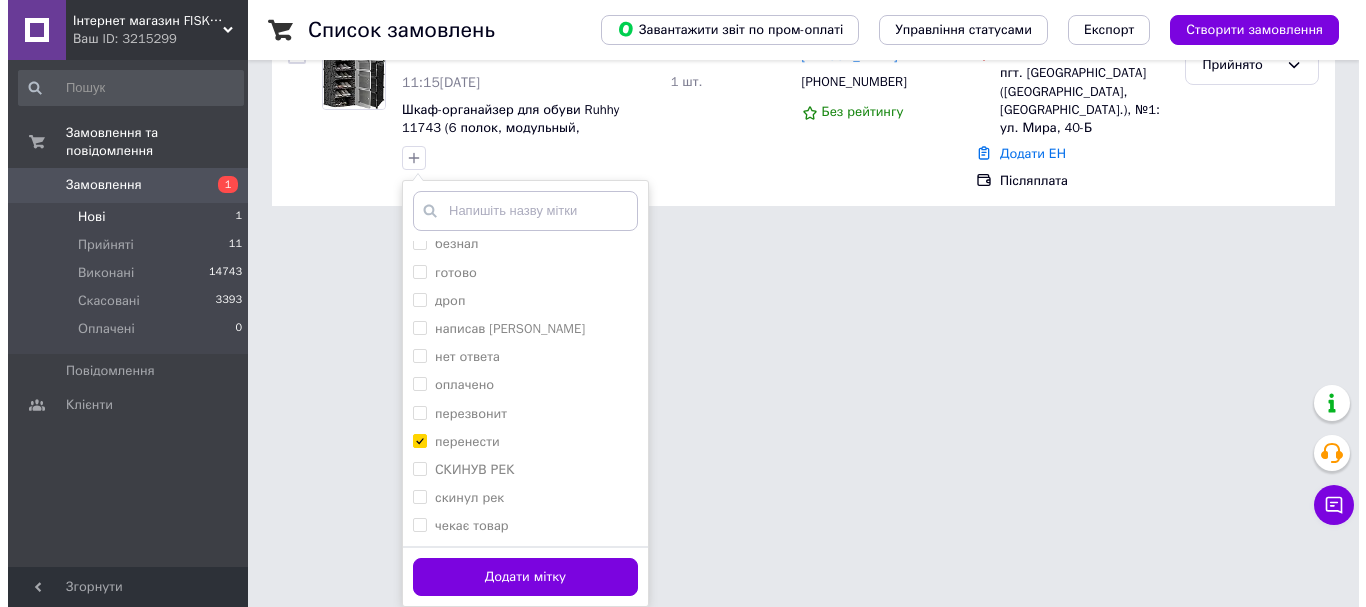 scroll, scrollTop: 0, scrollLeft: 0, axis: both 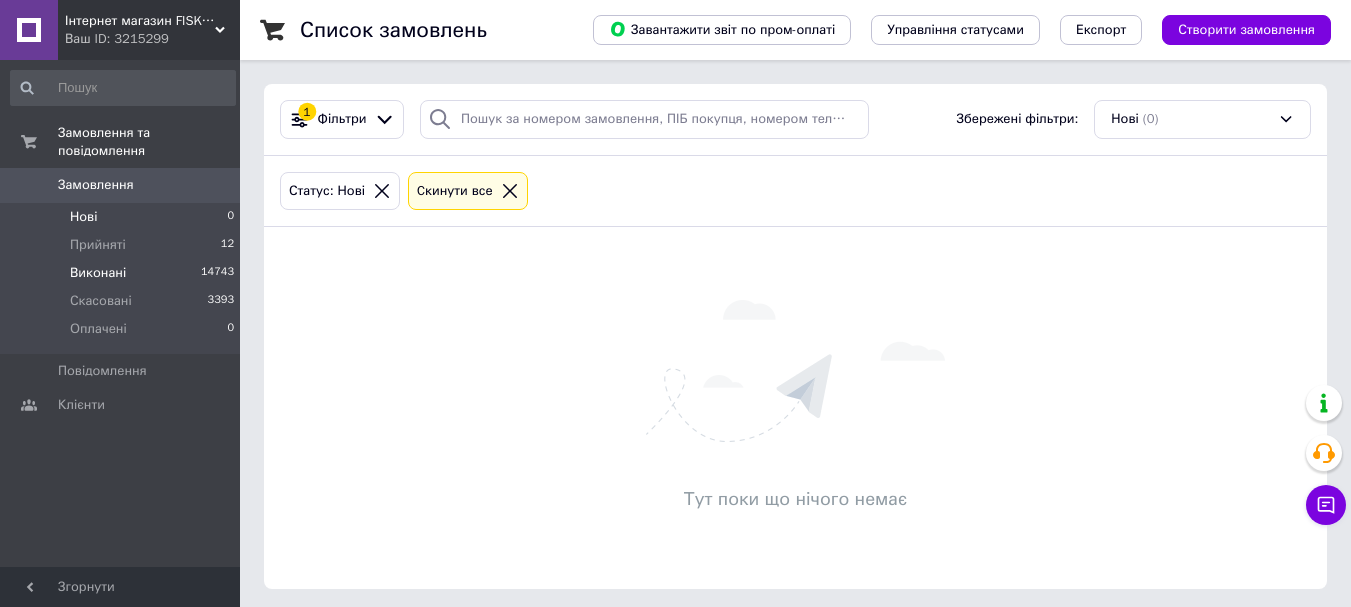 click on "Виконані" at bounding box center [98, 273] 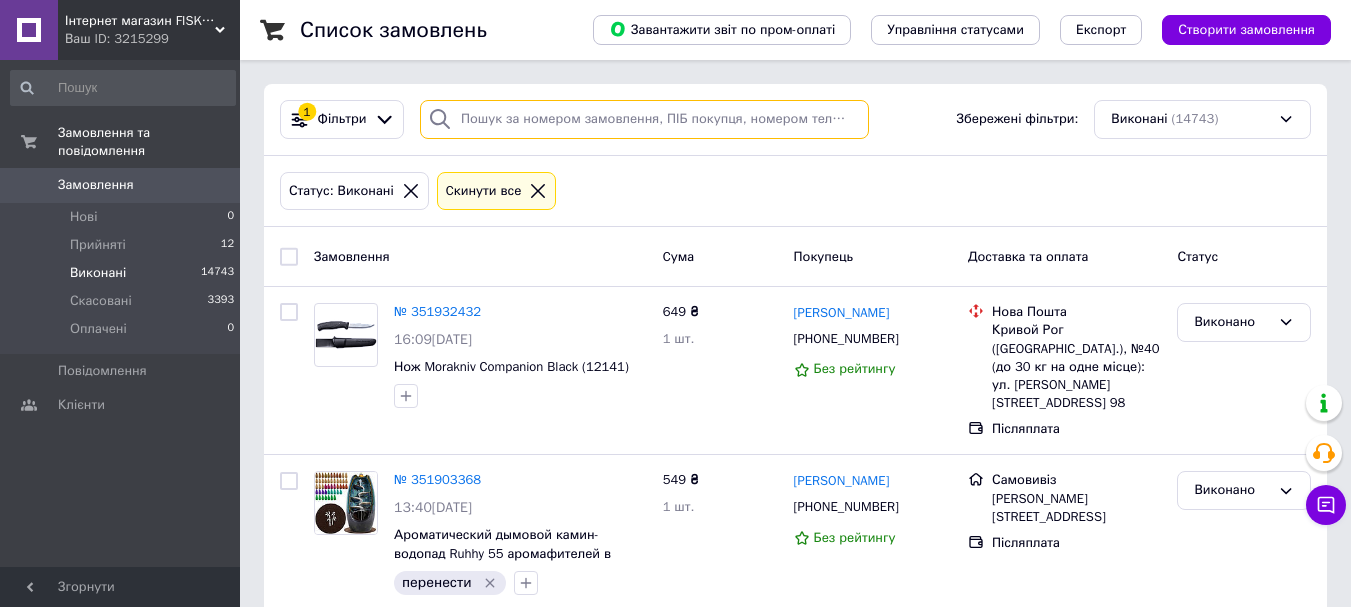 click at bounding box center (644, 119) 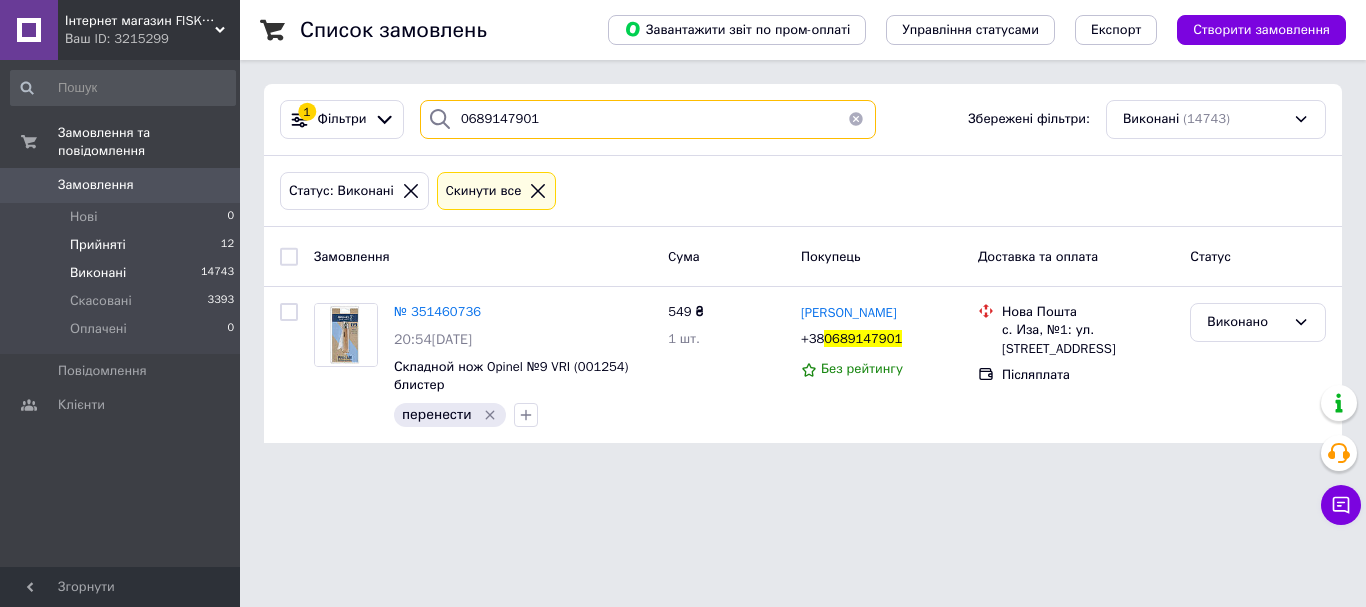 type on "0689147901" 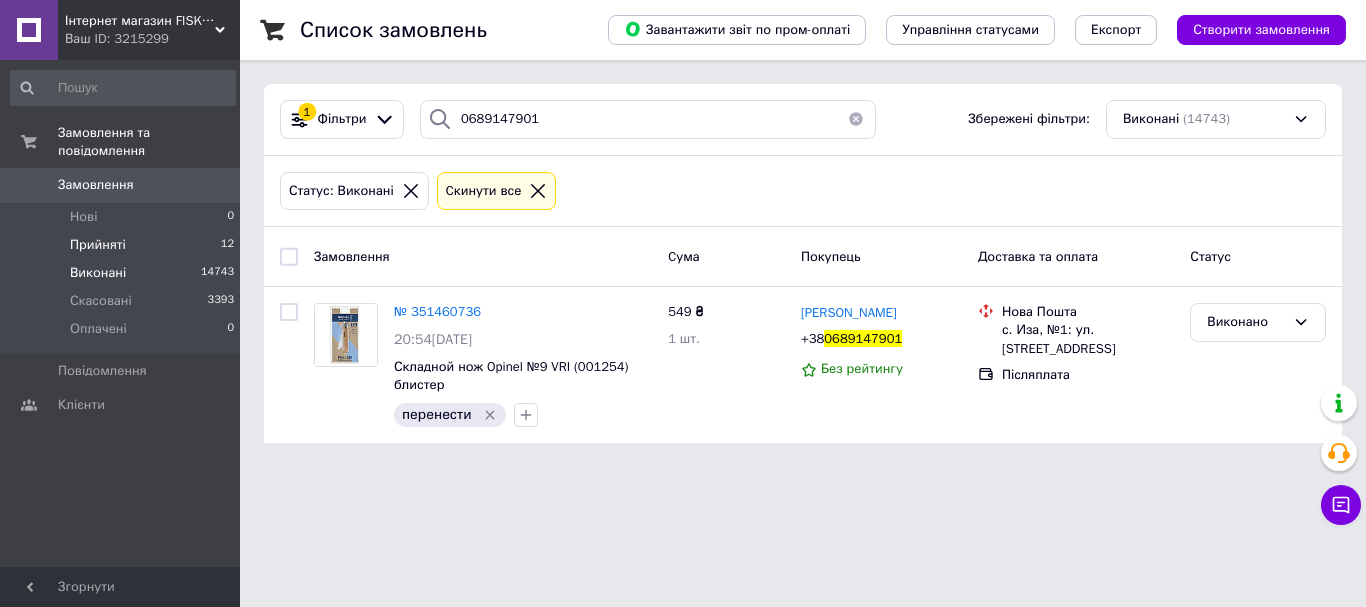 click on "Прийняті" at bounding box center [98, 245] 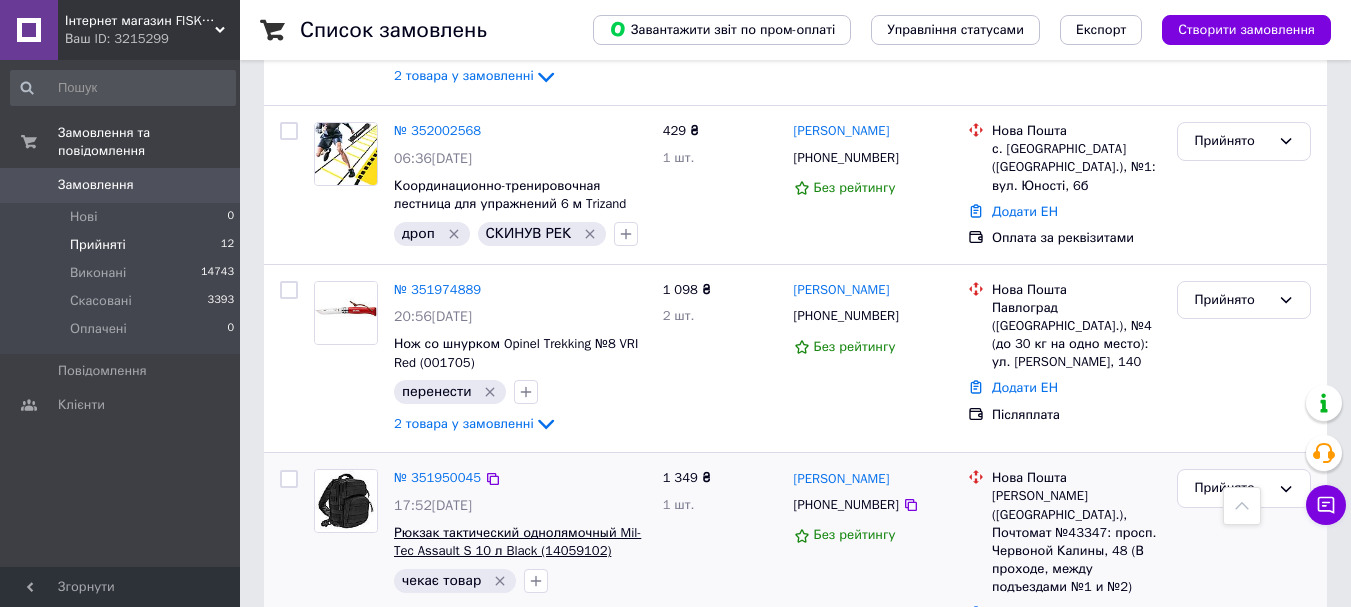 scroll, scrollTop: 800, scrollLeft: 0, axis: vertical 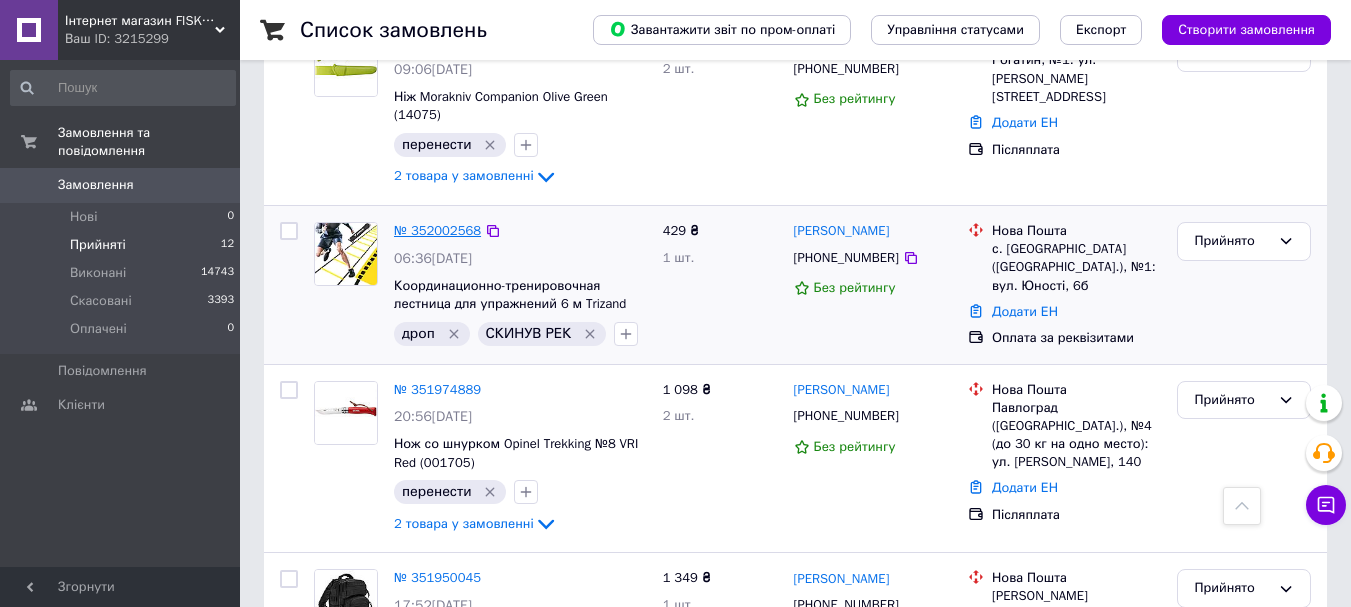 click on "№ 352002568" at bounding box center [437, 230] 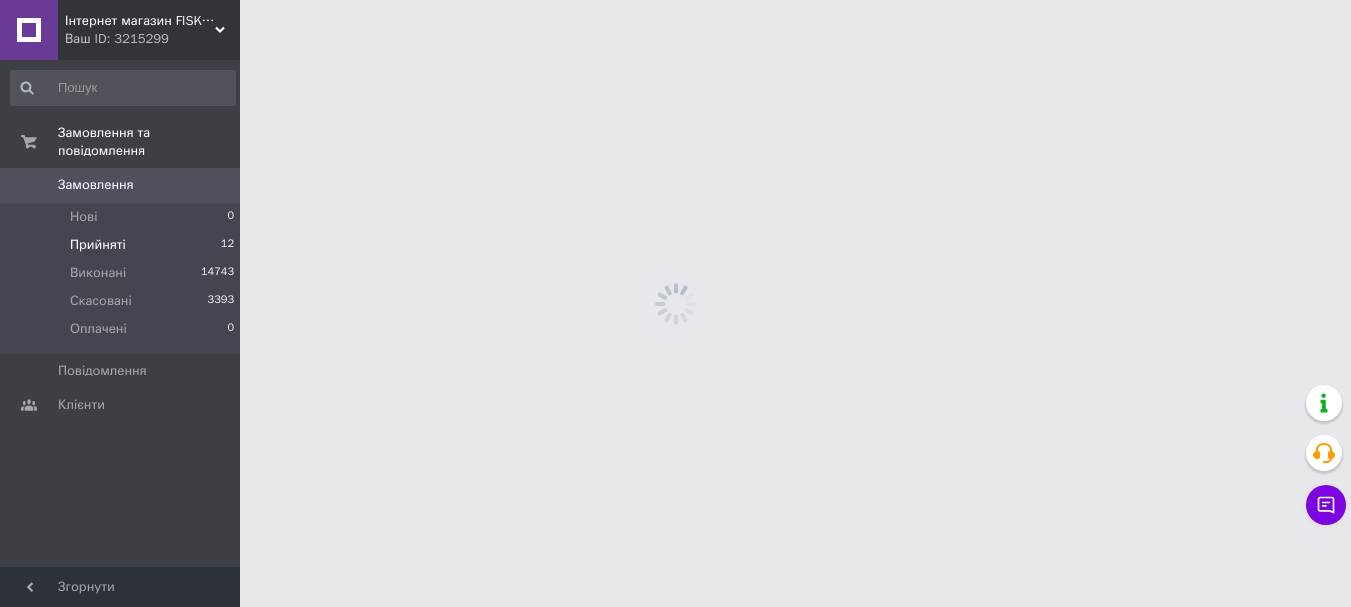 scroll, scrollTop: 0, scrollLeft: 0, axis: both 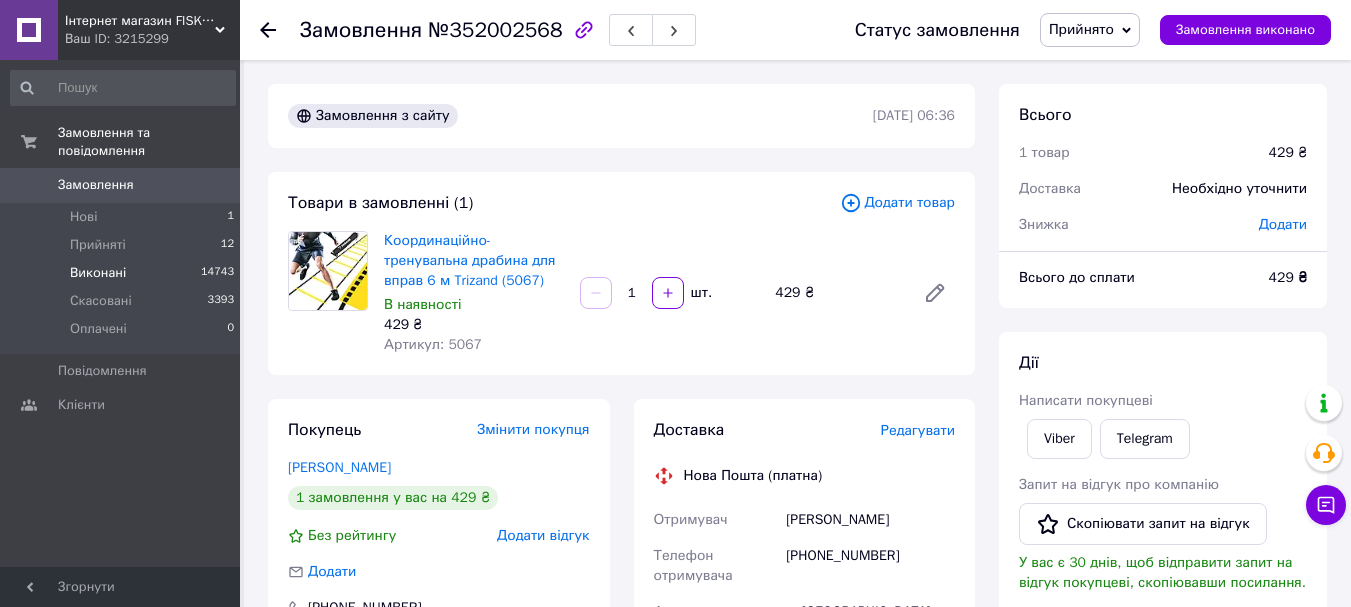 click on "Виконані" at bounding box center (98, 273) 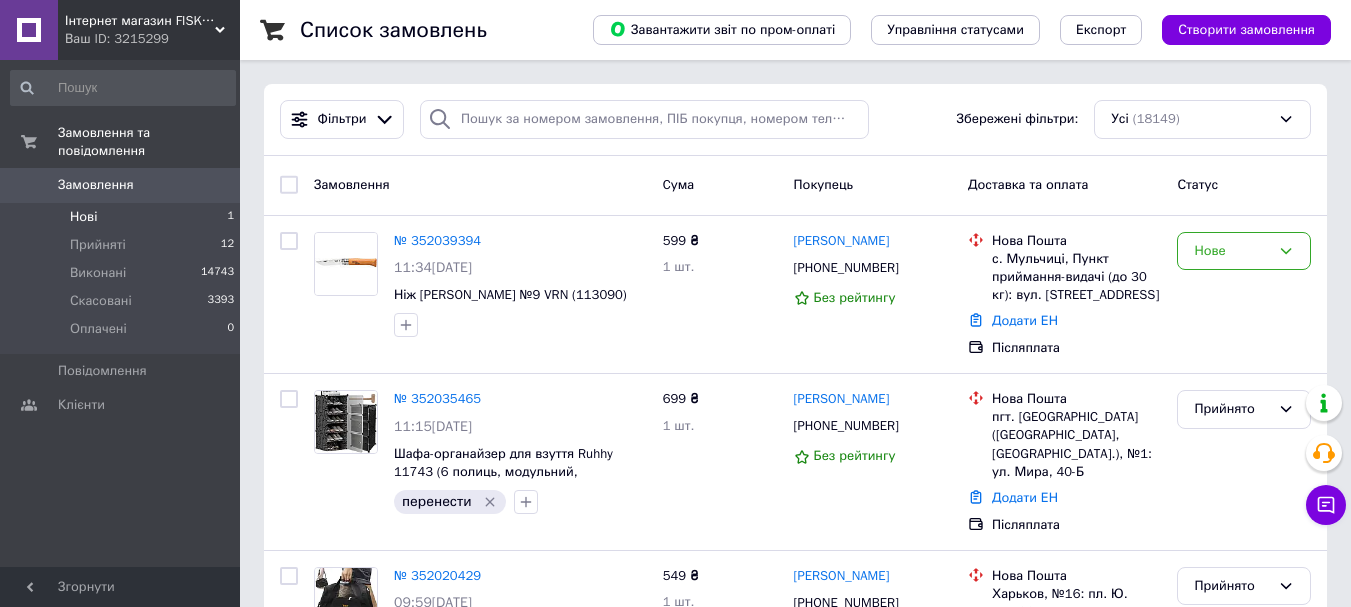 click on "Нові" at bounding box center (83, 217) 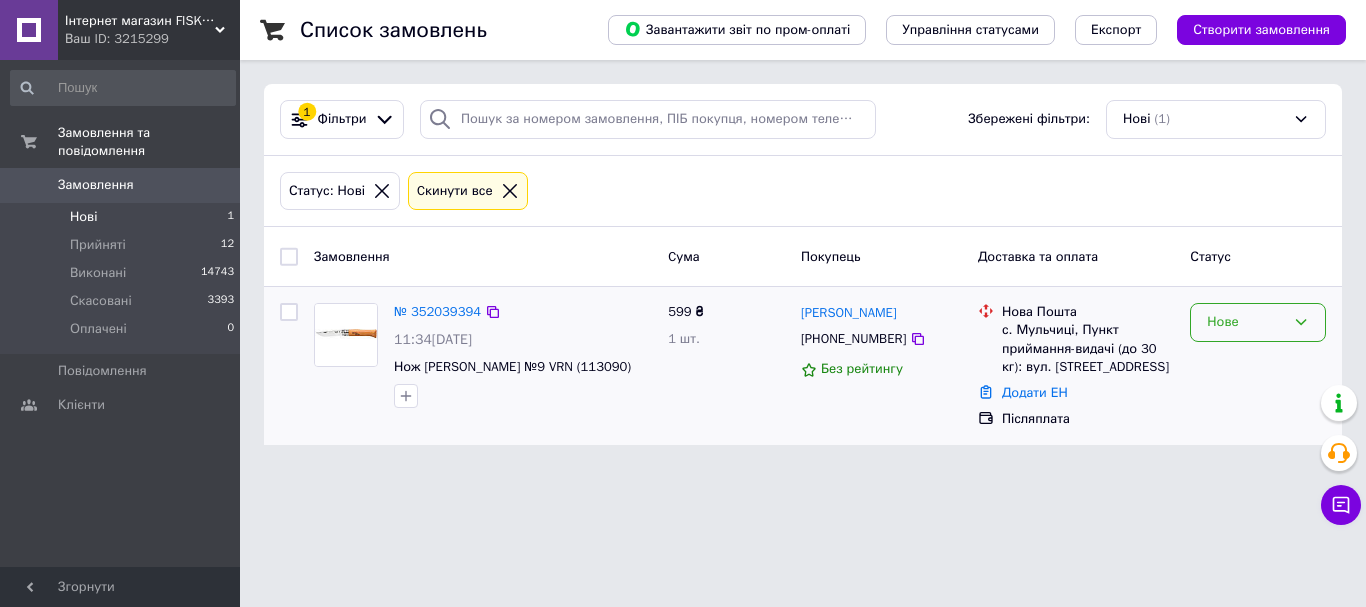 click 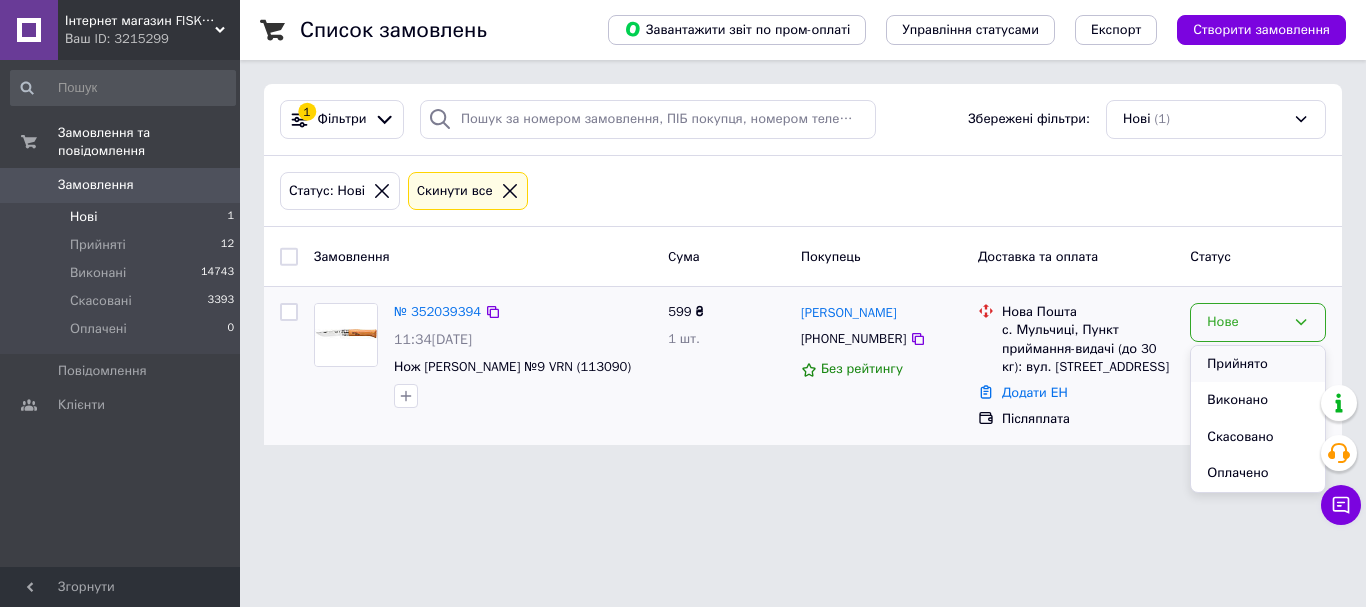 click on "Прийнято" at bounding box center [1258, 364] 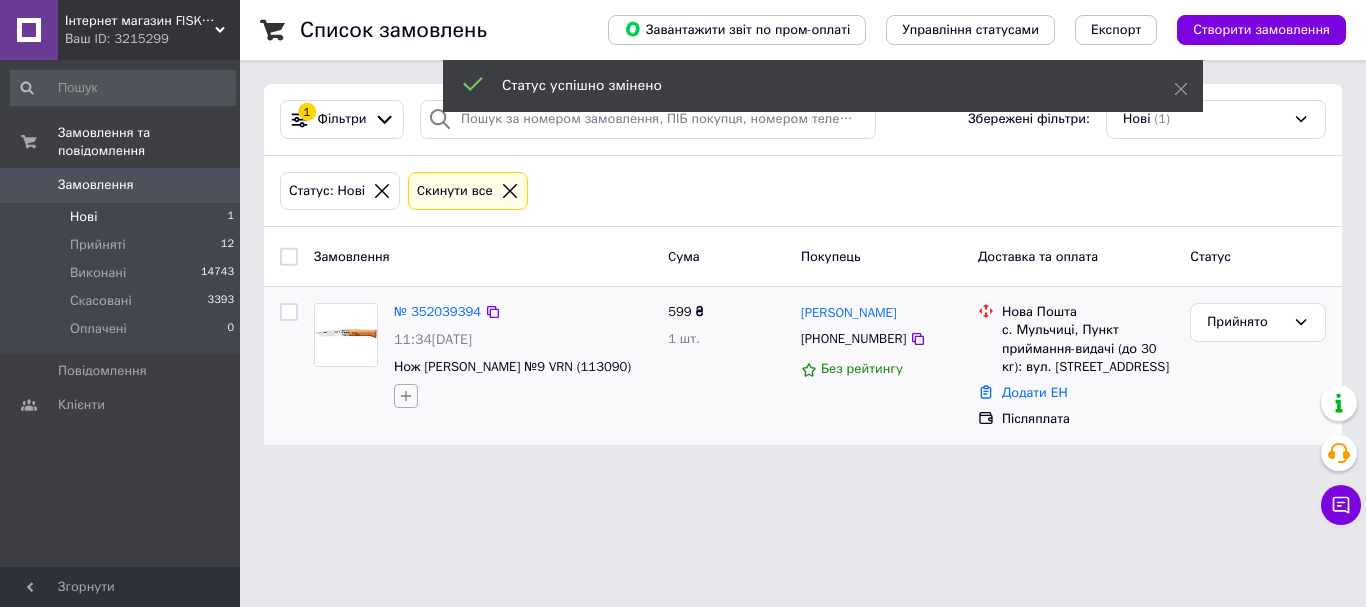 click 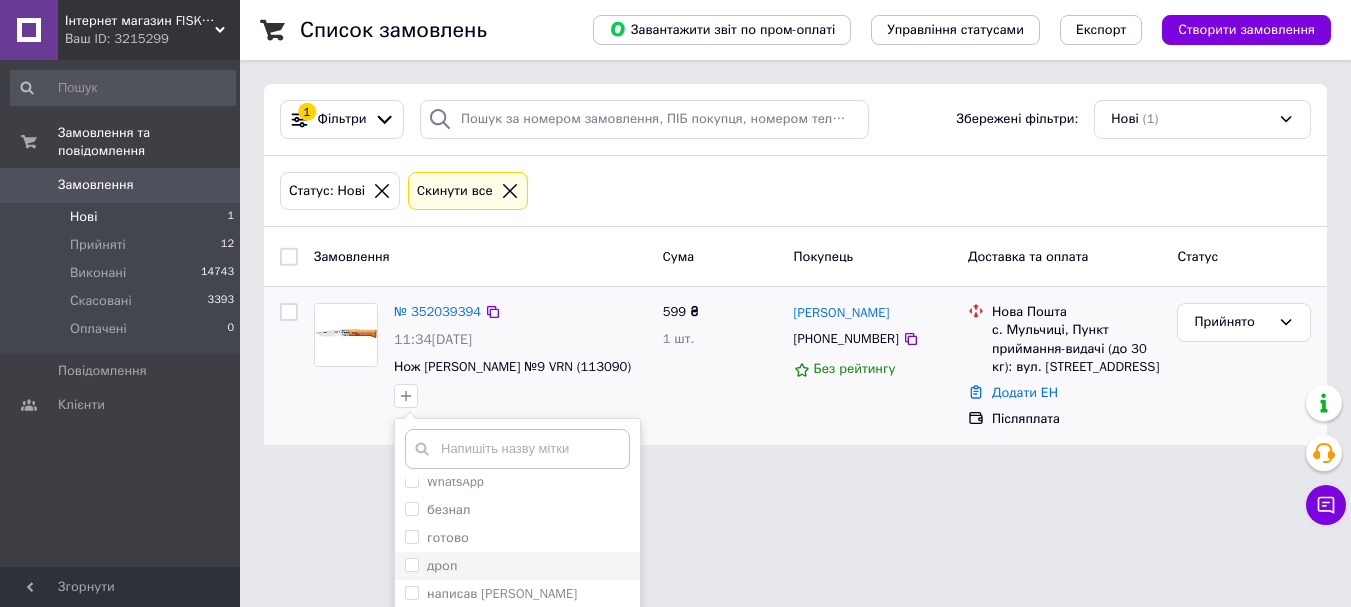 scroll, scrollTop: 95, scrollLeft: 0, axis: vertical 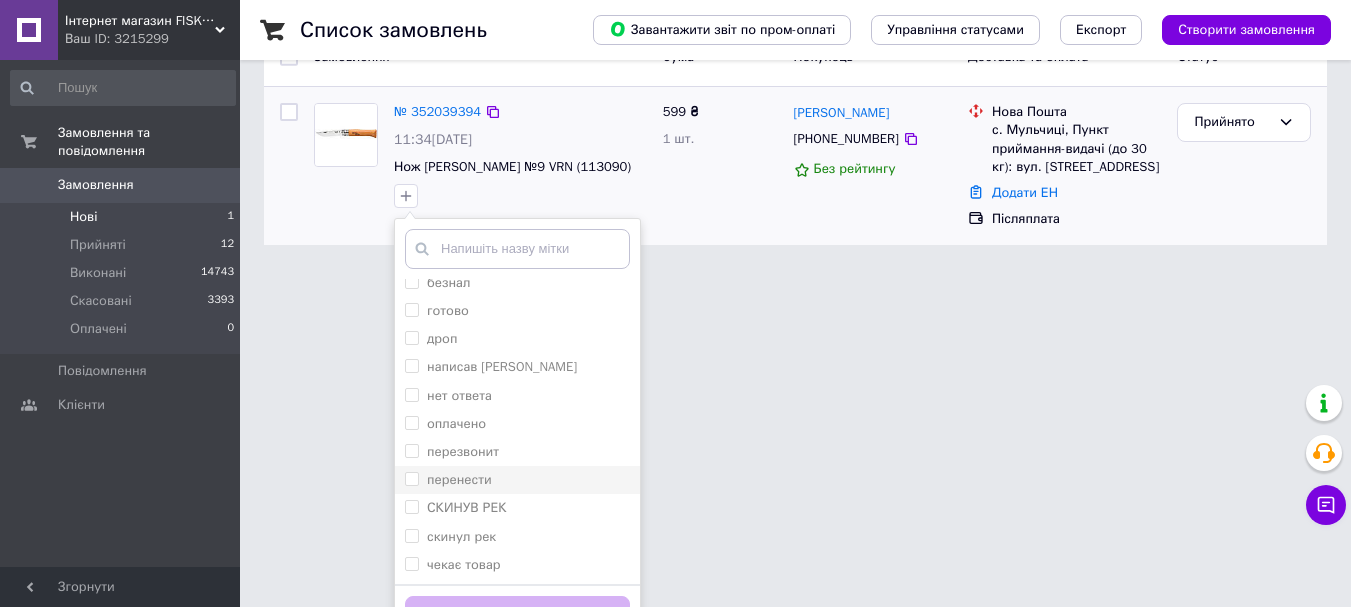 click on "перенести" at bounding box center (411, 478) 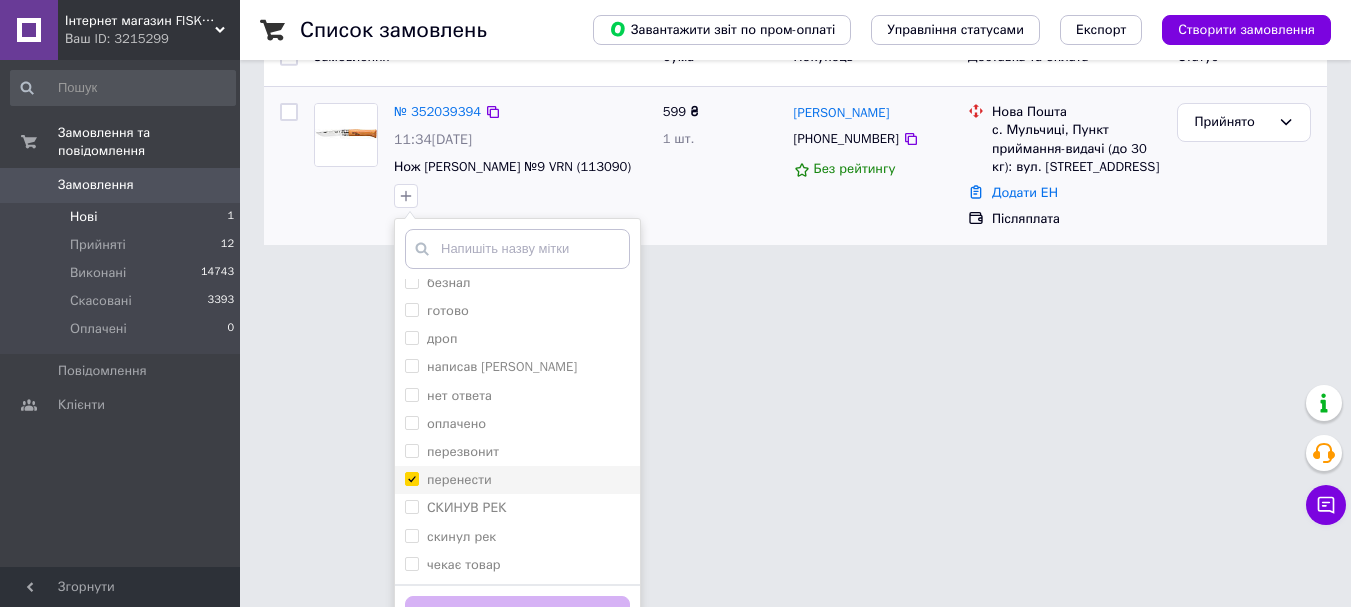 checkbox on "true" 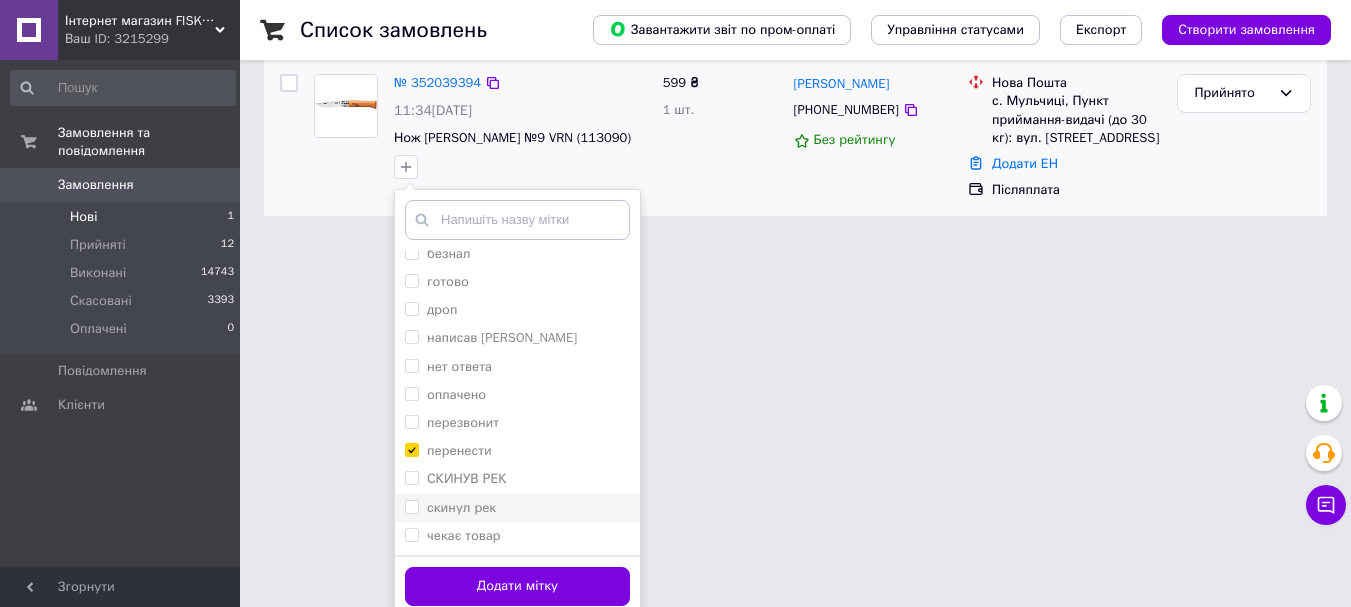 scroll, scrollTop: 239, scrollLeft: 0, axis: vertical 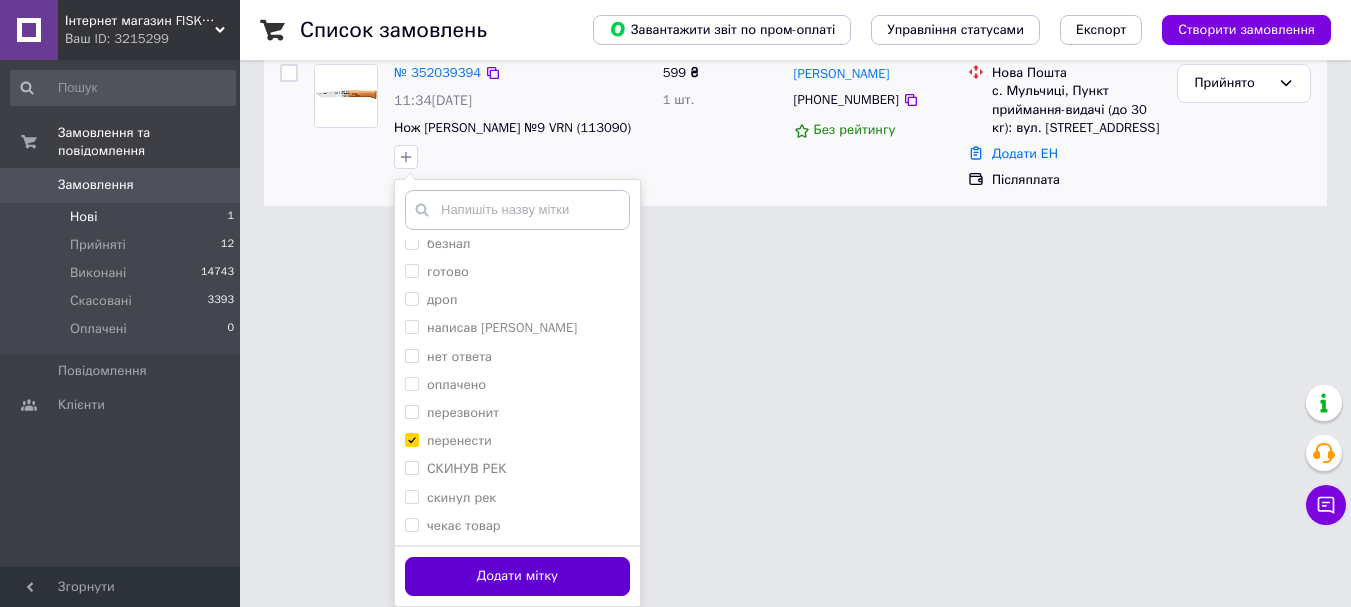 click on "Додати мітку" at bounding box center [517, 576] 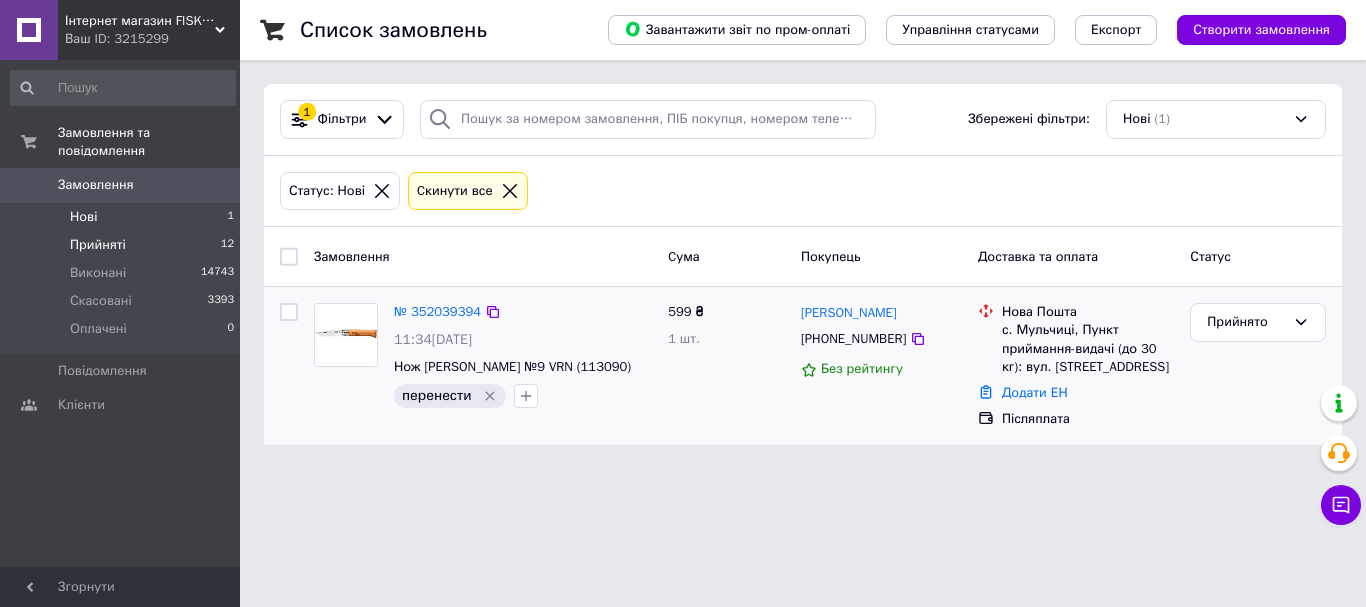 click on "Прийняті" at bounding box center [98, 245] 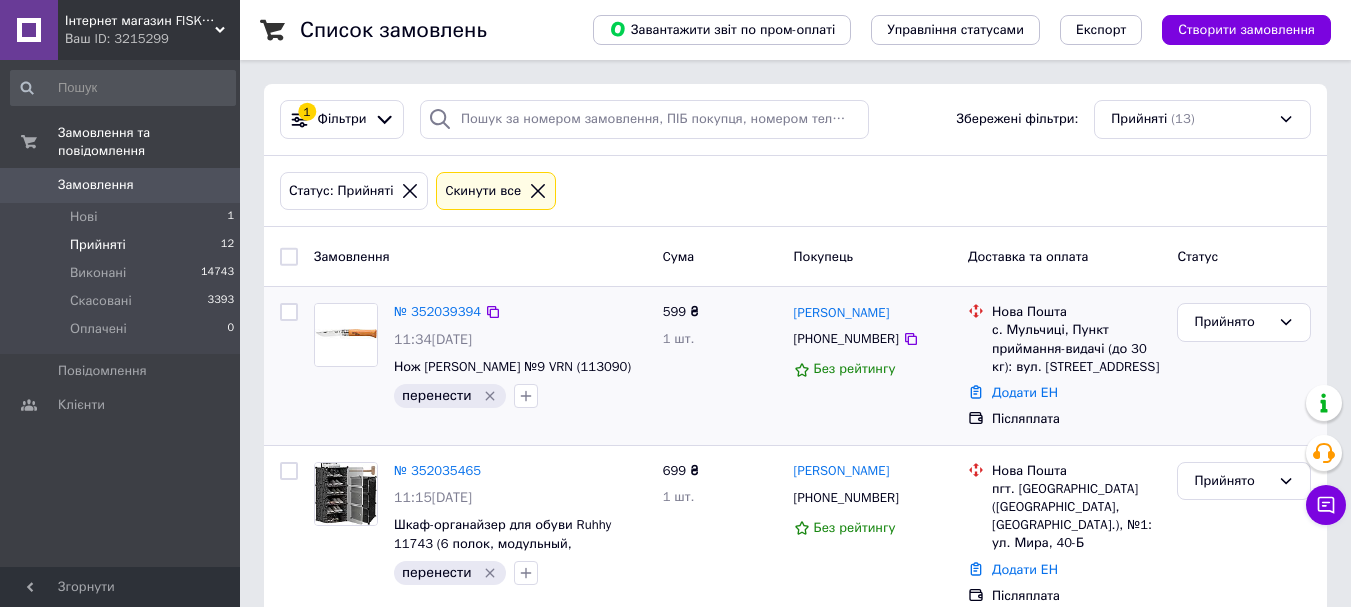 click on "Прийняті" at bounding box center (98, 245) 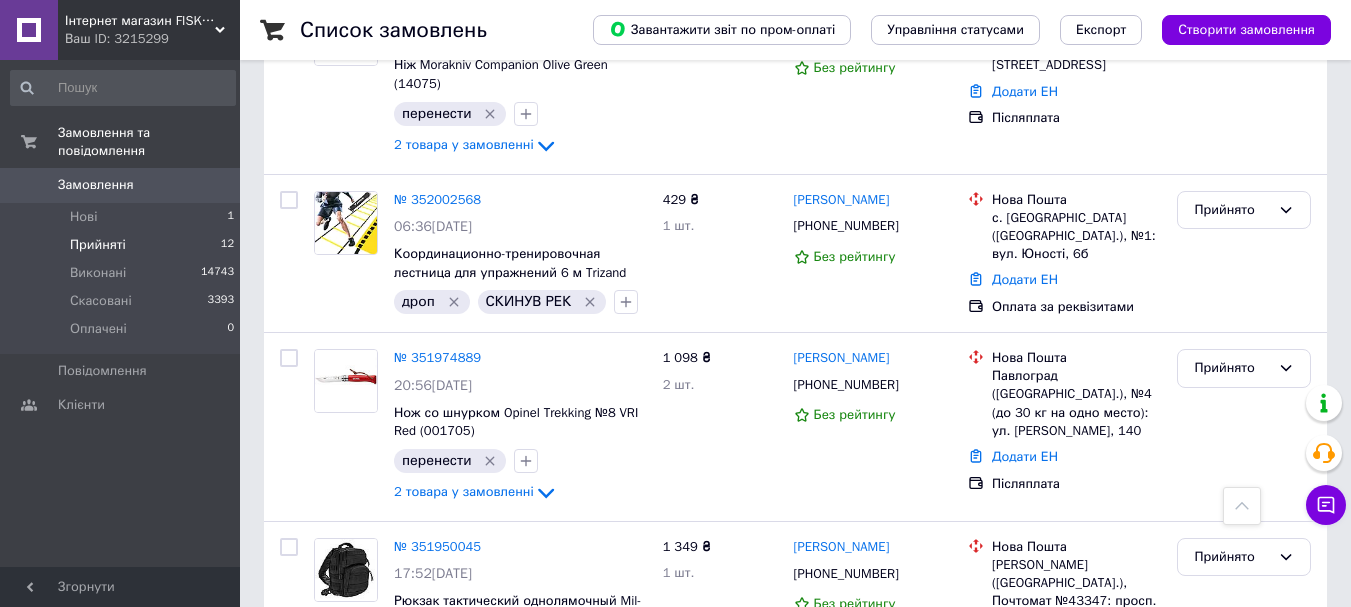 scroll, scrollTop: 985, scrollLeft: 0, axis: vertical 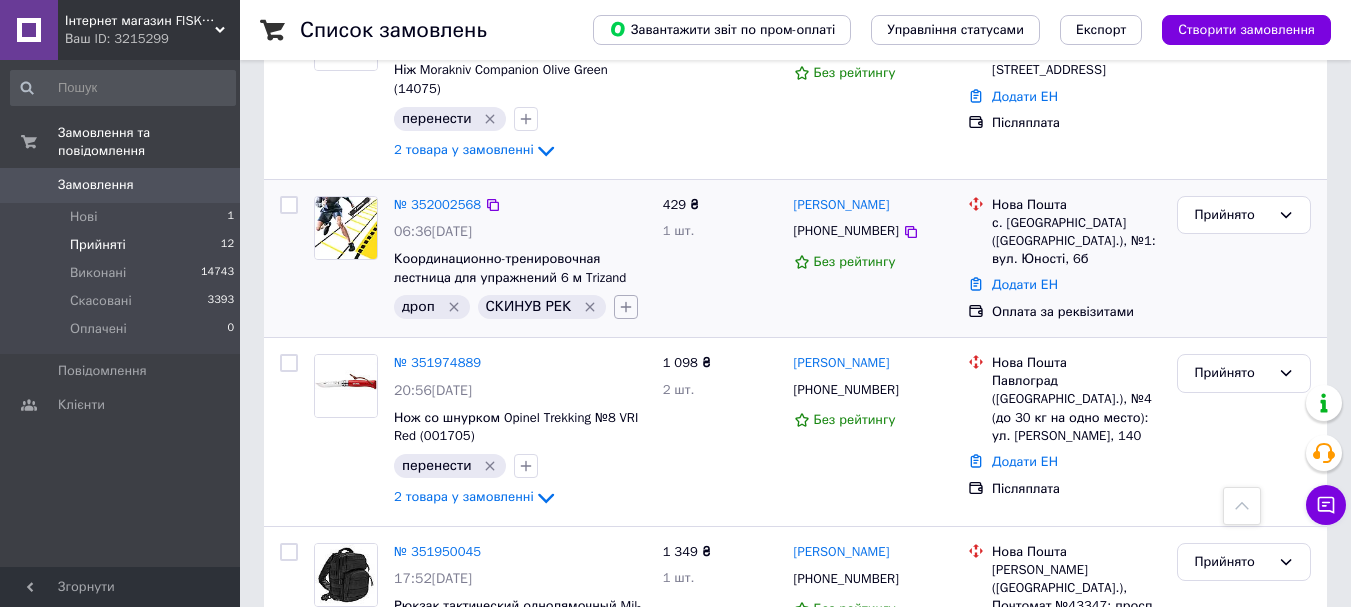 click 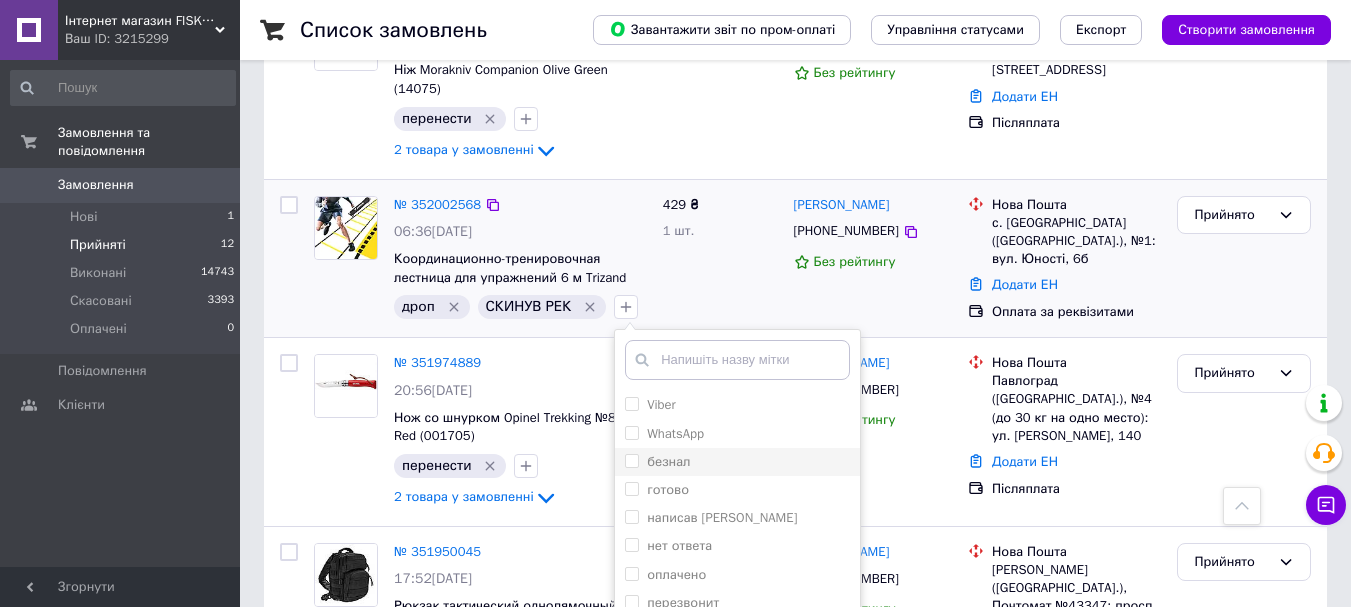 scroll, scrollTop: 38, scrollLeft: 0, axis: vertical 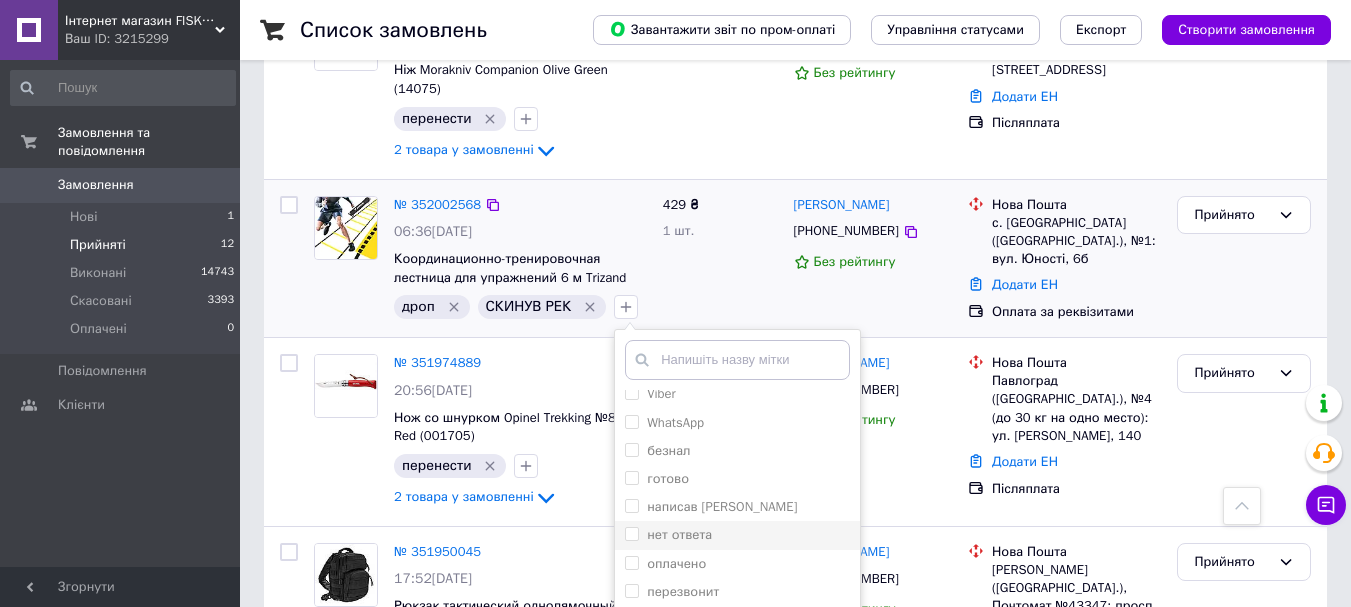 click at bounding box center [632, 534] 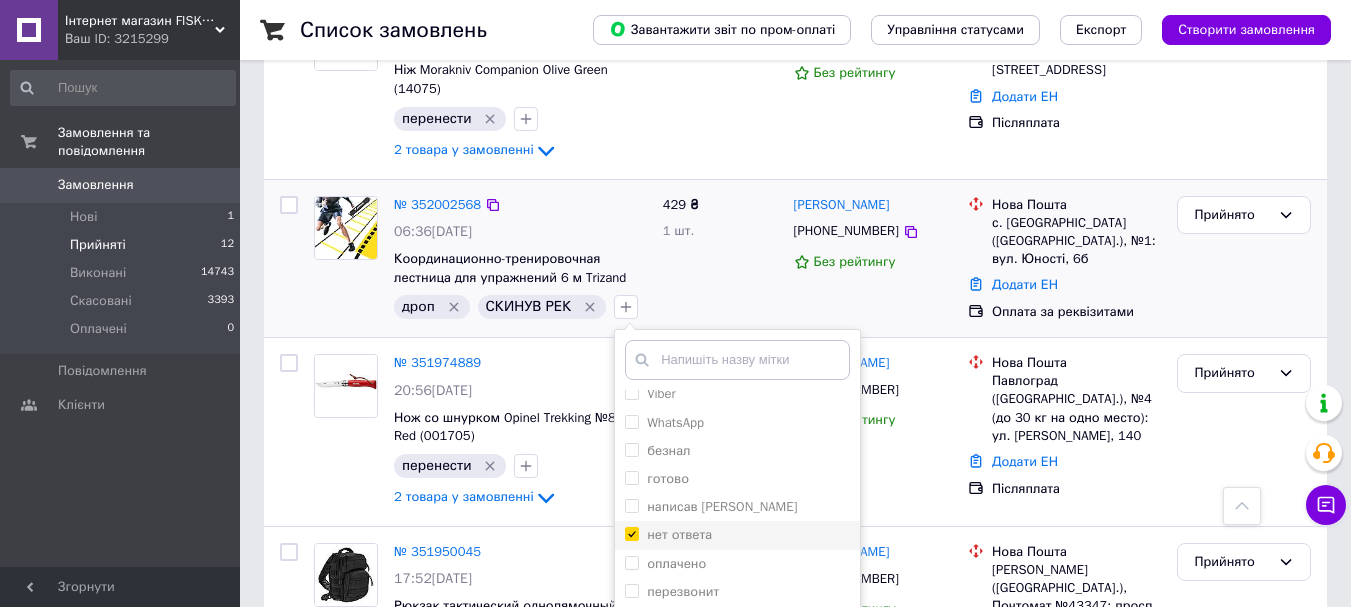 click on "нет ответа" at bounding box center [631, 533] 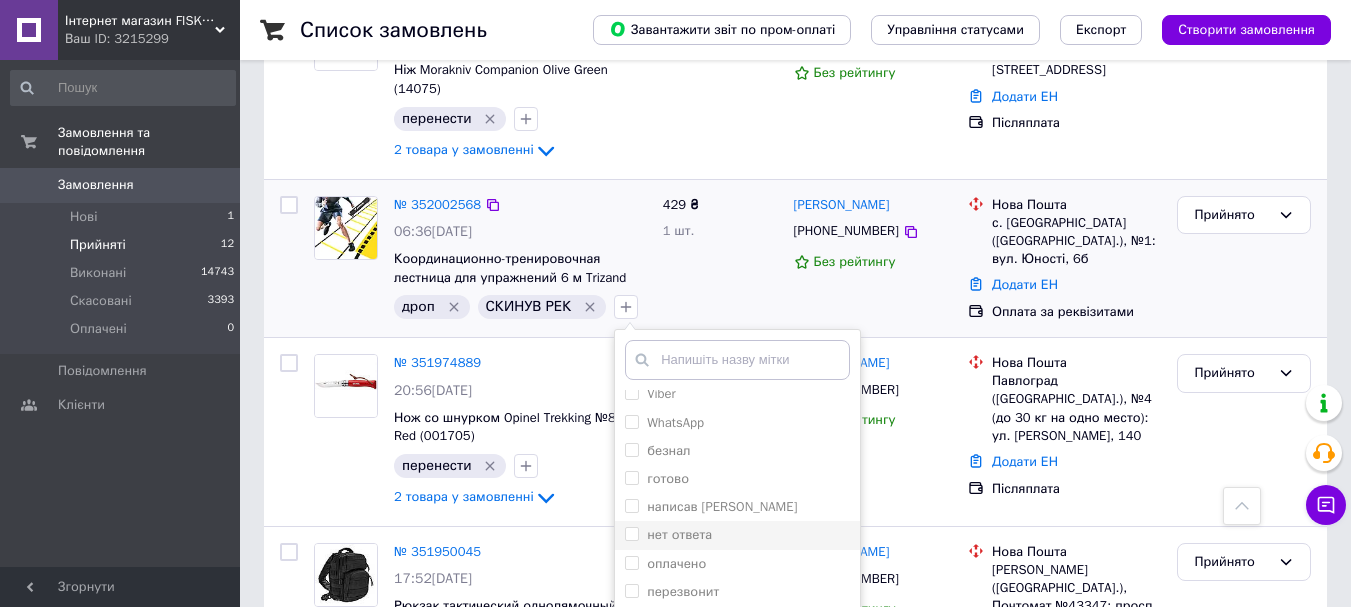 click on "нет ответа" at bounding box center (631, 533) 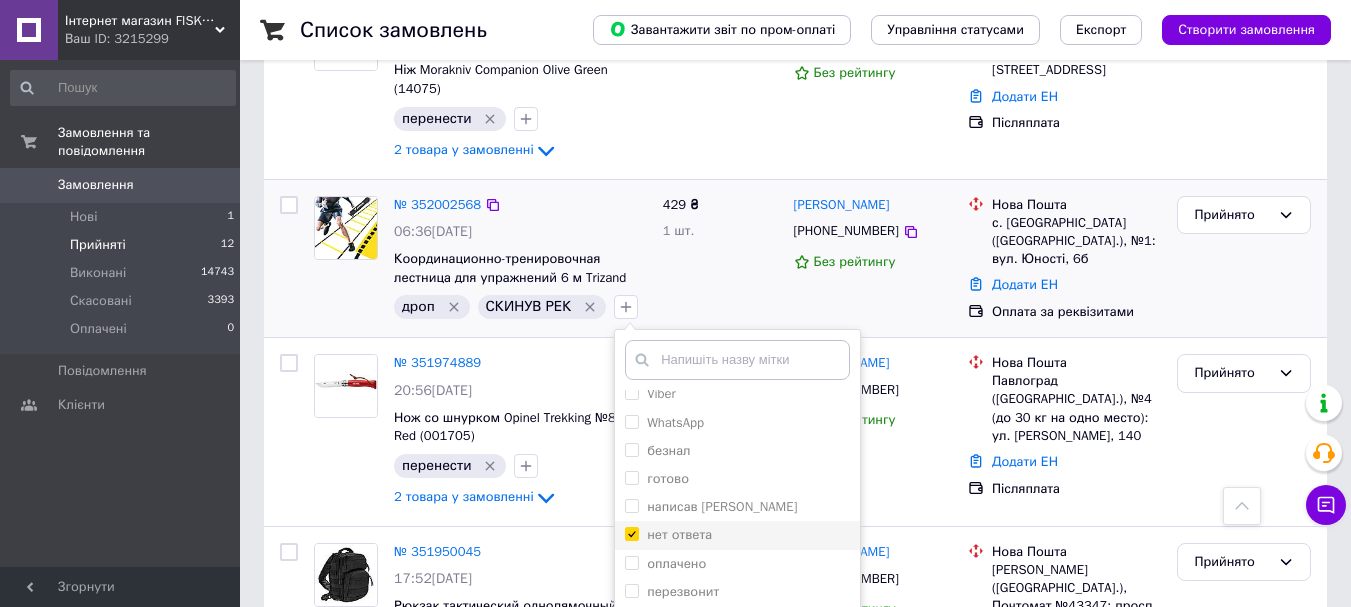 checkbox on "true" 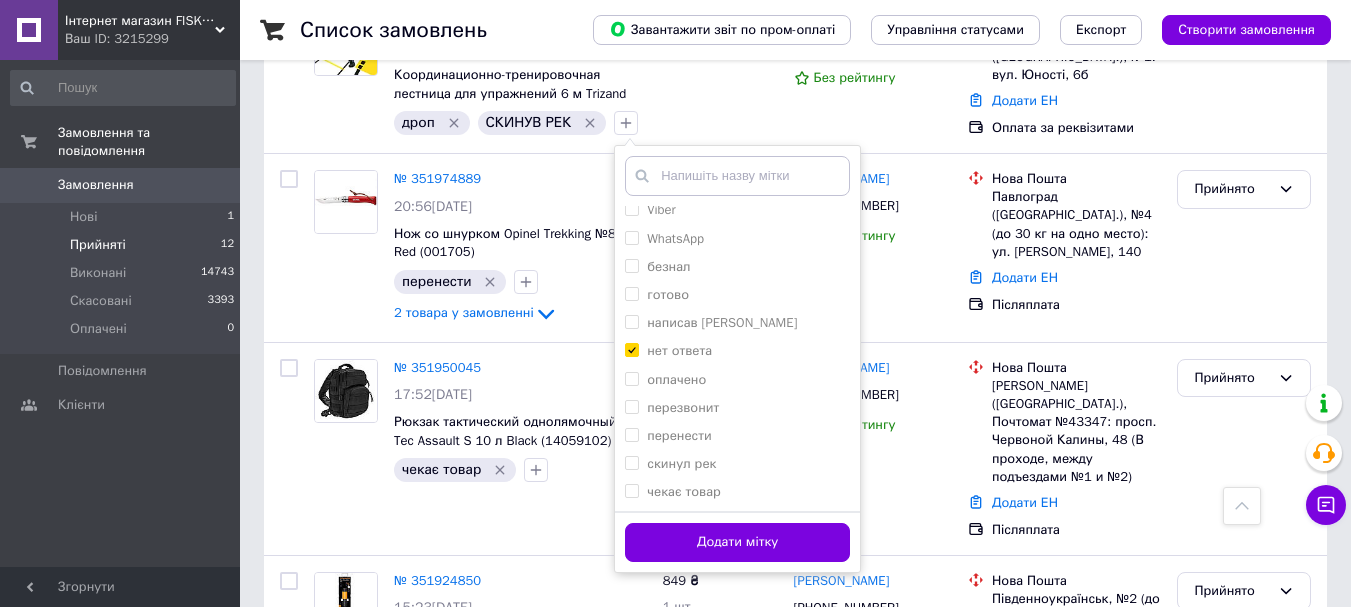 scroll, scrollTop: 1385, scrollLeft: 0, axis: vertical 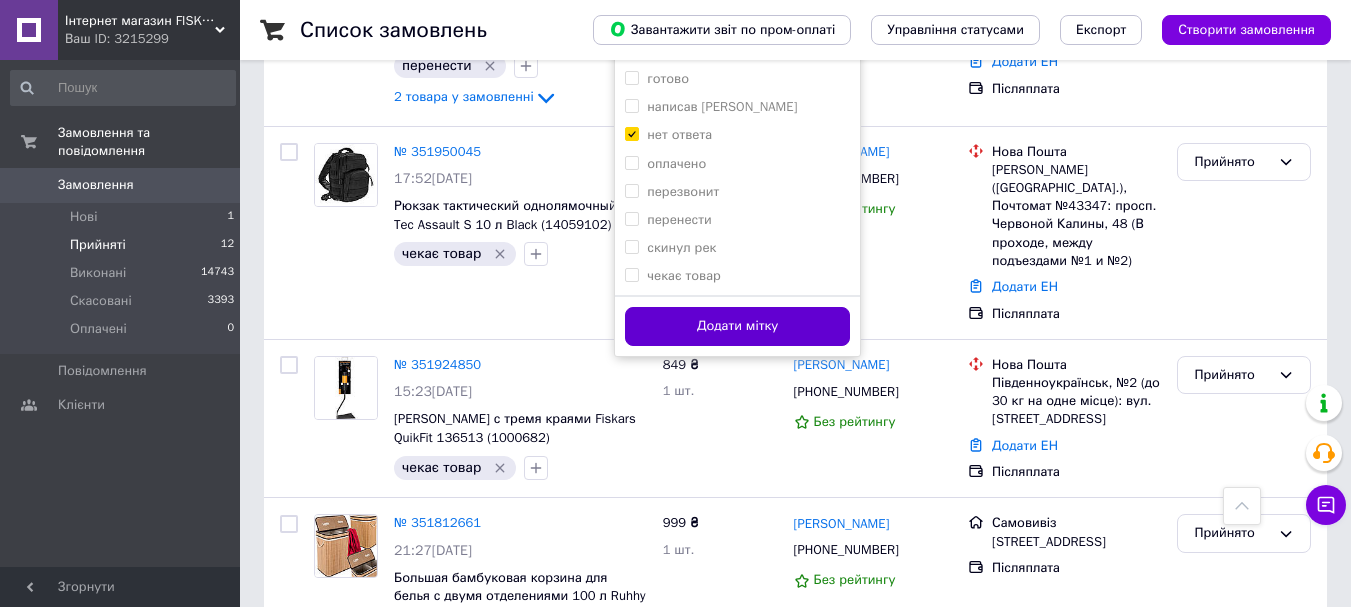 click on "Додати мітку" at bounding box center [737, 326] 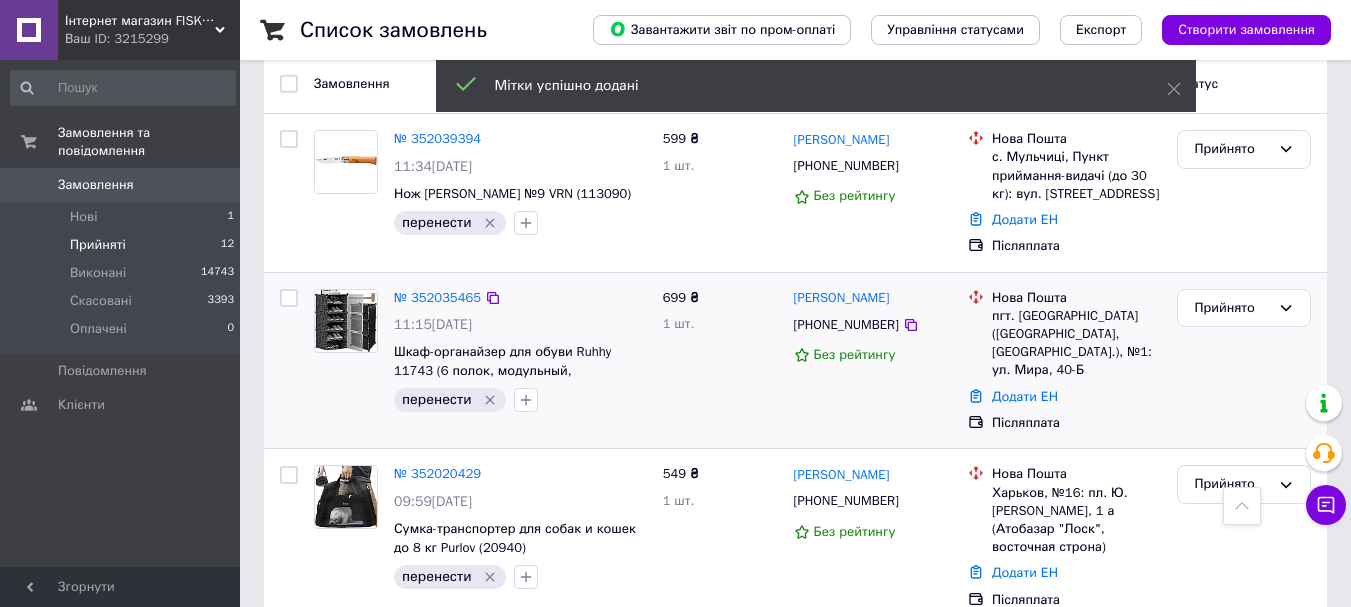 scroll, scrollTop: 0, scrollLeft: 0, axis: both 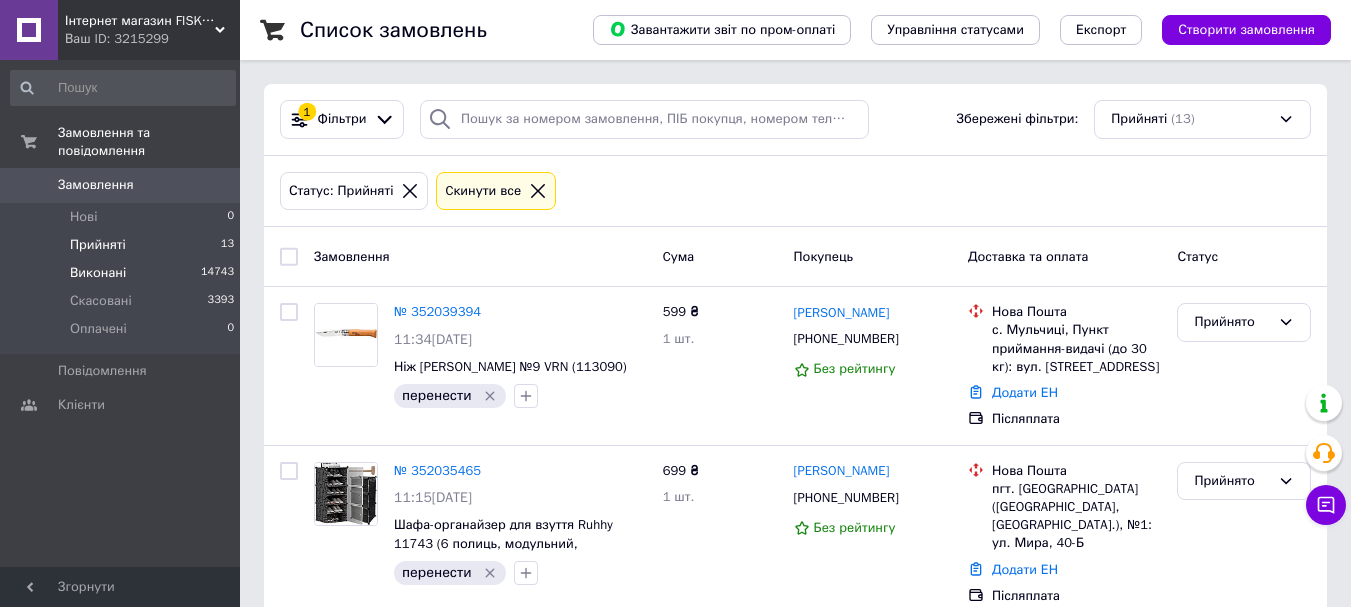 click on "Виконані" at bounding box center (98, 273) 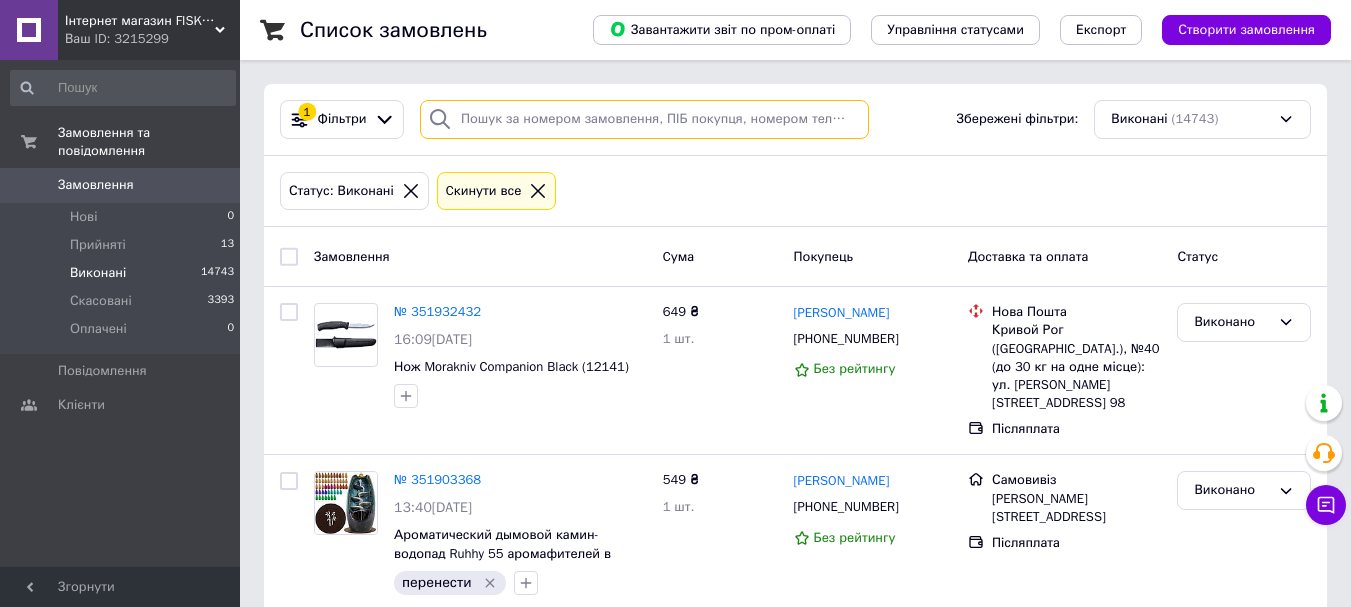 click at bounding box center [644, 119] 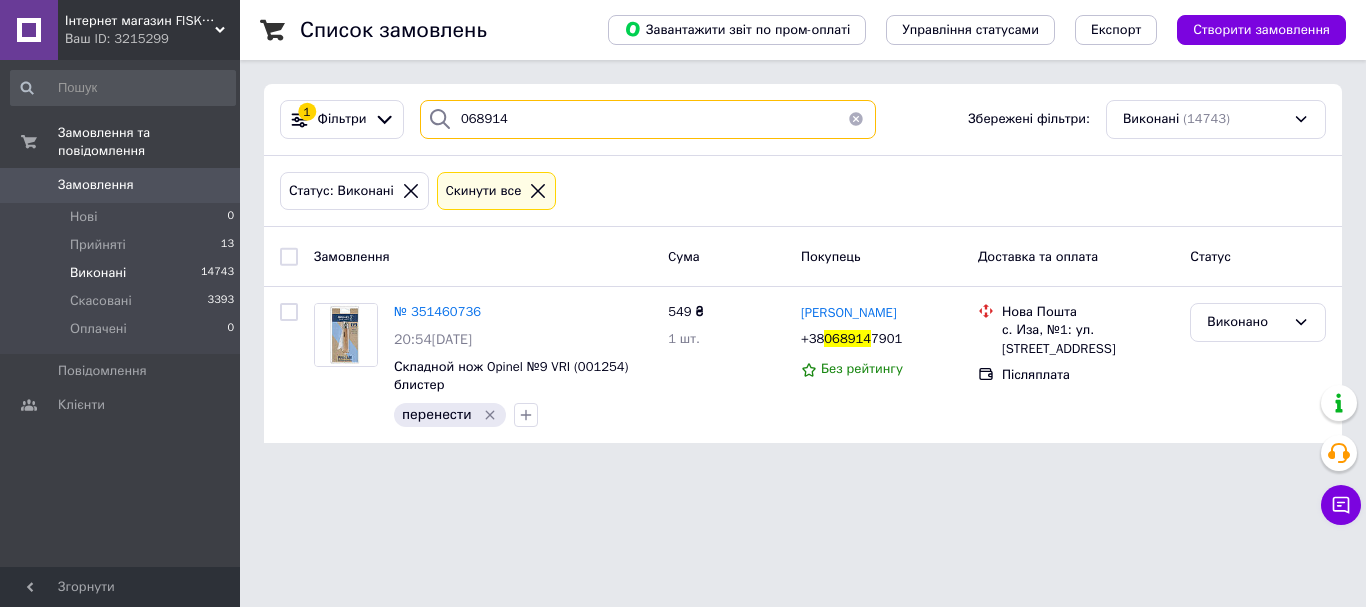 type on "068914" 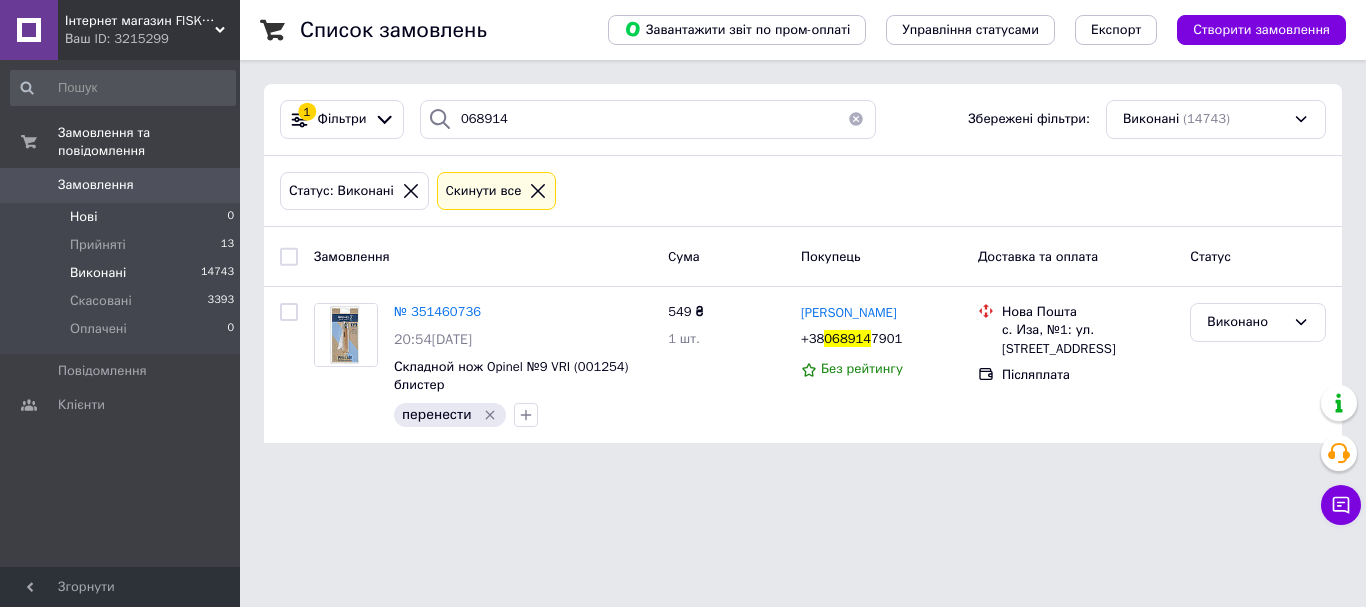 click on "Нові 0" at bounding box center (123, 217) 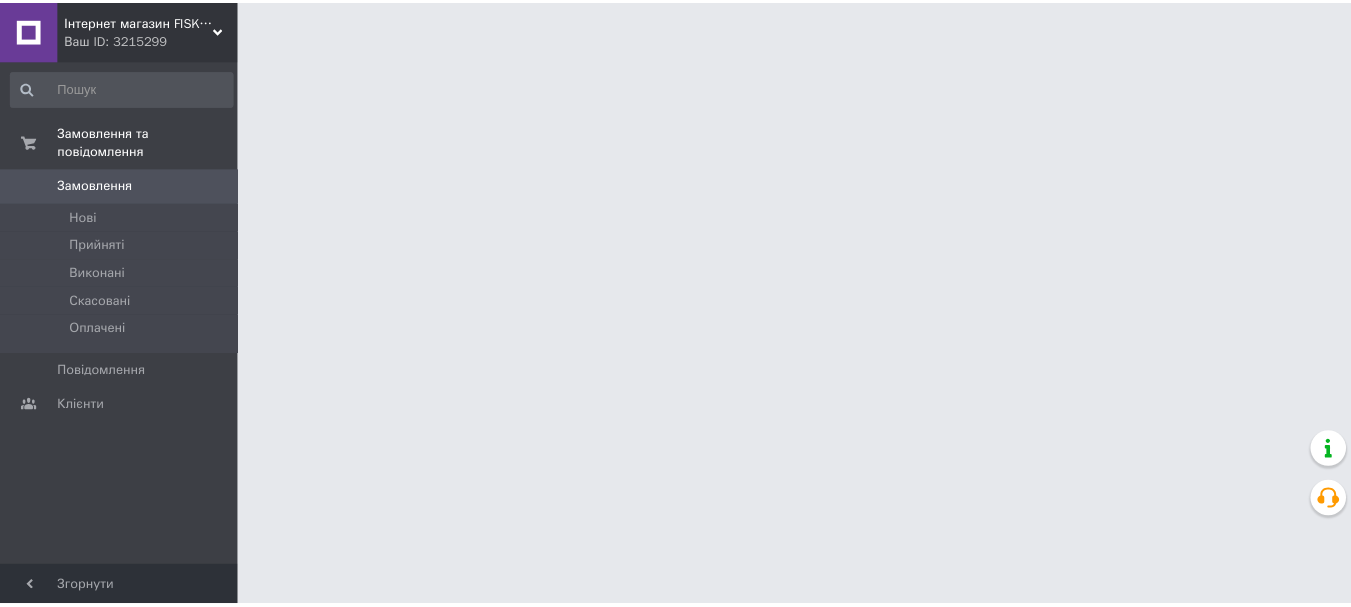 scroll, scrollTop: 0, scrollLeft: 0, axis: both 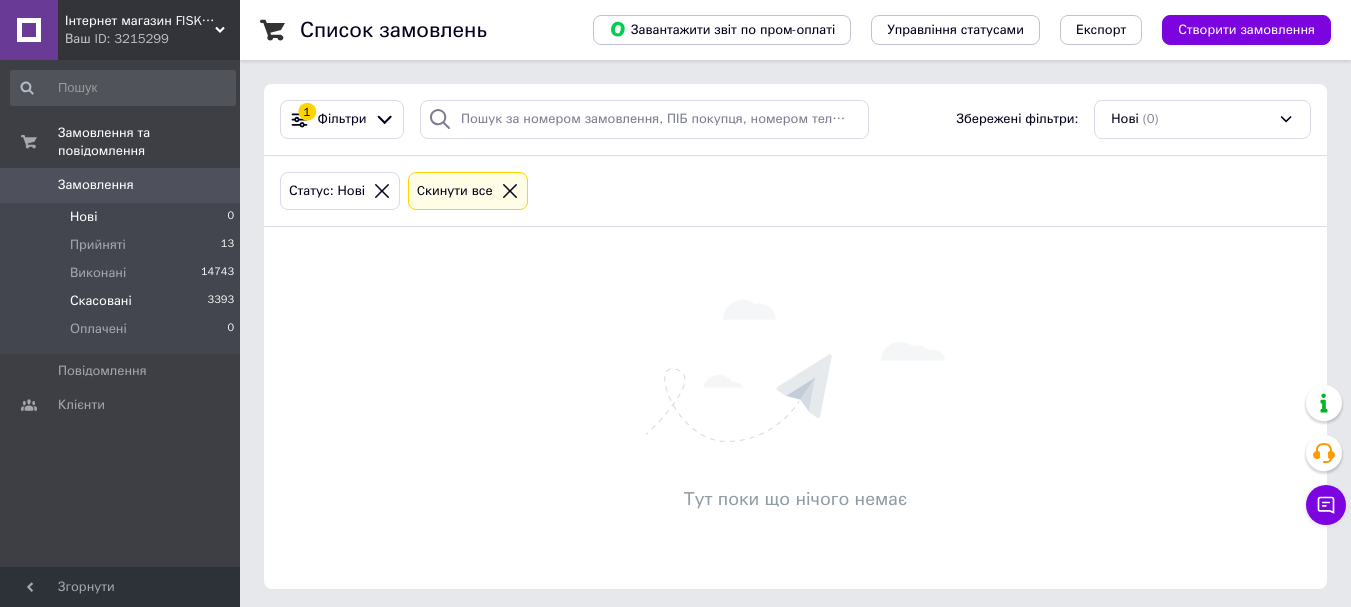 click on "Скасовані" at bounding box center (101, 301) 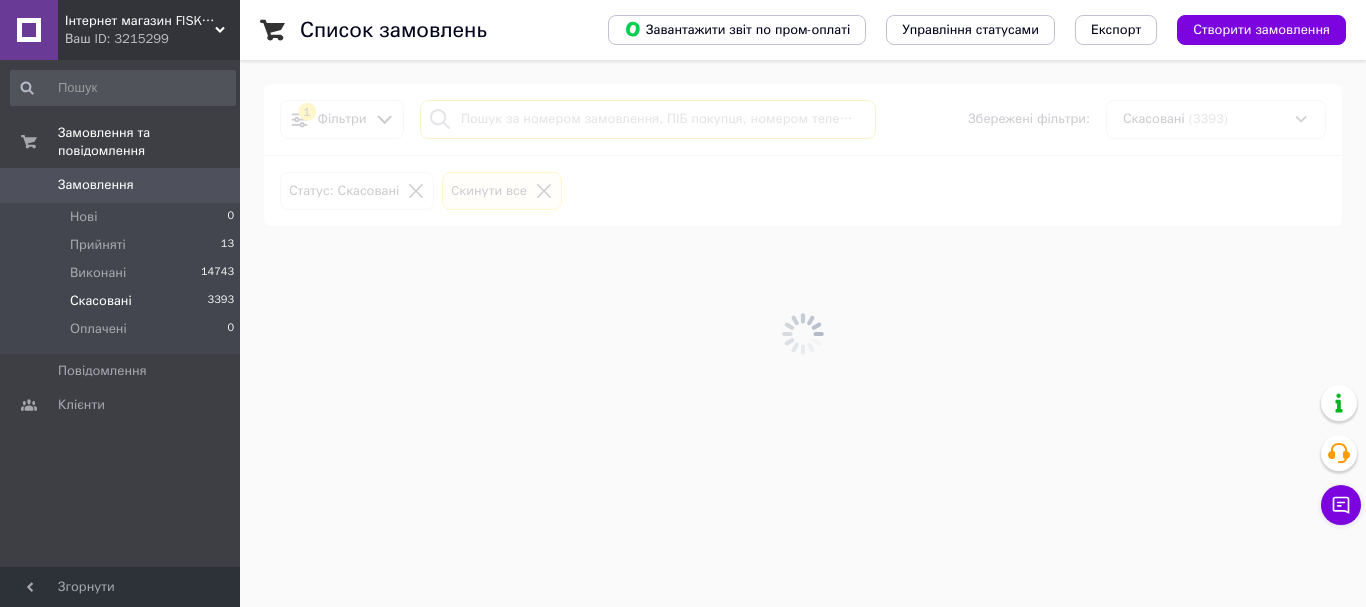 click at bounding box center (648, 119) 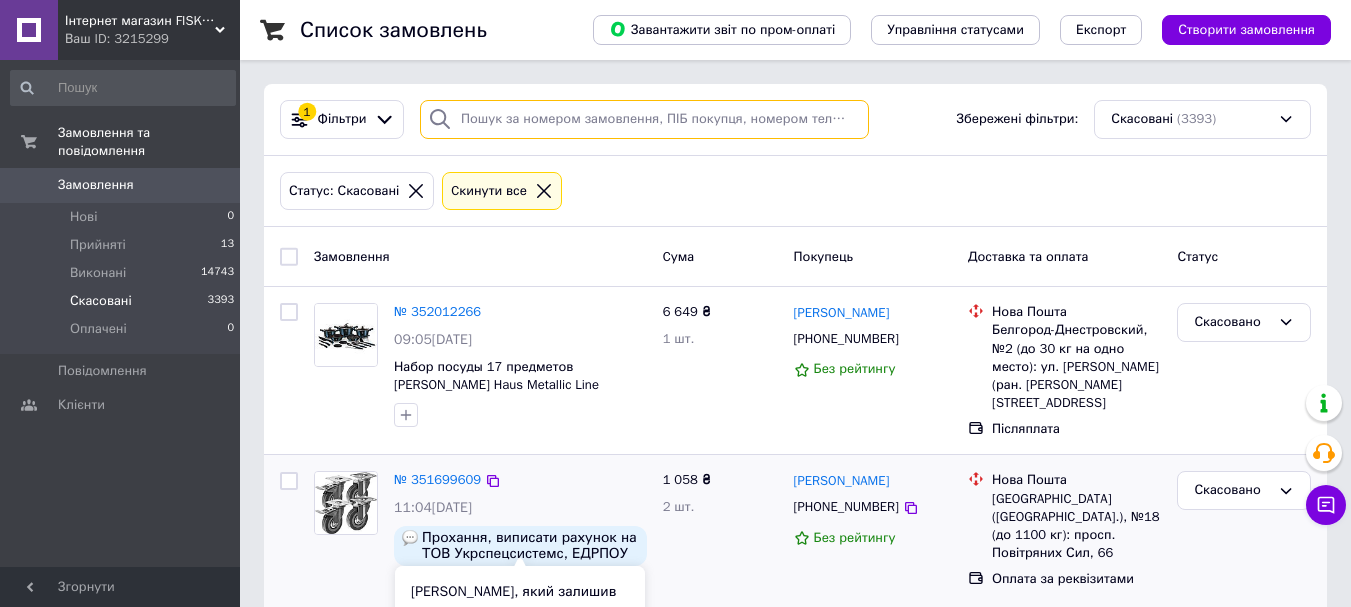 scroll, scrollTop: 100, scrollLeft: 0, axis: vertical 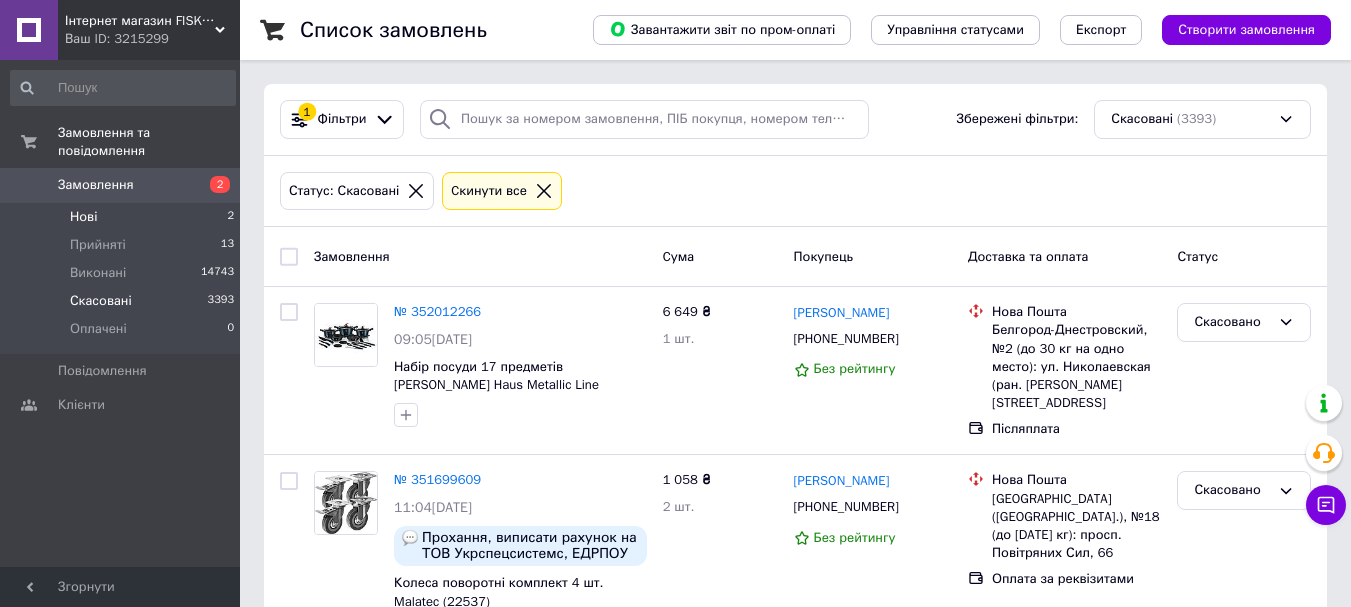 click on "Нові 2" at bounding box center [123, 217] 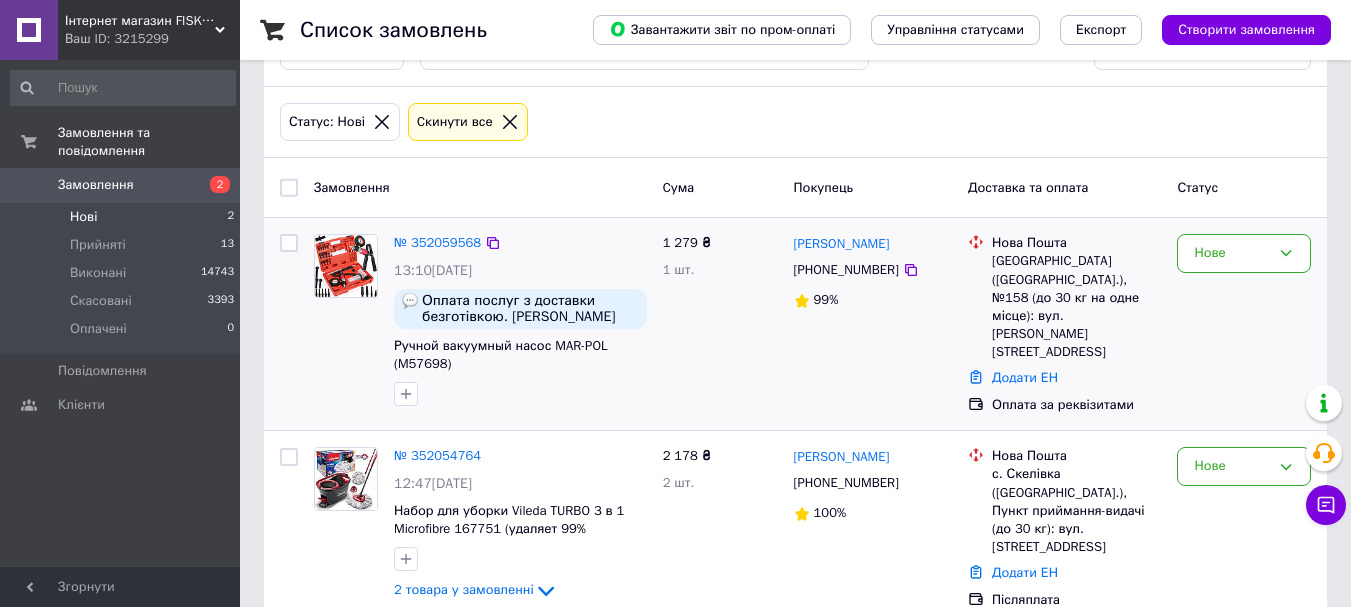 scroll, scrollTop: 97, scrollLeft: 0, axis: vertical 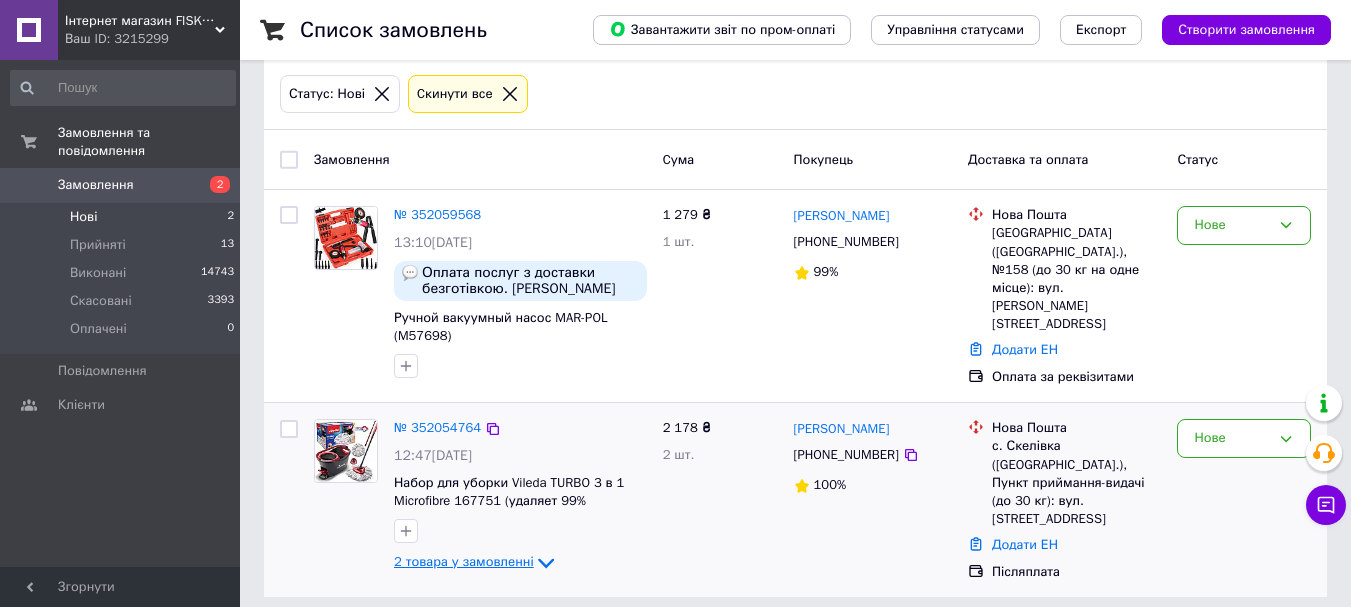 click 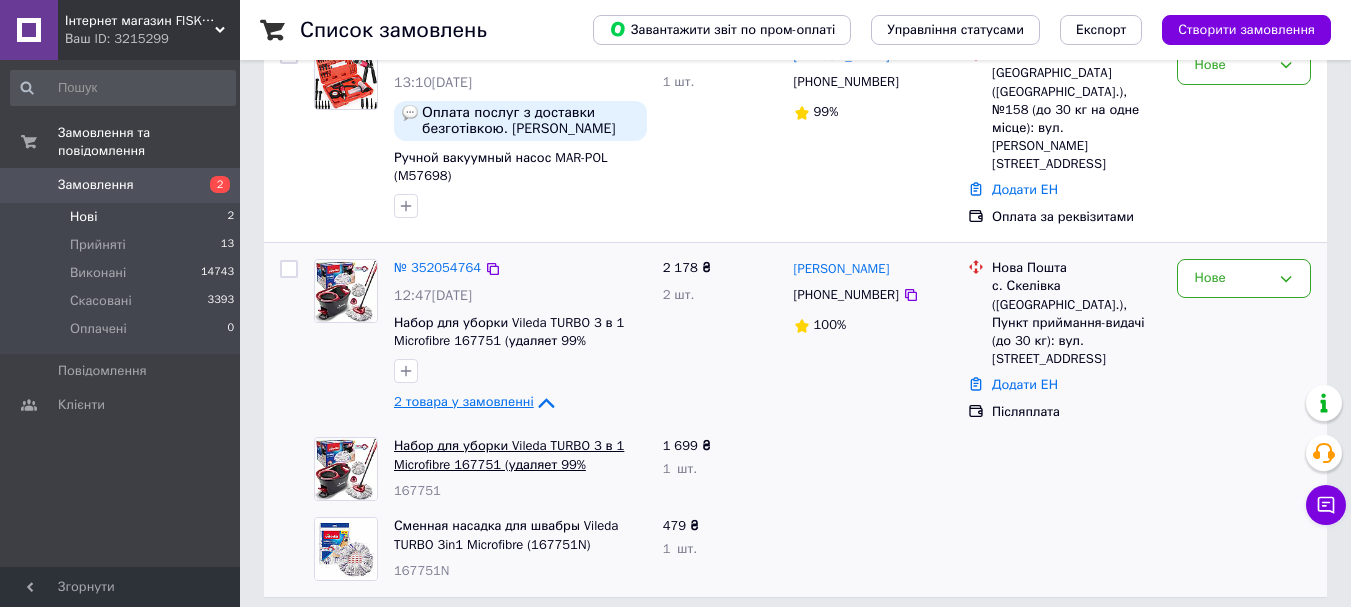 scroll, scrollTop: 258, scrollLeft: 0, axis: vertical 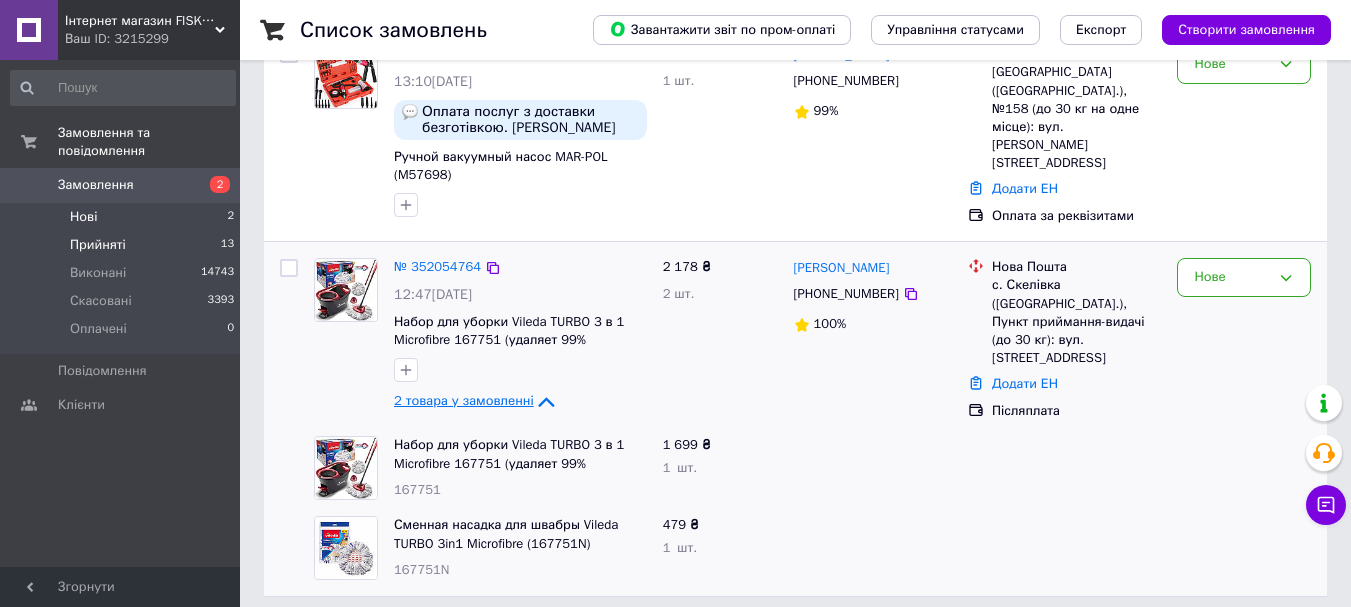 click on "Прийняті" at bounding box center [98, 245] 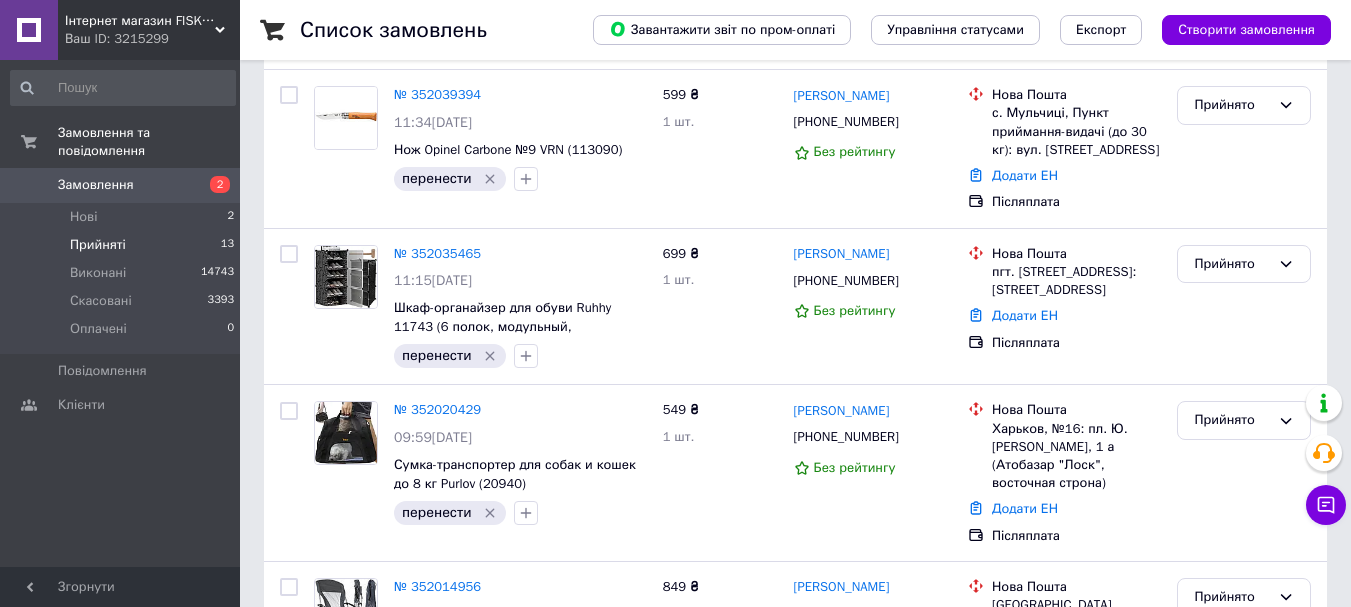 scroll, scrollTop: 0, scrollLeft: 0, axis: both 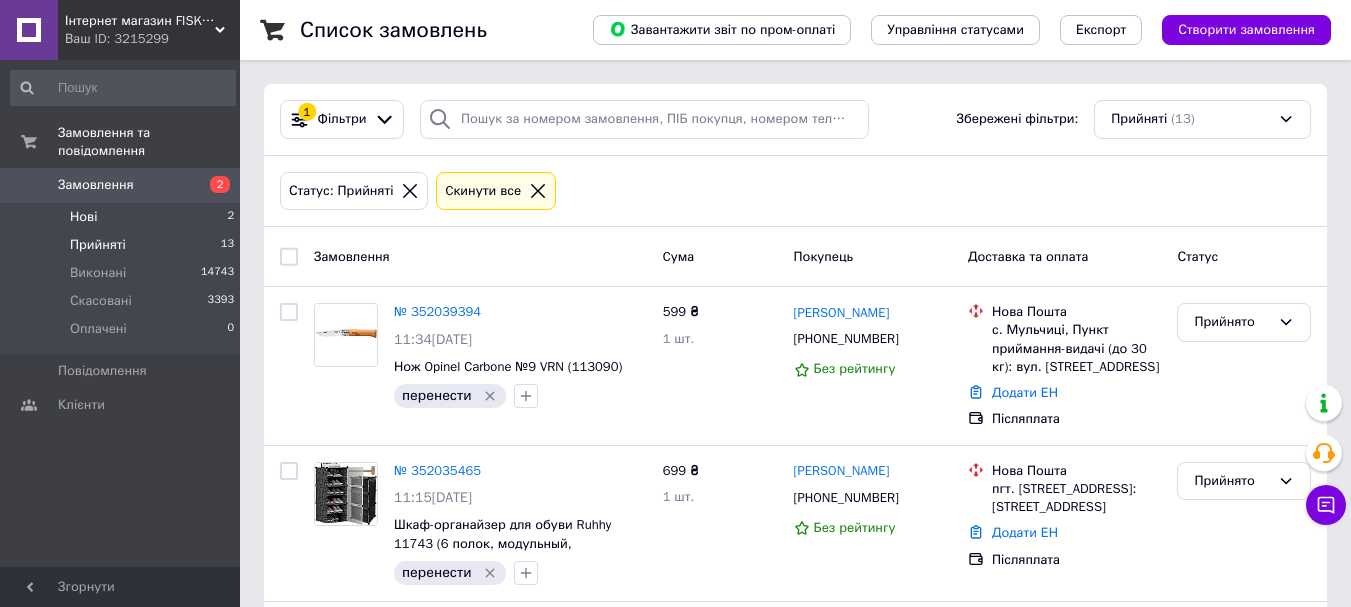 click on "Нові 2" at bounding box center [123, 217] 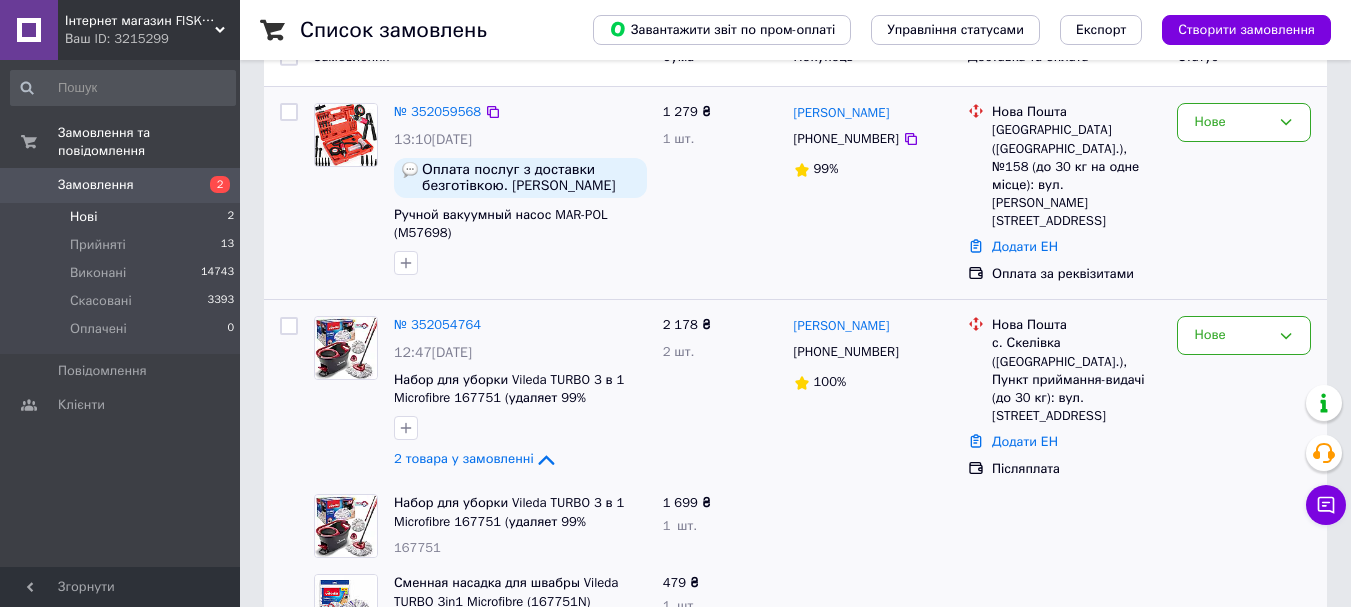 scroll, scrollTop: 258, scrollLeft: 0, axis: vertical 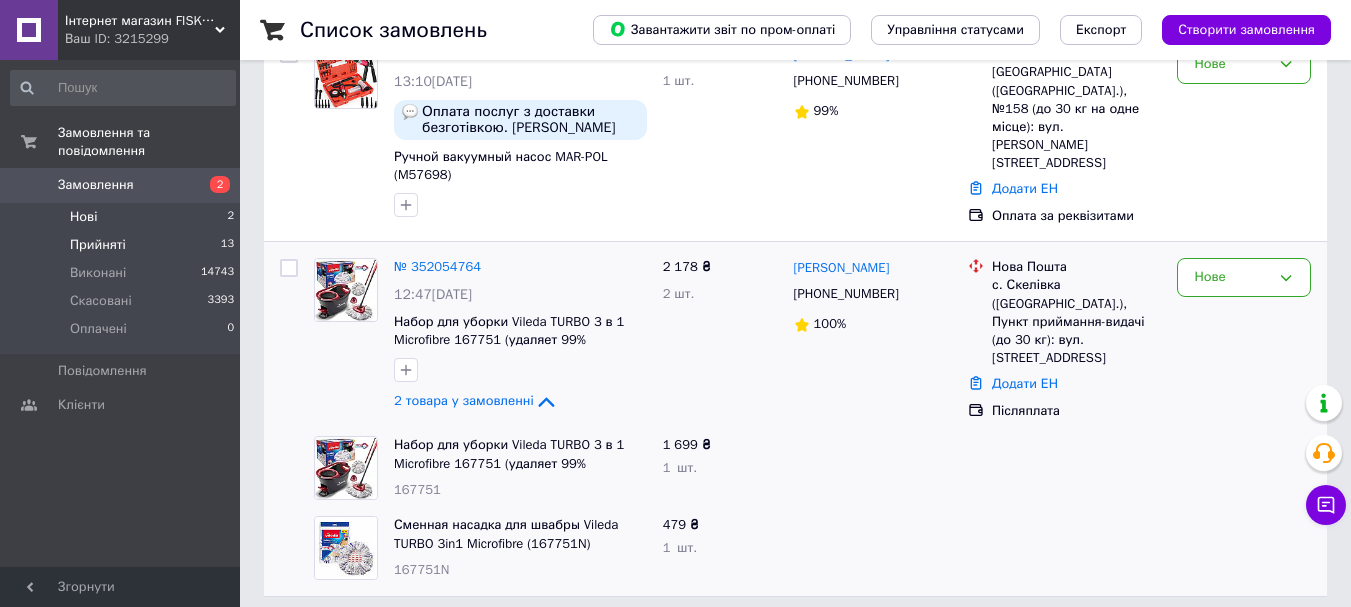 click on "Прийняті" at bounding box center (98, 245) 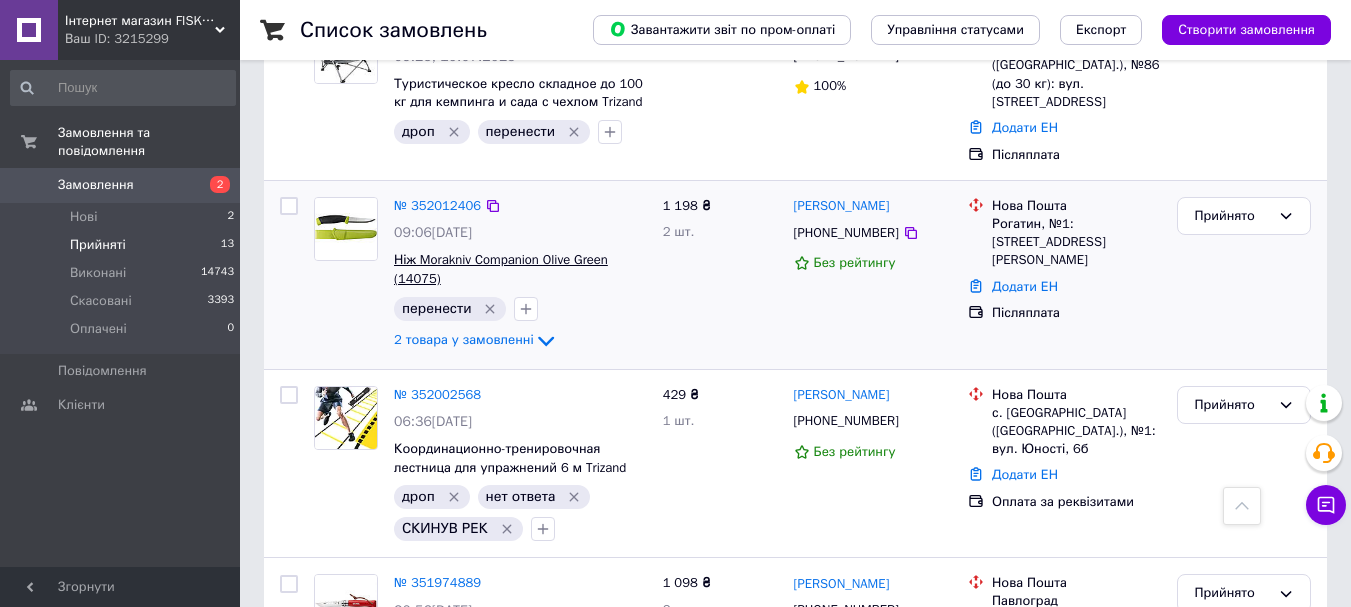 scroll, scrollTop: 900, scrollLeft: 0, axis: vertical 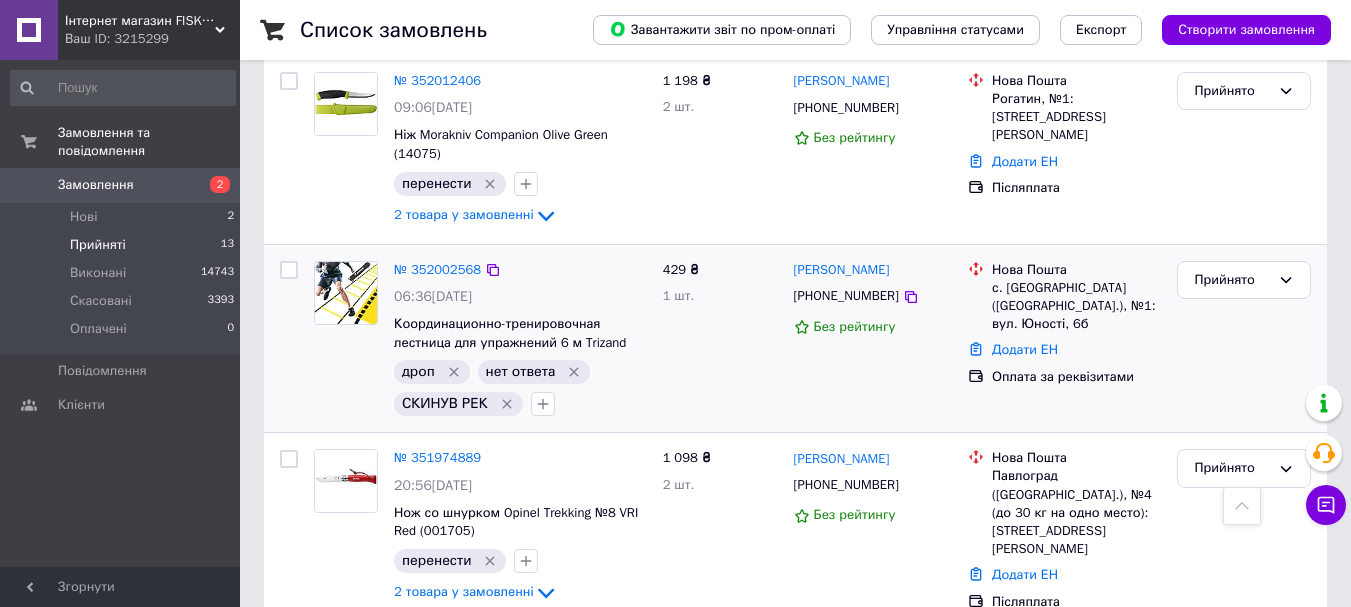 click 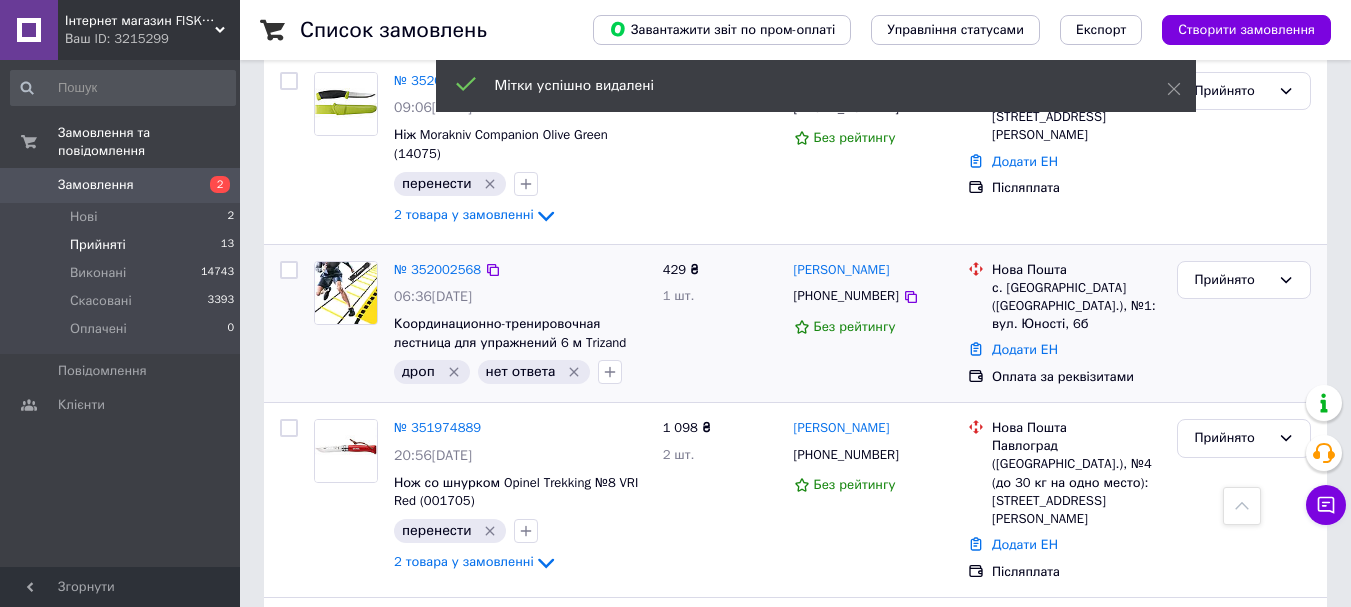 click 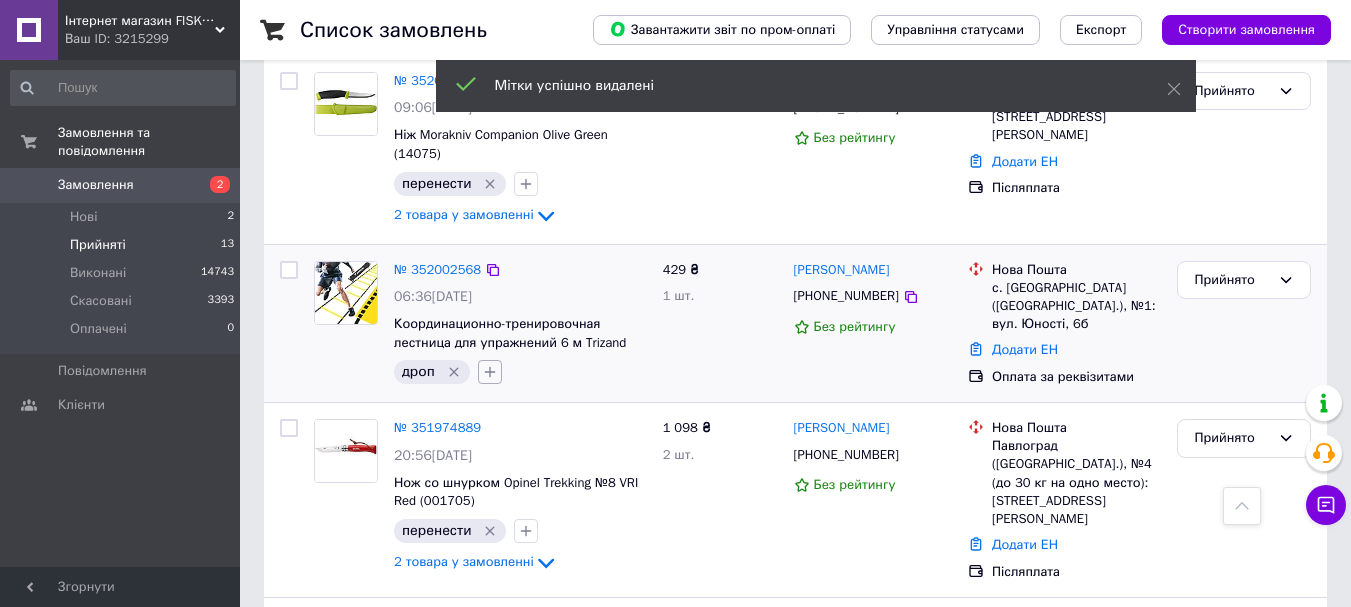 click 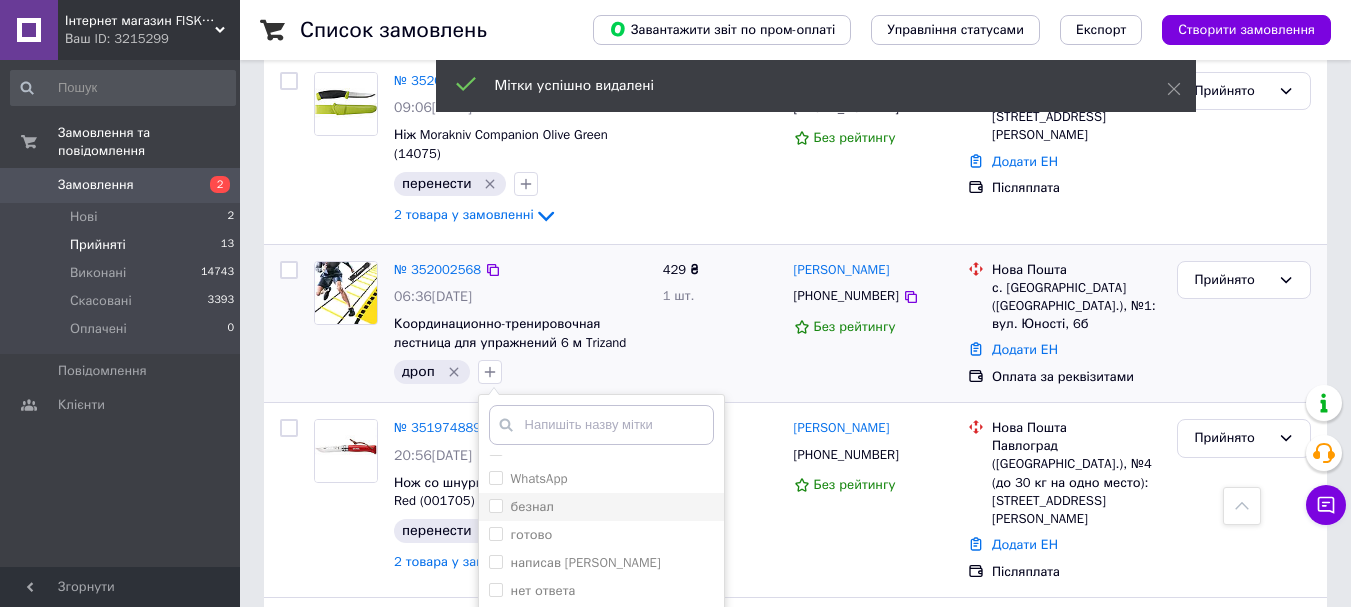 scroll, scrollTop: 66, scrollLeft: 0, axis: vertical 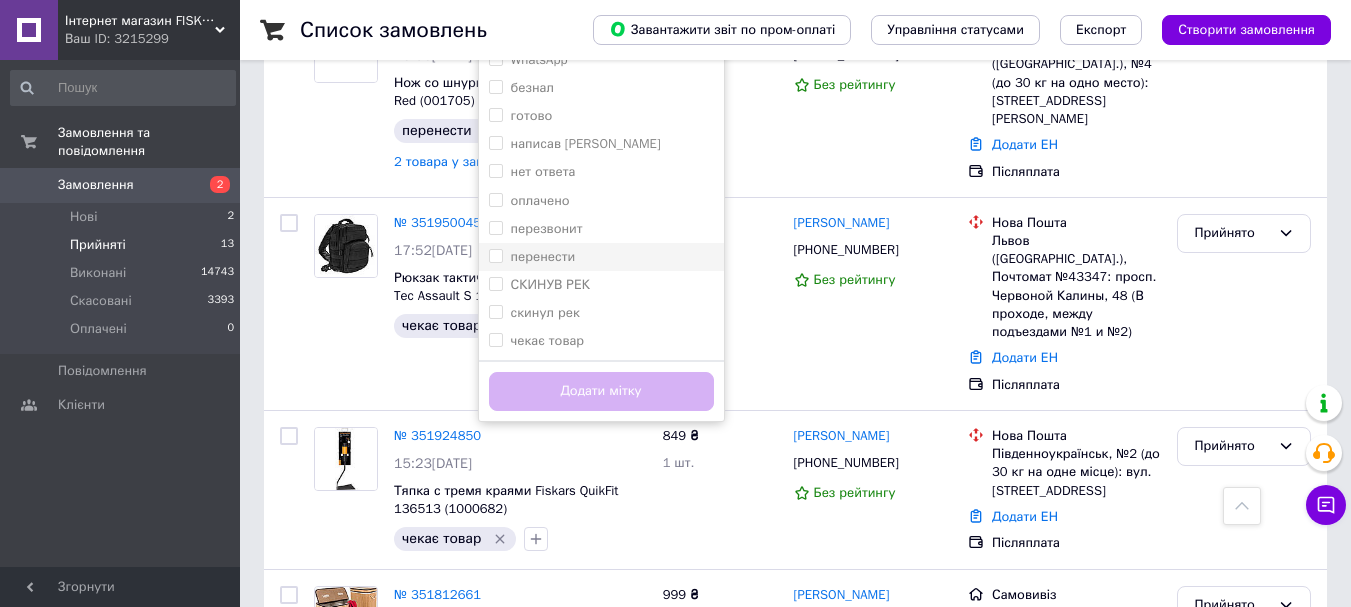 click on "перенести" at bounding box center [495, 255] 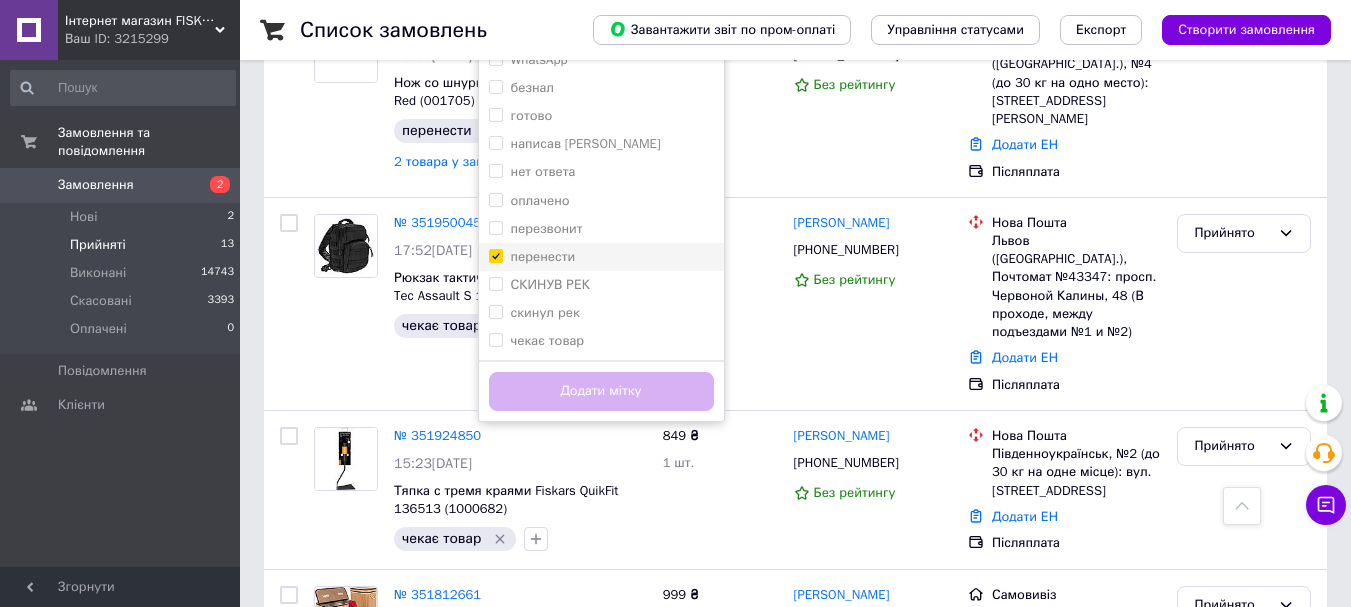 checkbox on "true" 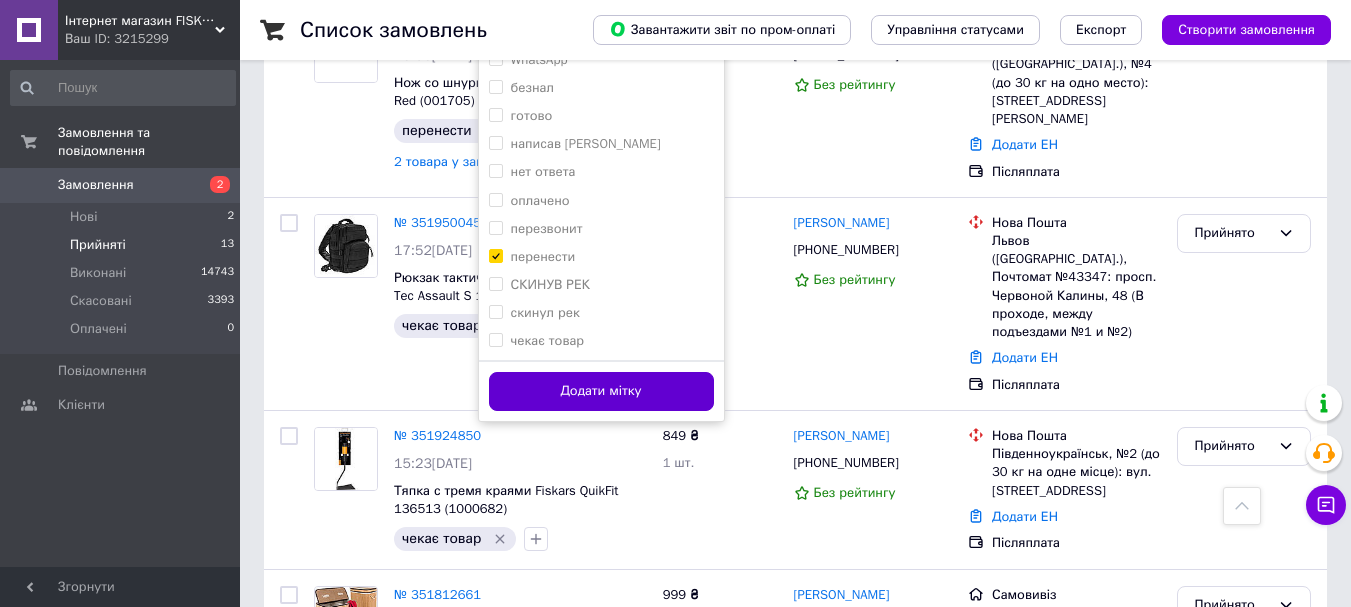 click on "Додати мітку" at bounding box center (601, 391) 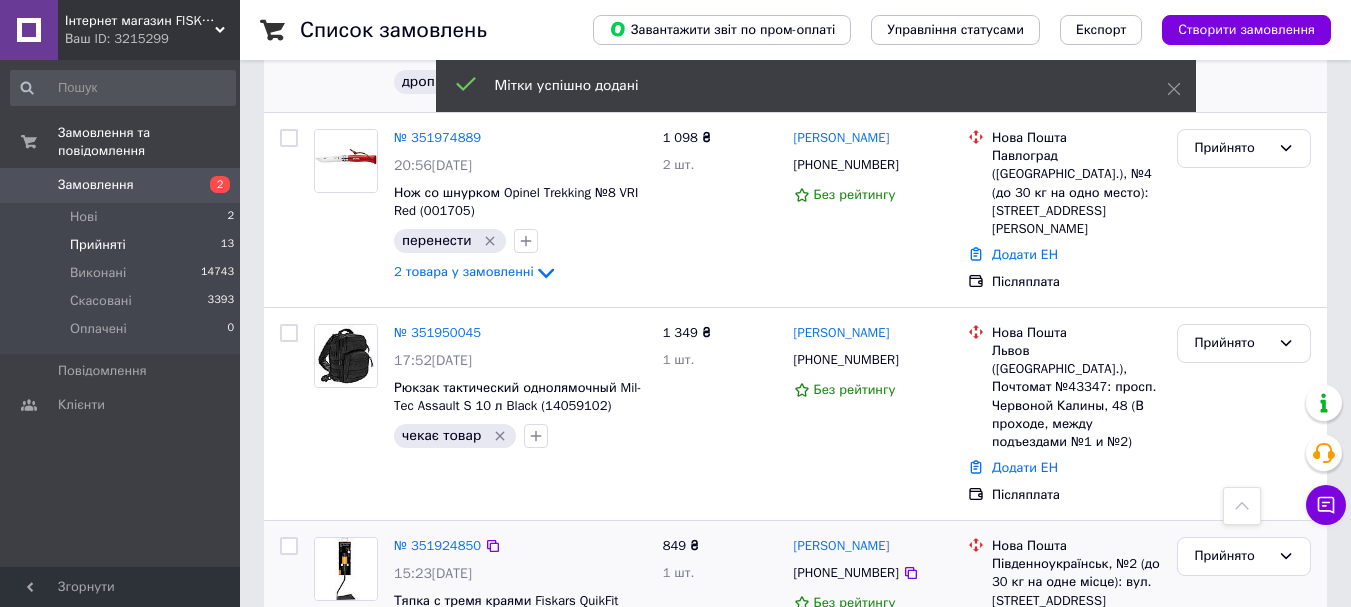 scroll, scrollTop: 1100, scrollLeft: 0, axis: vertical 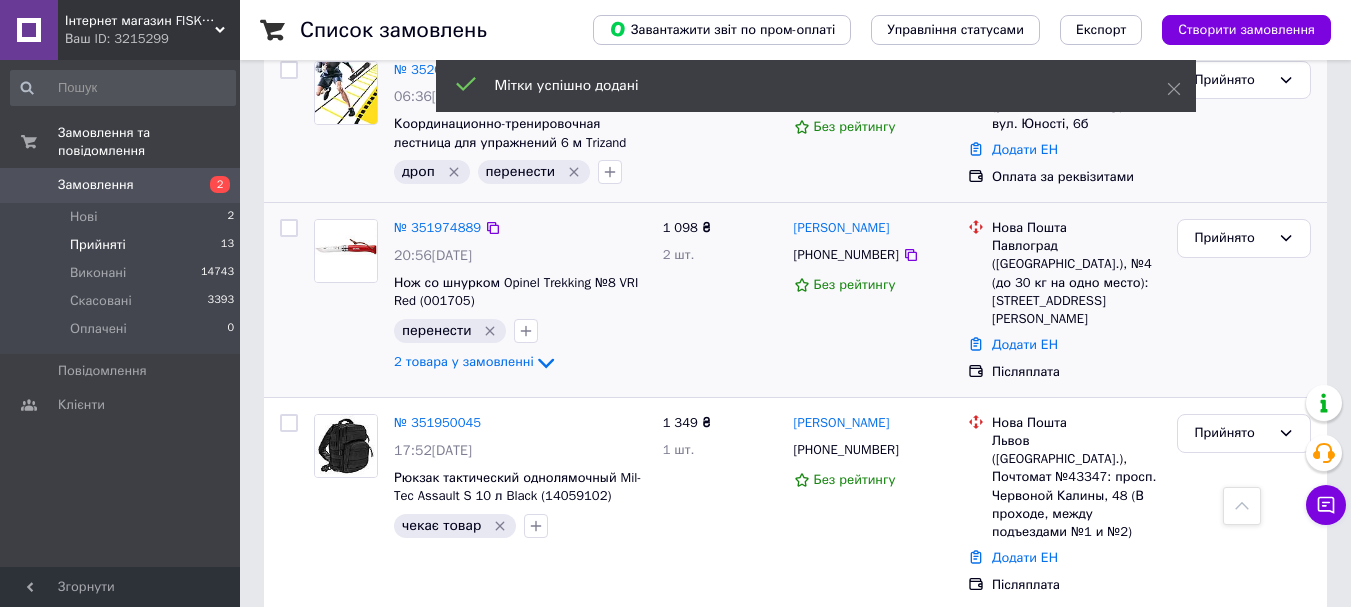 click on "Післяплата" at bounding box center (1076, 372) 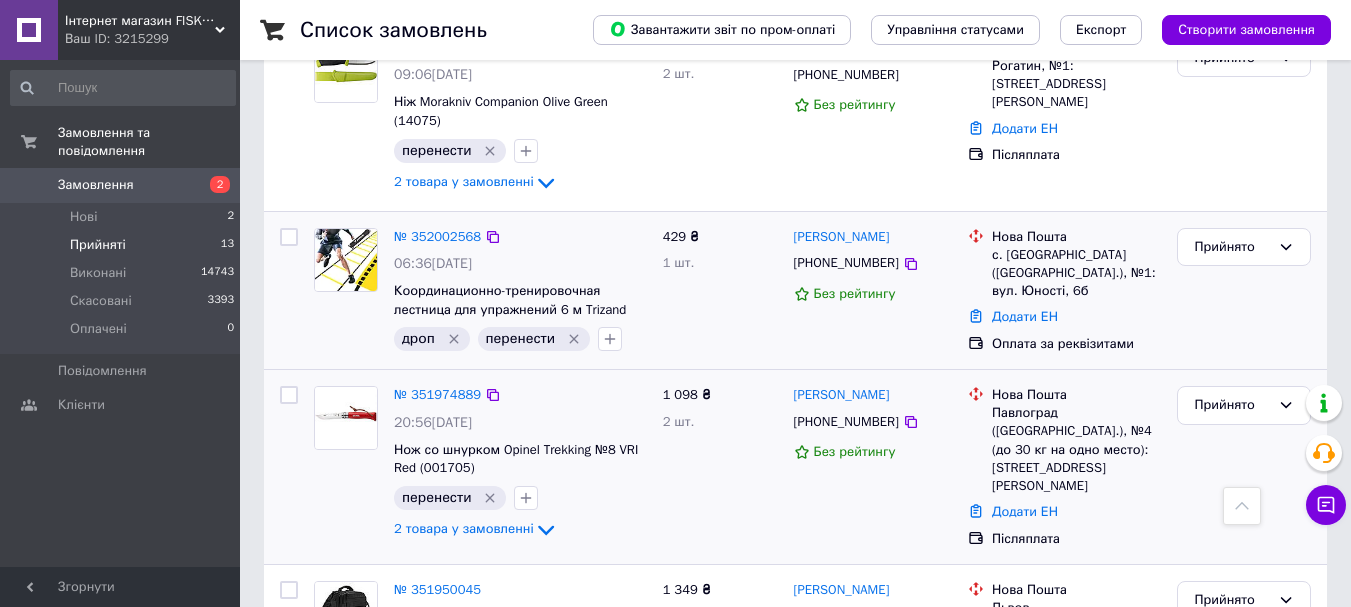 scroll, scrollTop: 900, scrollLeft: 0, axis: vertical 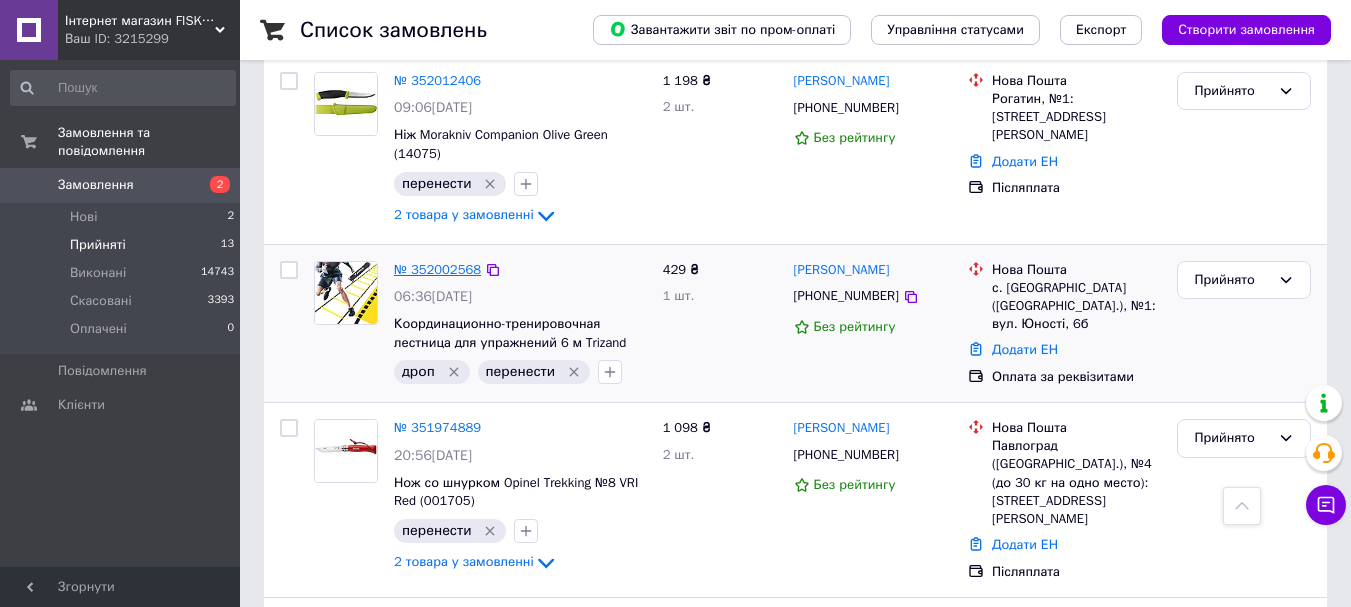 click on "№ 352002568" at bounding box center [437, 269] 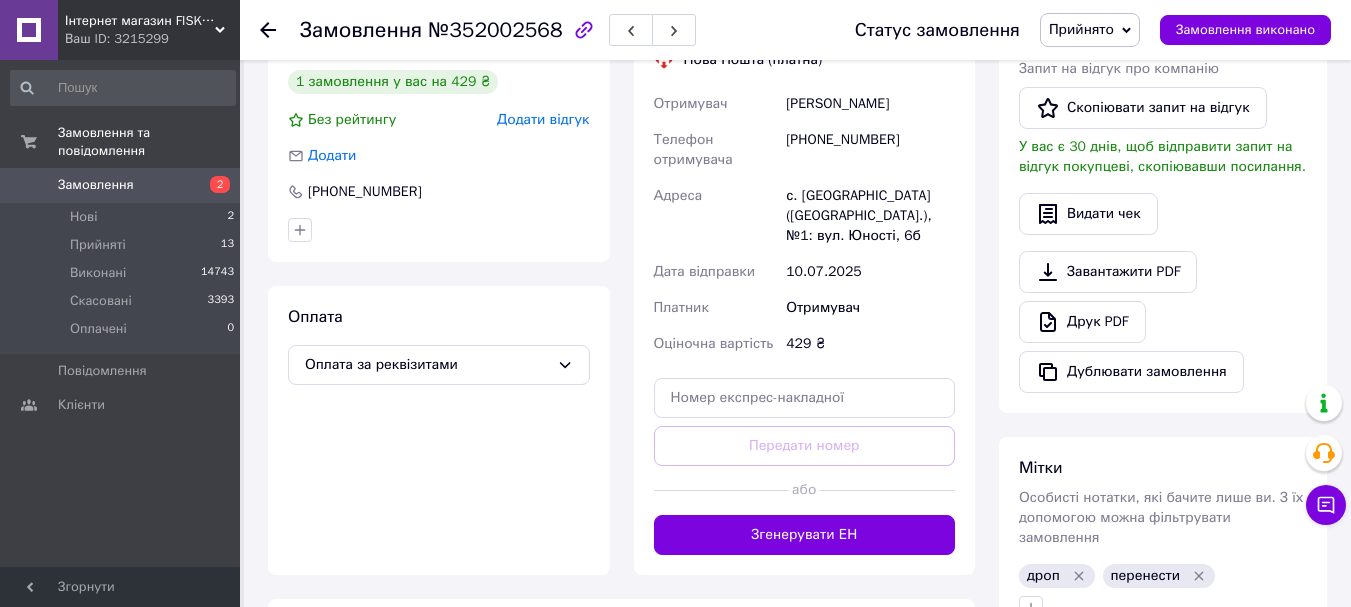 scroll, scrollTop: 500, scrollLeft: 0, axis: vertical 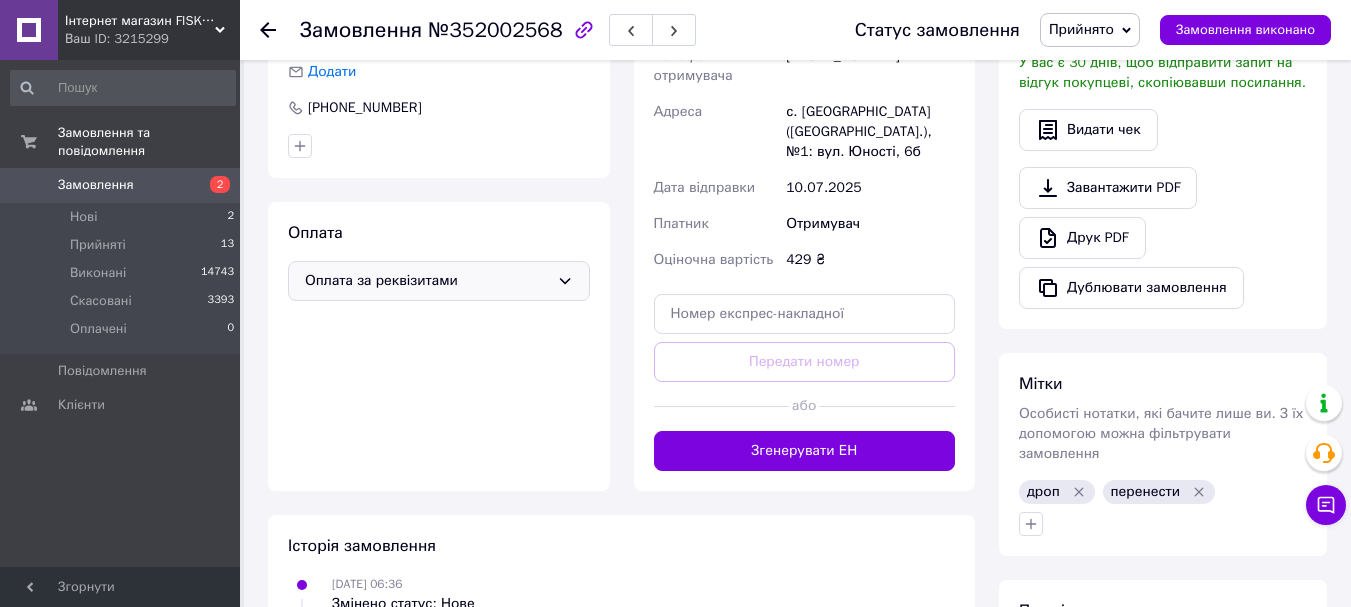 click 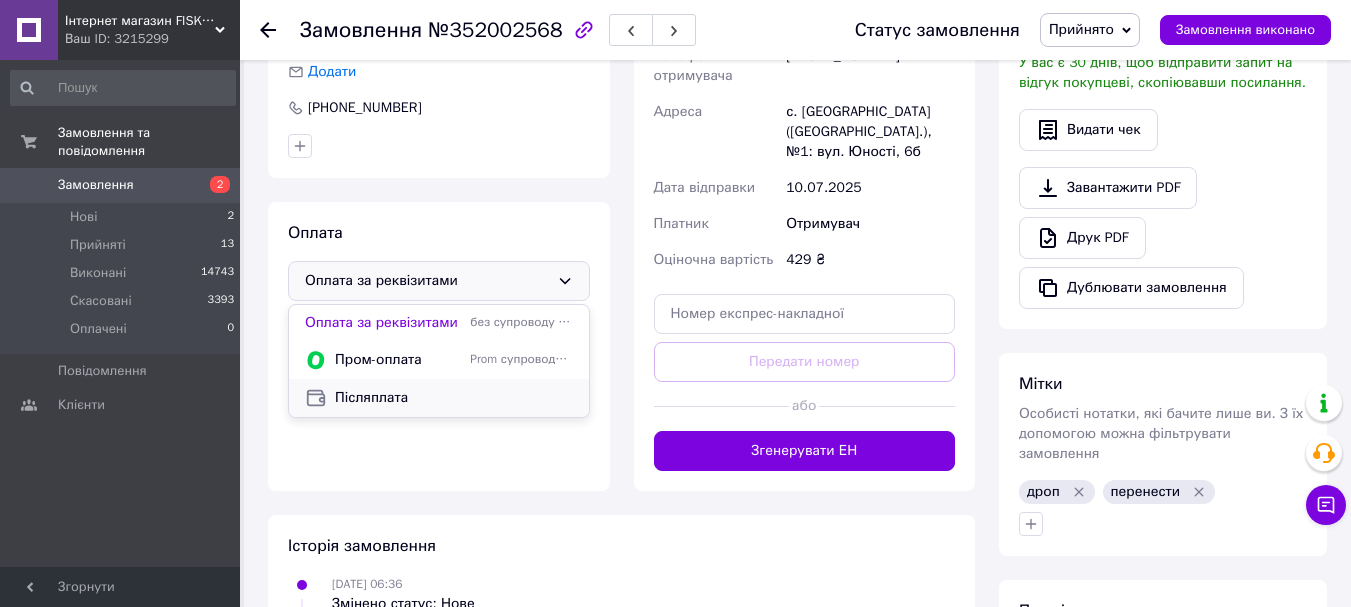 click on "Післяплата" at bounding box center [454, 398] 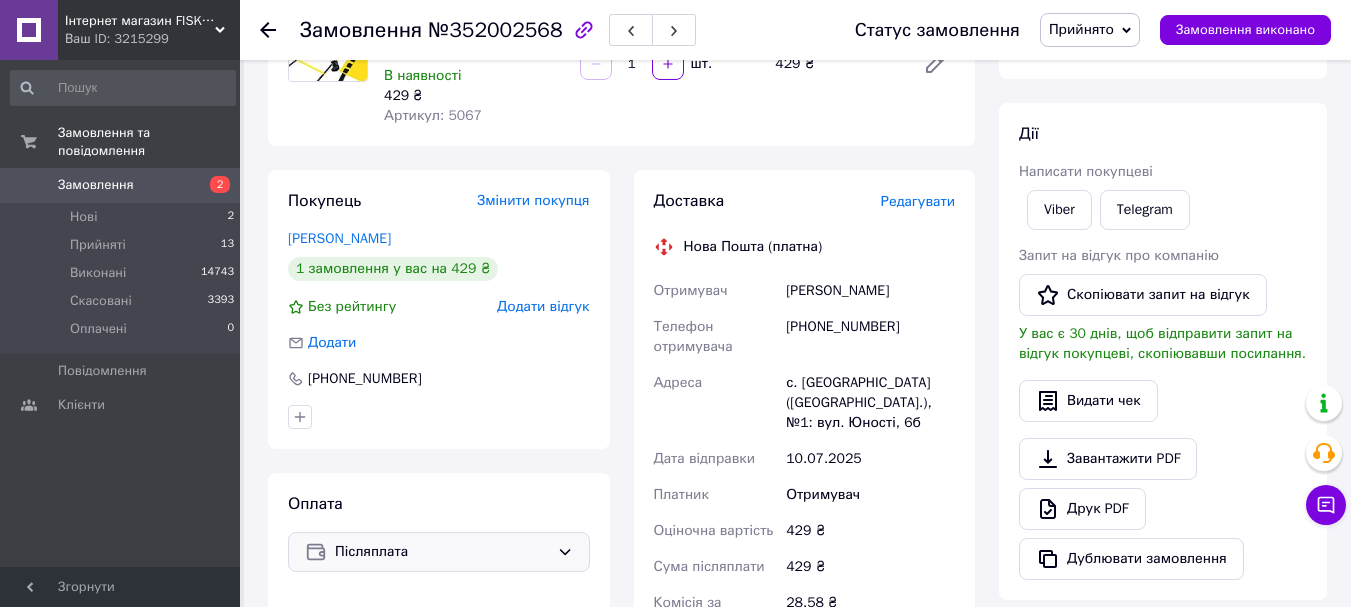 scroll, scrollTop: 200, scrollLeft: 0, axis: vertical 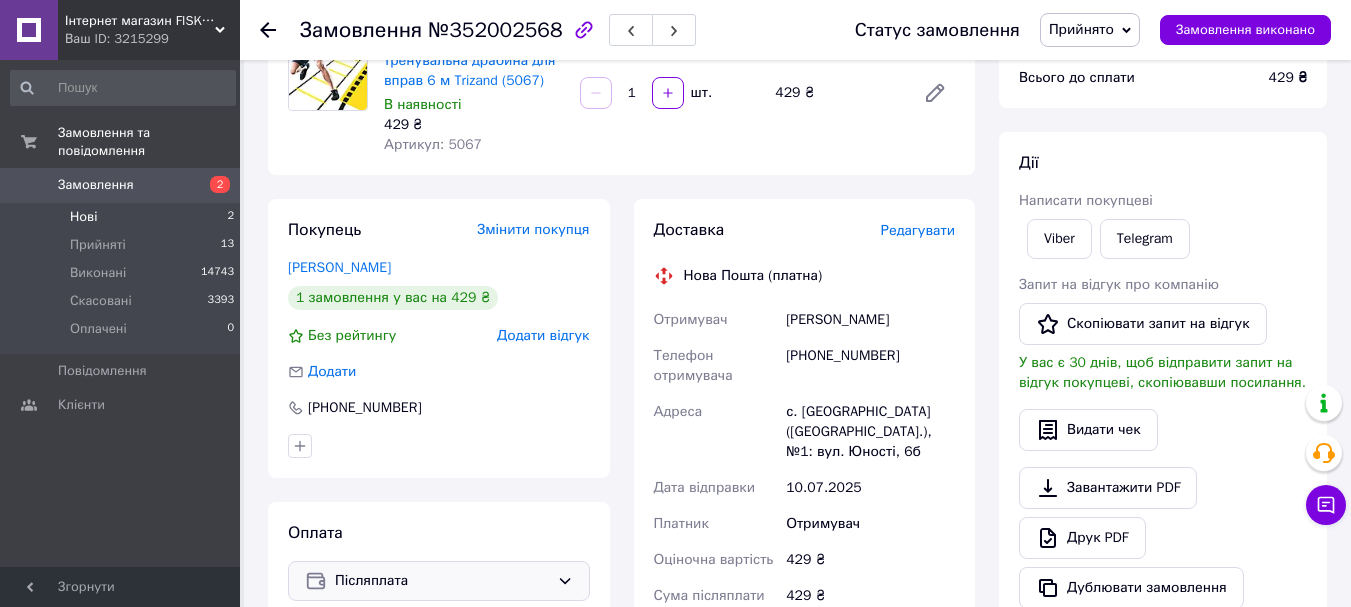 click on "Нові 2" at bounding box center [123, 217] 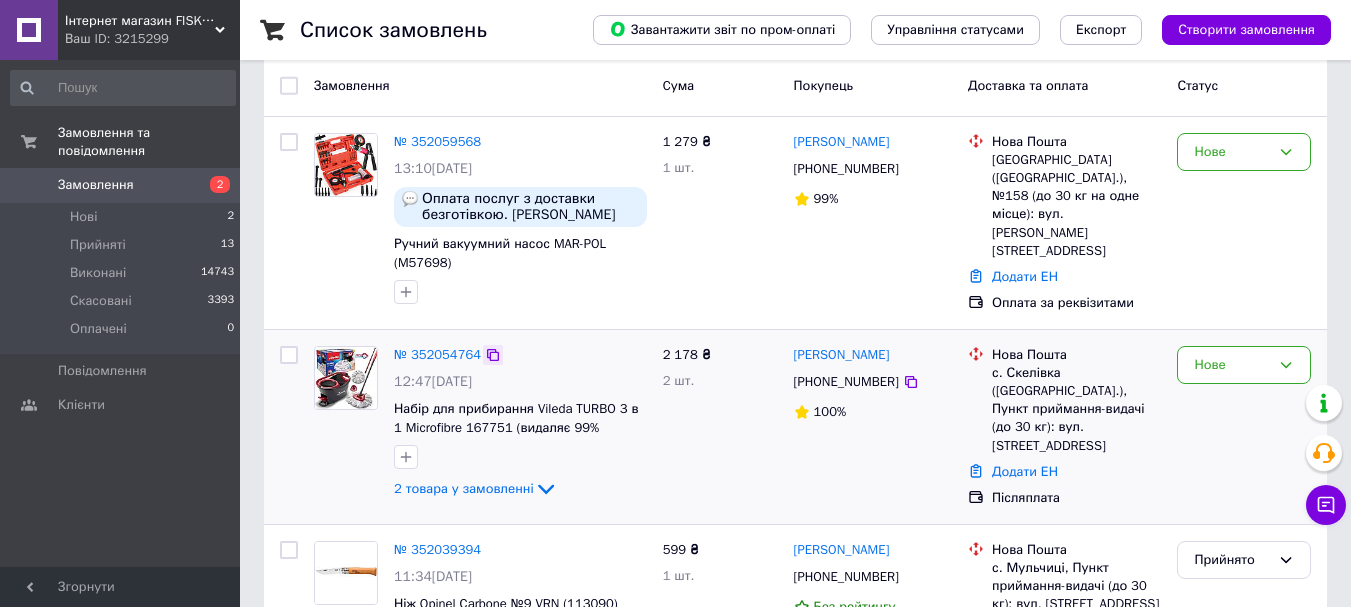 scroll, scrollTop: 100, scrollLeft: 0, axis: vertical 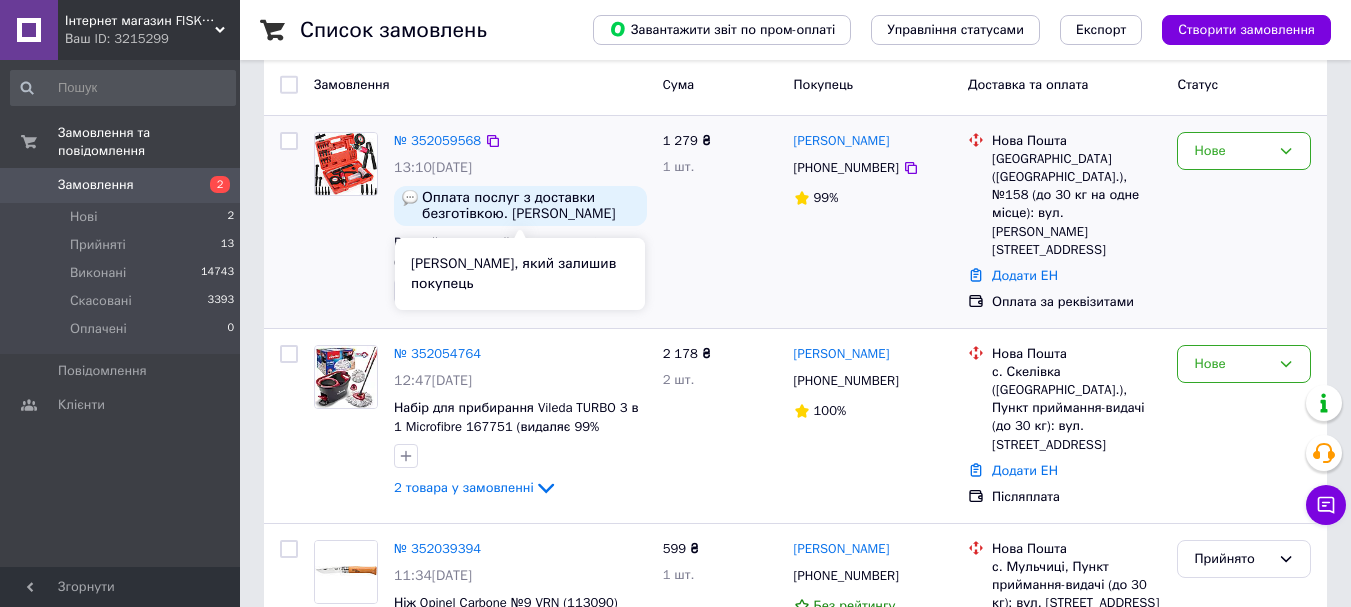 click at bounding box center [410, 198] 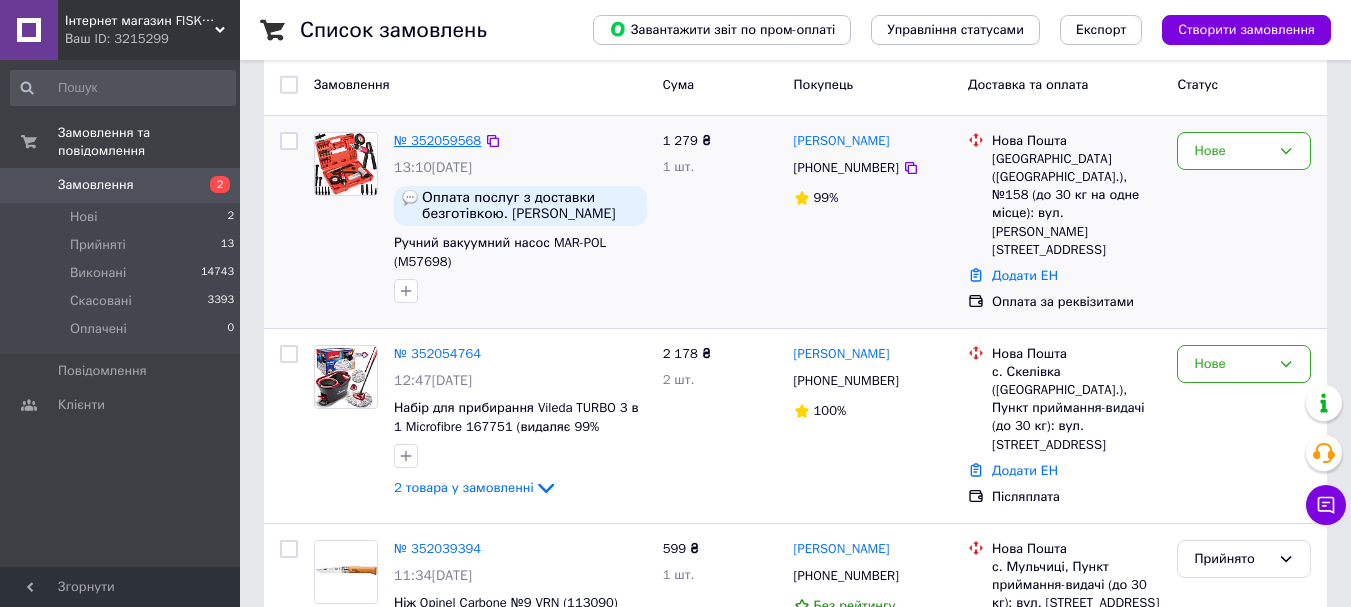 click on "№ 352059568" at bounding box center (437, 140) 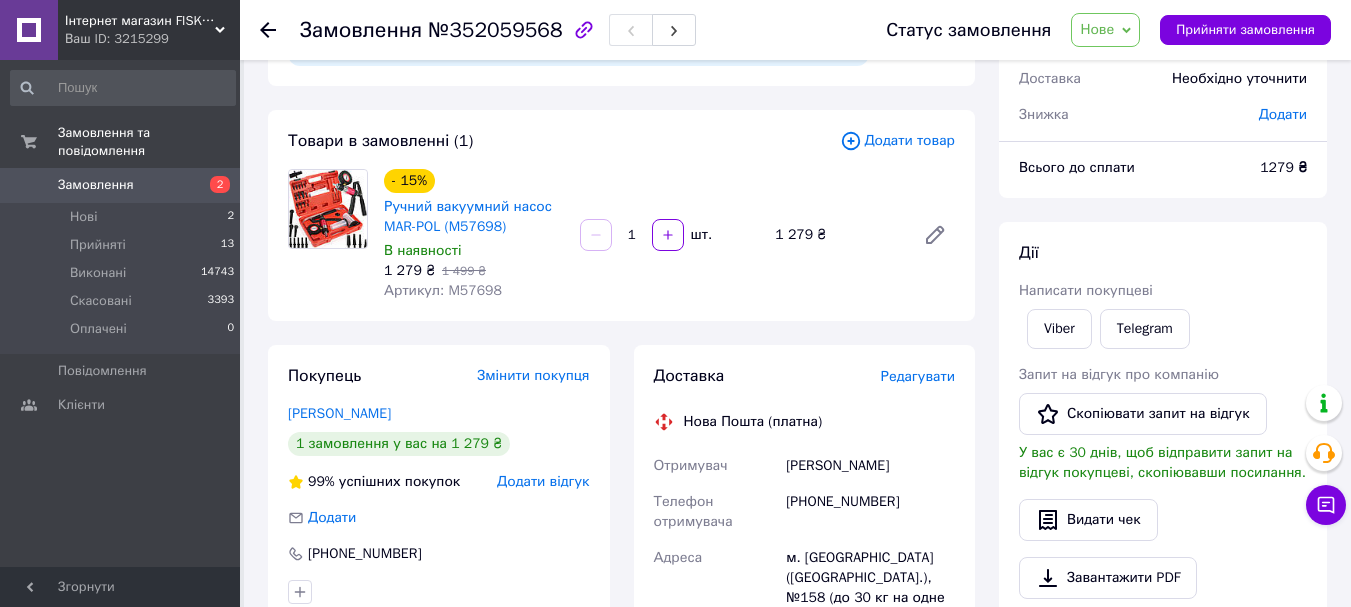 scroll, scrollTop: 0, scrollLeft: 0, axis: both 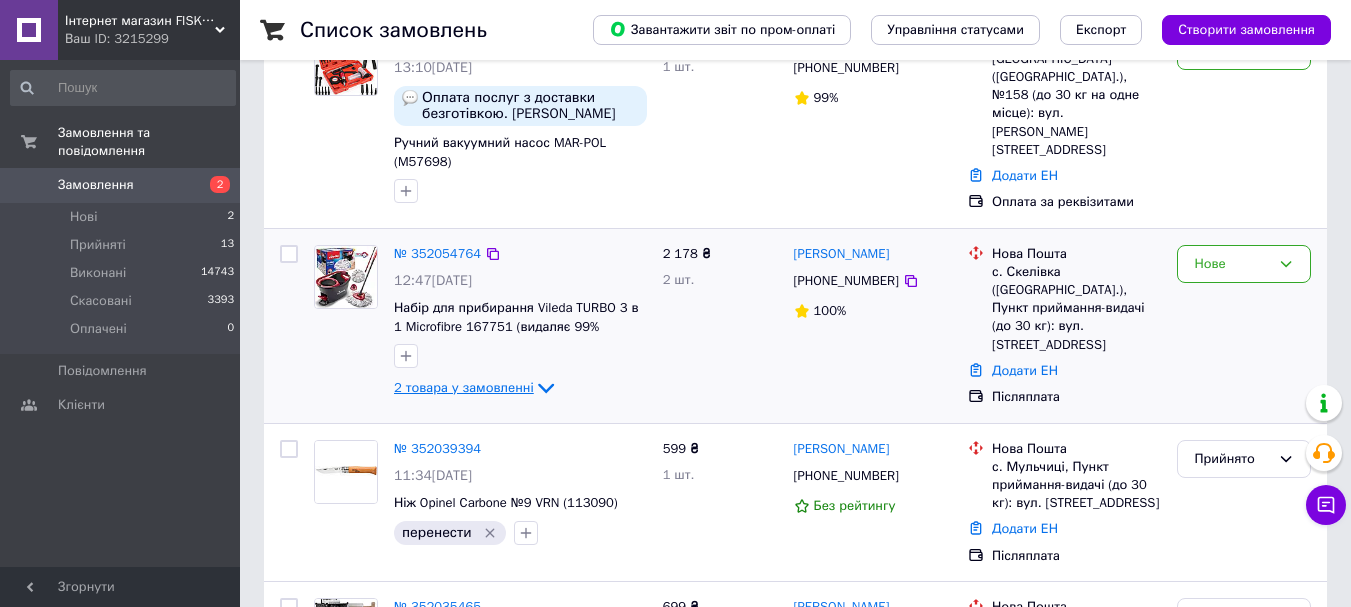 click 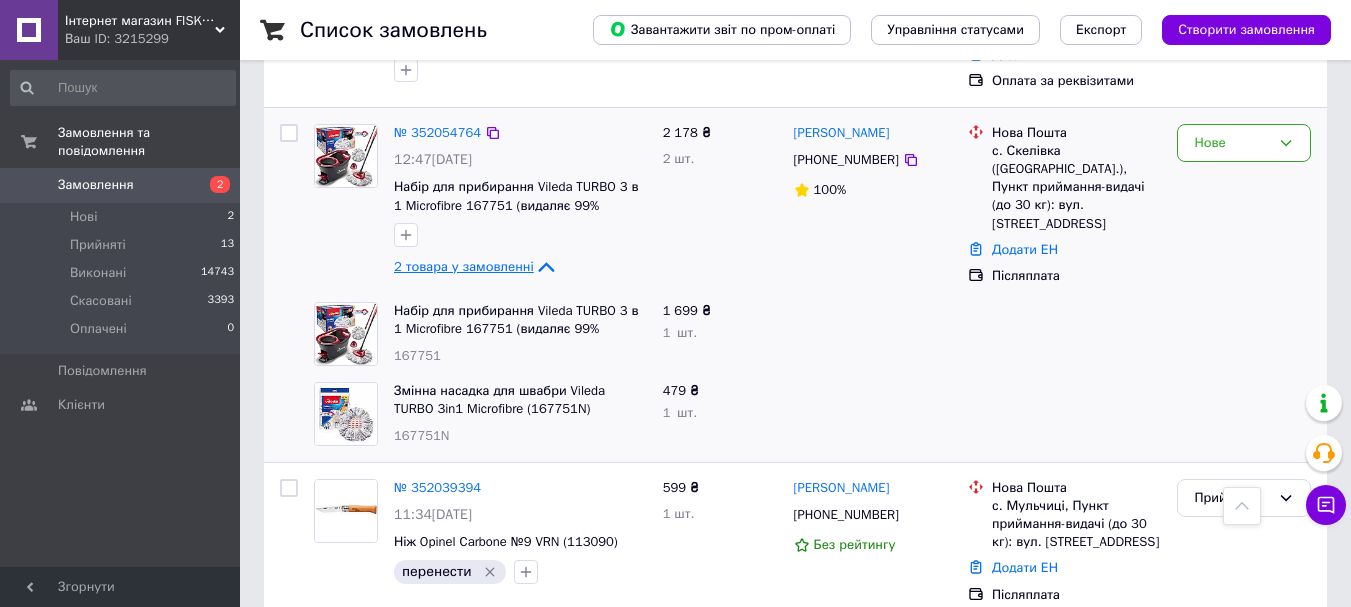 scroll, scrollTop: 200, scrollLeft: 0, axis: vertical 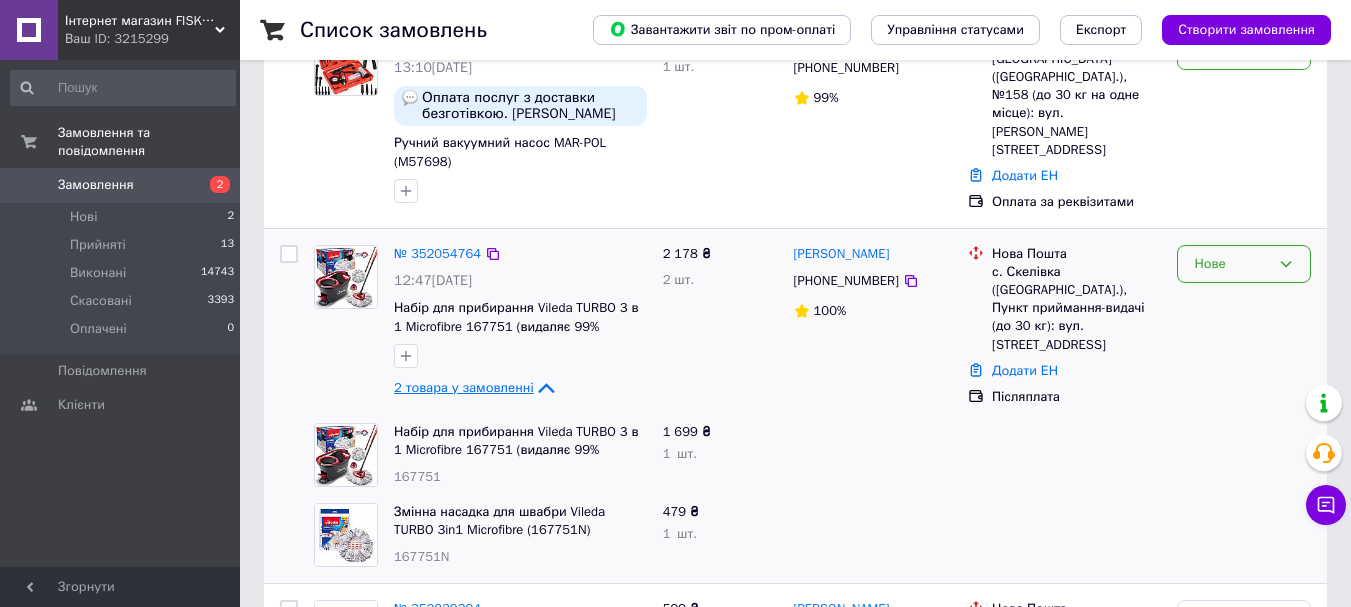 click on "Нове" at bounding box center [1244, 264] 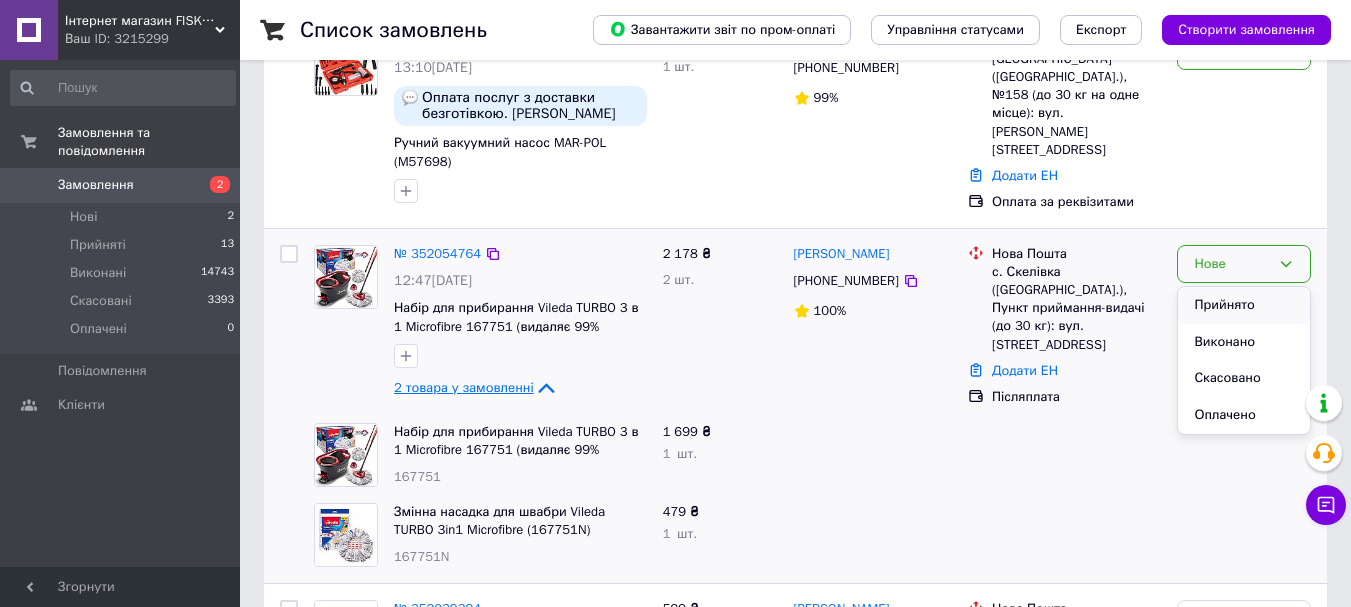 click on "Прийнято" at bounding box center [1244, 305] 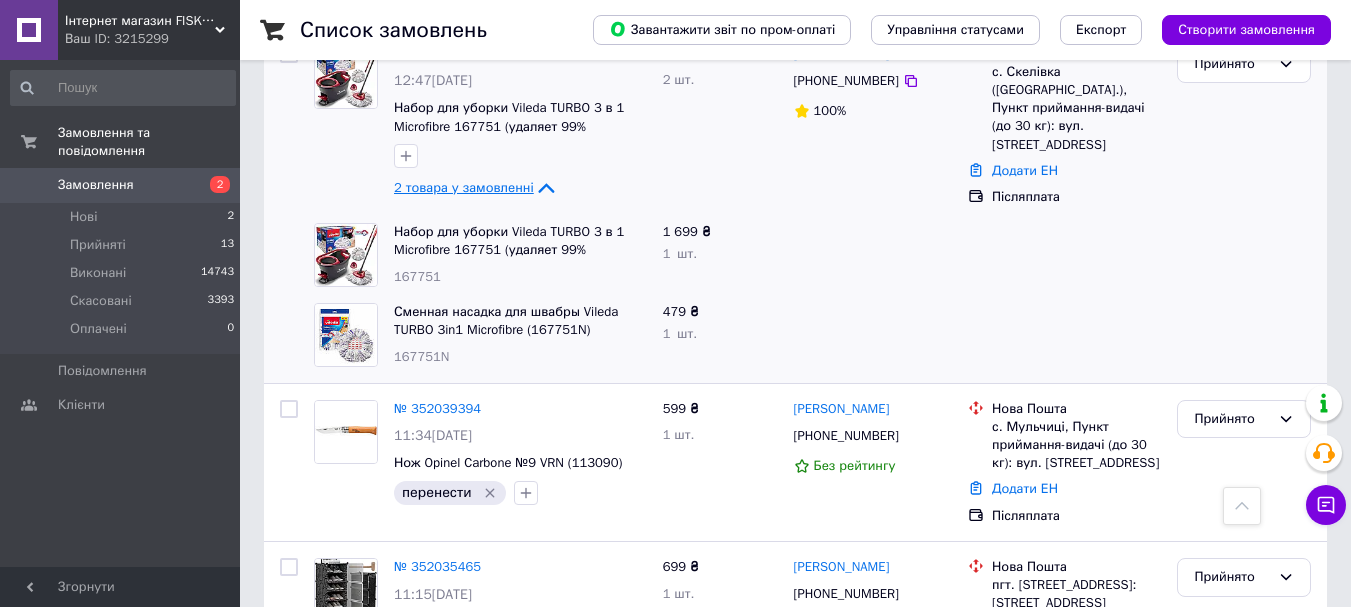 scroll, scrollTop: 300, scrollLeft: 0, axis: vertical 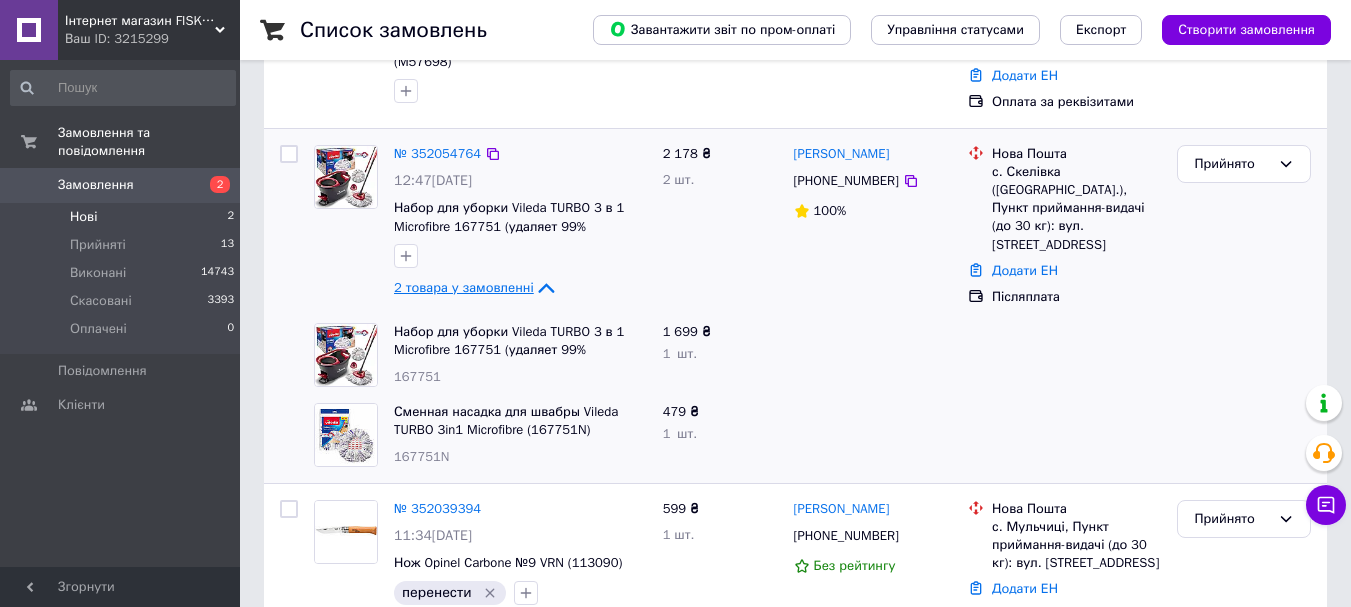click on "Нові 2" at bounding box center (123, 217) 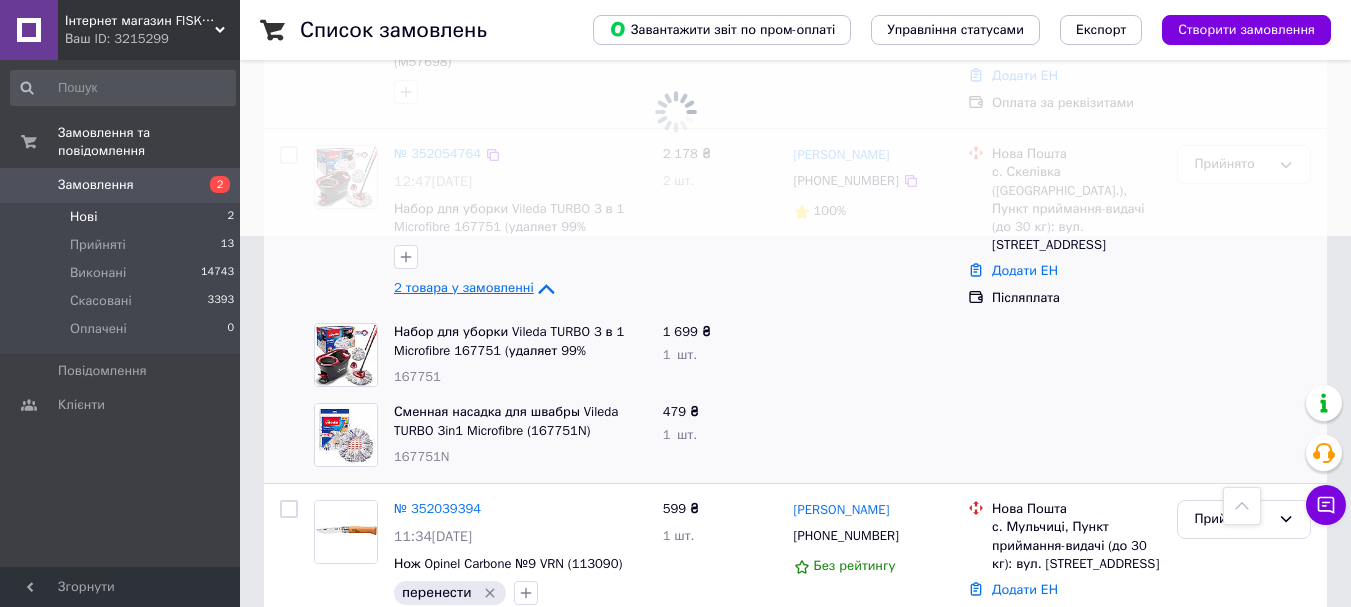 scroll, scrollTop: 0, scrollLeft: 0, axis: both 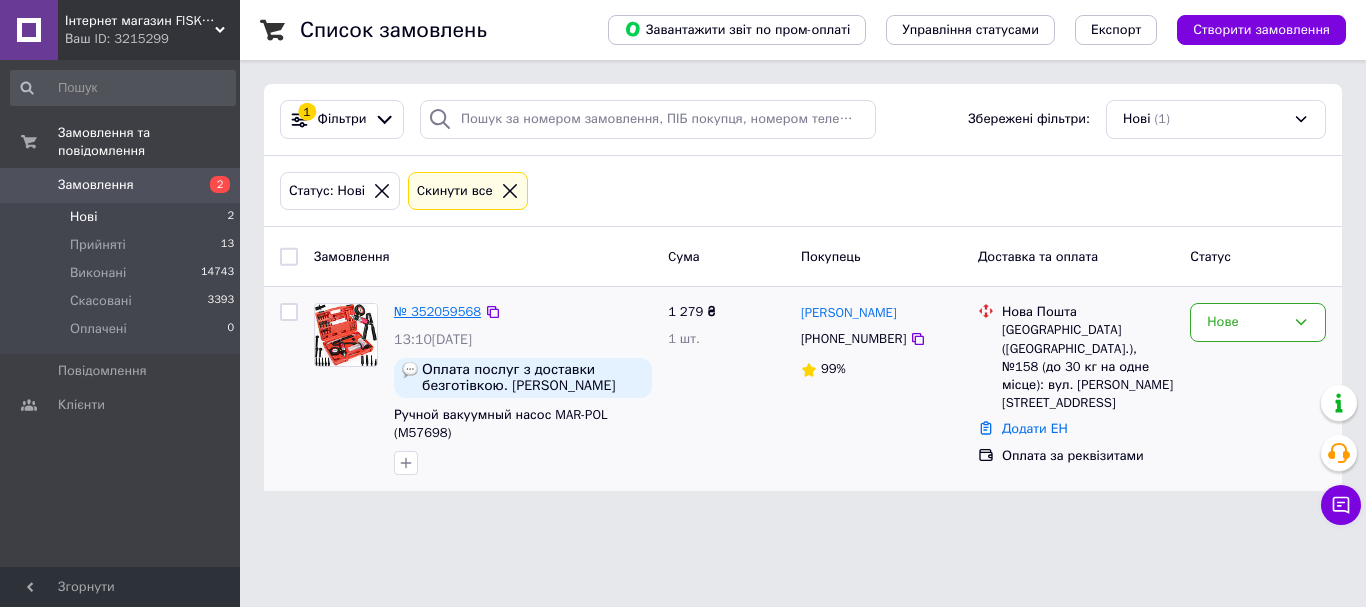 click on "№ 352059568" at bounding box center (437, 311) 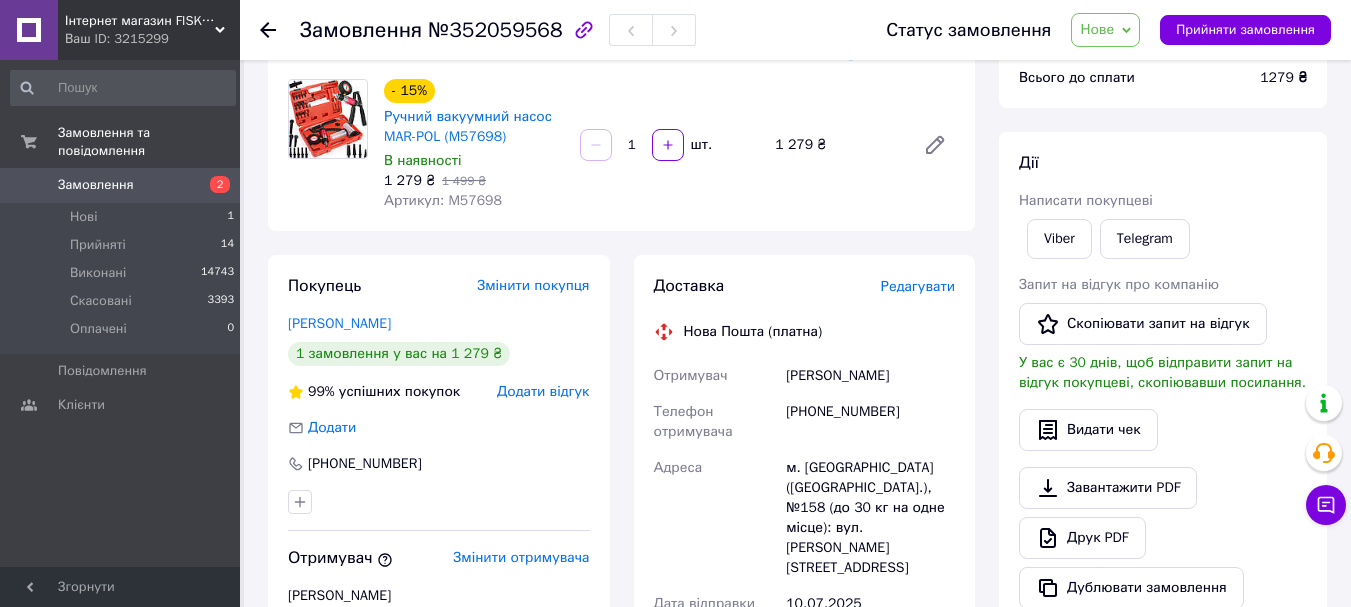 scroll, scrollTop: 0, scrollLeft: 0, axis: both 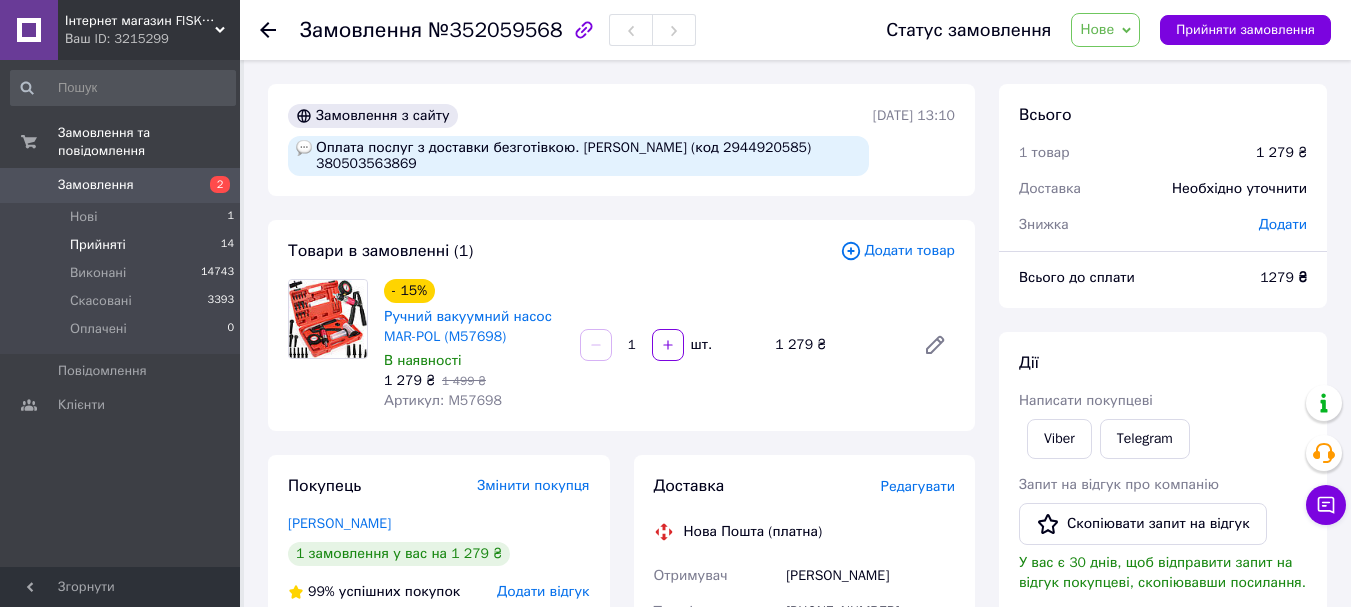 click on "Прийняті" at bounding box center [98, 245] 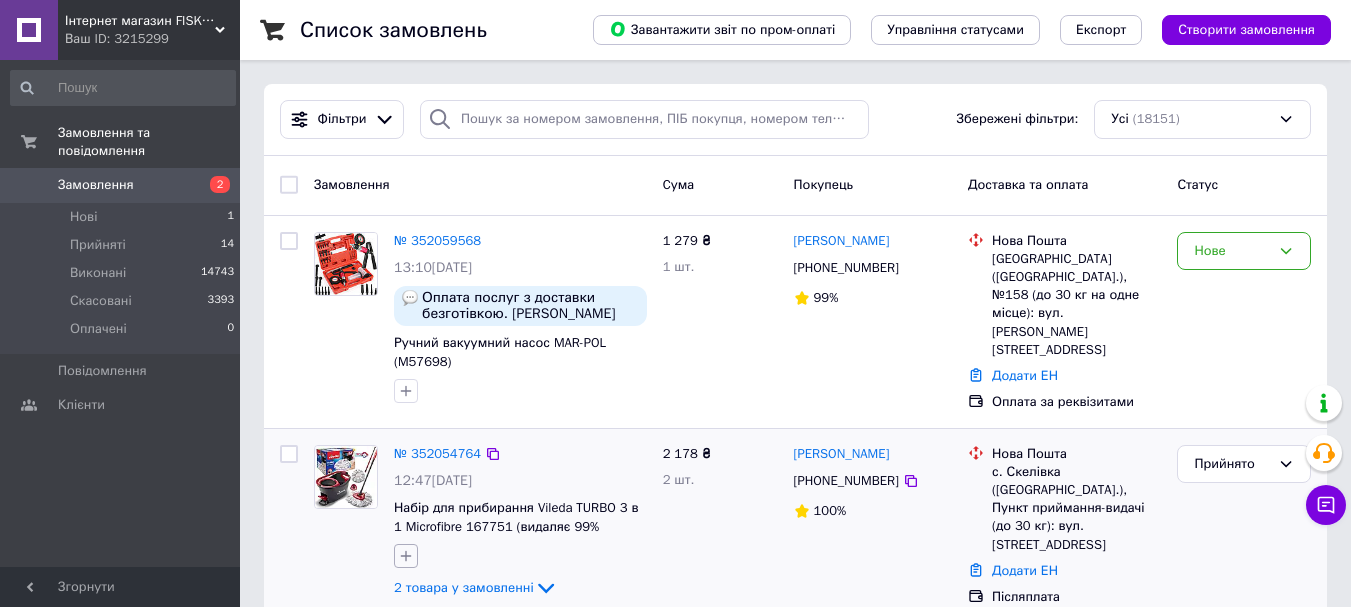 scroll, scrollTop: 100, scrollLeft: 0, axis: vertical 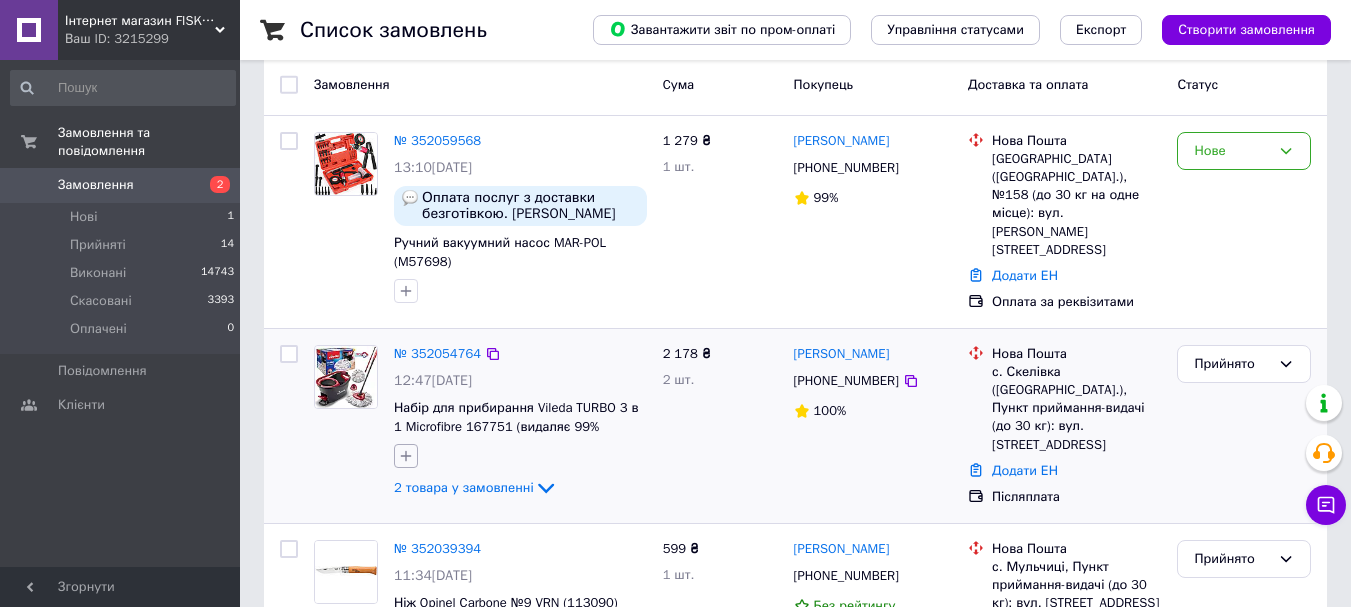 click 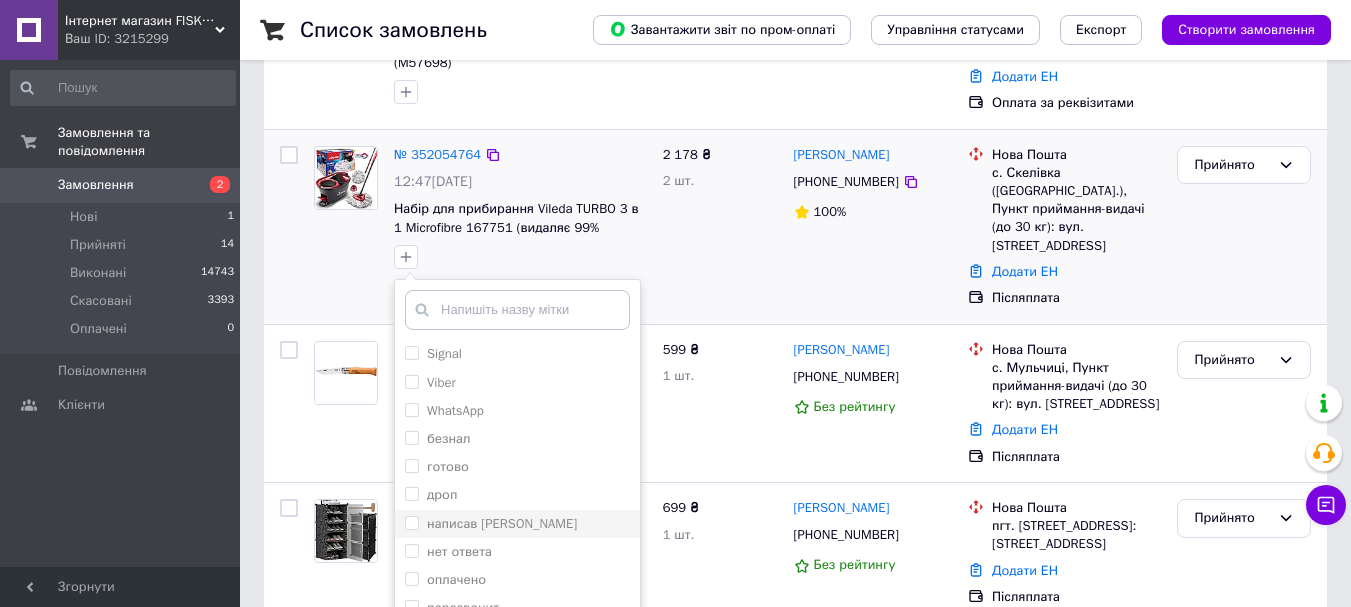 scroll, scrollTop: 300, scrollLeft: 0, axis: vertical 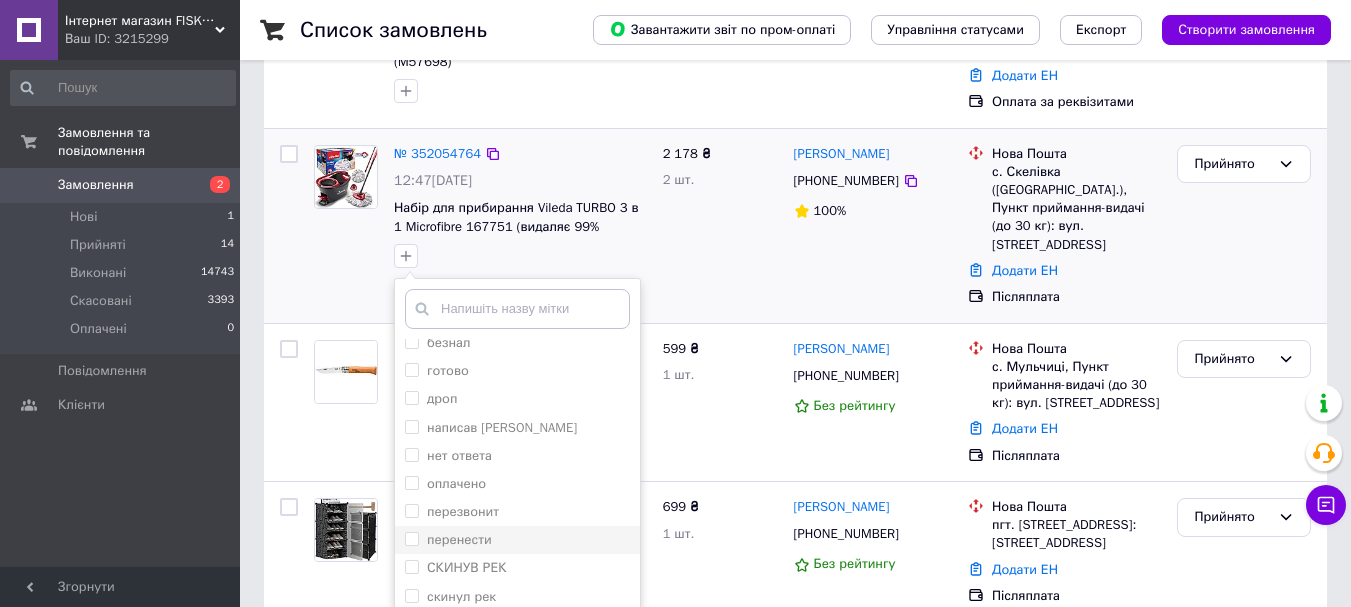 click on "перенести" at bounding box center [411, 538] 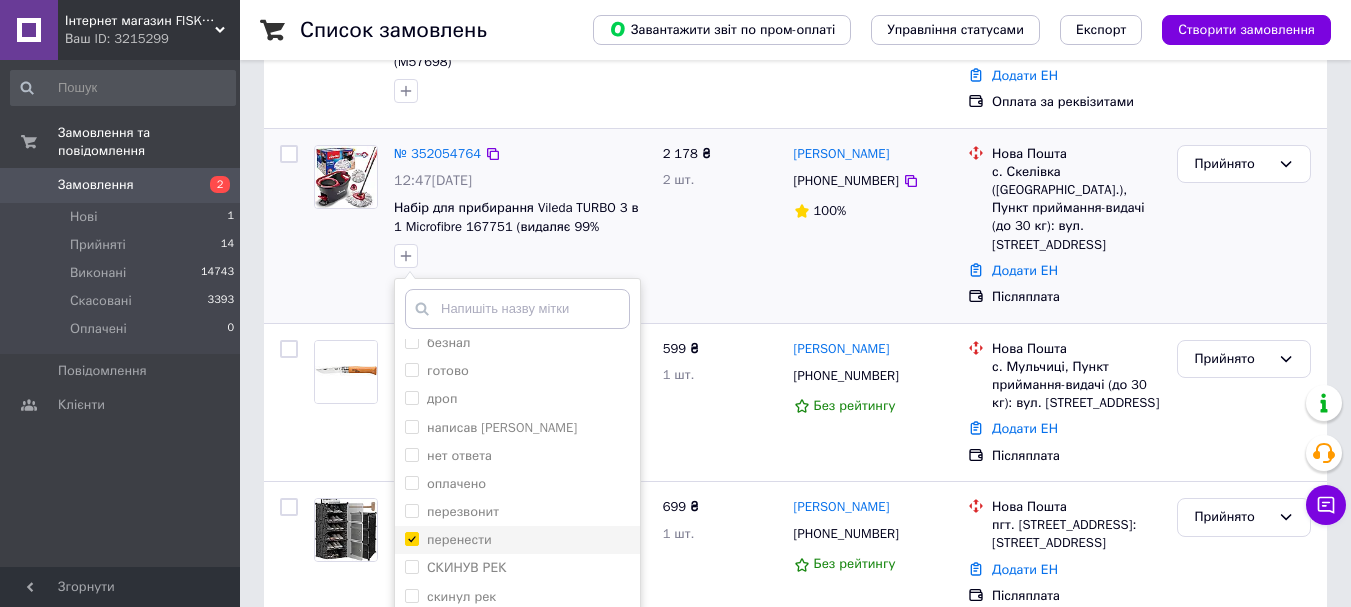 checkbox on "true" 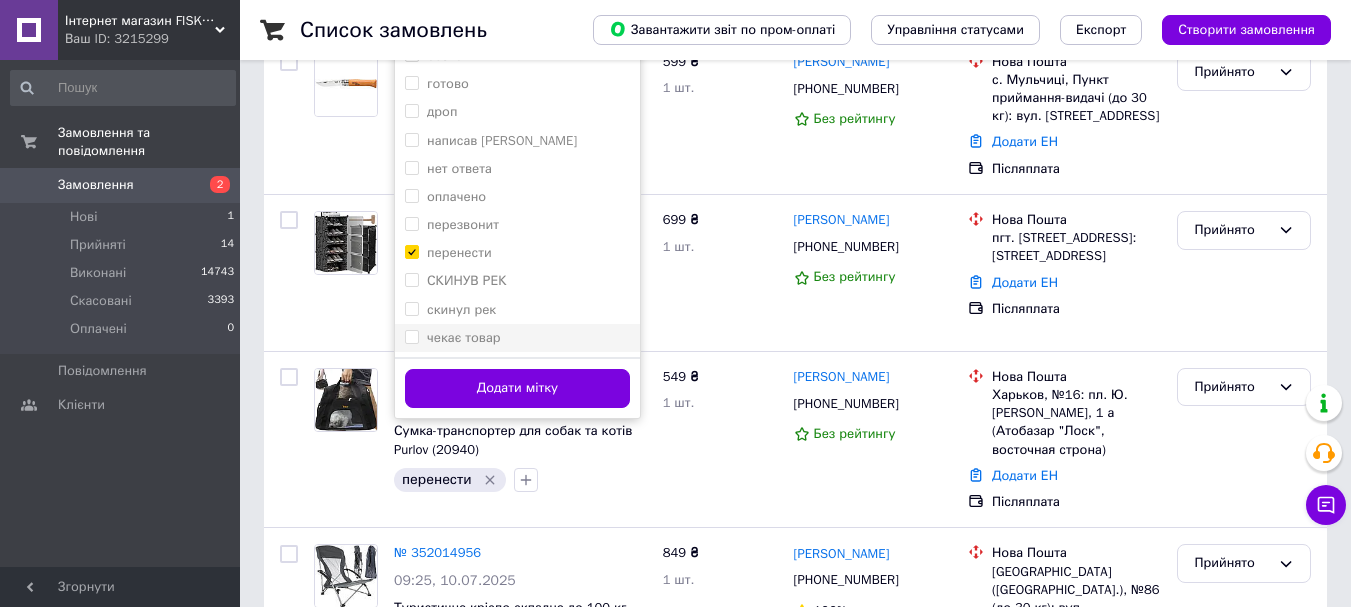 scroll, scrollTop: 600, scrollLeft: 0, axis: vertical 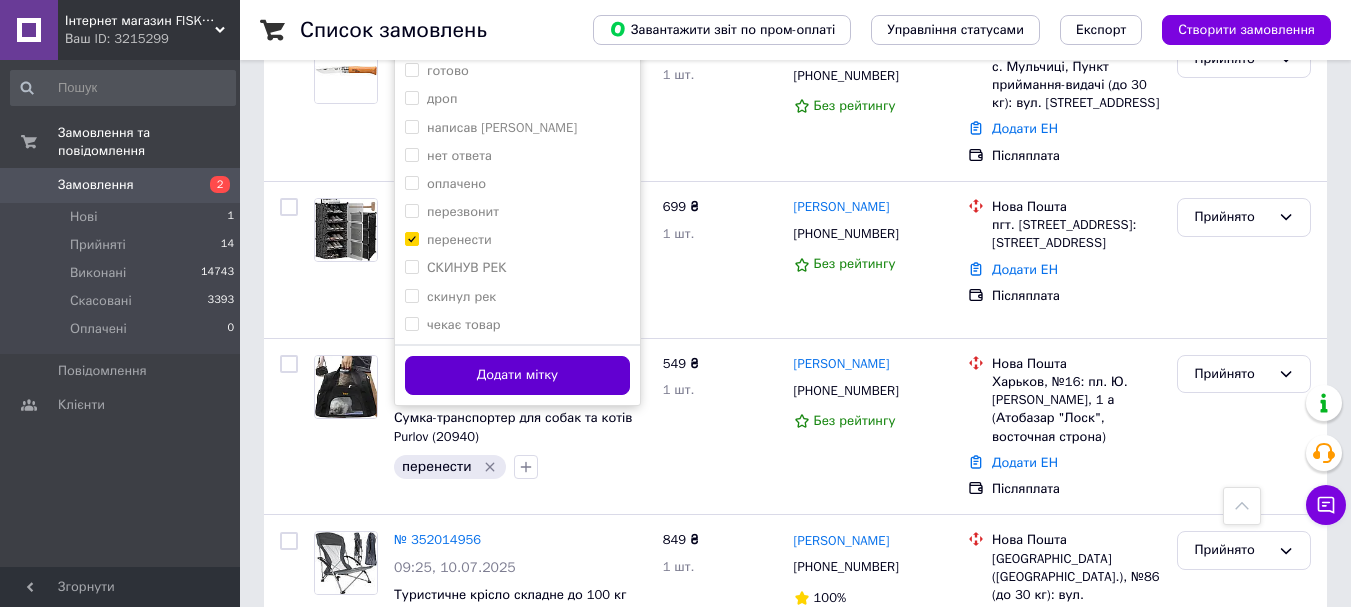 click on "Додати мітку" at bounding box center [517, 375] 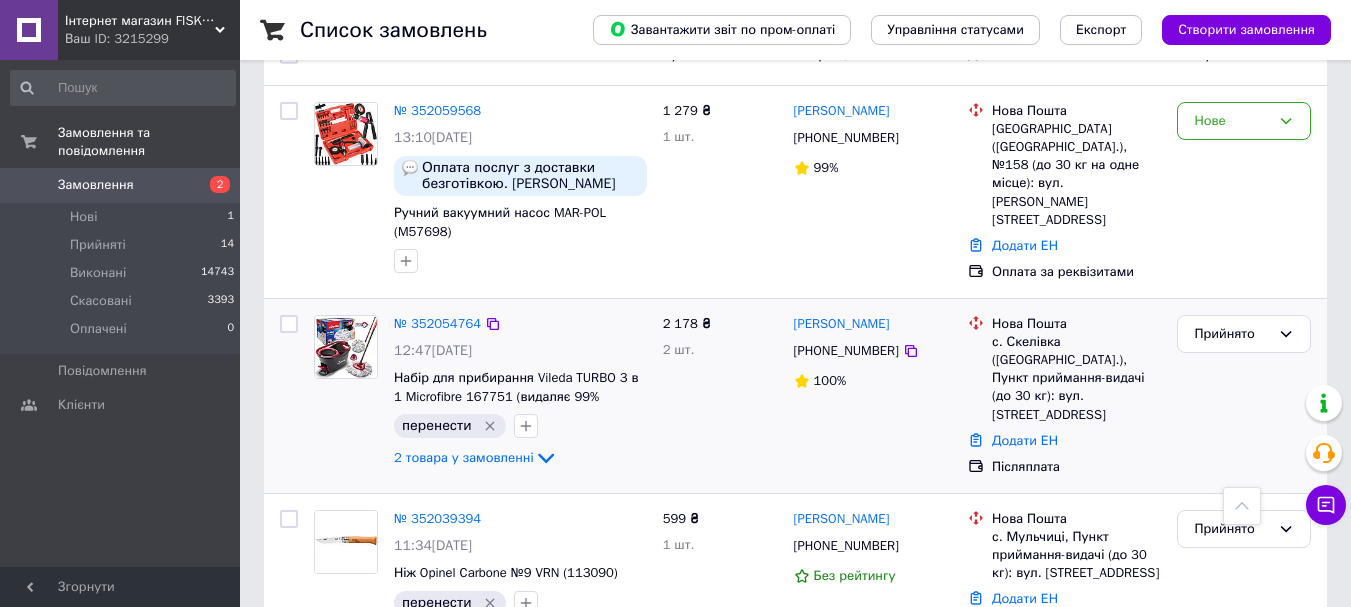 scroll, scrollTop: 0, scrollLeft: 0, axis: both 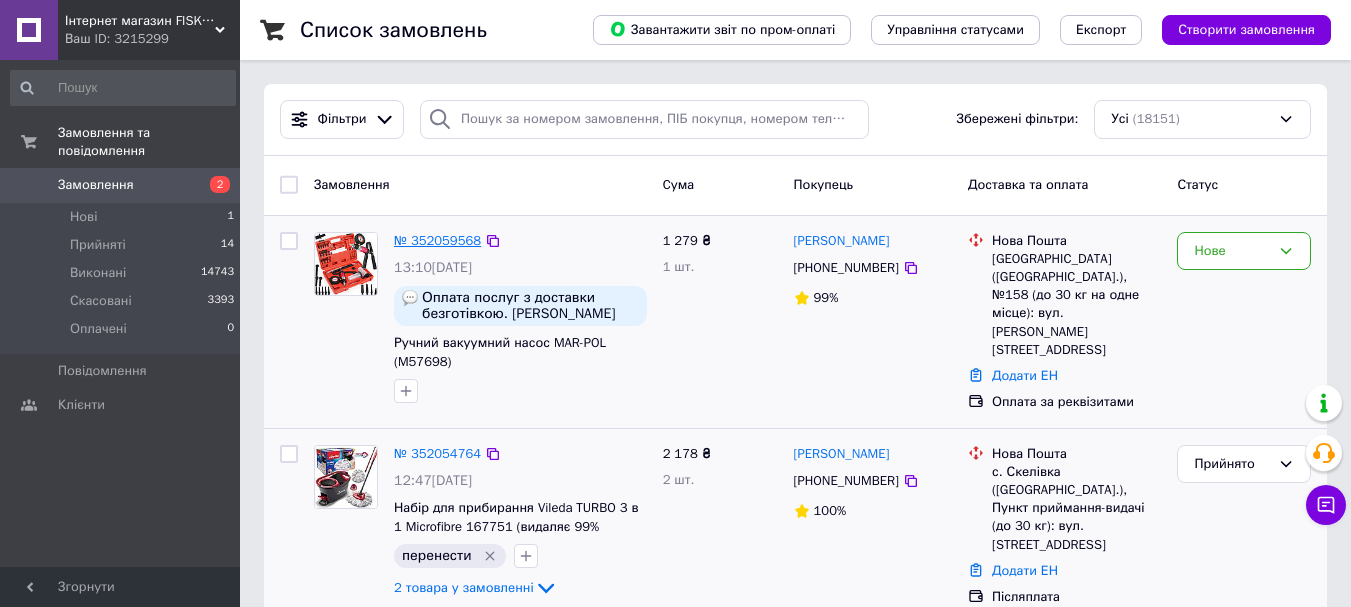 click on "№ 352059568" at bounding box center (437, 240) 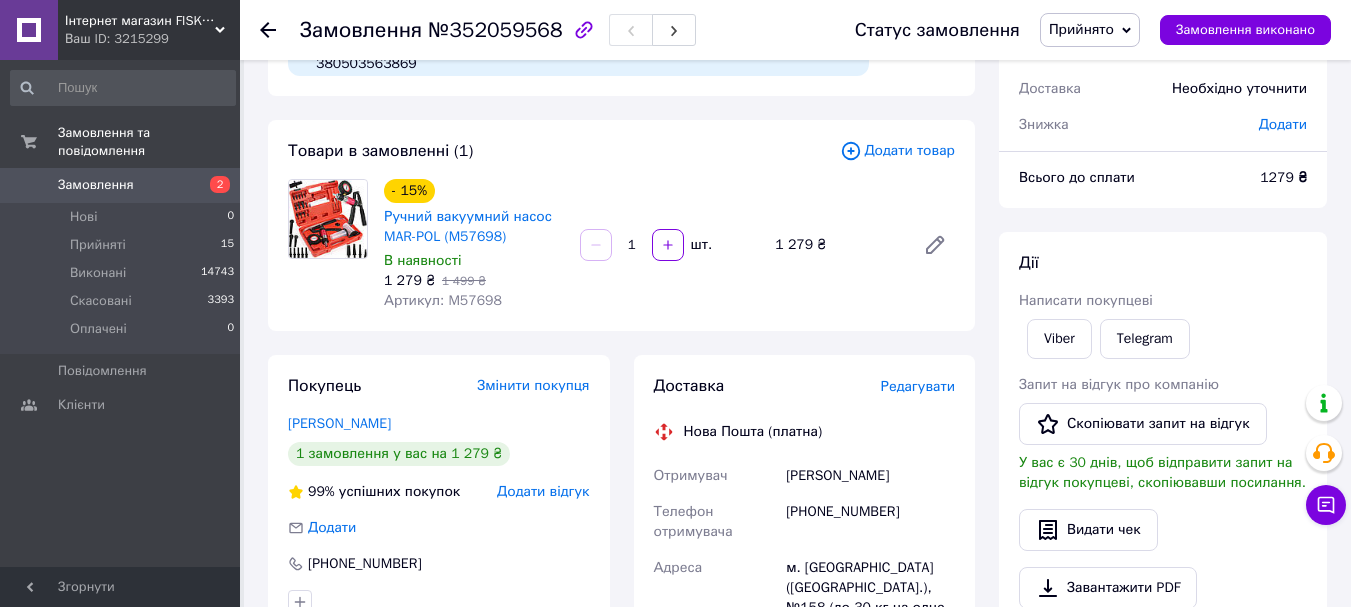 scroll, scrollTop: 0, scrollLeft: 0, axis: both 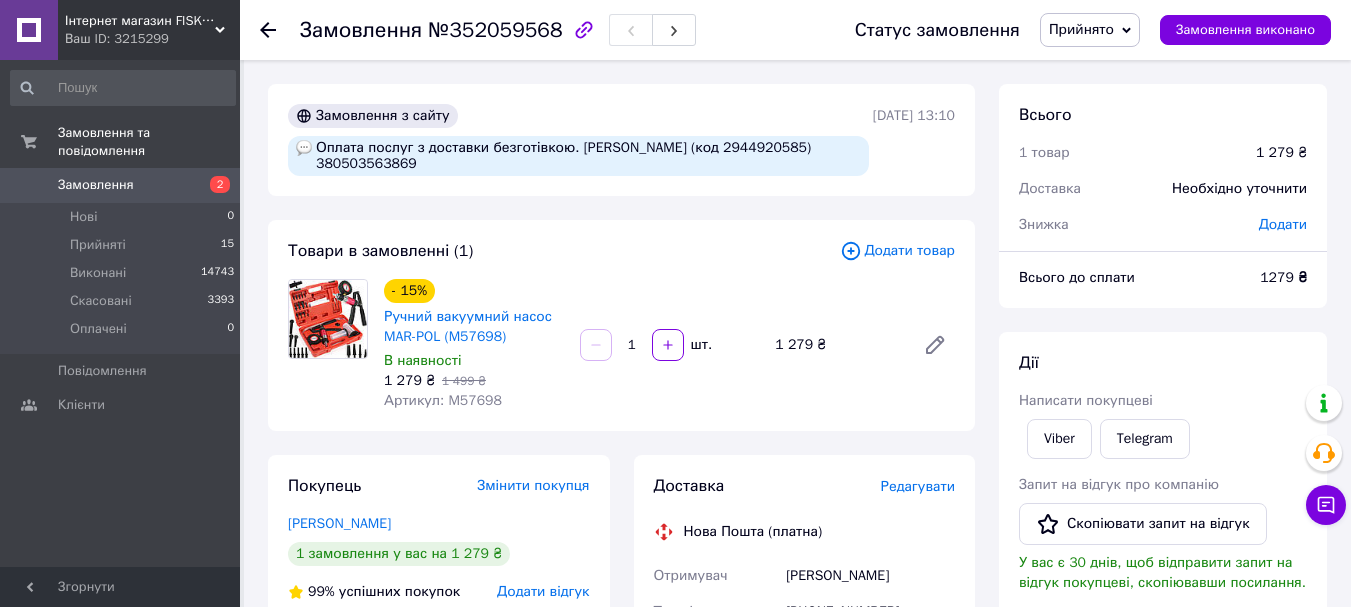 drag, startPoint x: 490, startPoint y: 165, endPoint x: 416, endPoint y: 172, distance: 74.330345 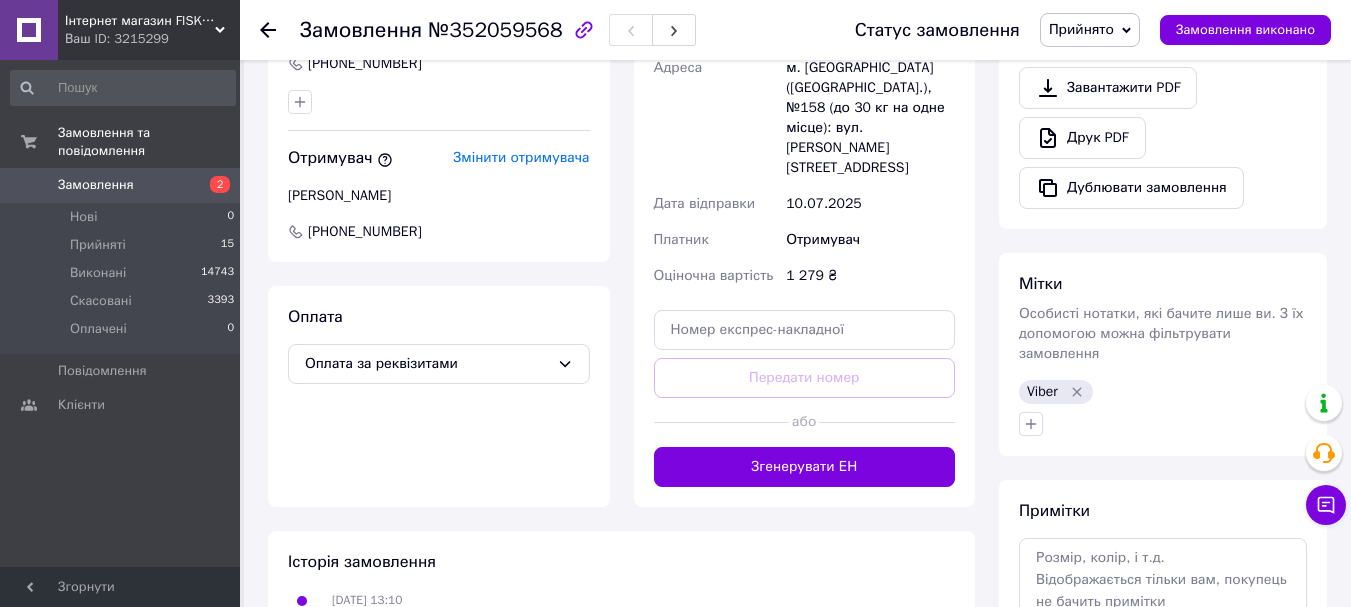scroll, scrollTop: 300, scrollLeft: 0, axis: vertical 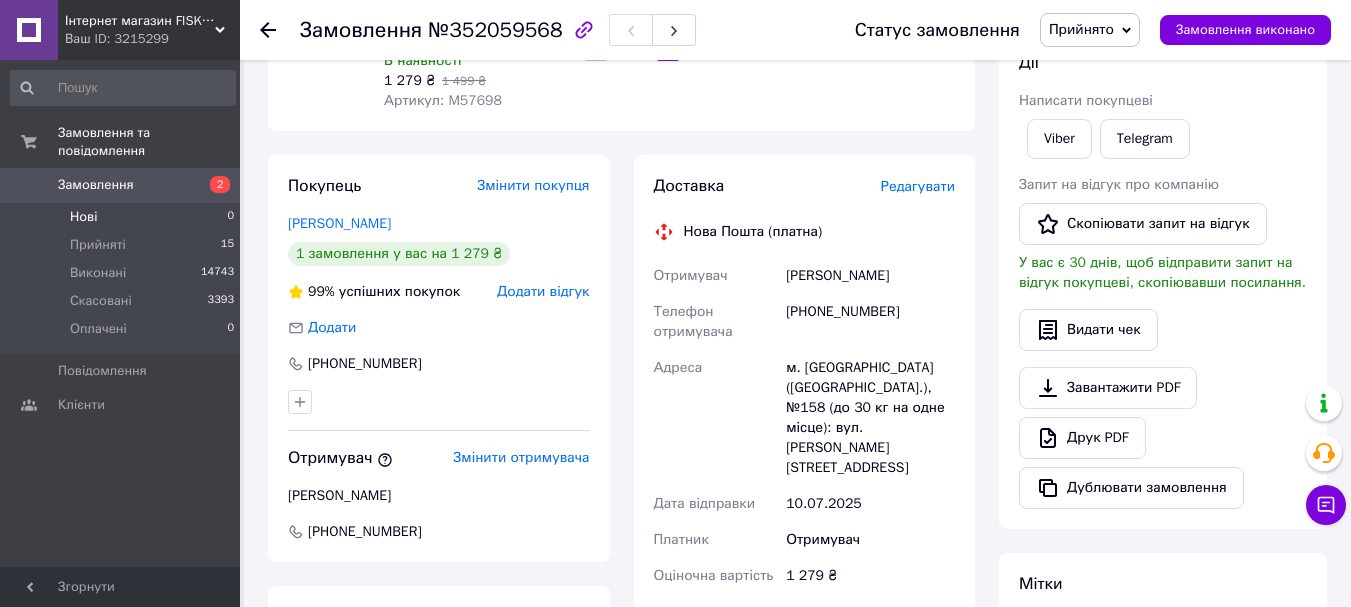 click on "Нові 0" at bounding box center (123, 217) 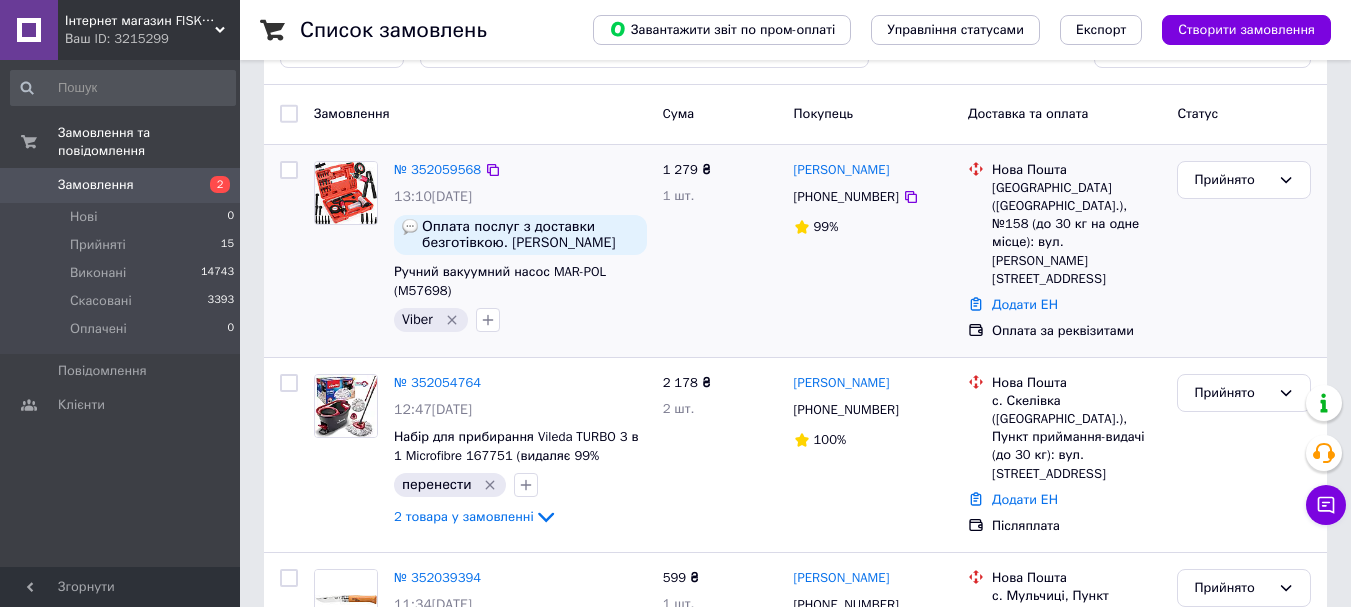 scroll, scrollTop: 100, scrollLeft: 0, axis: vertical 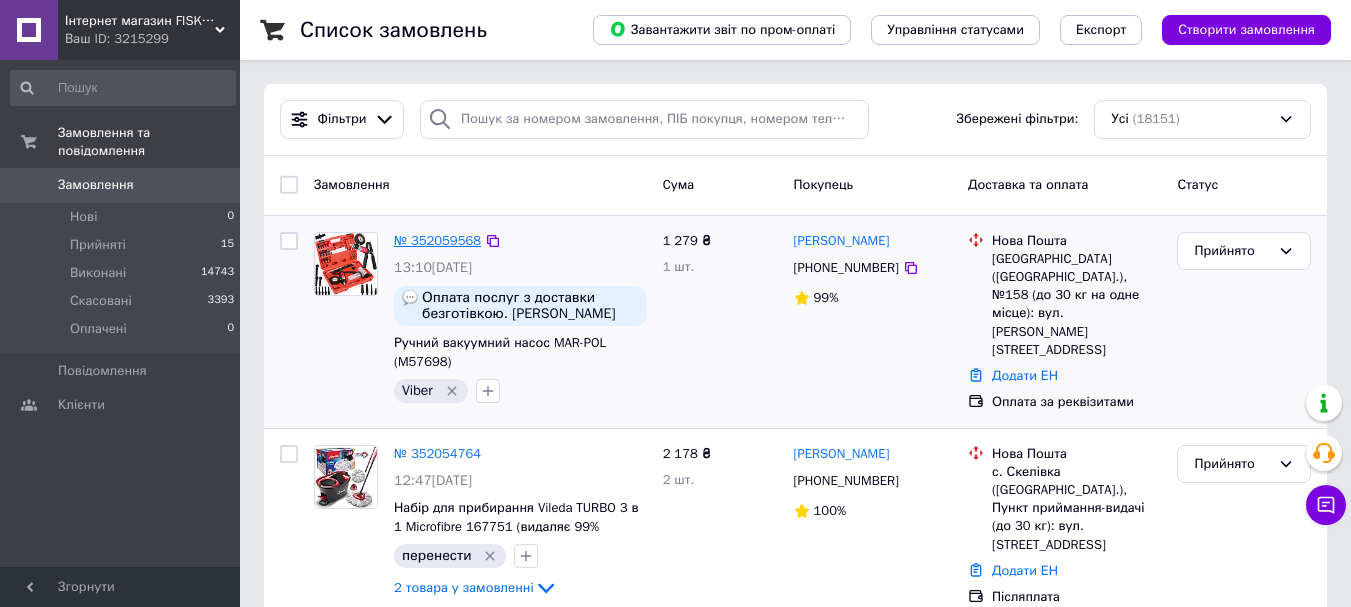 click on "№ 352059568" at bounding box center [437, 240] 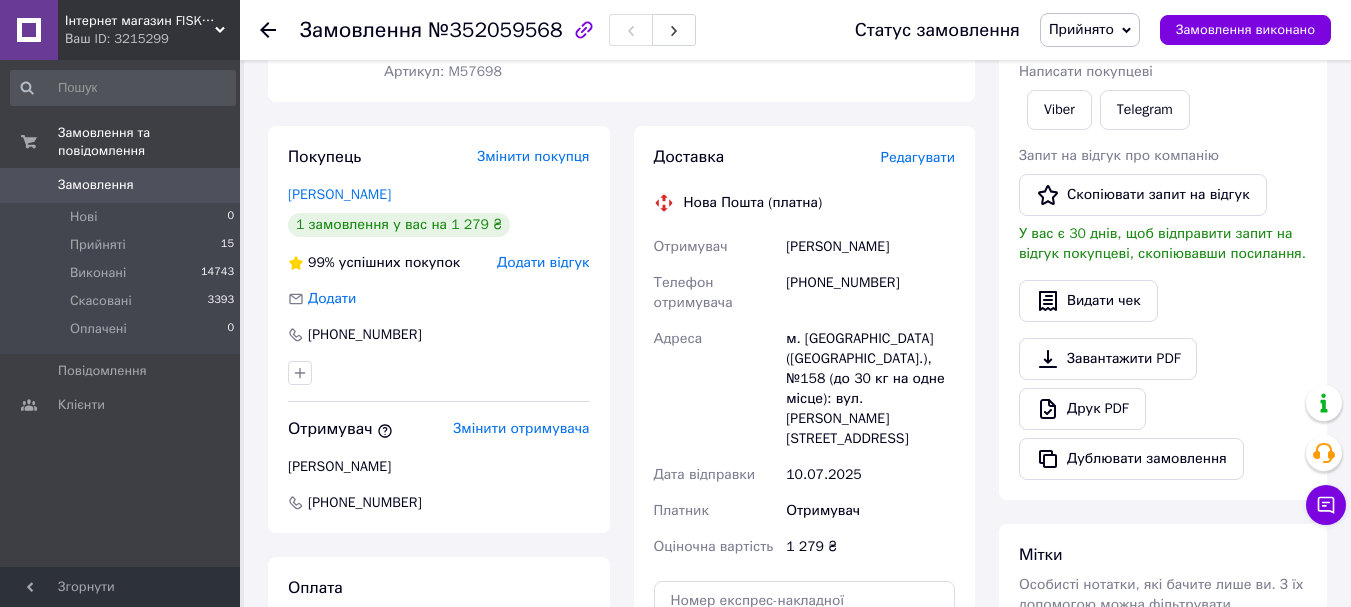 scroll, scrollTop: 300, scrollLeft: 0, axis: vertical 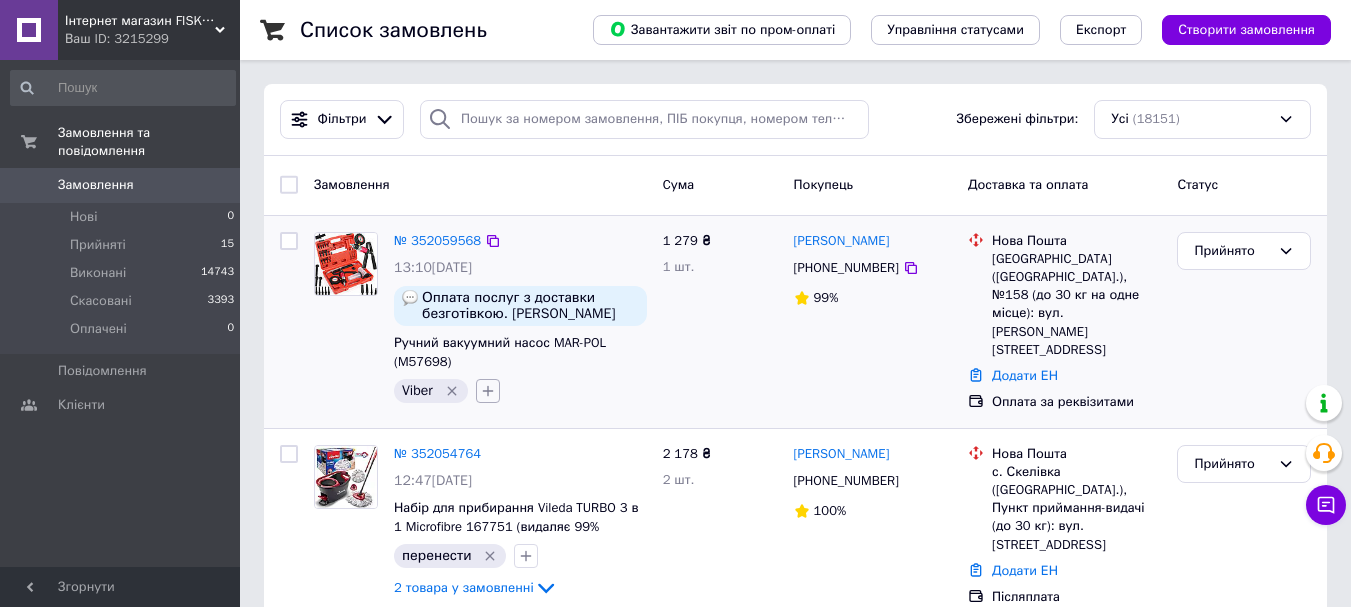 click 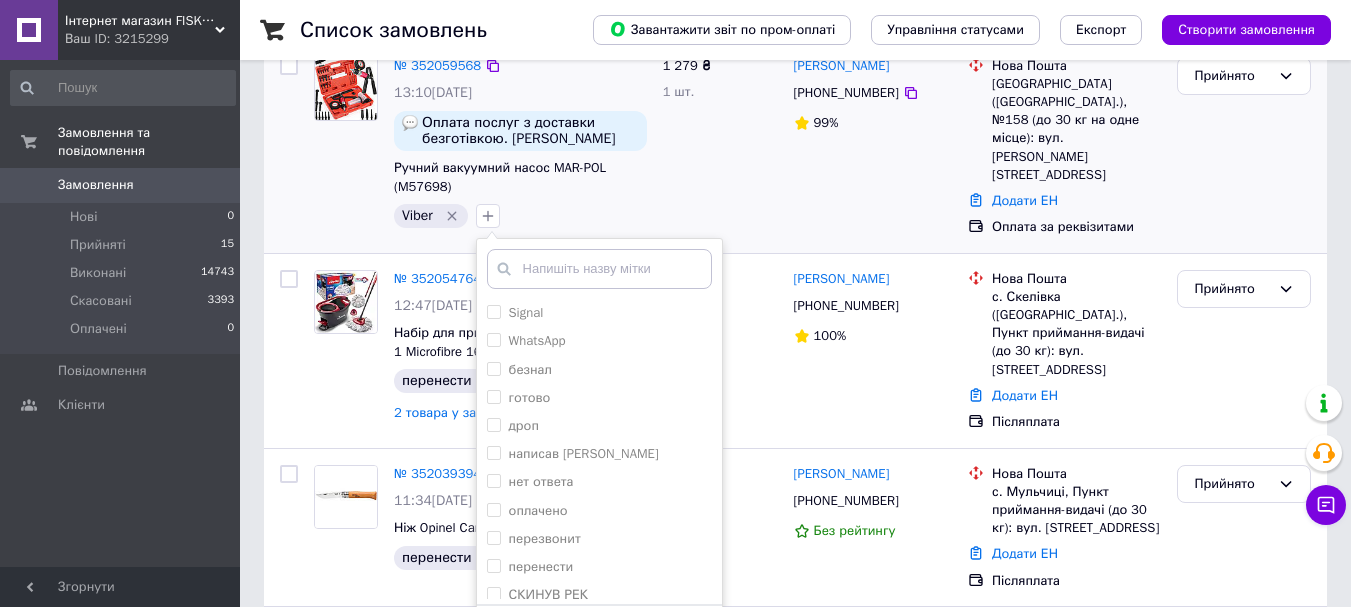 scroll, scrollTop: 200, scrollLeft: 0, axis: vertical 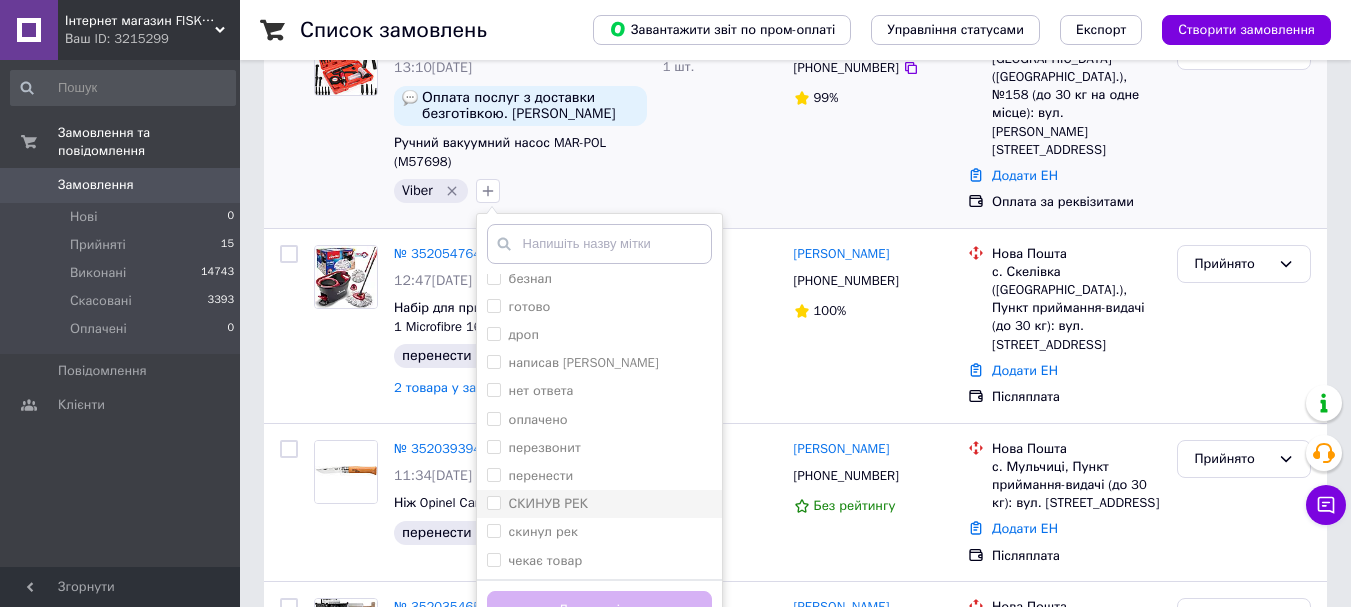 click on "СКИНУВ РЕК" at bounding box center [493, 502] 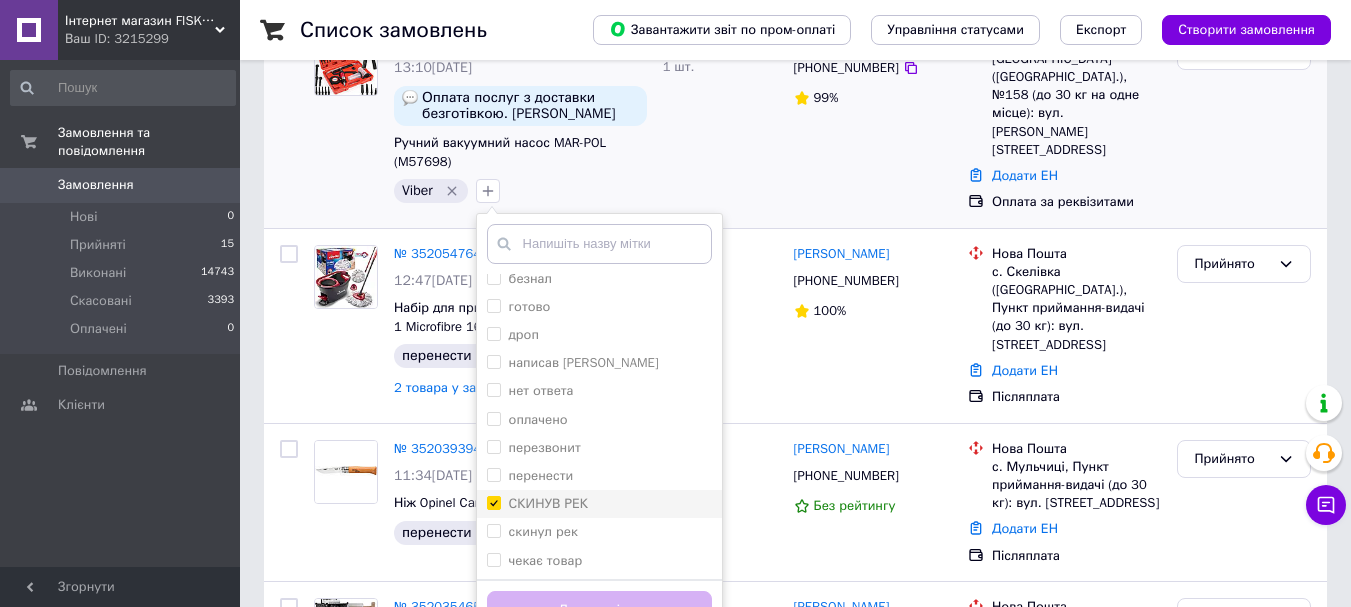 checkbox on "true" 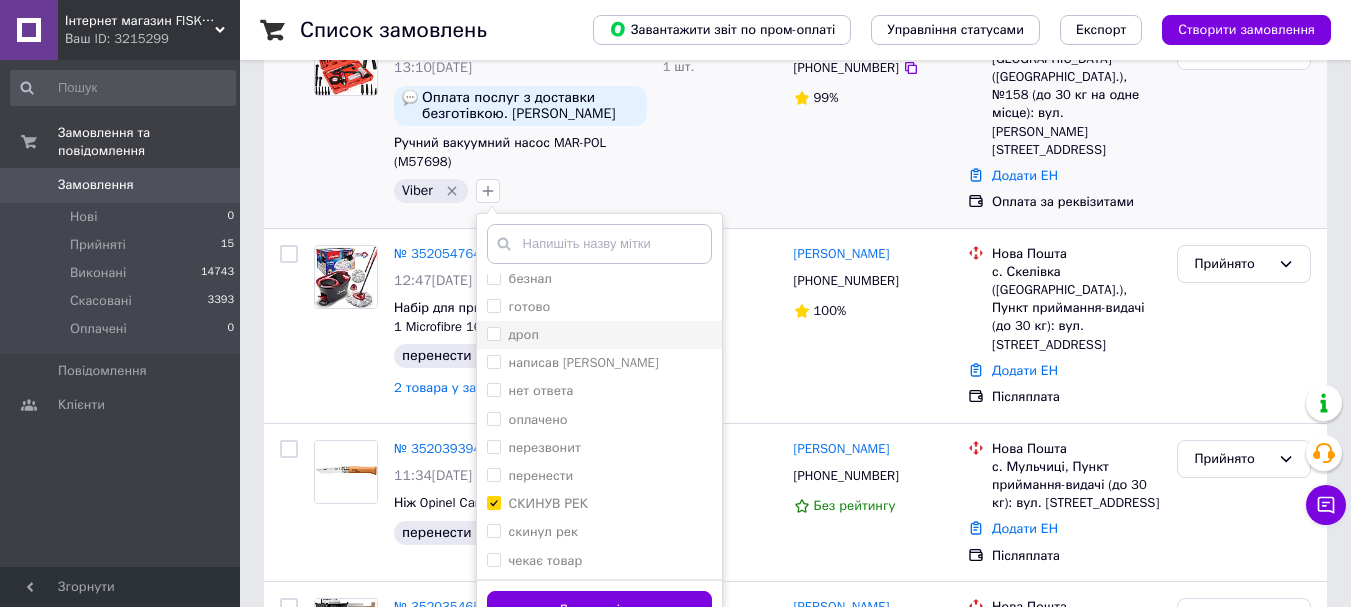 click on "дроп" at bounding box center [493, 333] 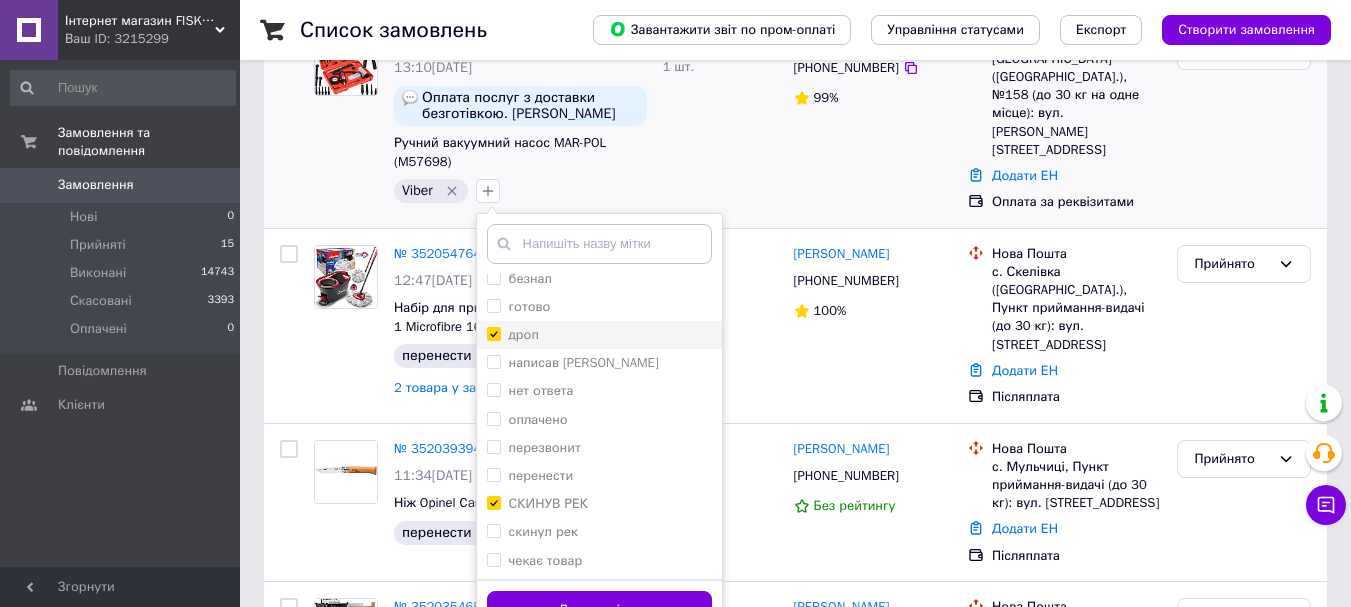 checkbox on "true" 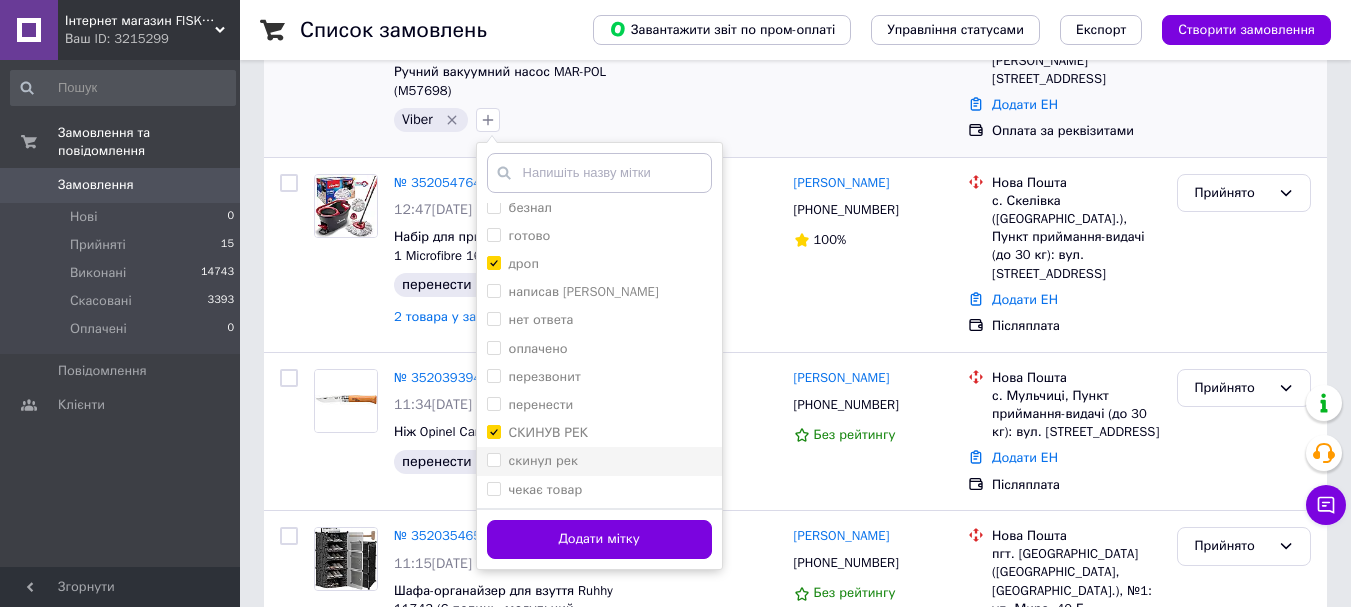 scroll, scrollTop: 300, scrollLeft: 0, axis: vertical 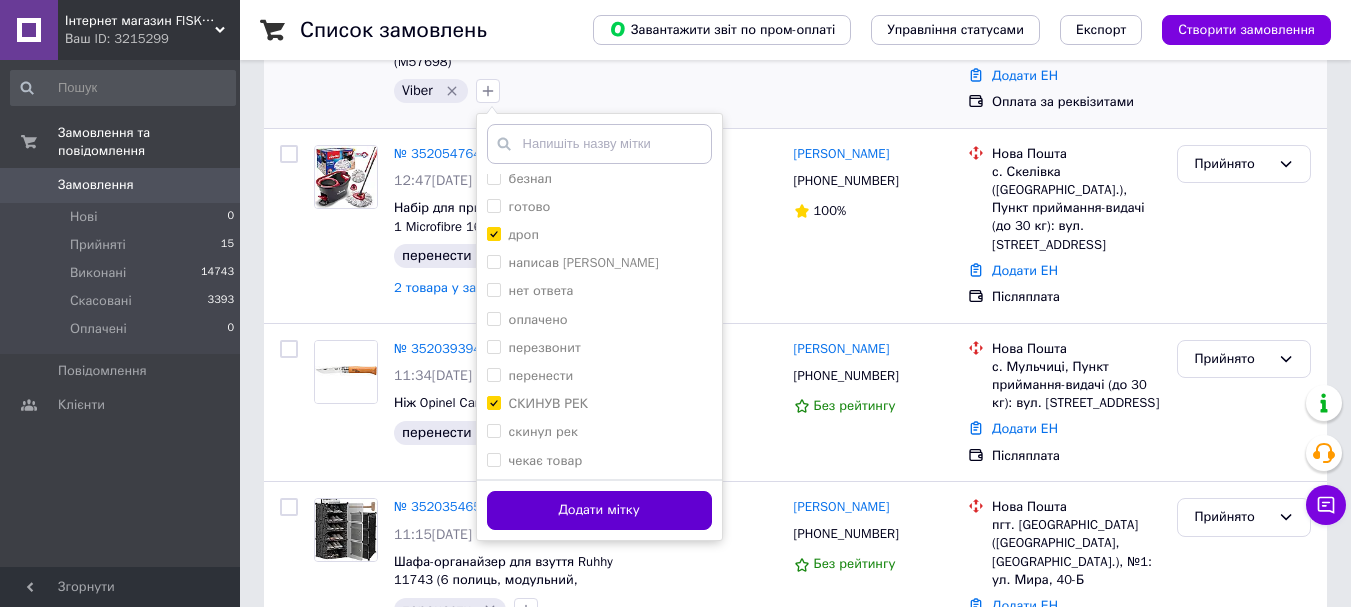 click on "Додати мітку" at bounding box center (599, 510) 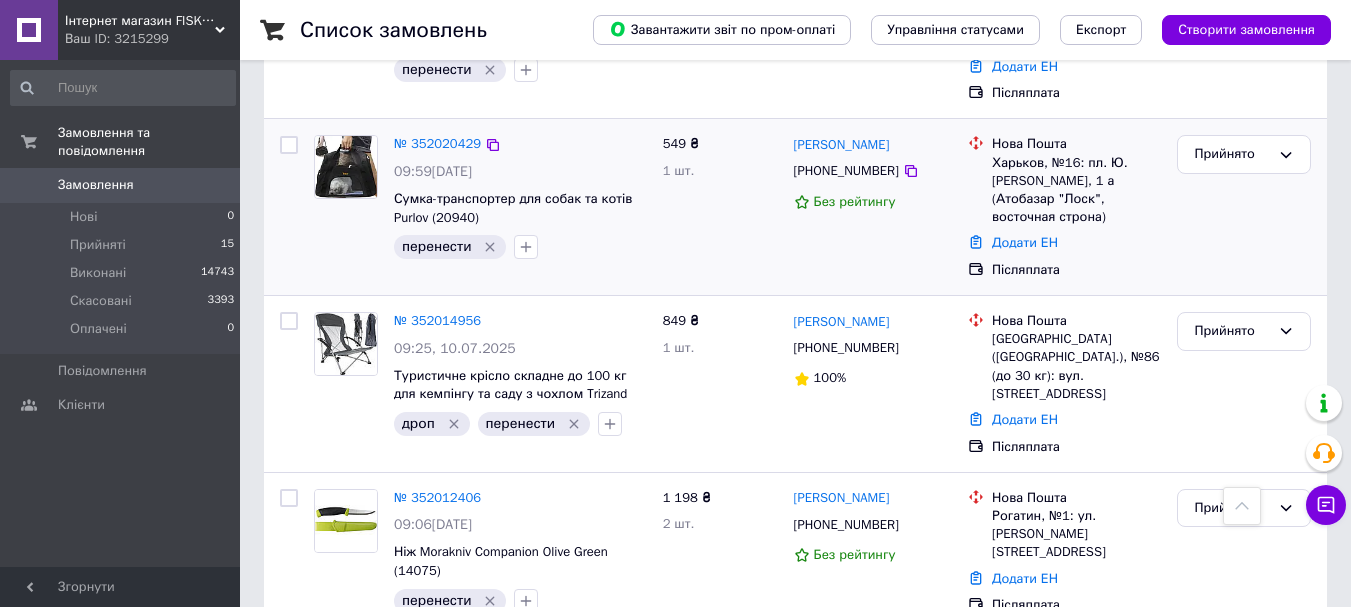 scroll, scrollTop: 1100, scrollLeft: 0, axis: vertical 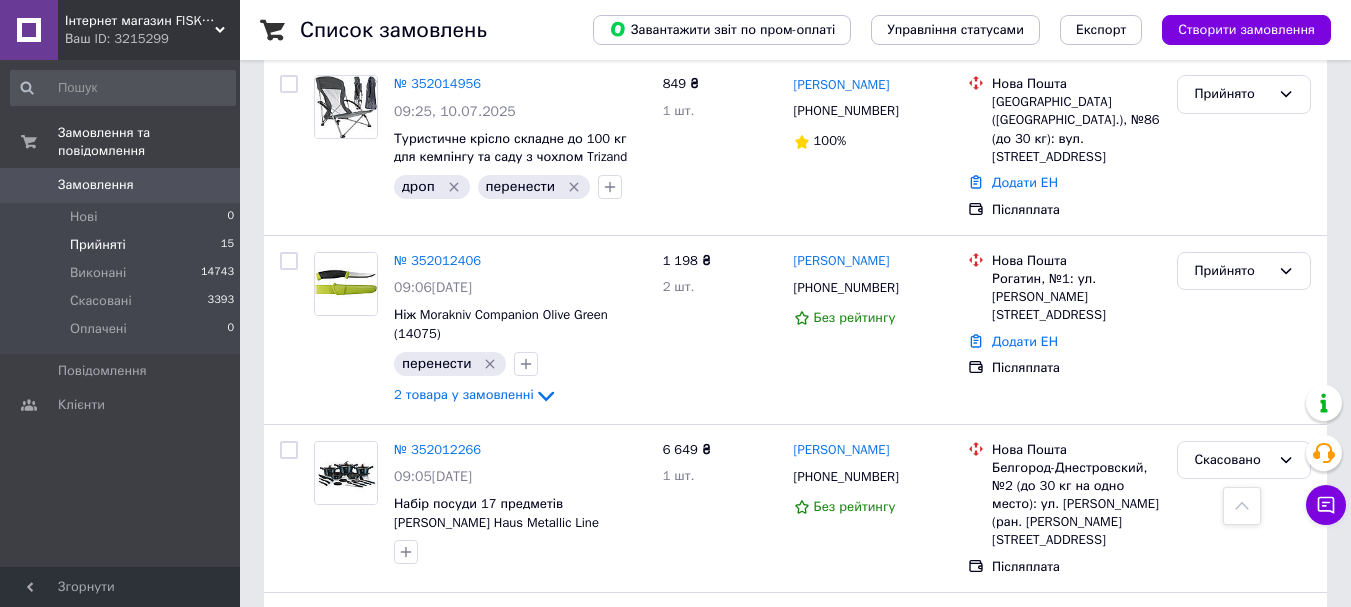 click on "Прийняті" at bounding box center (98, 245) 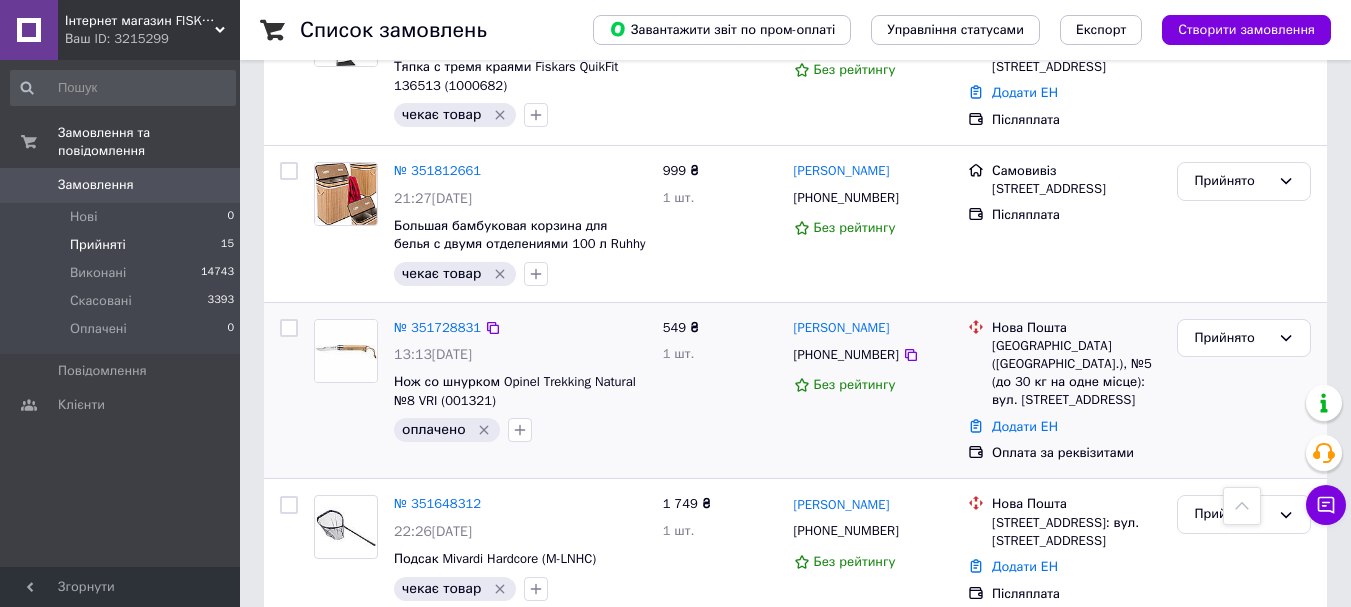 scroll, scrollTop: 2311, scrollLeft: 0, axis: vertical 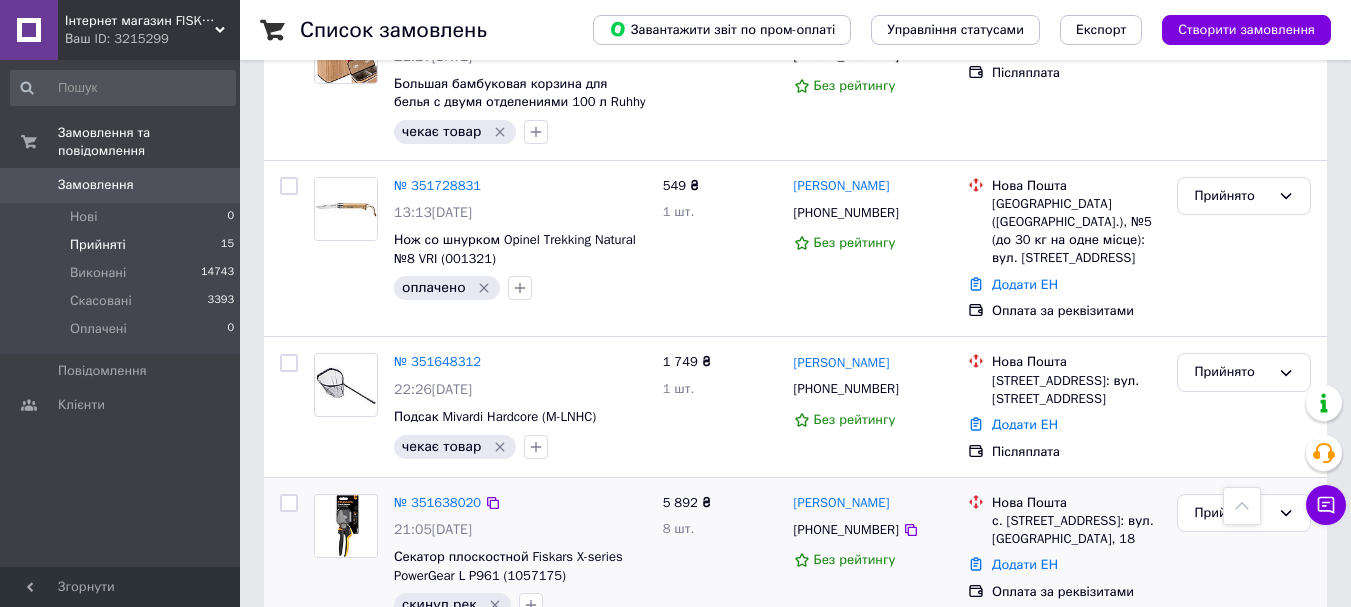 click 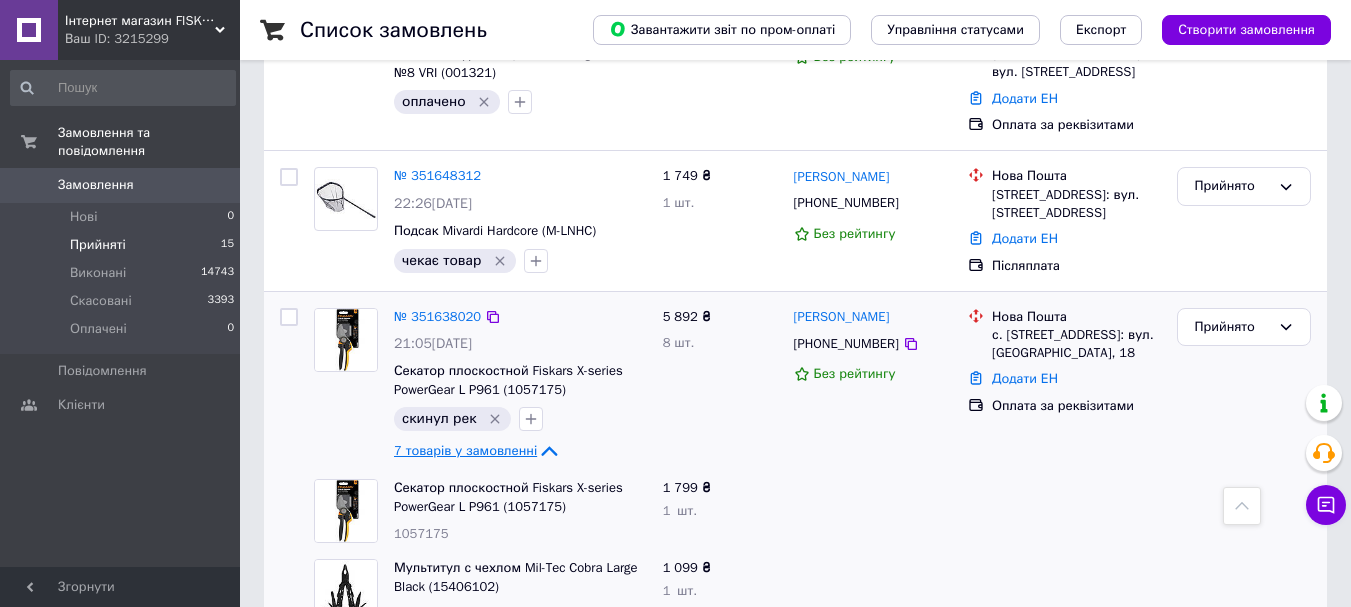 scroll, scrollTop: 2372, scrollLeft: 0, axis: vertical 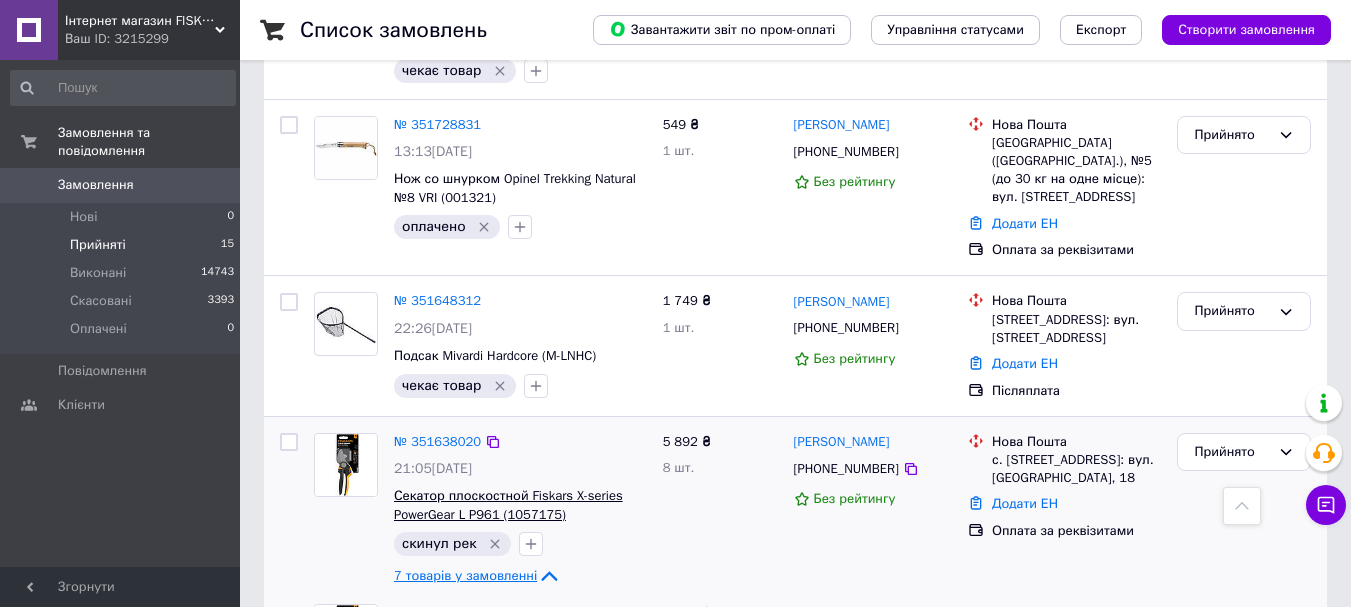 click 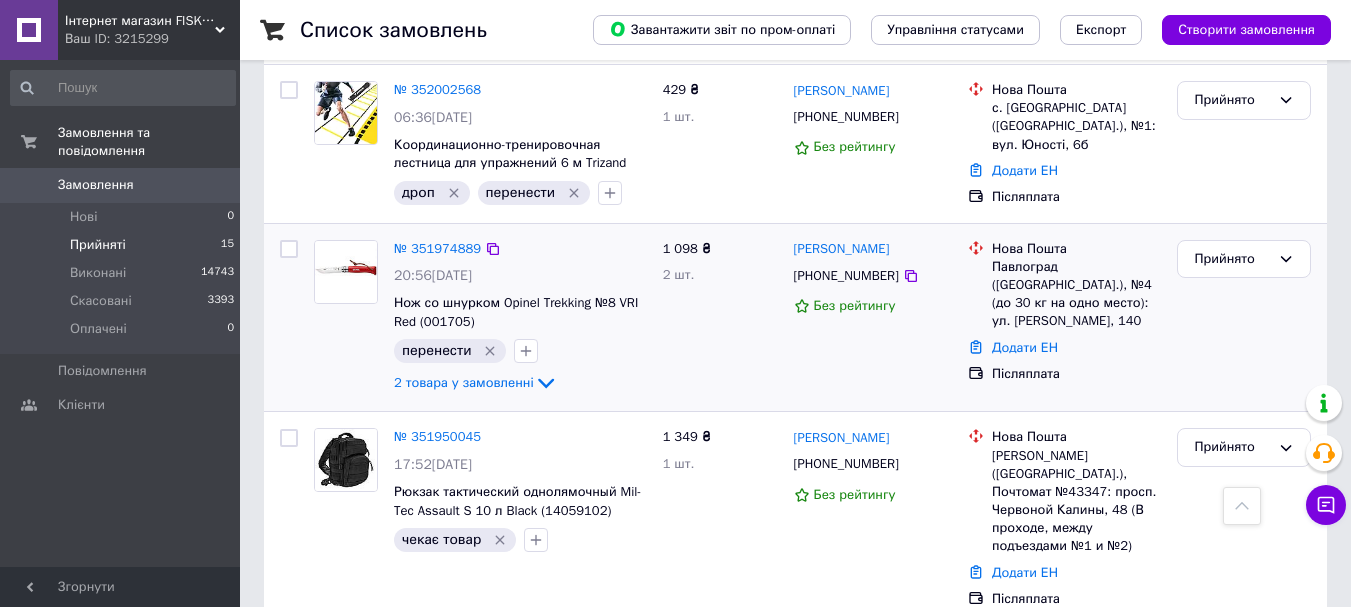 scroll, scrollTop: 1411, scrollLeft: 0, axis: vertical 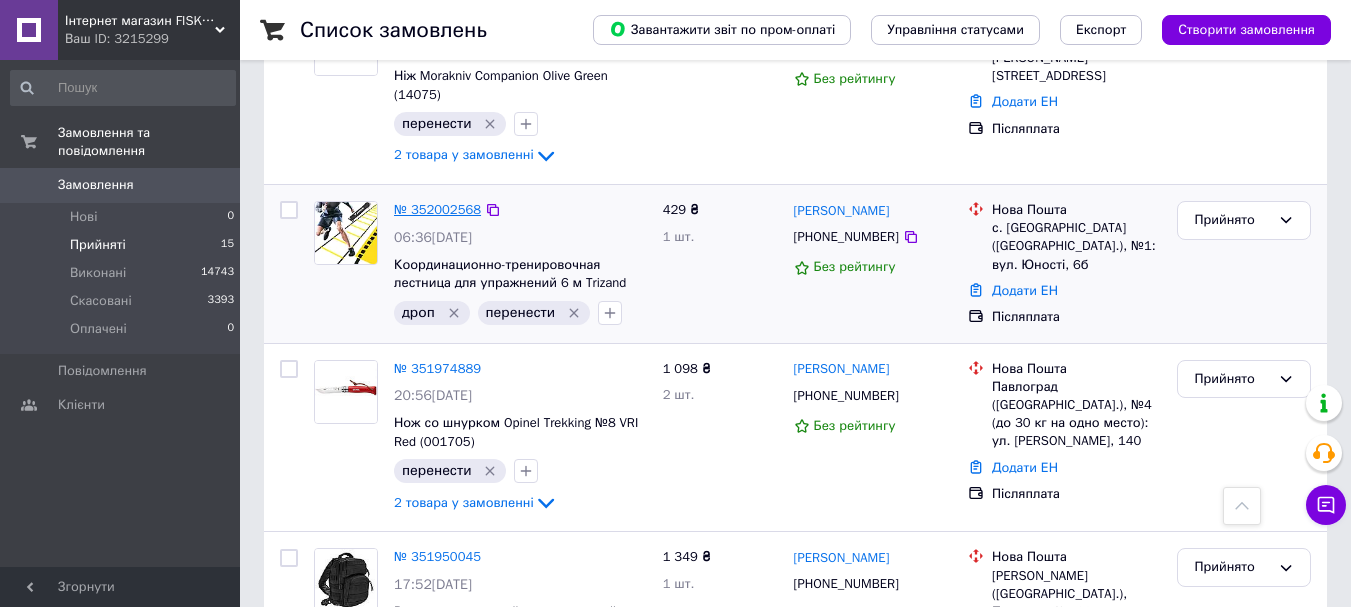 click on "№ 352002568" at bounding box center (437, 209) 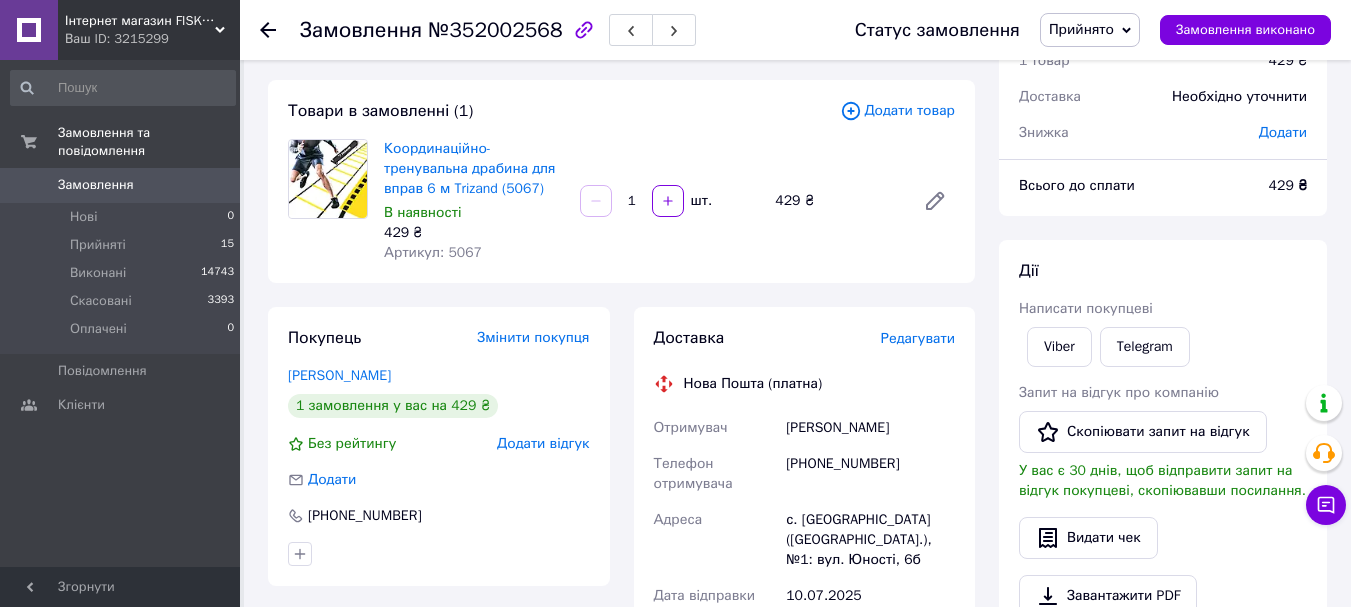 scroll, scrollTop: 63, scrollLeft: 0, axis: vertical 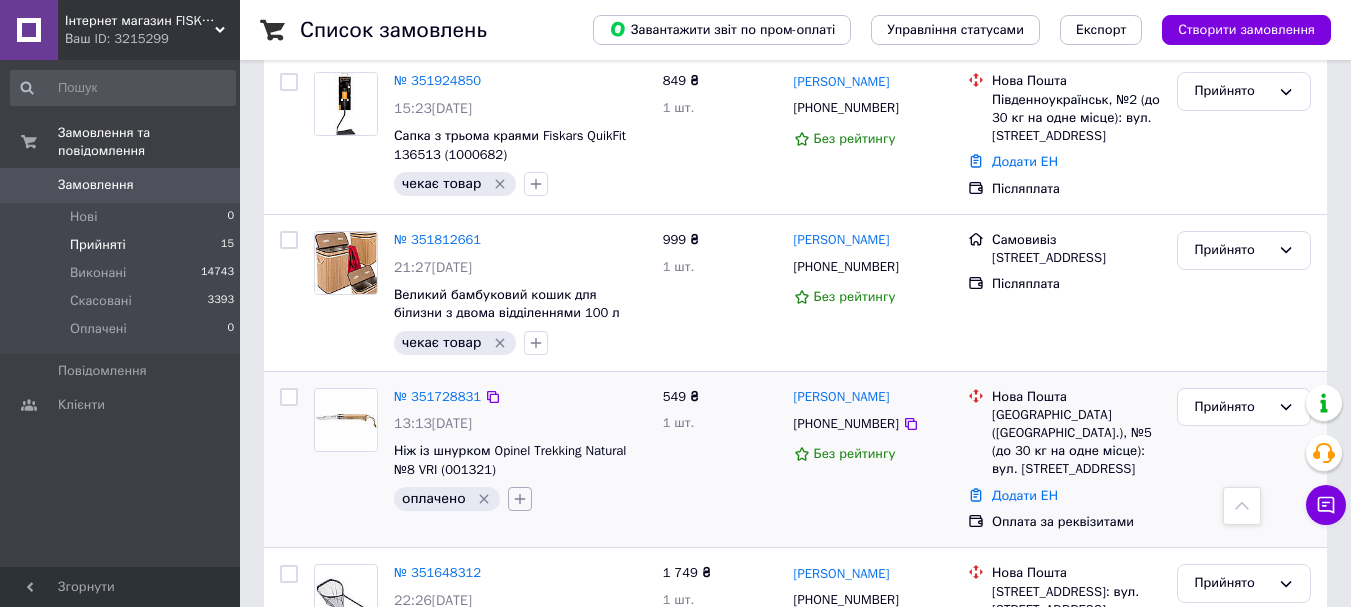 click 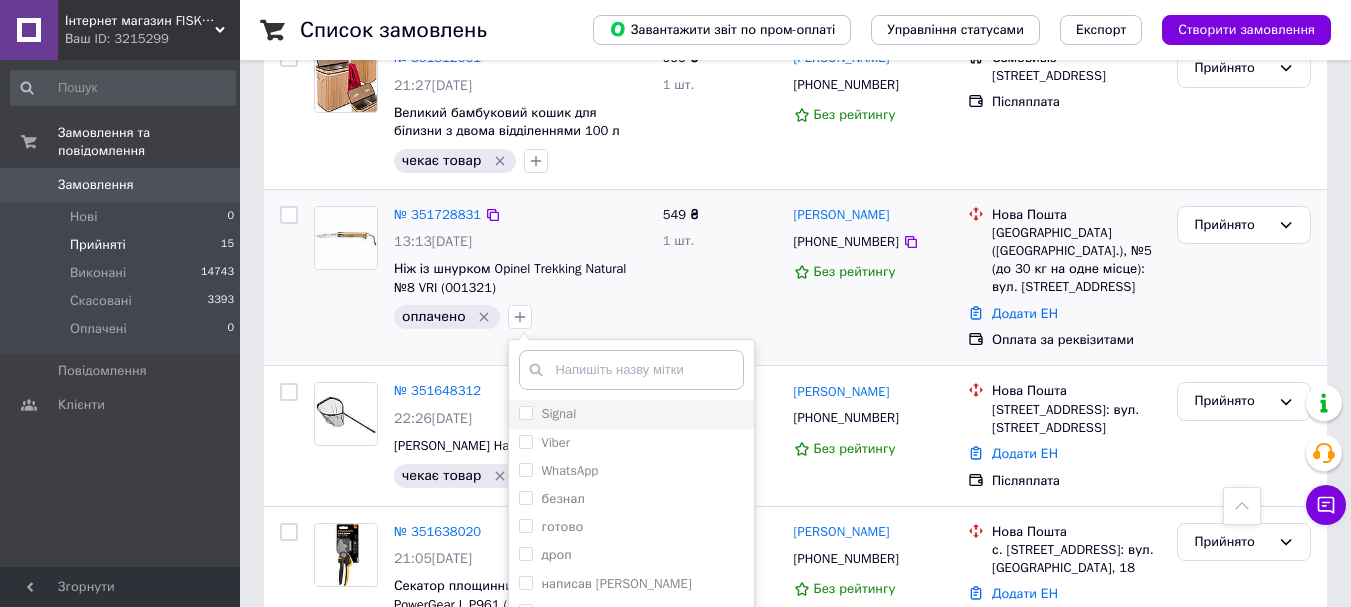 scroll, scrollTop: 2300, scrollLeft: 0, axis: vertical 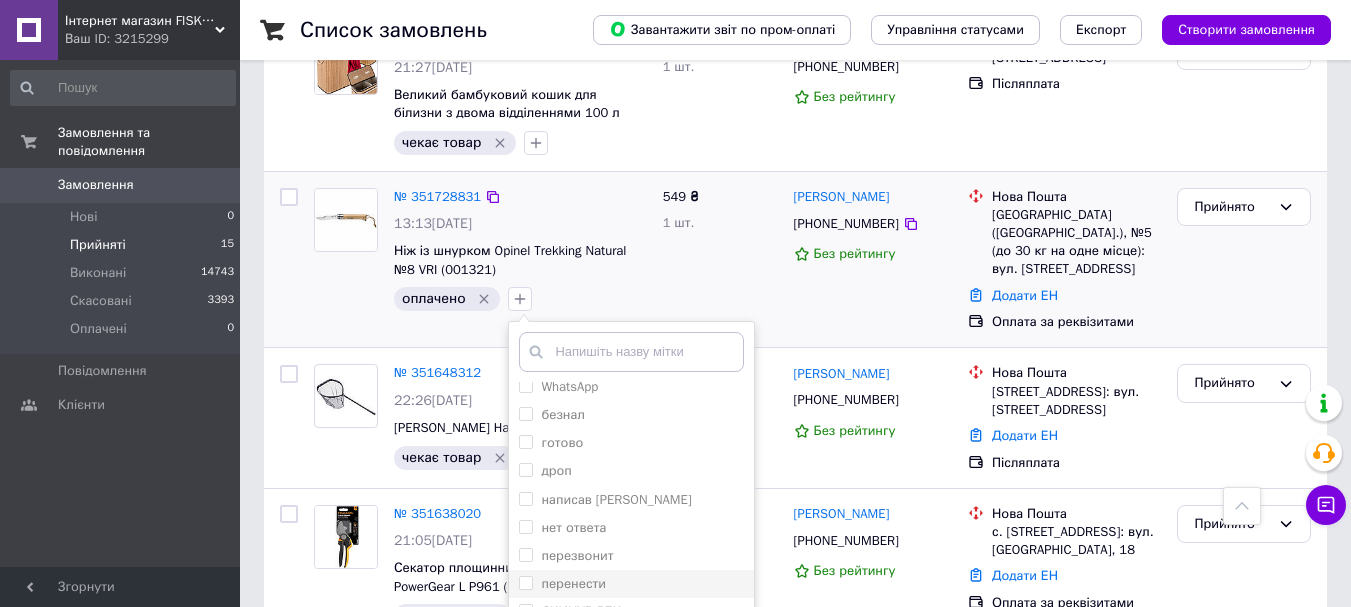 click on "перенести" at bounding box center (562, 584) 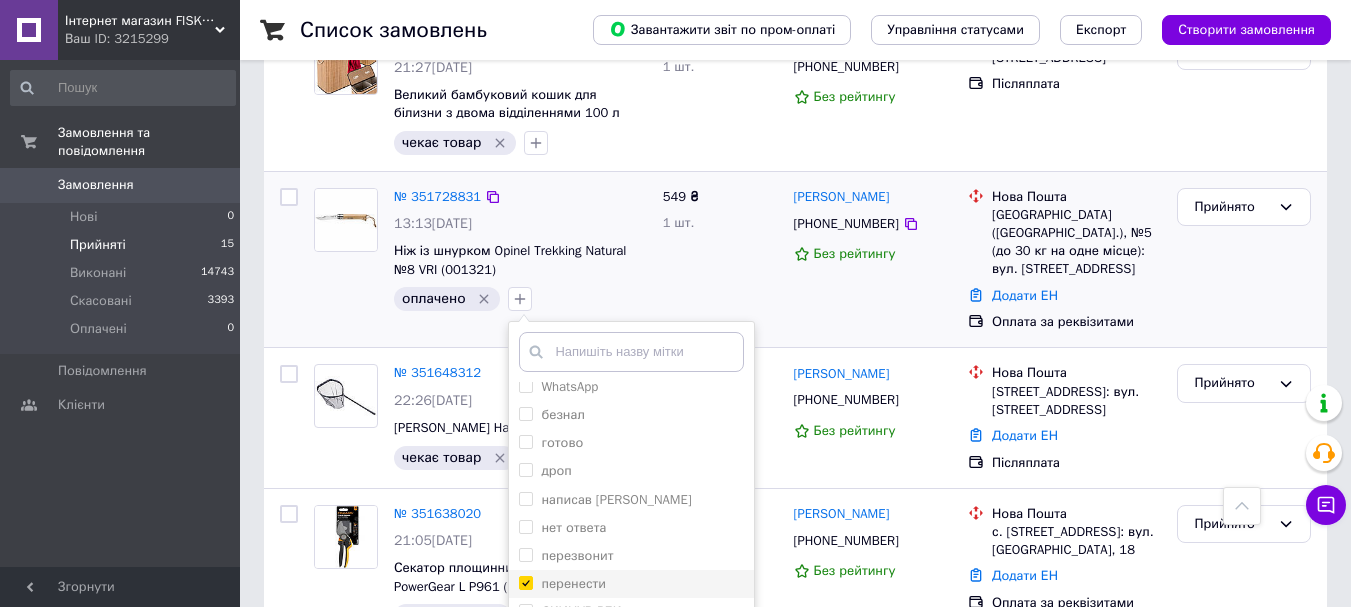 click on "перенести" at bounding box center [525, 582] 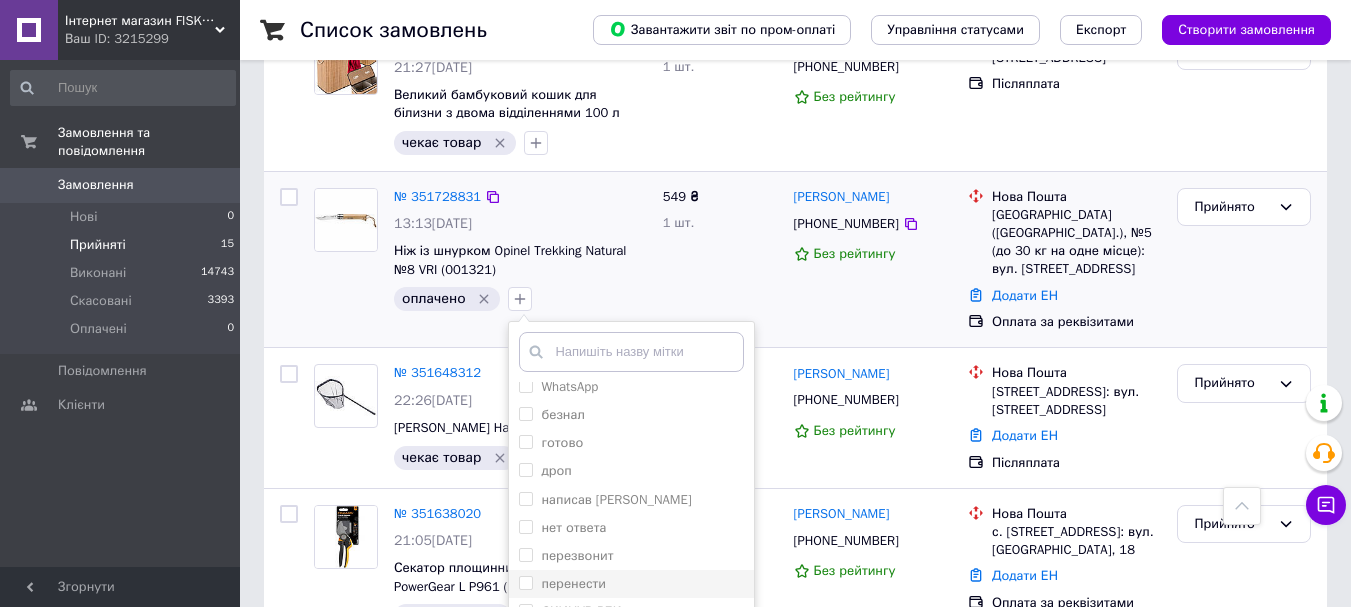 click on "перенести" at bounding box center [525, 582] 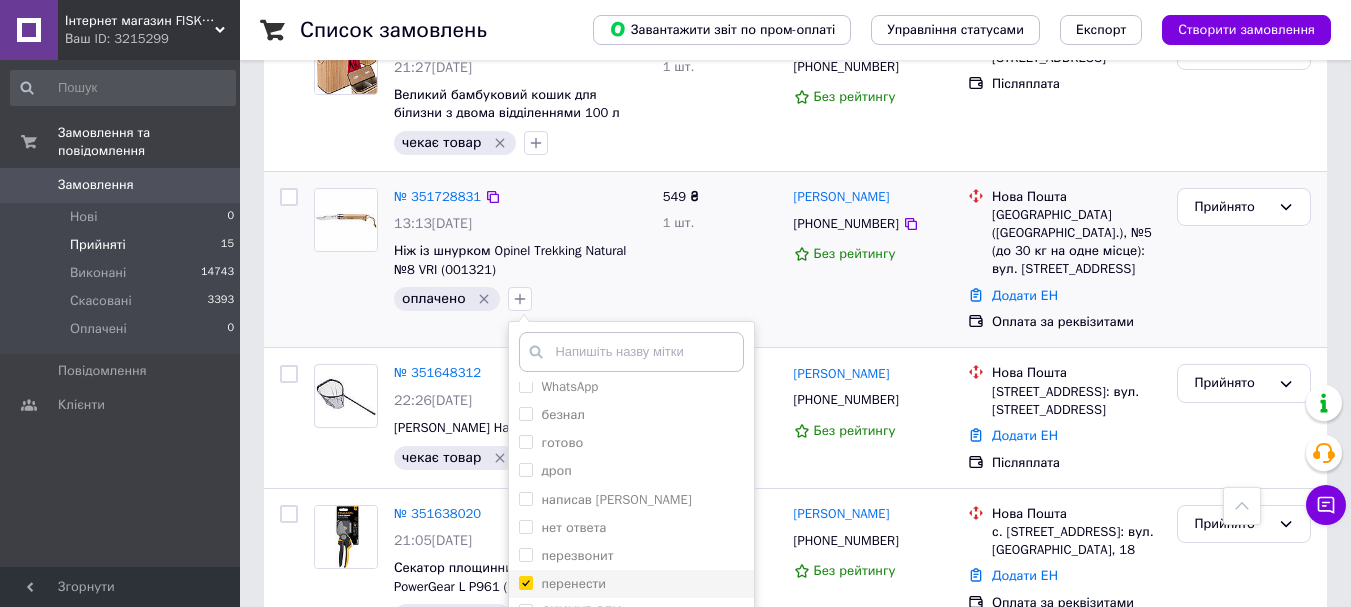 checkbox on "true" 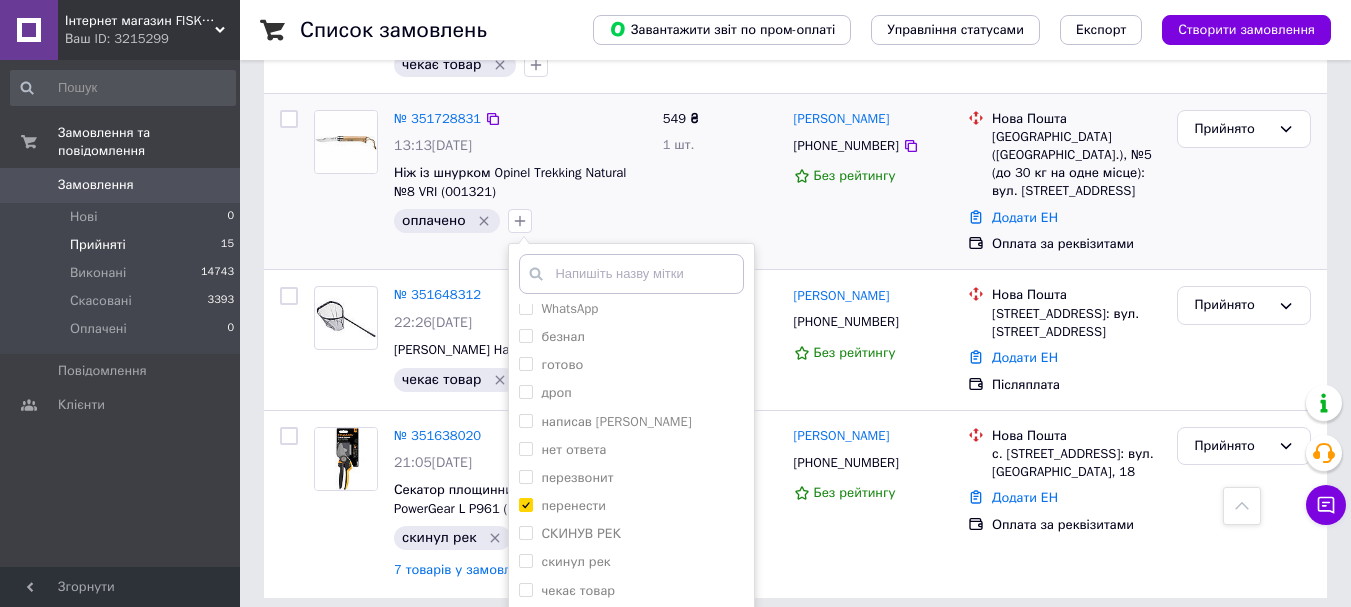 click on "Додати мітку" at bounding box center [631, 640] 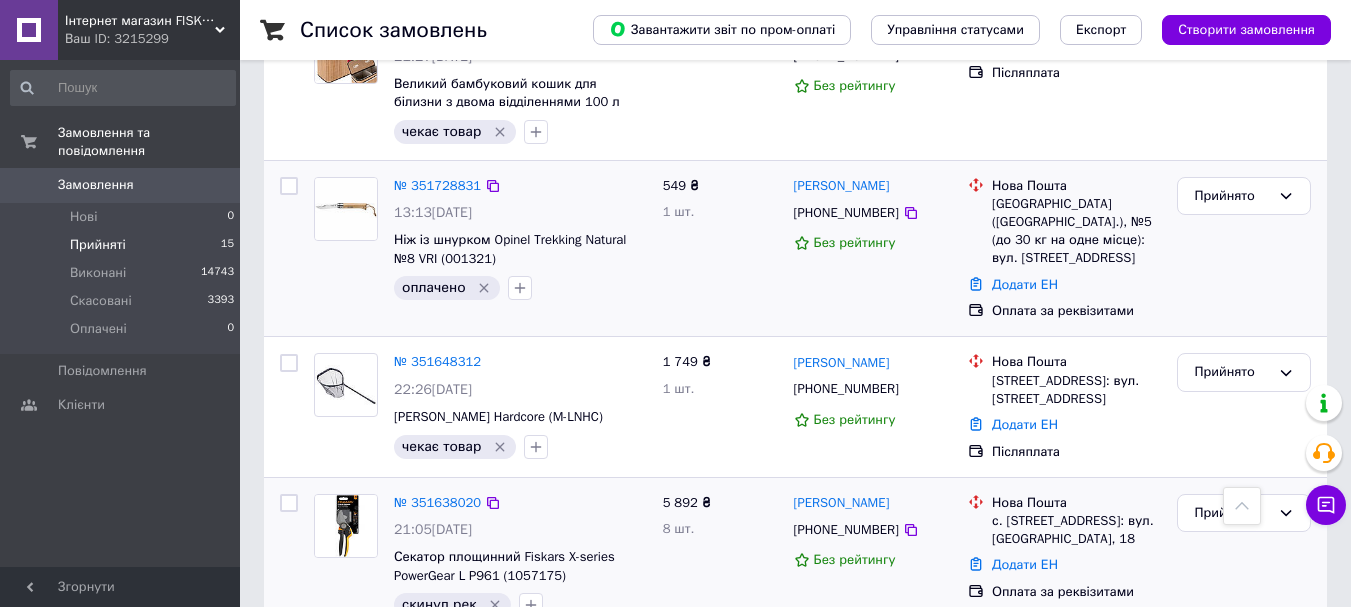 scroll, scrollTop: 2341, scrollLeft: 0, axis: vertical 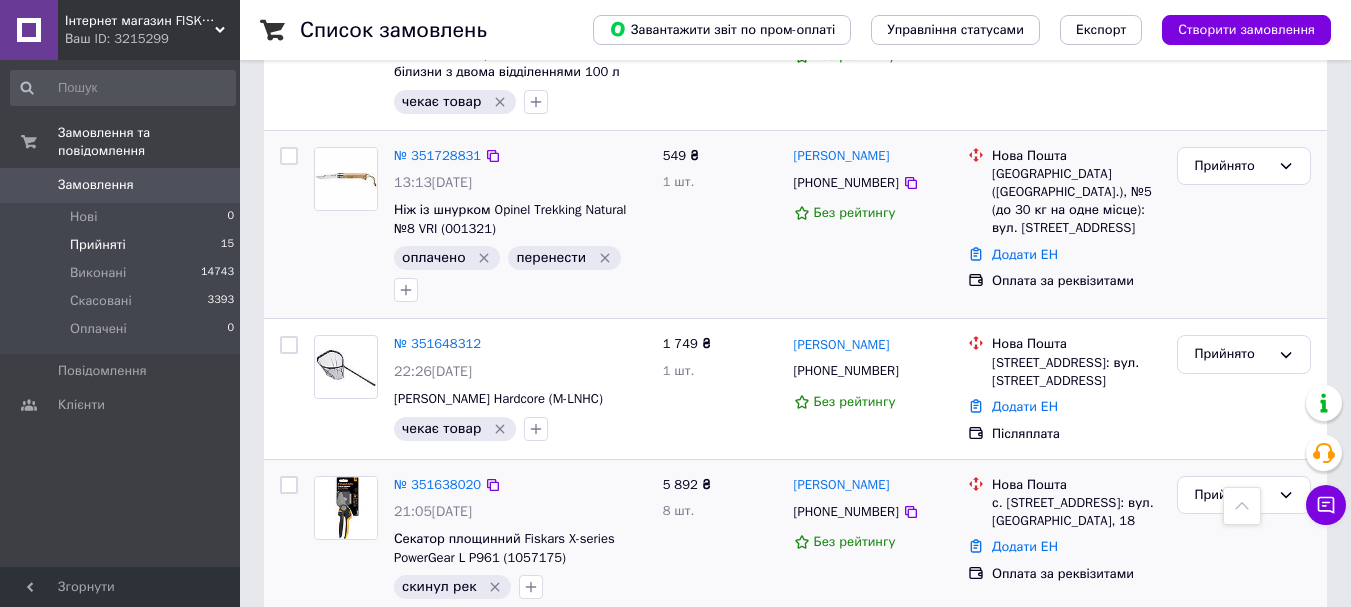 click 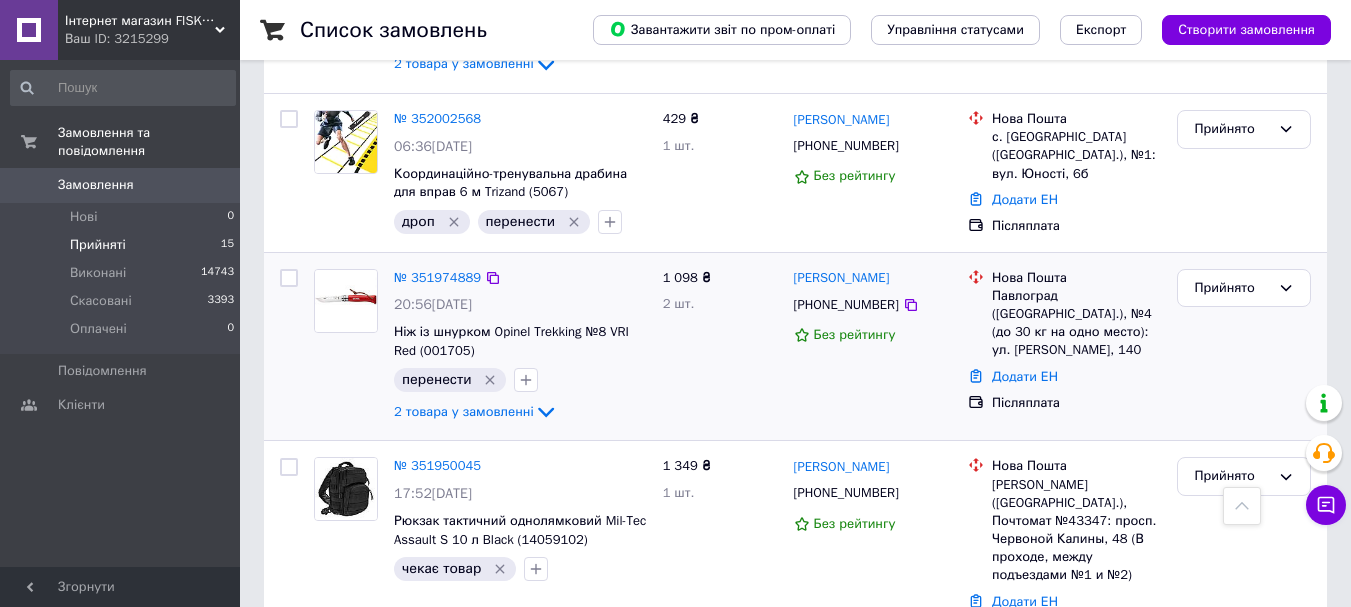 scroll, scrollTop: 1302, scrollLeft: 0, axis: vertical 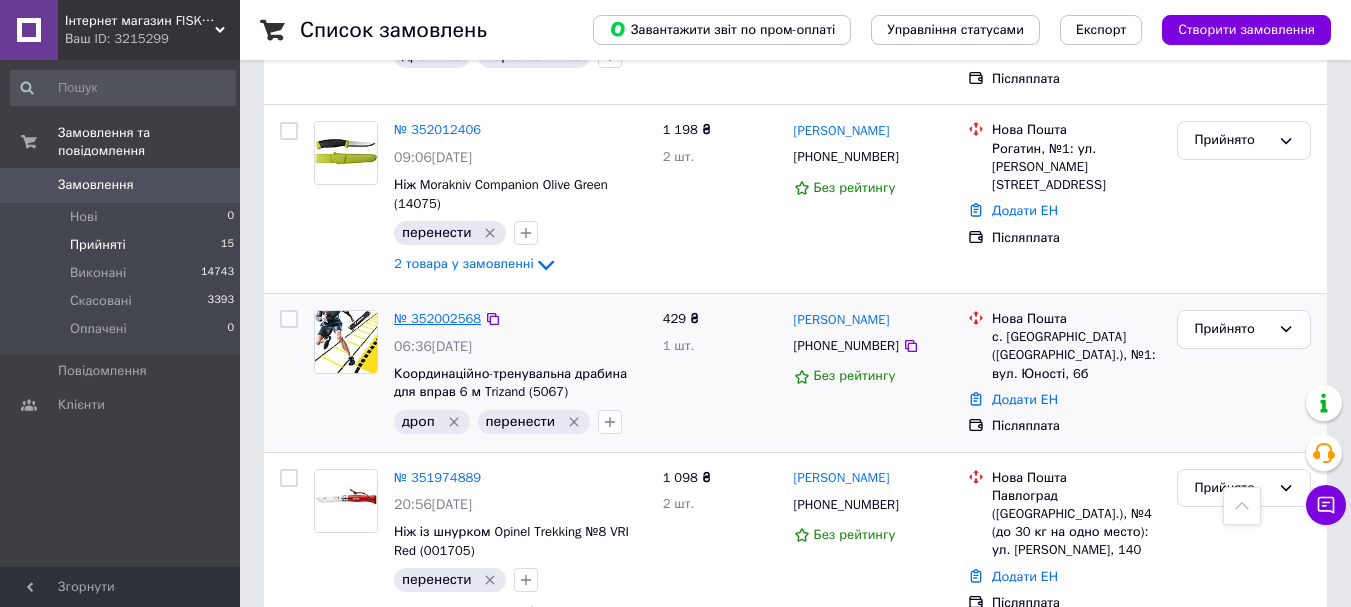 click on "№ 352002568" at bounding box center (437, 318) 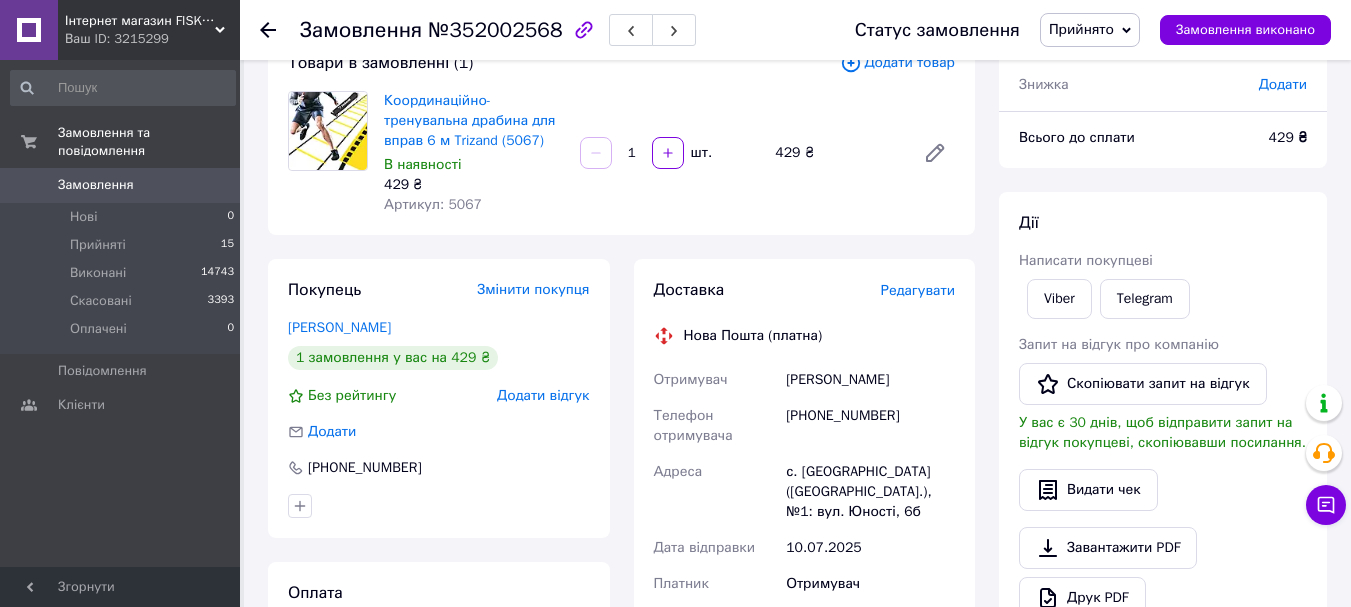 scroll, scrollTop: 163, scrollLeft: 0, axis: vertical 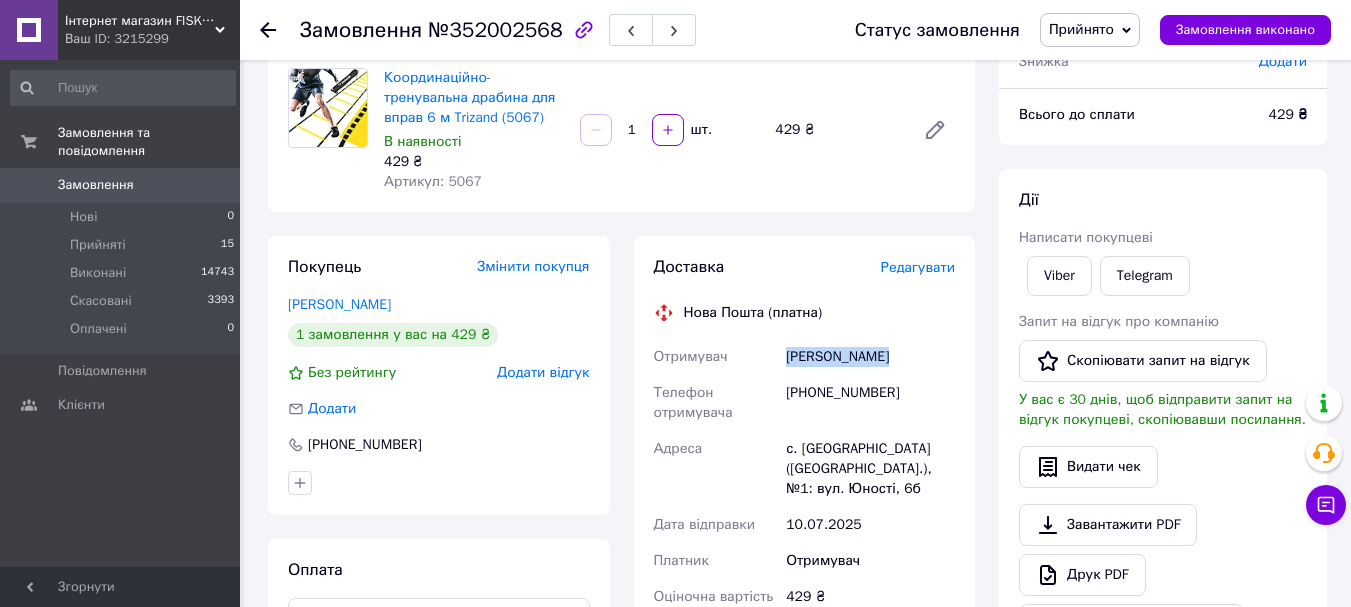 drag, startPoint x: 881, startPoint y: 358, endPoint x: 789, endPoint y: 365, distance: 92.26592 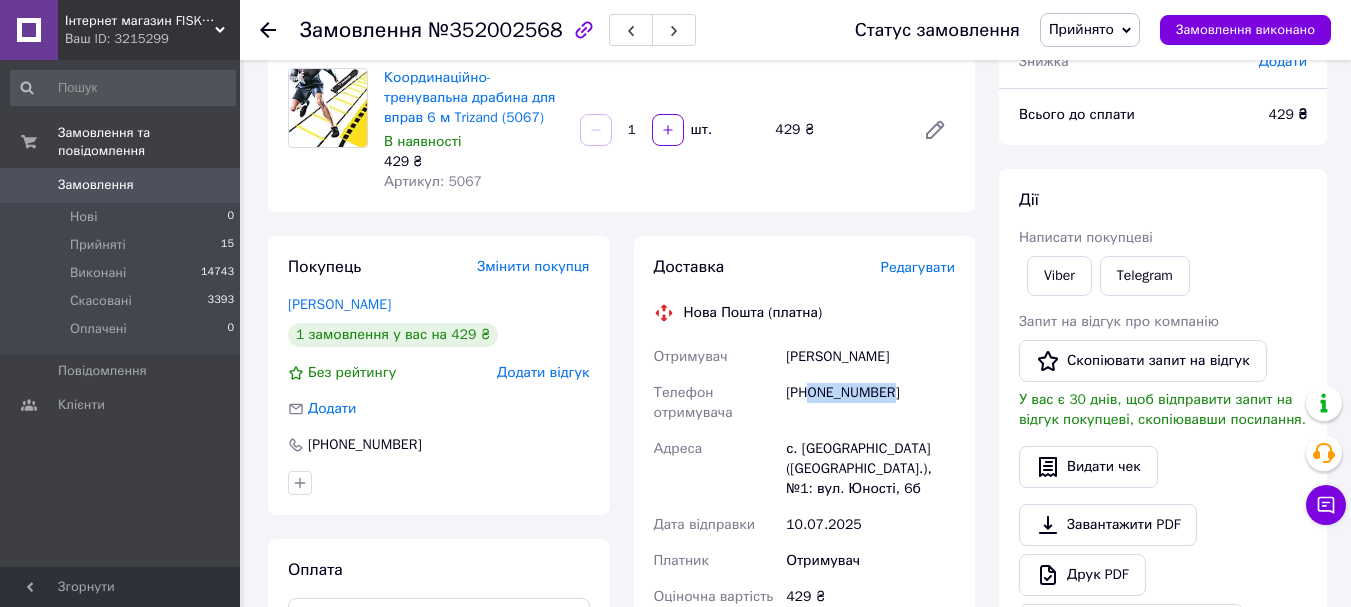 drag, startPoint x: 884, startPoint y: 392, endPoint x: 811, endPoint y: 391, distance: 73.00685 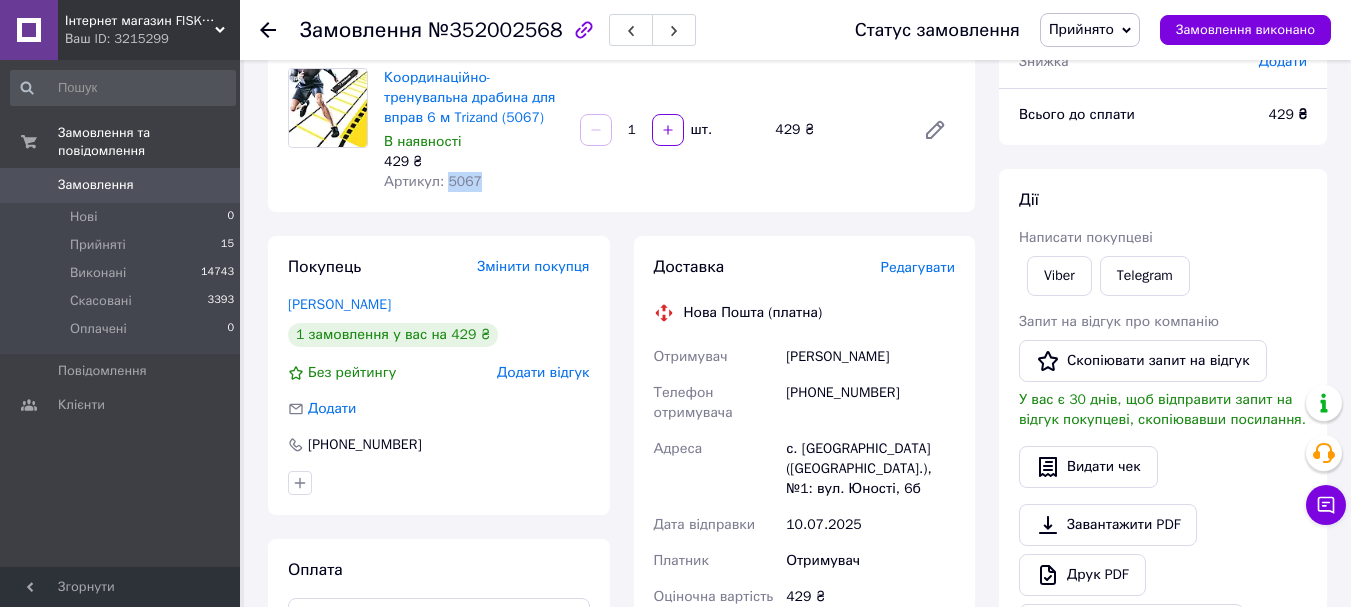 drag, startPoint x: 472, startPoint y: 177, endPoint x: 446, endPoint y: 179, distance: 26.076809 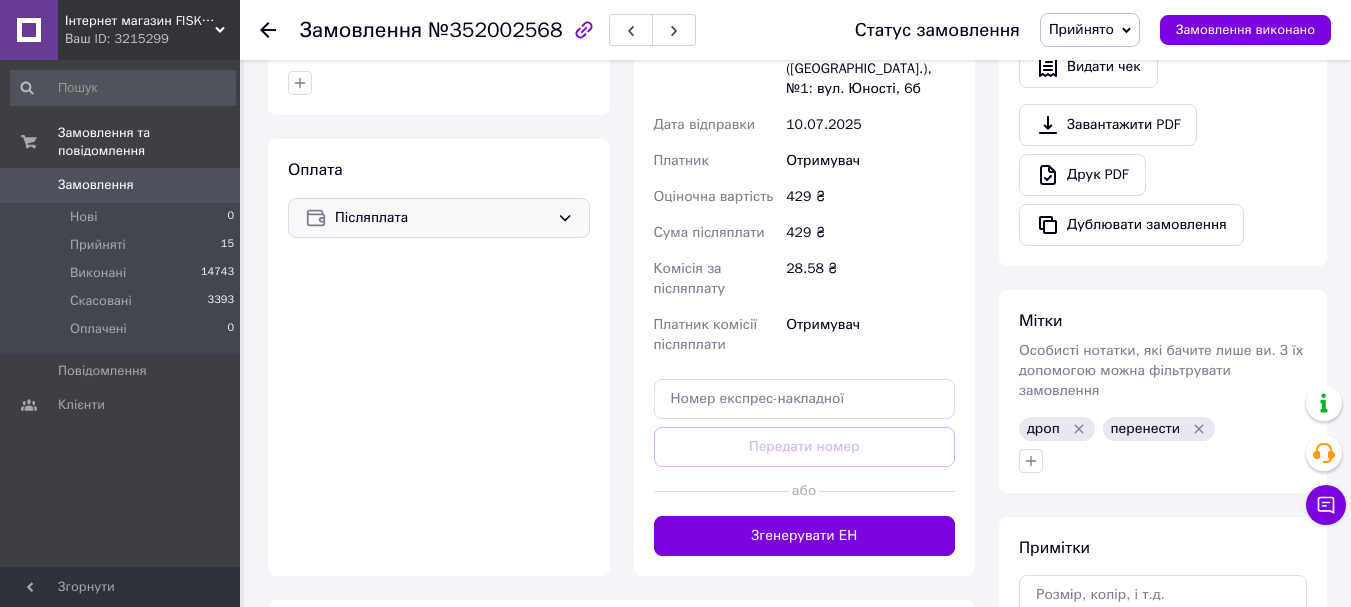scroll, scrollTop: 163, scrollLeft: 0, axis: vertical 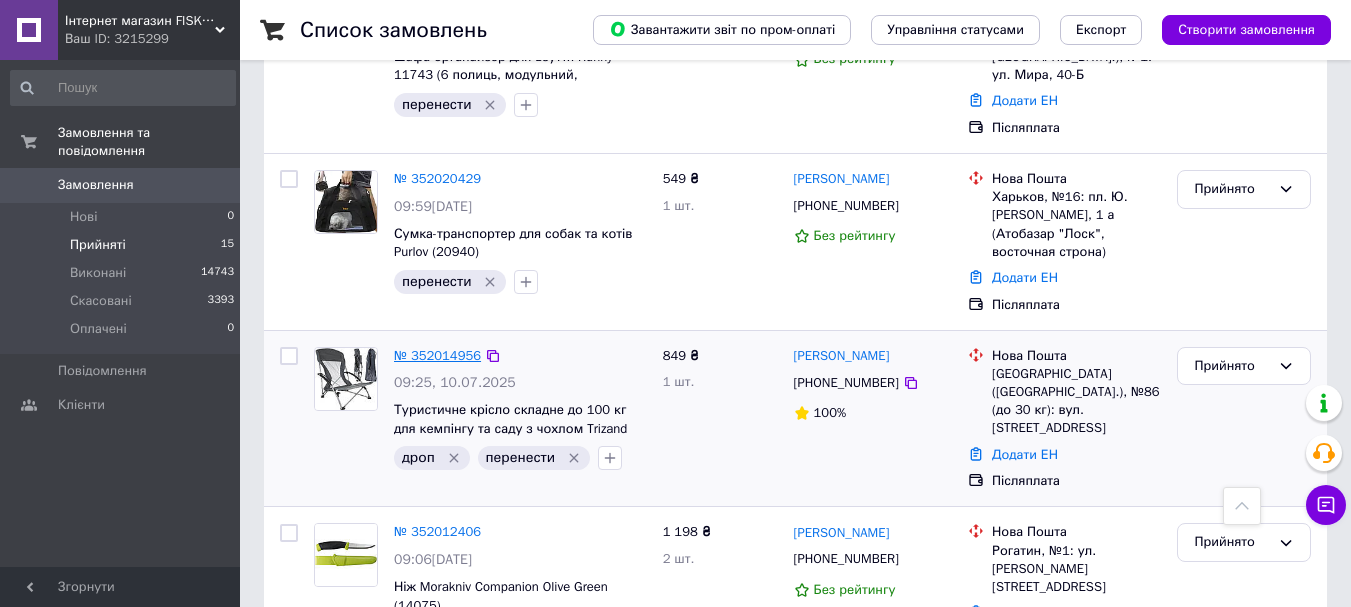click on "№ 352014956" at bounding box center [437, 355] 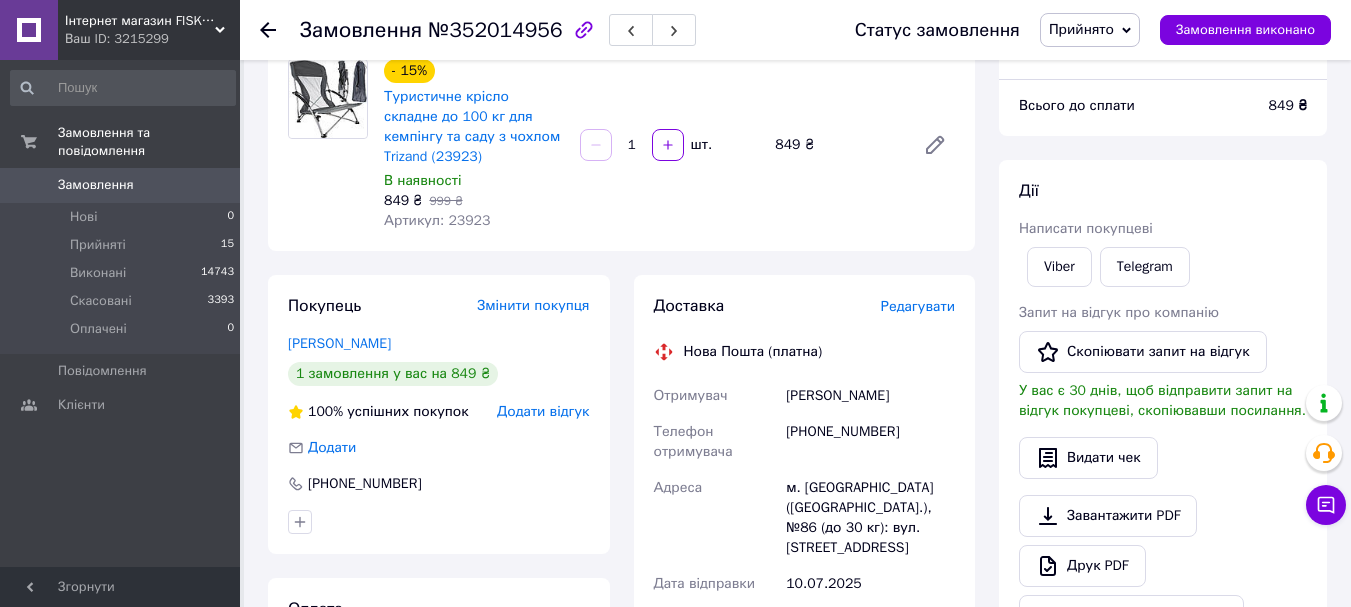 scroll, scrollTop: 143, scrollLeft: 0, axis: vertical 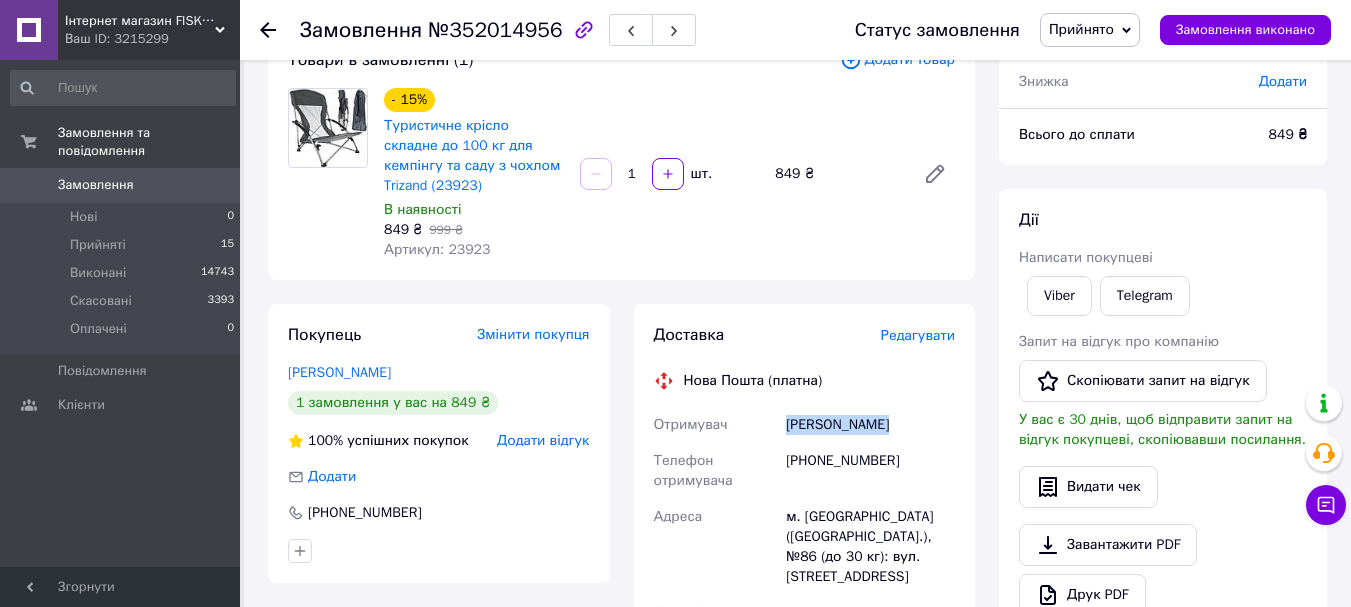 drag, startPoint x: 887, startPoint y: 424, endPoint x: 789, endPoint y: 430, distance: 98.1835 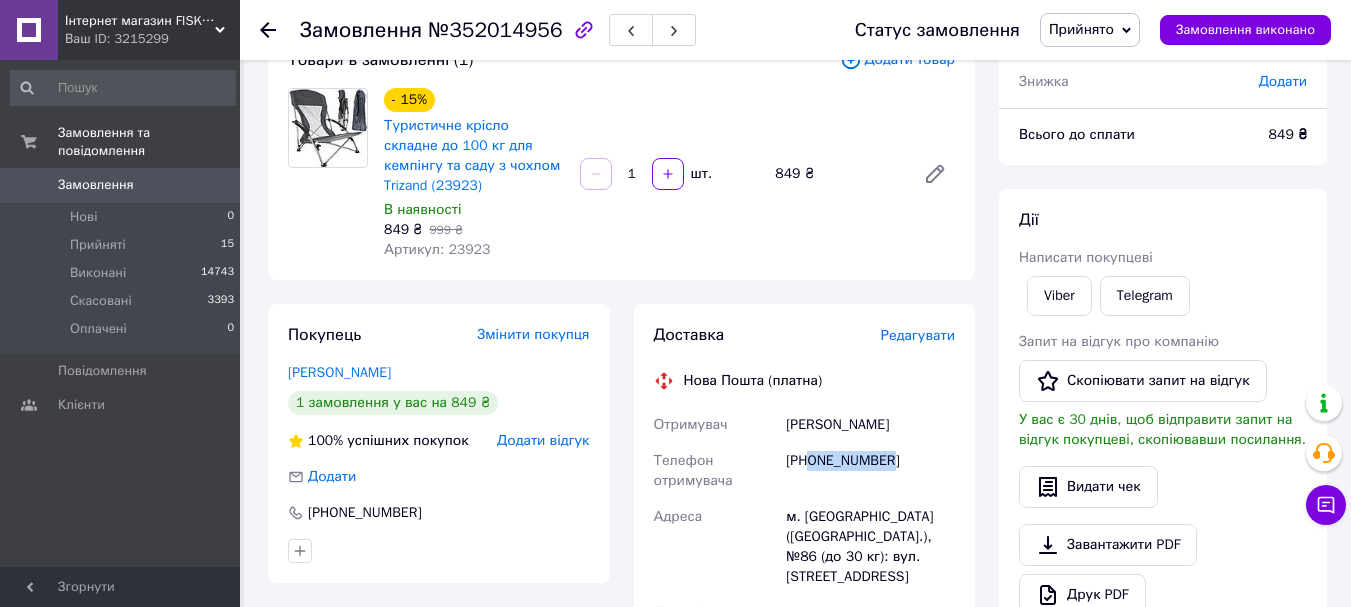 drag, startPoint x: 908, startPoint y: 451, endPoint x: 814, endPoint y: 477, distance: 97.52948 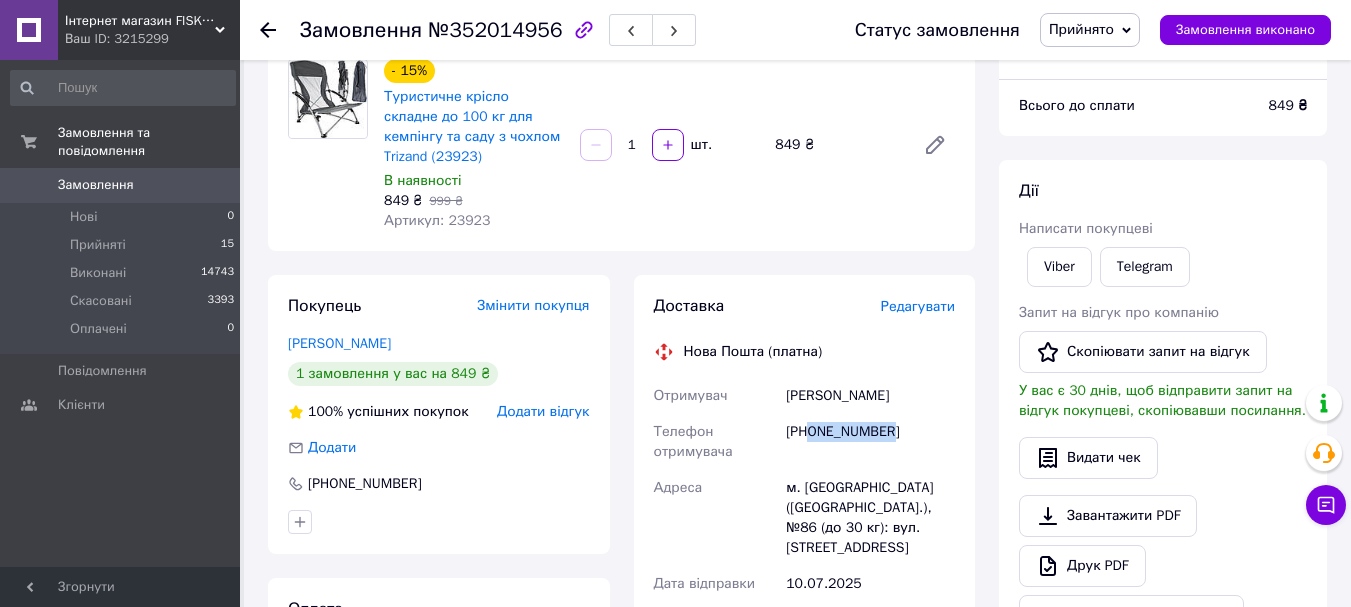 scroll, scrollTop: 143, scrollLeft: 0, axis: vertical 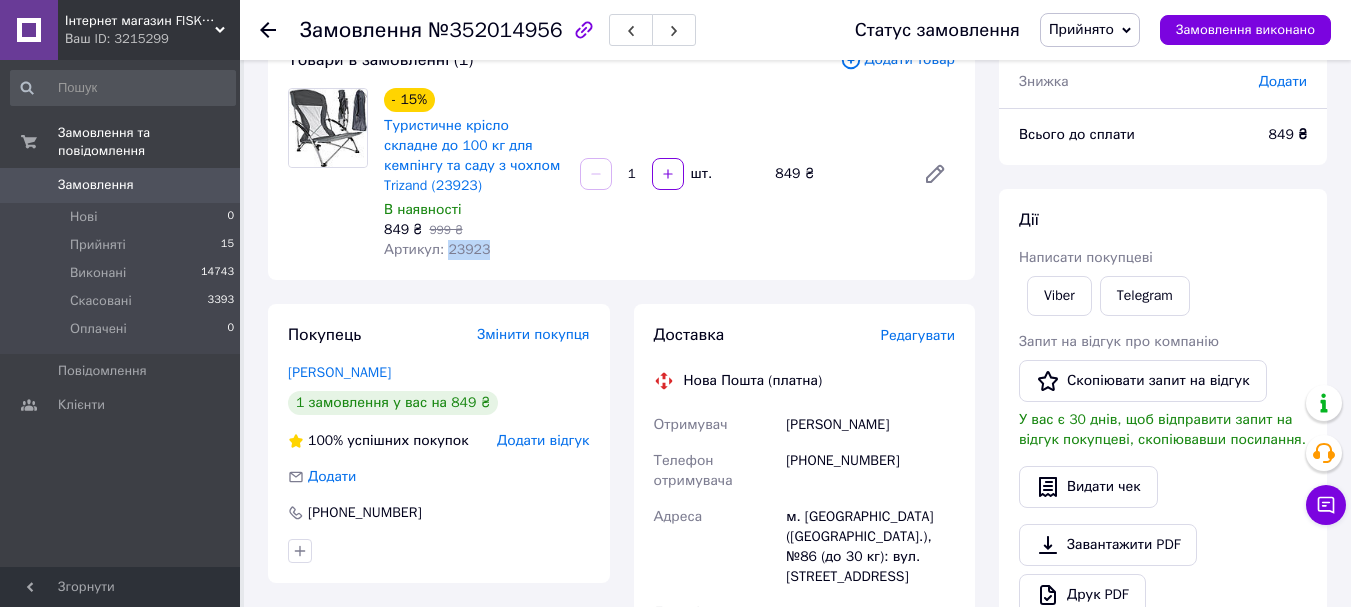 drag, startPoint x: 479, startPoint y: 256, endPoint x: 445, endPoint y: 260, distance: 34.234486 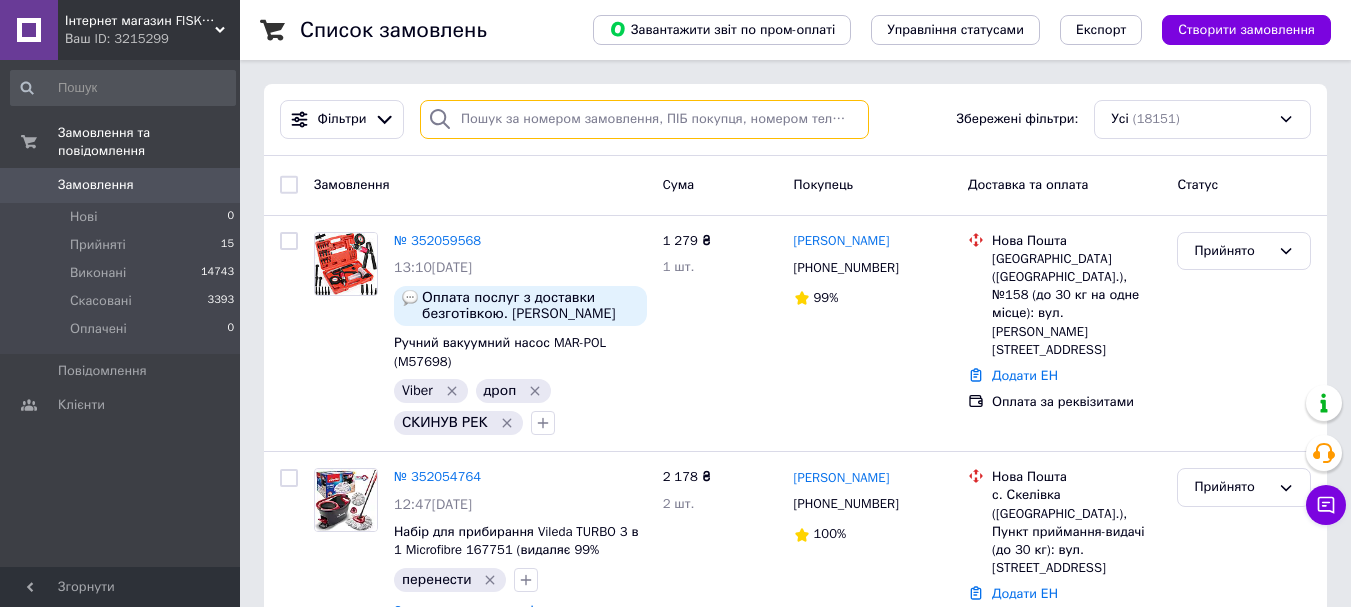 click at bounding box center [644, 119] 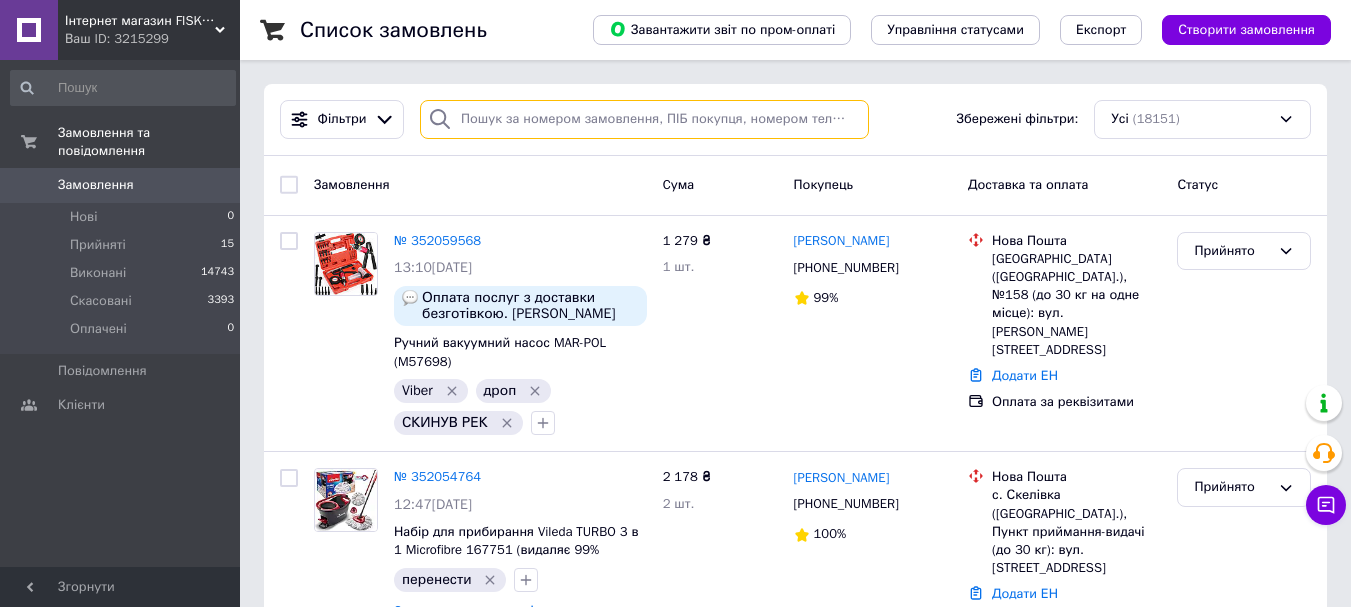 paste on "0982527344" 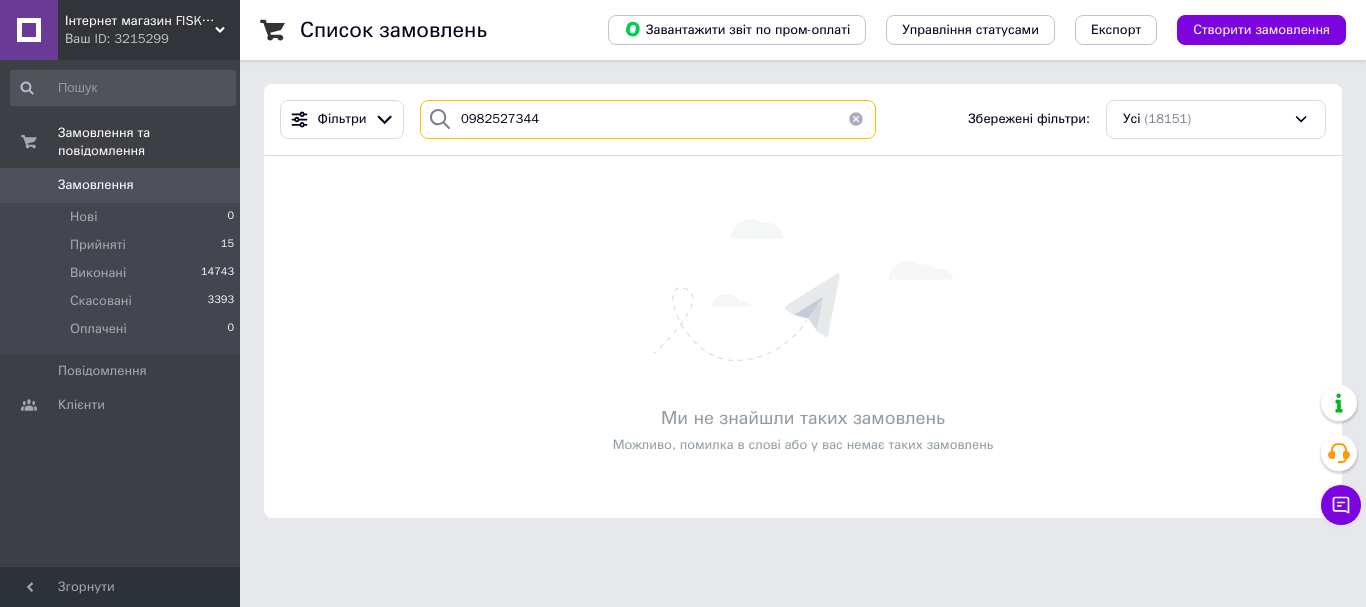 type on "0982527344" 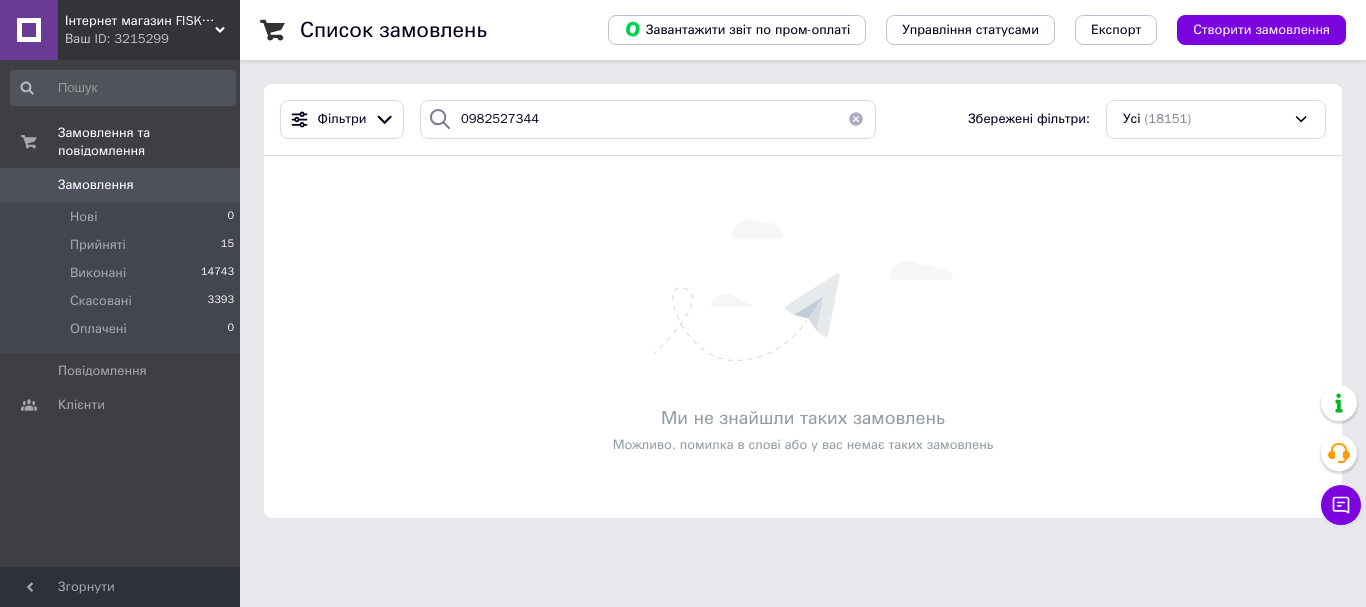 click at bounding box center [856, 119] 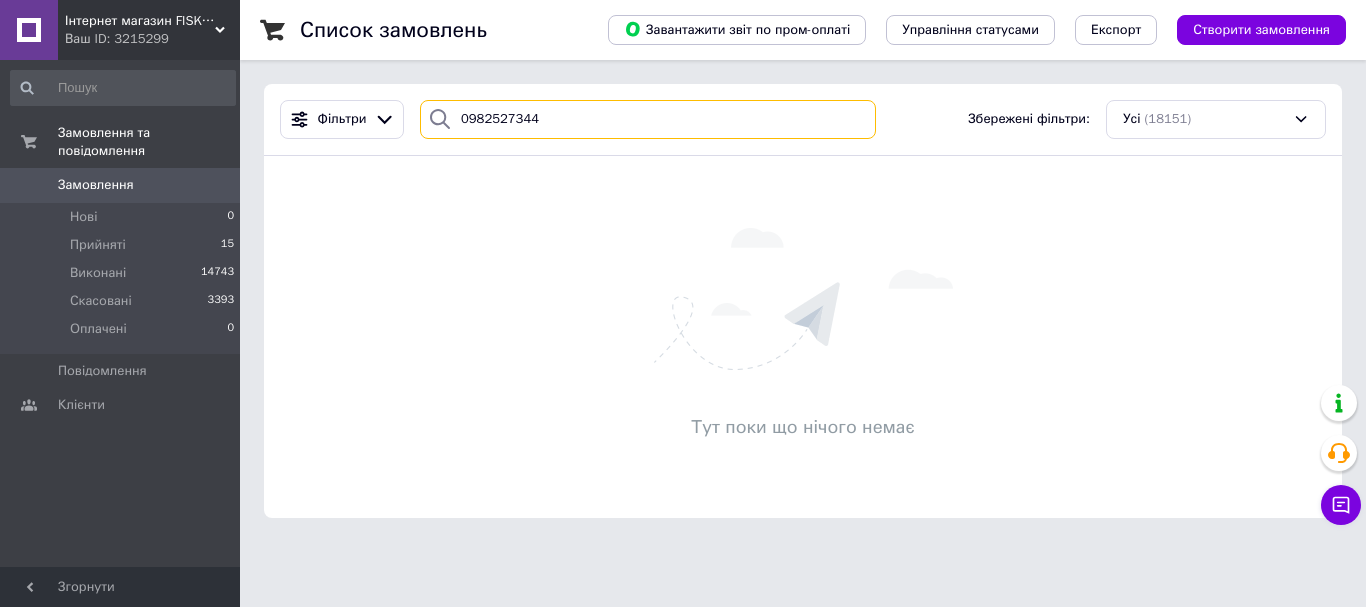 type 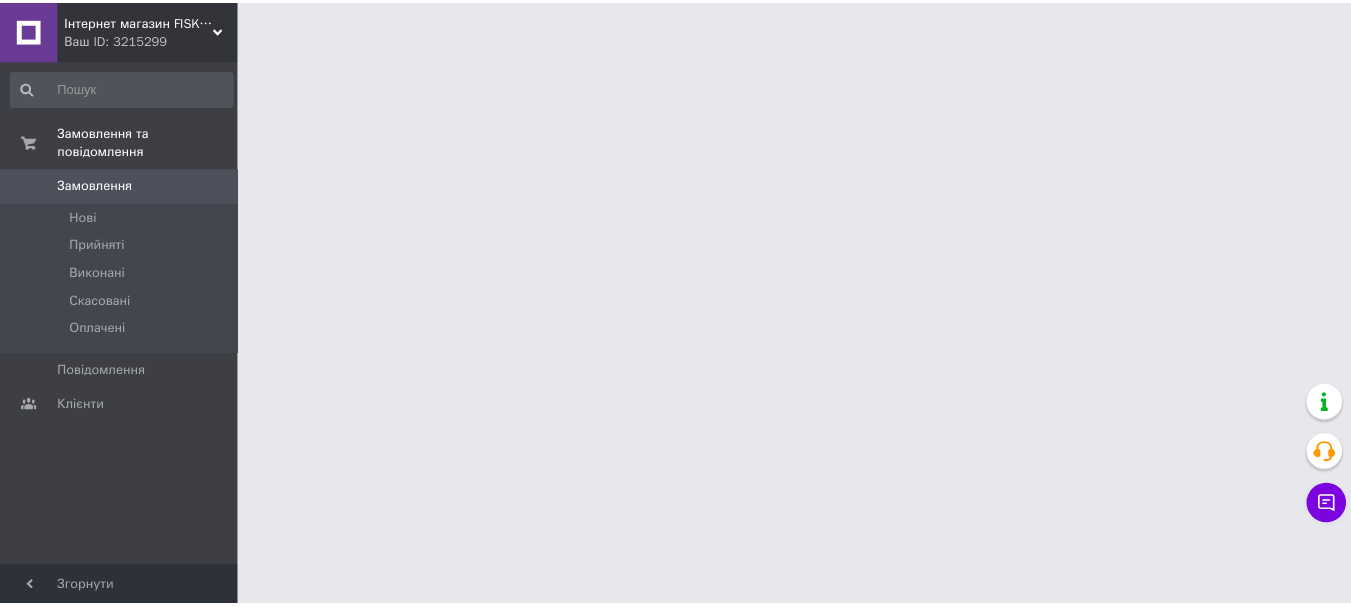 scroll, scrollTop: 0, scrollLeft: 0, axis: both 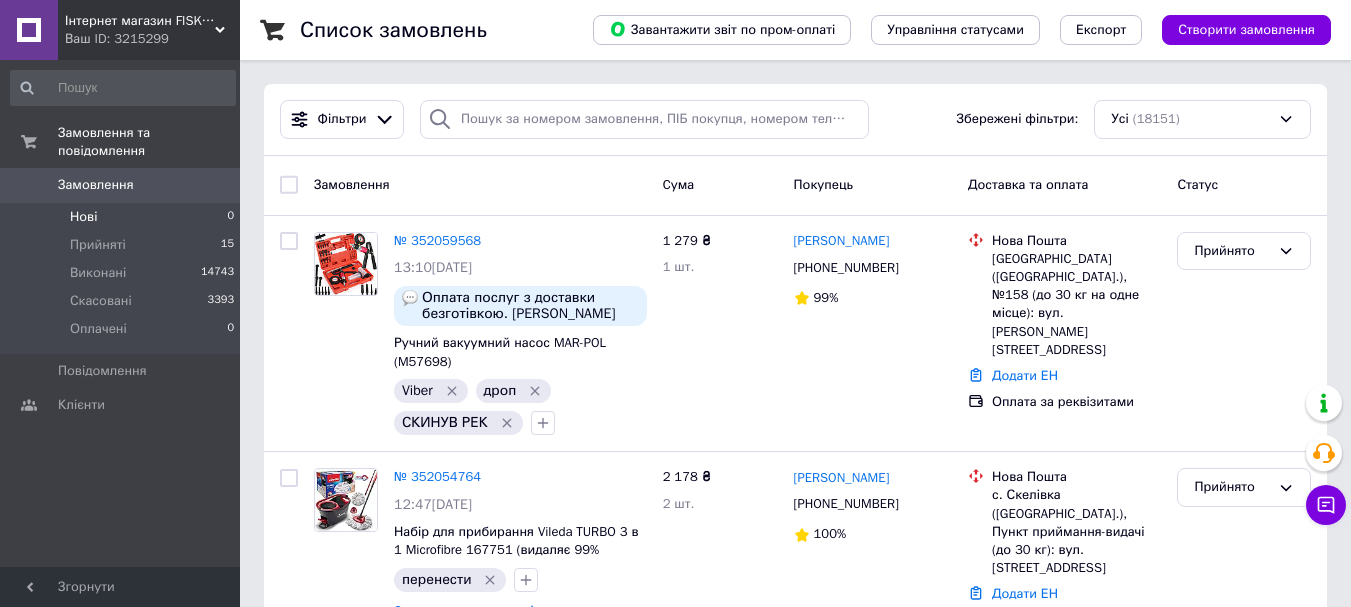 click on "Нові 0" at bounding box center [123, 217] 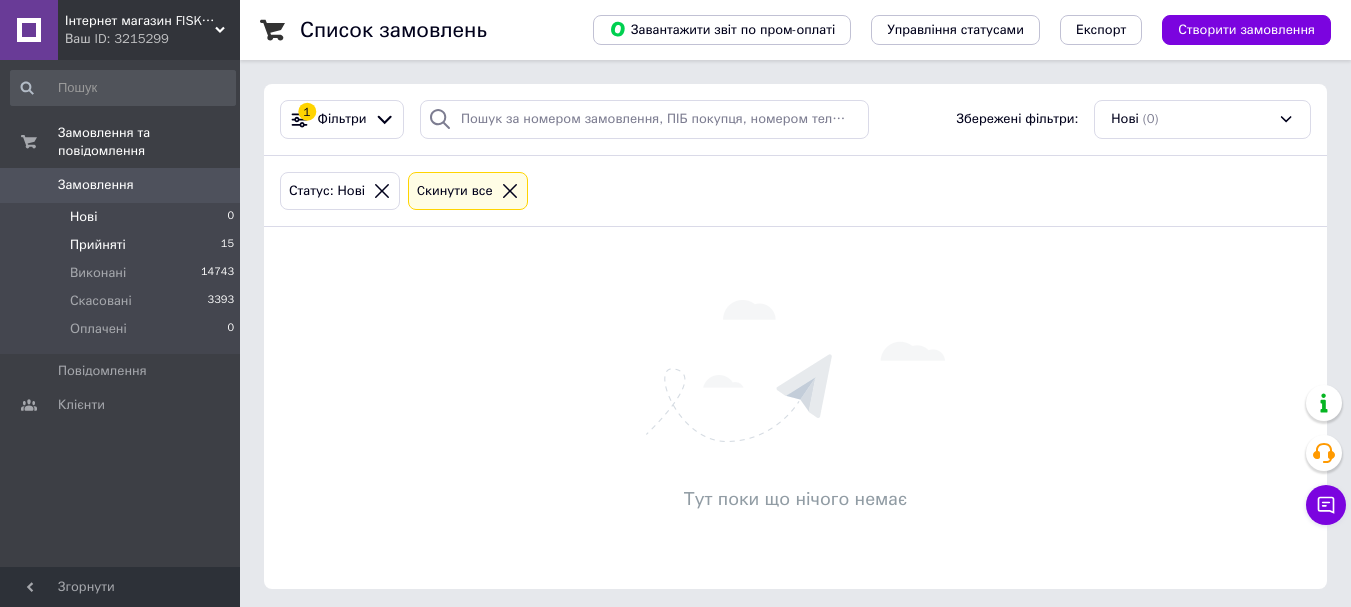 click on "Прийняті" at bounding box center (98, 245) 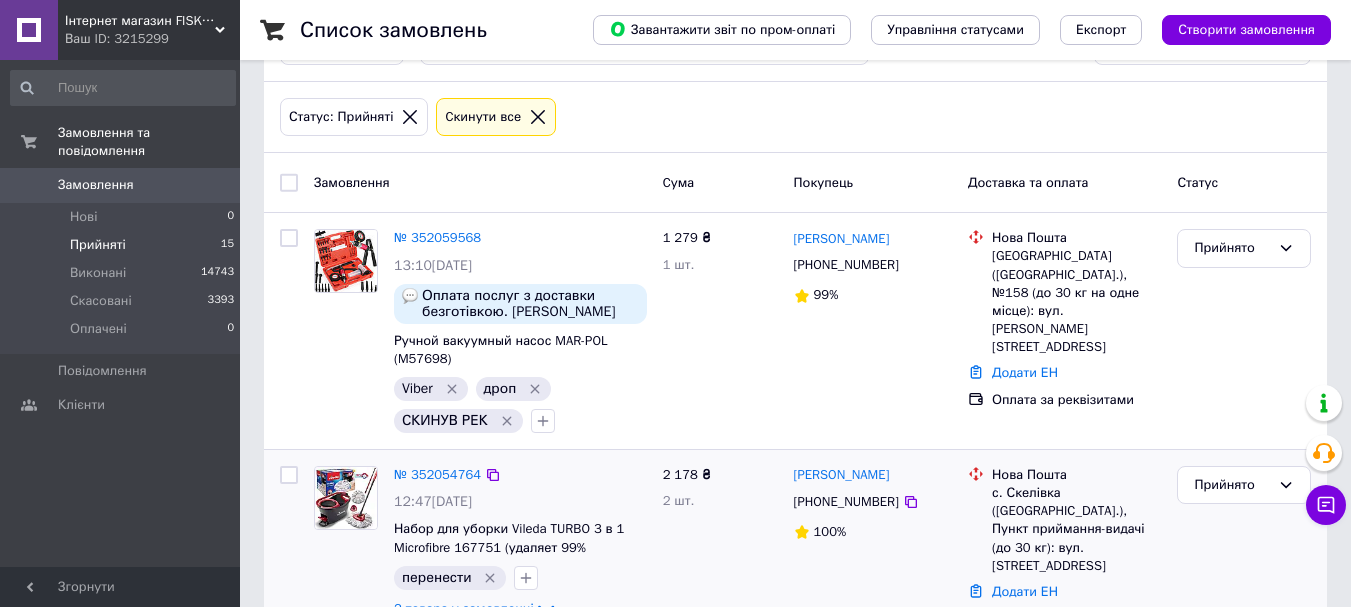 scroll, scrollTop: 100, scrollLeft: 0, axis: vertical 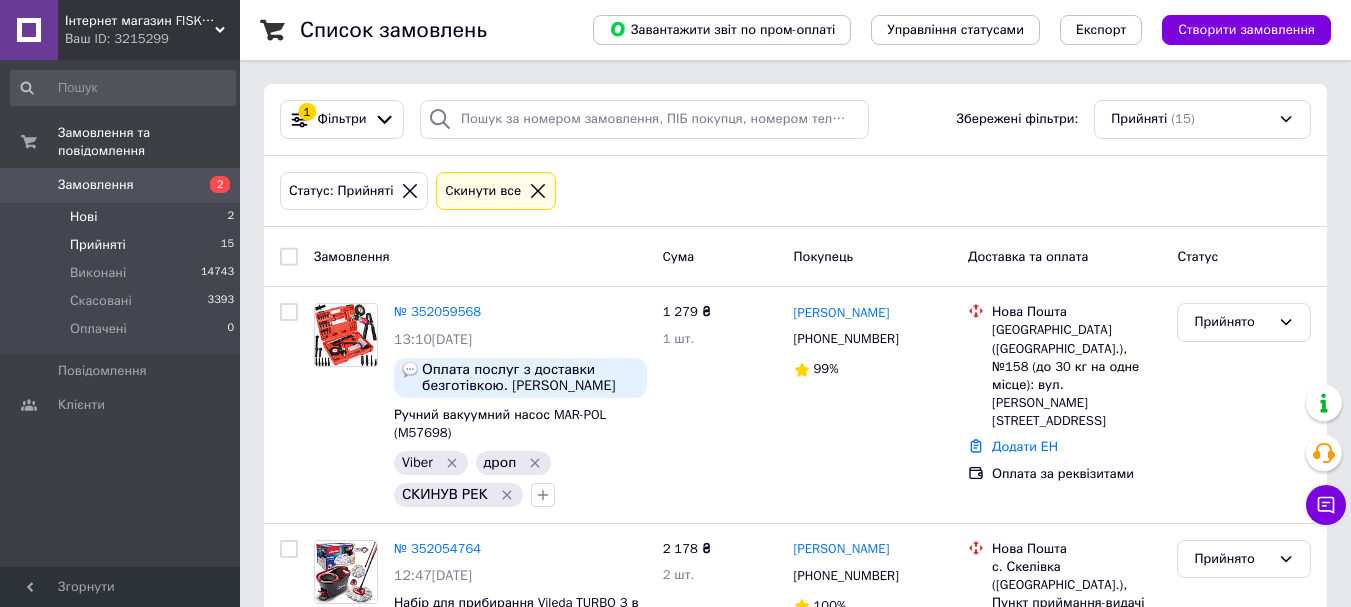 click on "Нові 2" at bounding box center (123, 217) 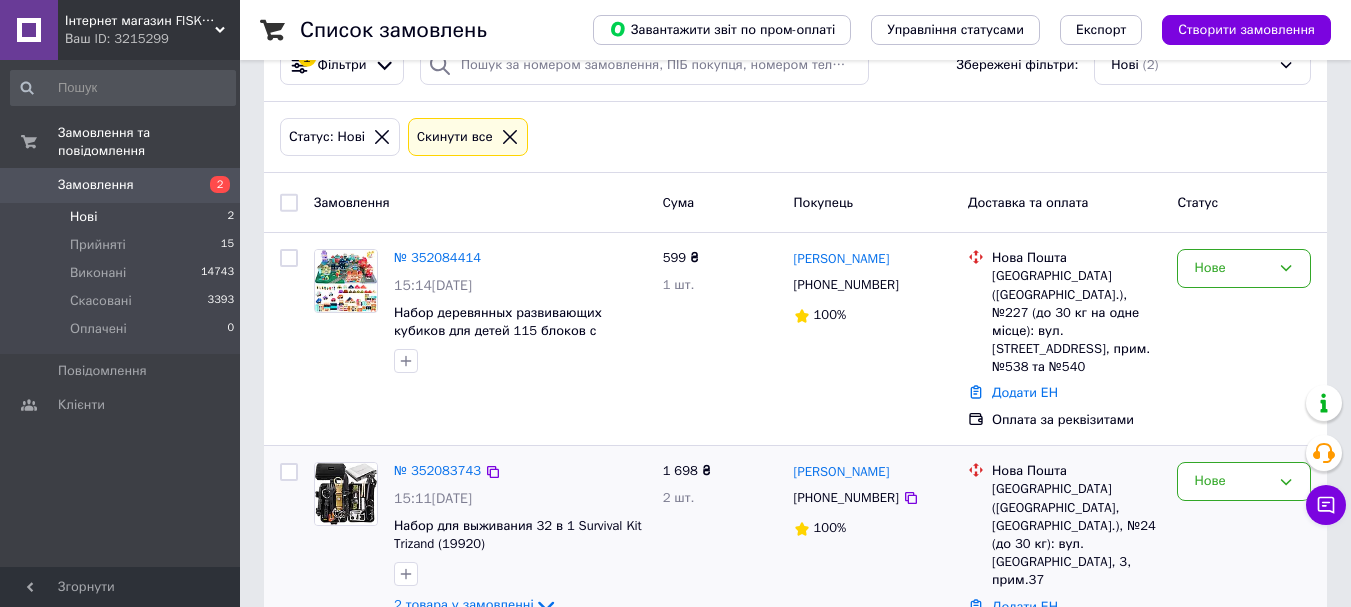 scroll, scrollTop: 69, scrollLeft: 0, axis: vertical 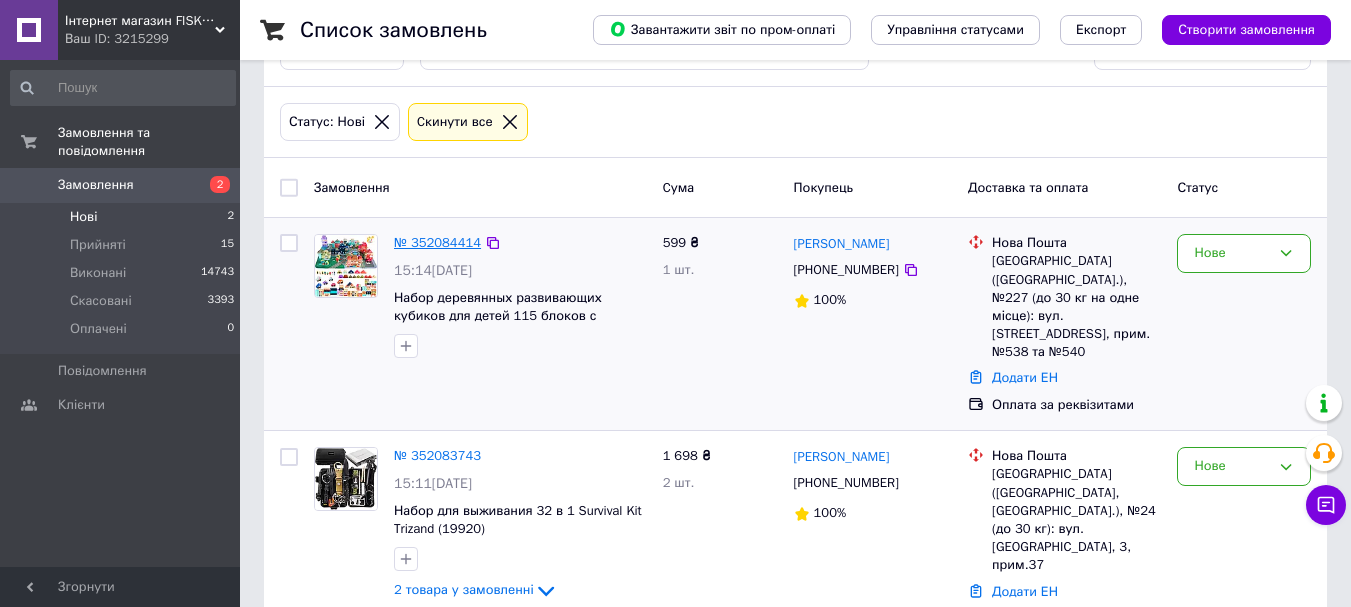 click on "№ 352084414" at bounding box center (437, 242) 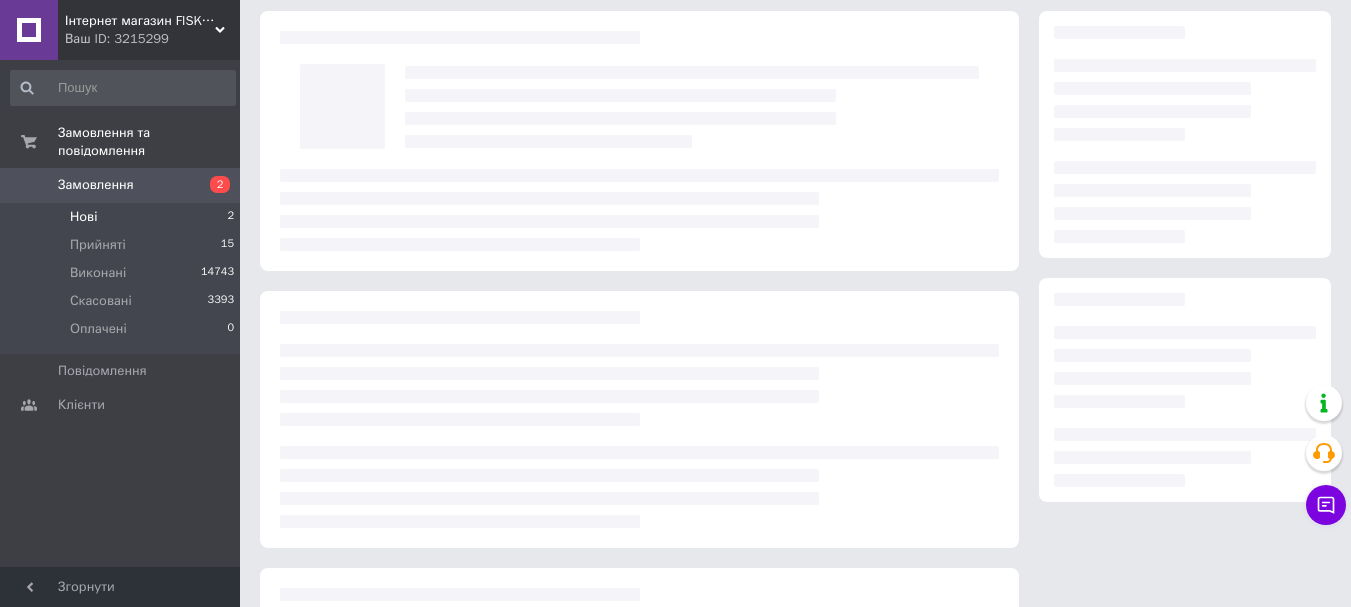scroll, scrollTop: 0, scrollLeft: 0, axis: both 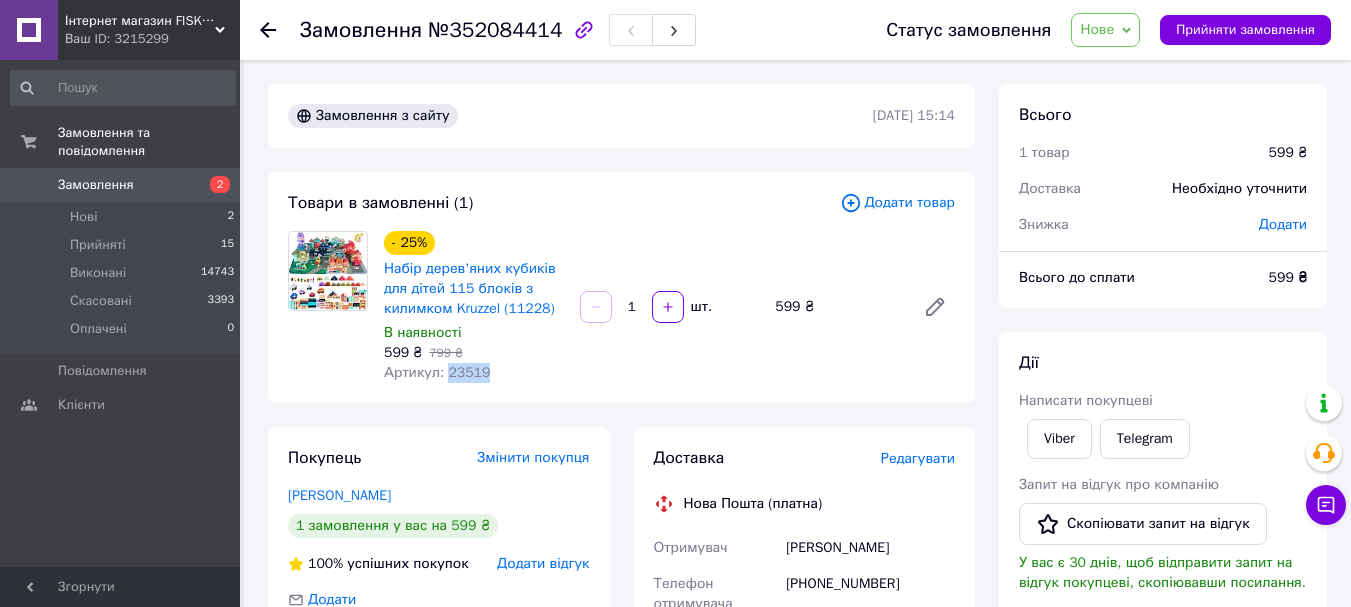 drag, startPoint x: 481, startPoint y: 375, endPoint x: 445, endPoint y: 381, distance: 36.496574 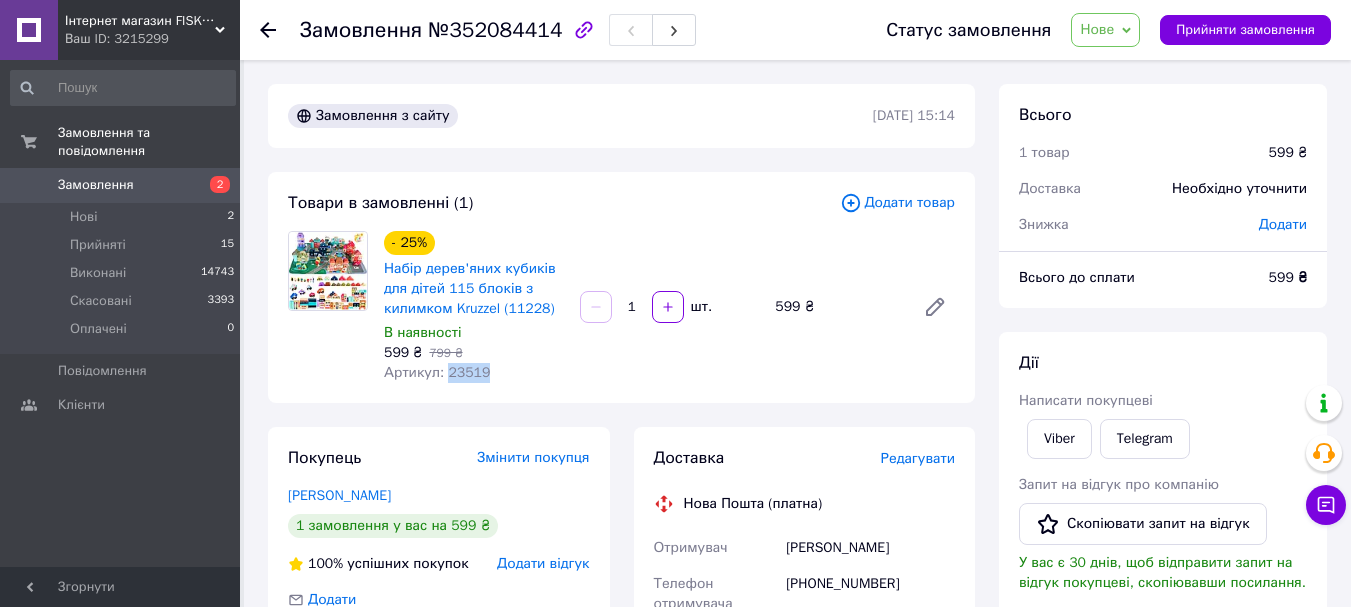copy on "23519" 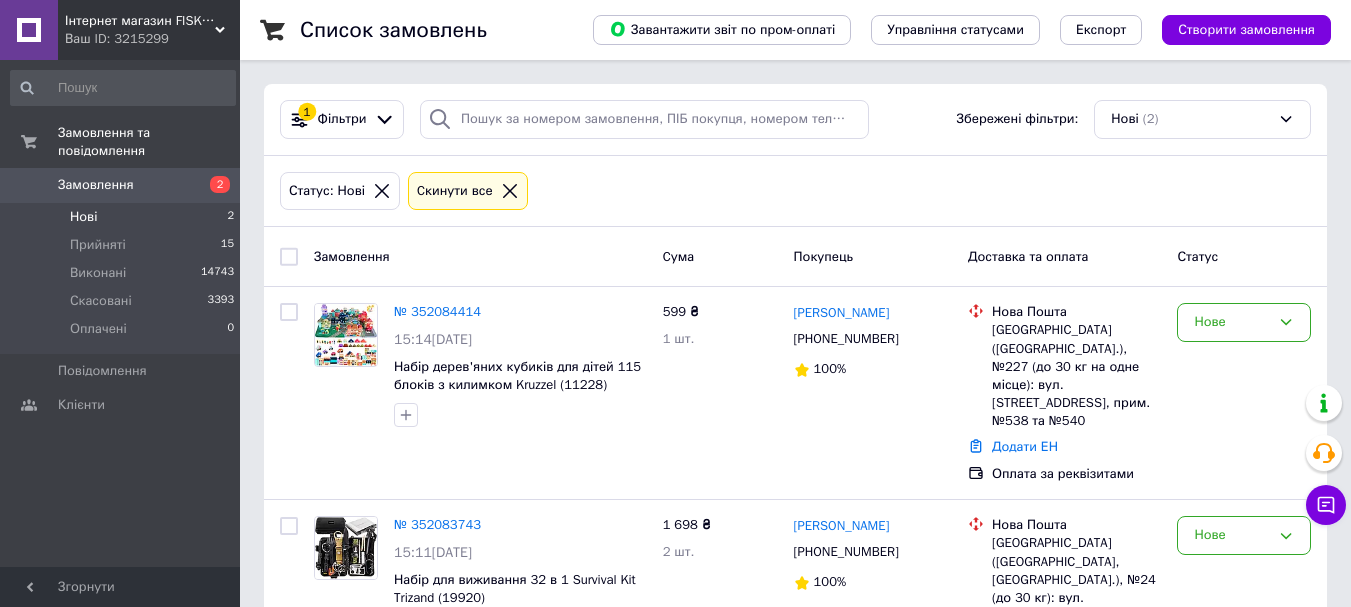 scroll, scrollTop: 69, scrollLeft: 0, axis: vertical 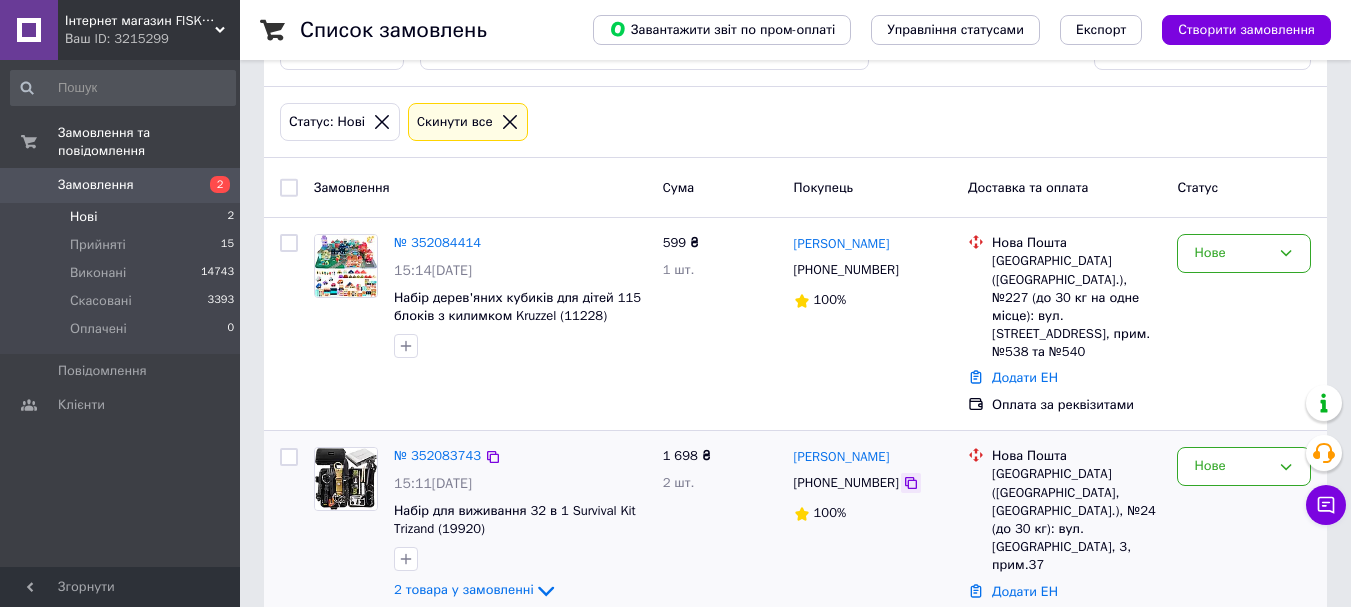 click 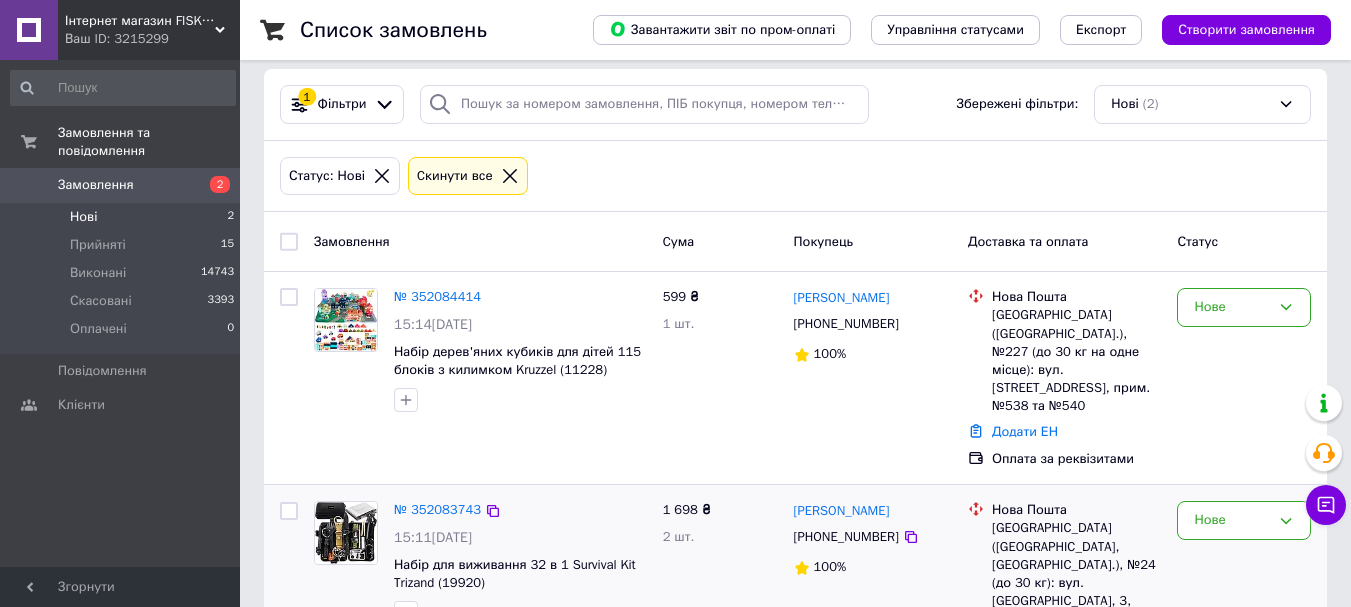scroll, scrollTop: 69, scrollLeft: 0, axis: vertical 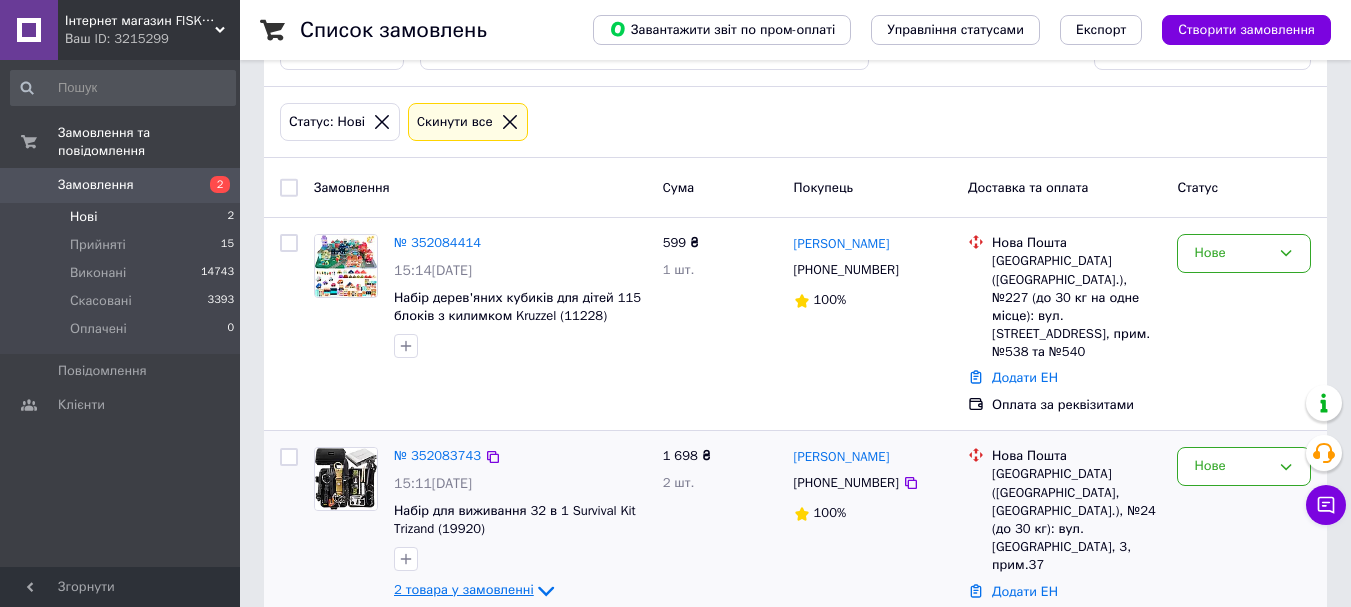 click 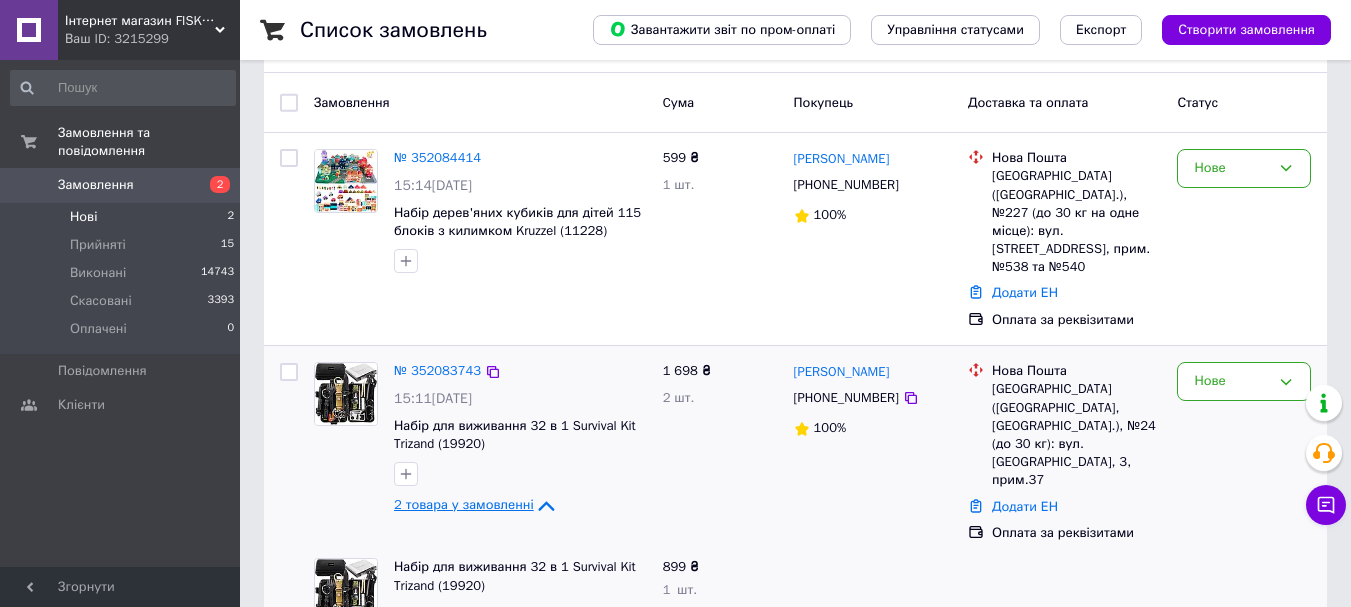 scroll, scrollTop: 230, scrollLeft: 0, axis: vertical 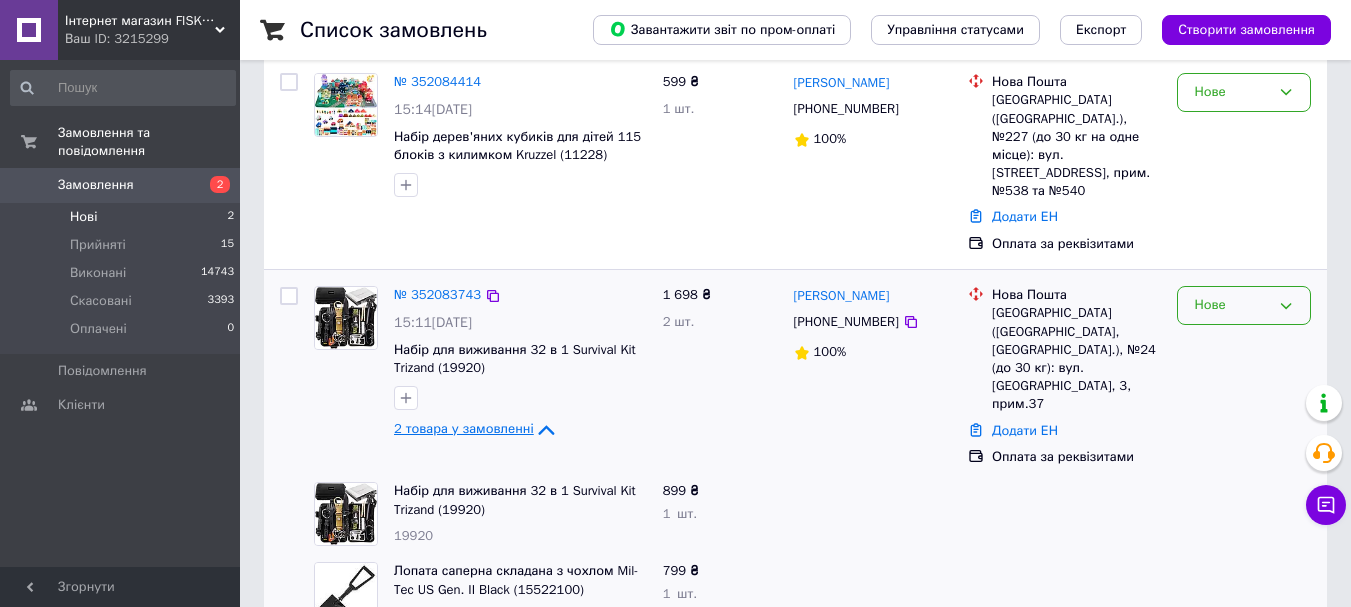 click 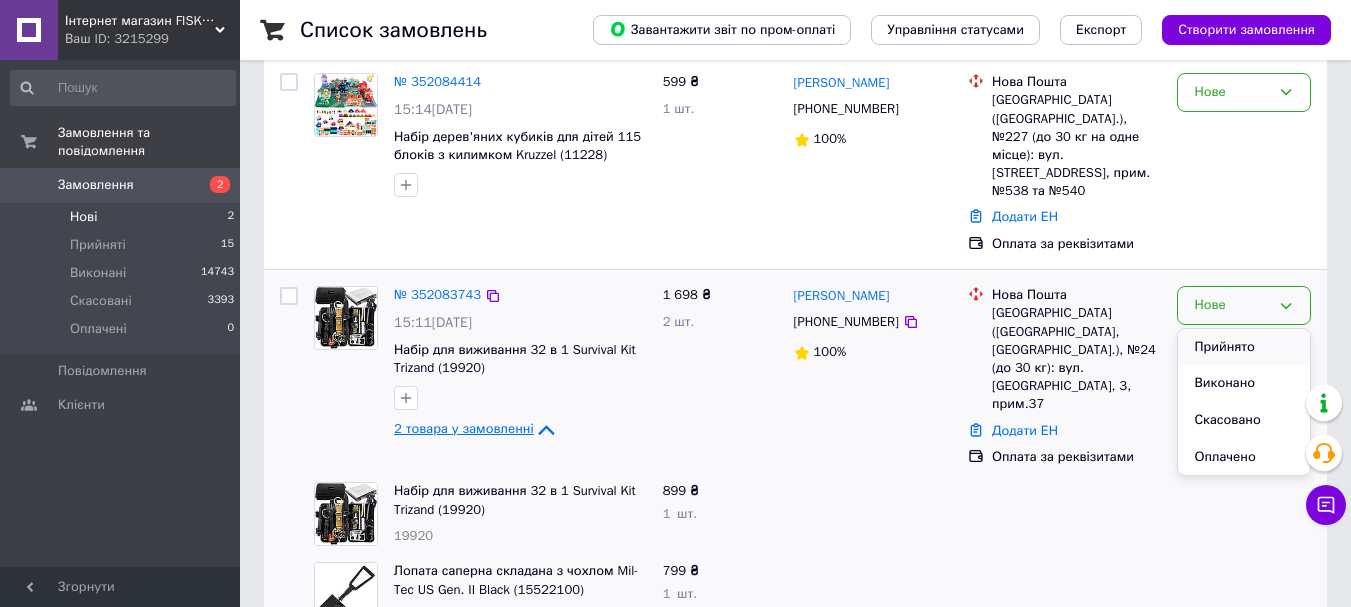 click on "Прийнято" at bounding box center [1244, 347] 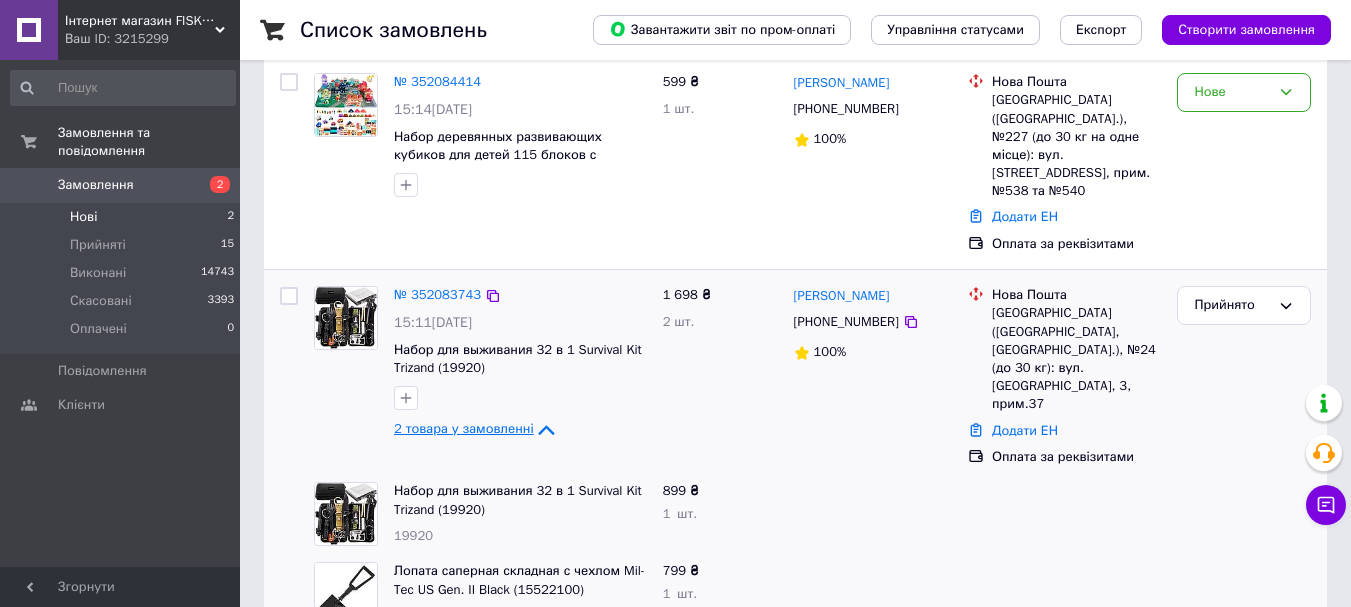 click at bounding box center [289, 296] 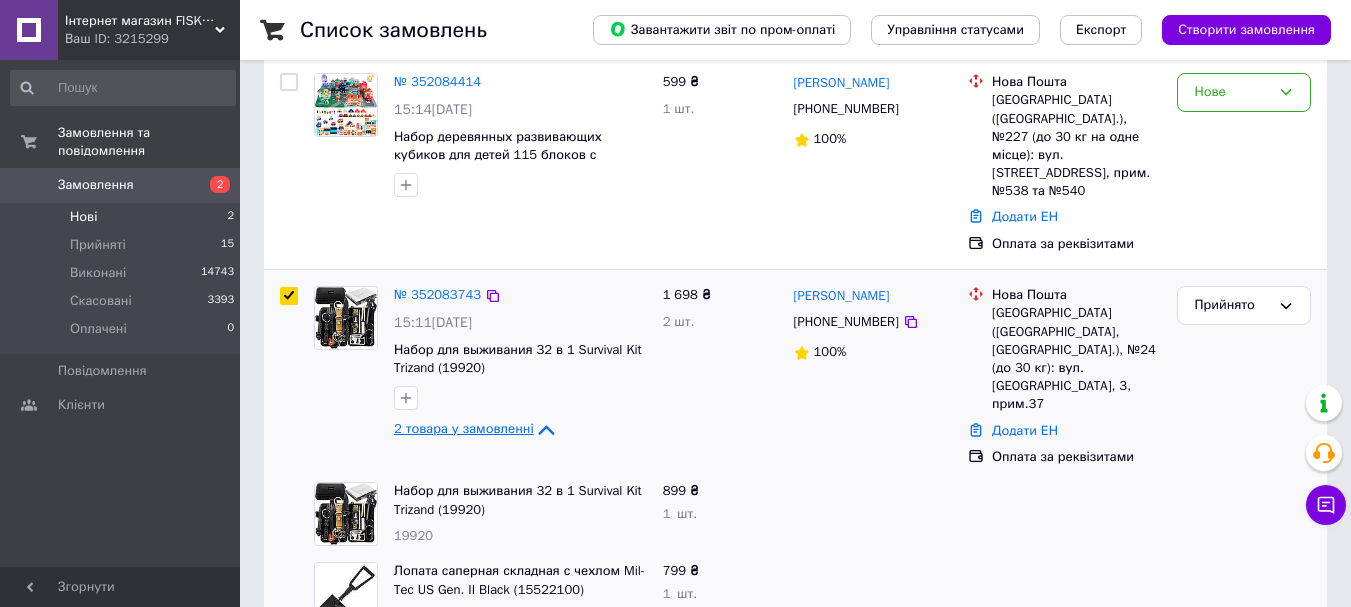 click at bounding box center [289, 296] 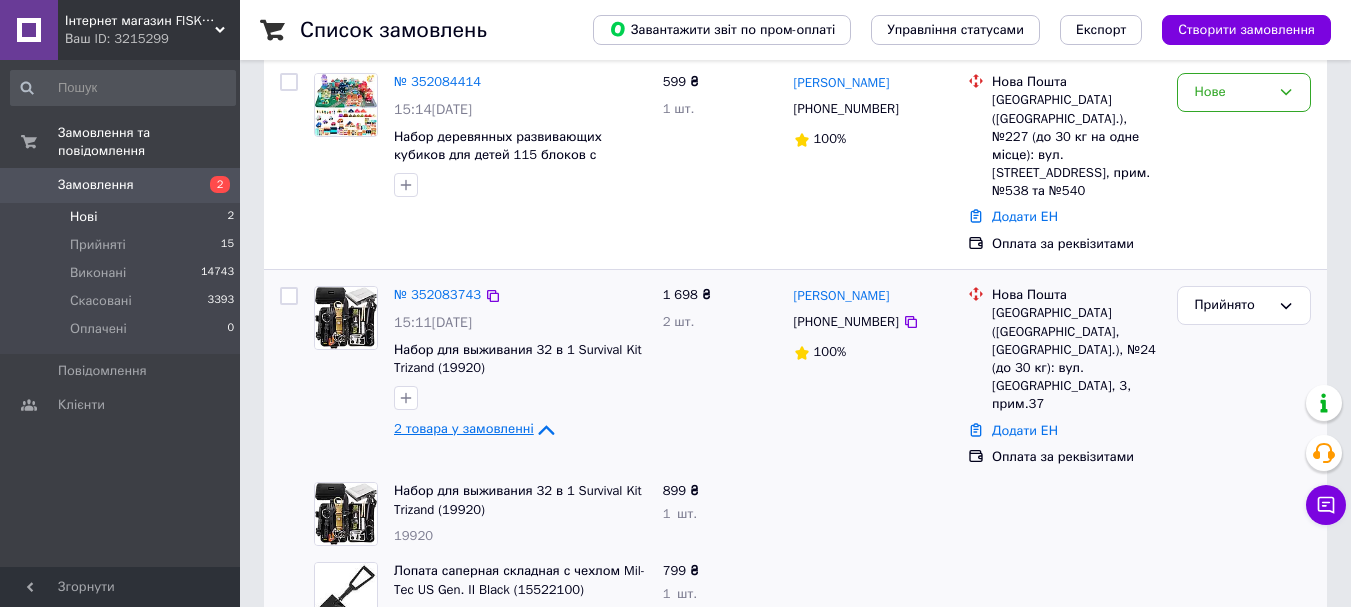 checkbox on "false" 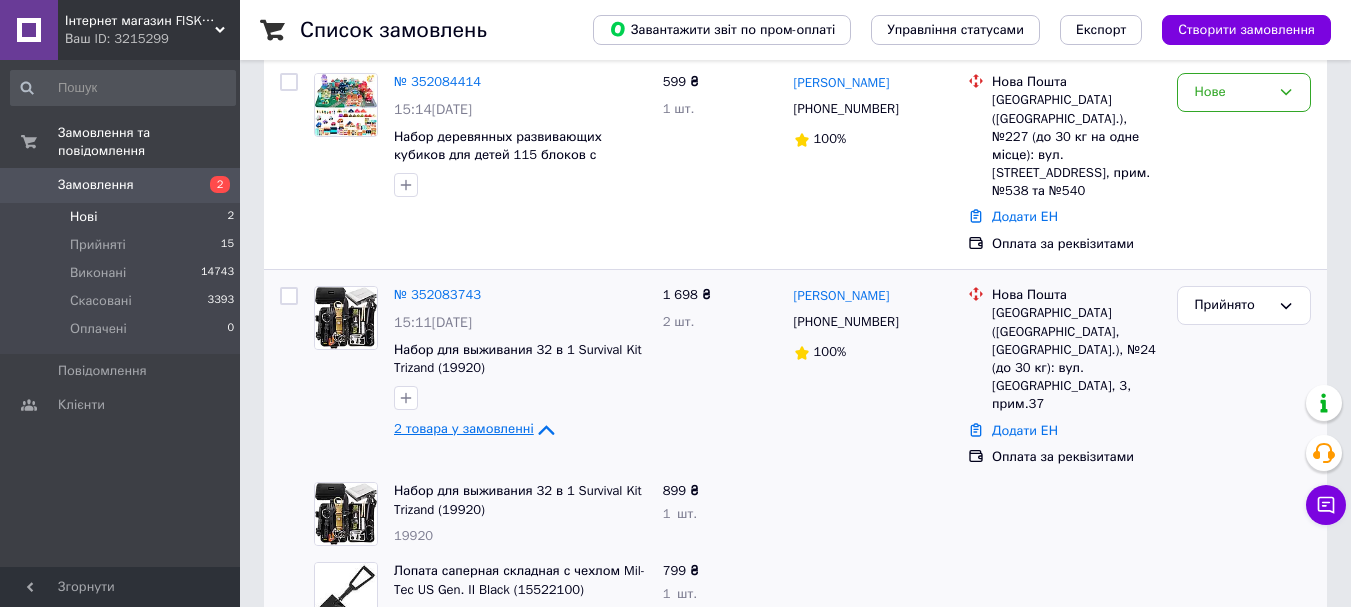 click 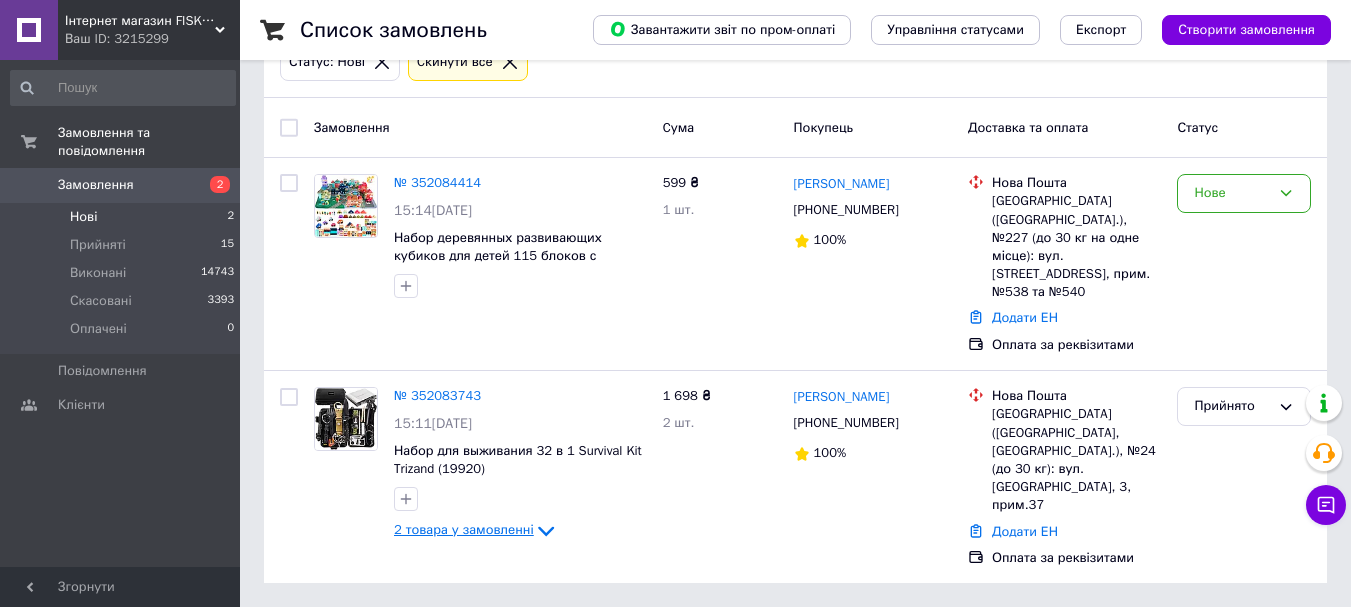scroll, scrollTop: 69, scrollLeft: 0, axis: vertical 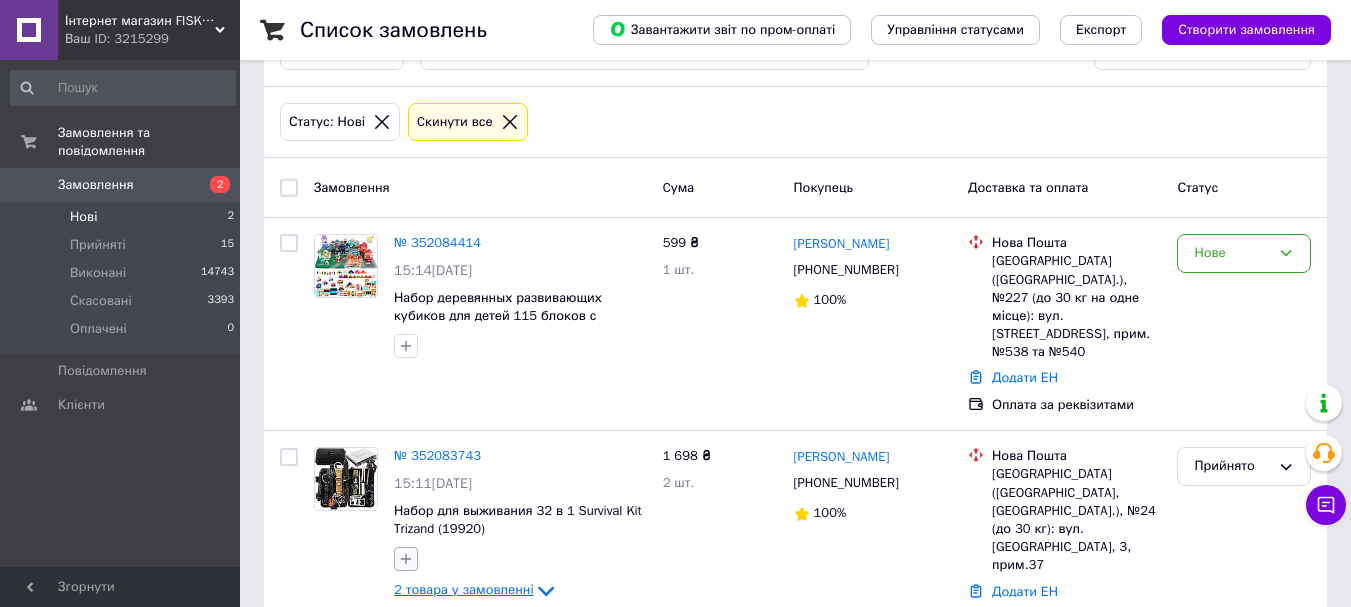 click 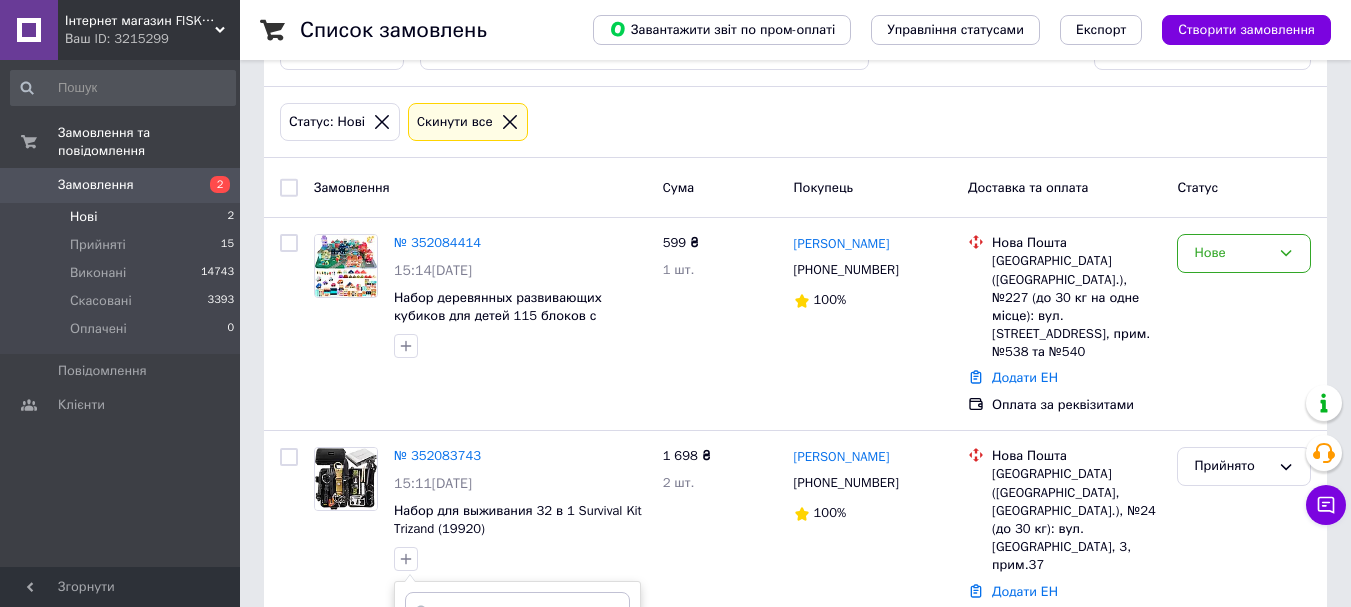 scroll, scrollTop: 434, scrollLeft: 0, axis: vertical 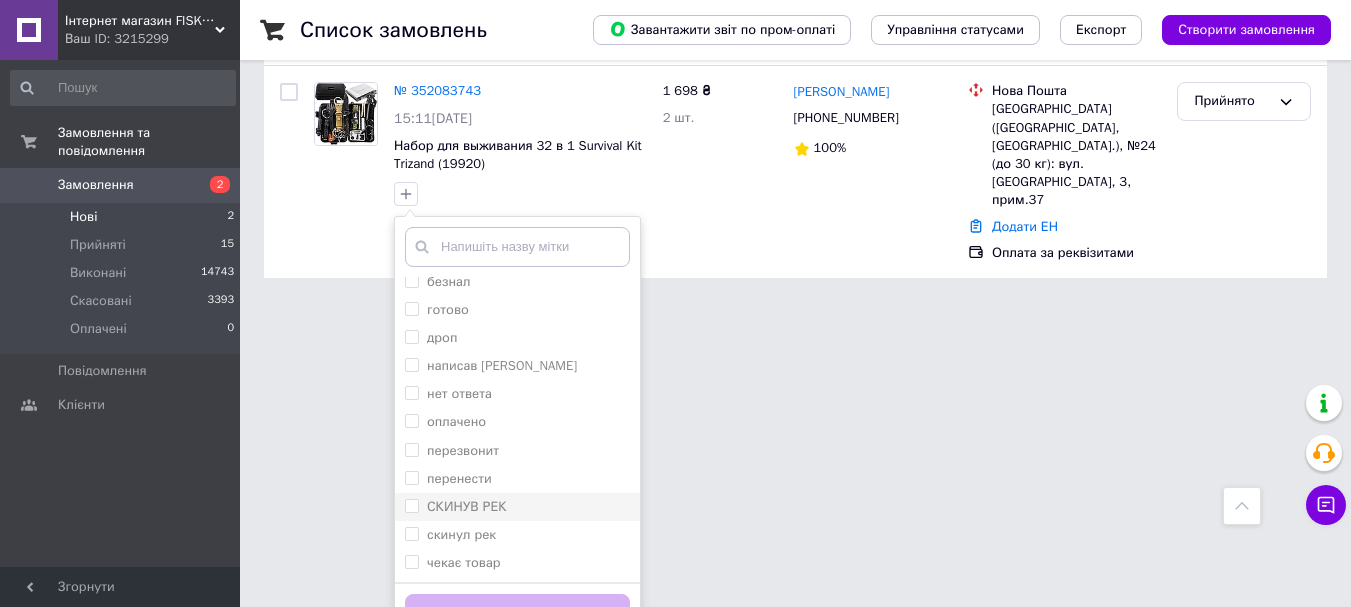 click on "СКИНУВ РЕК" at bounding box center [411, 505] 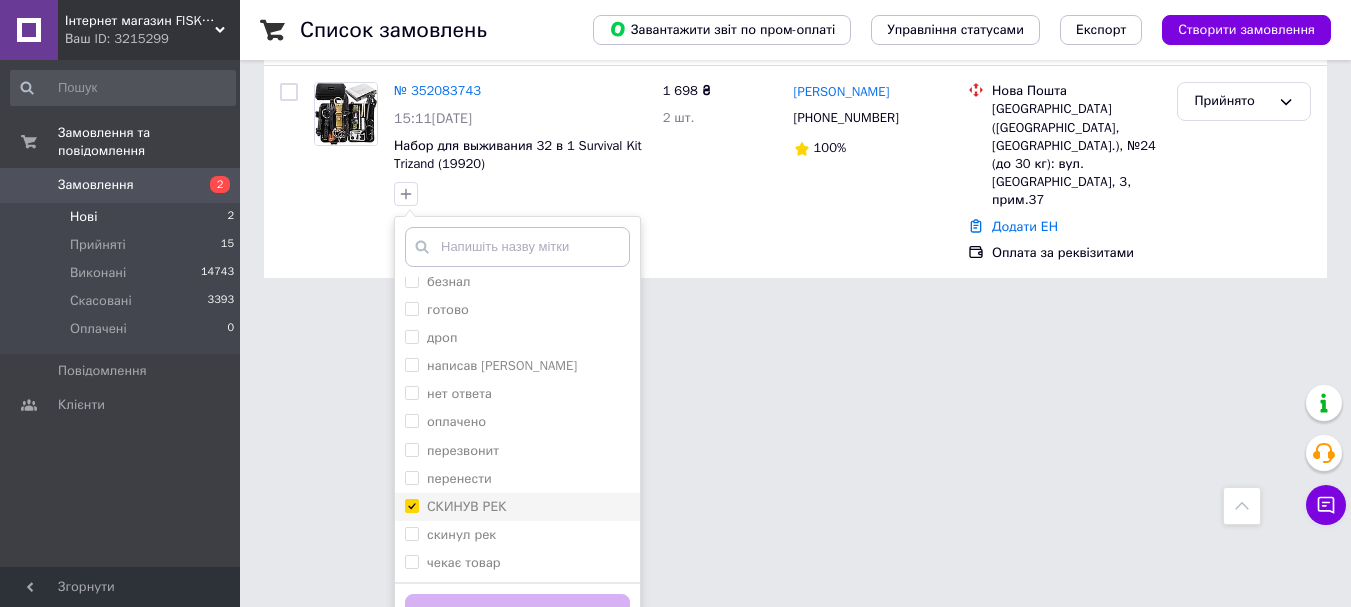 checkbox on "true" 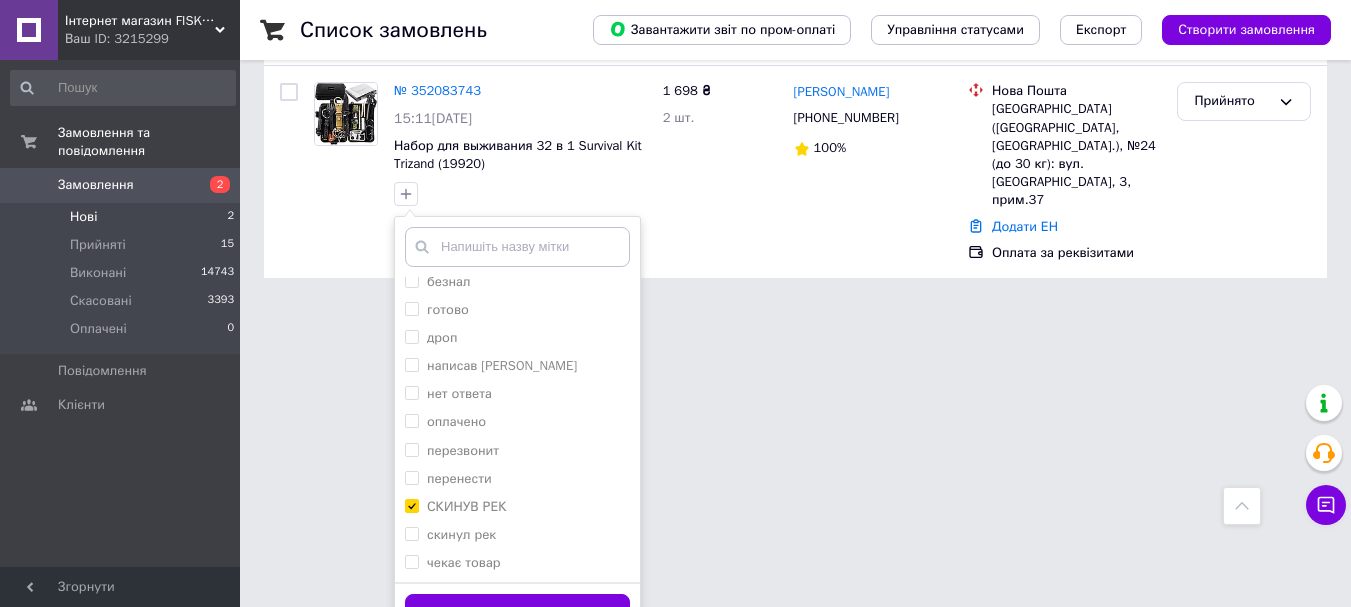 click on "Додати мітку" at bounding box center (517, 613) 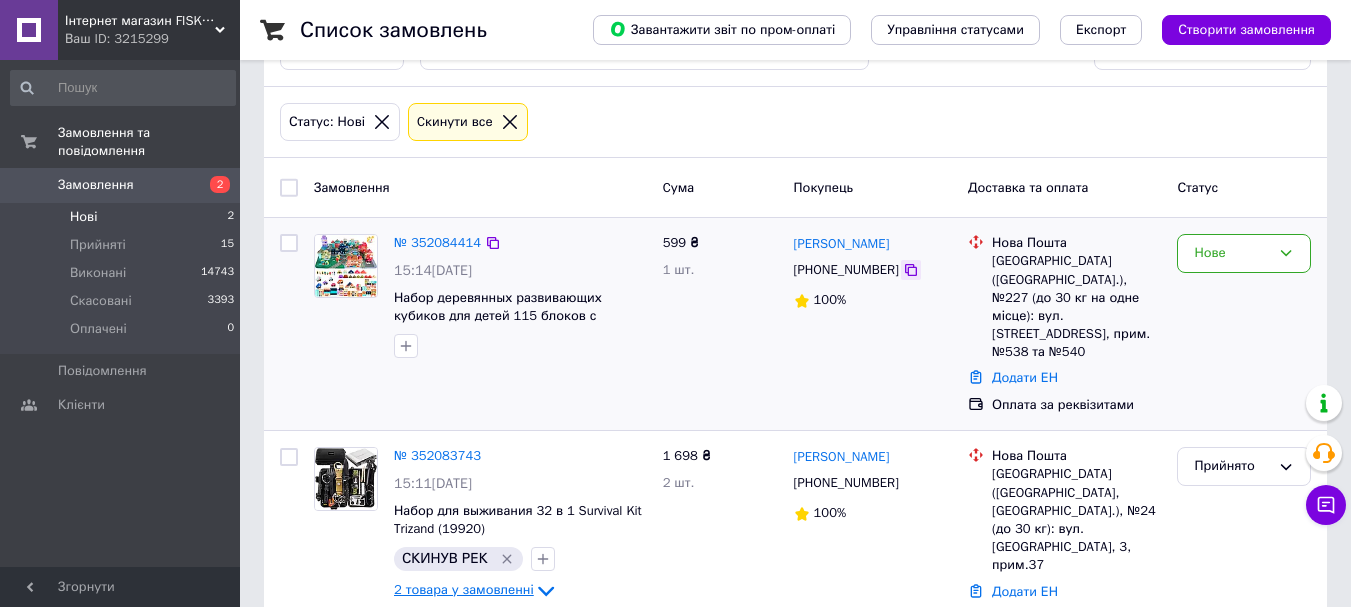click 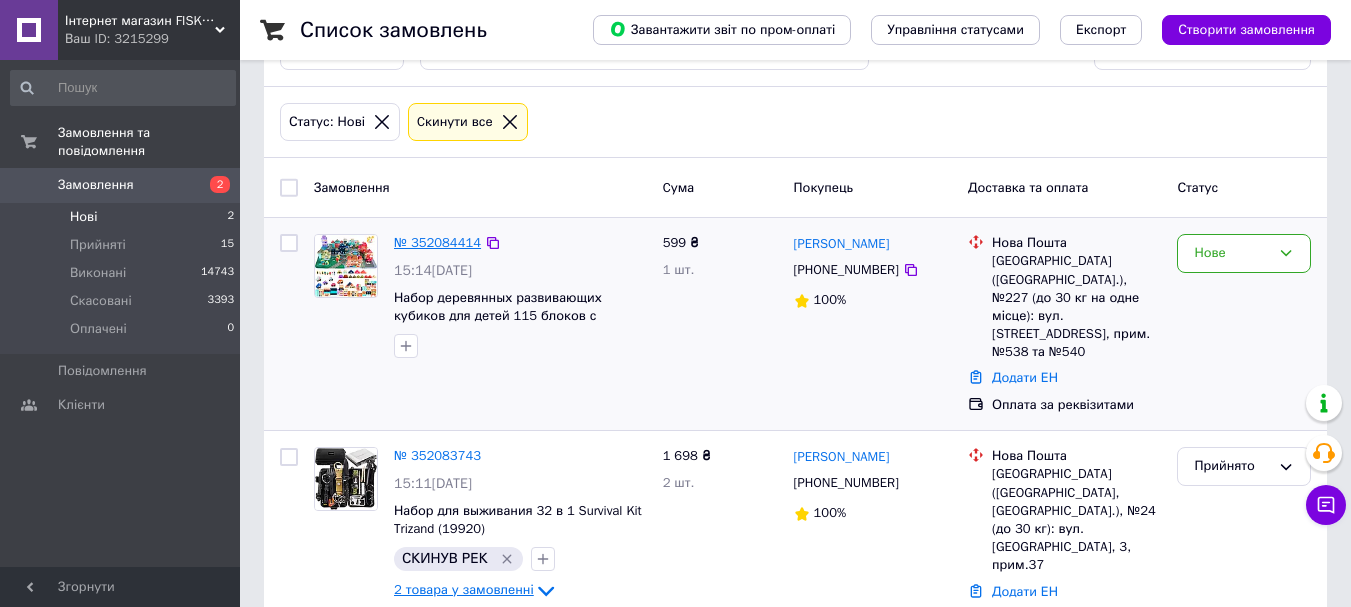 click on "№ 352084414" at bounding box center [437, 242] 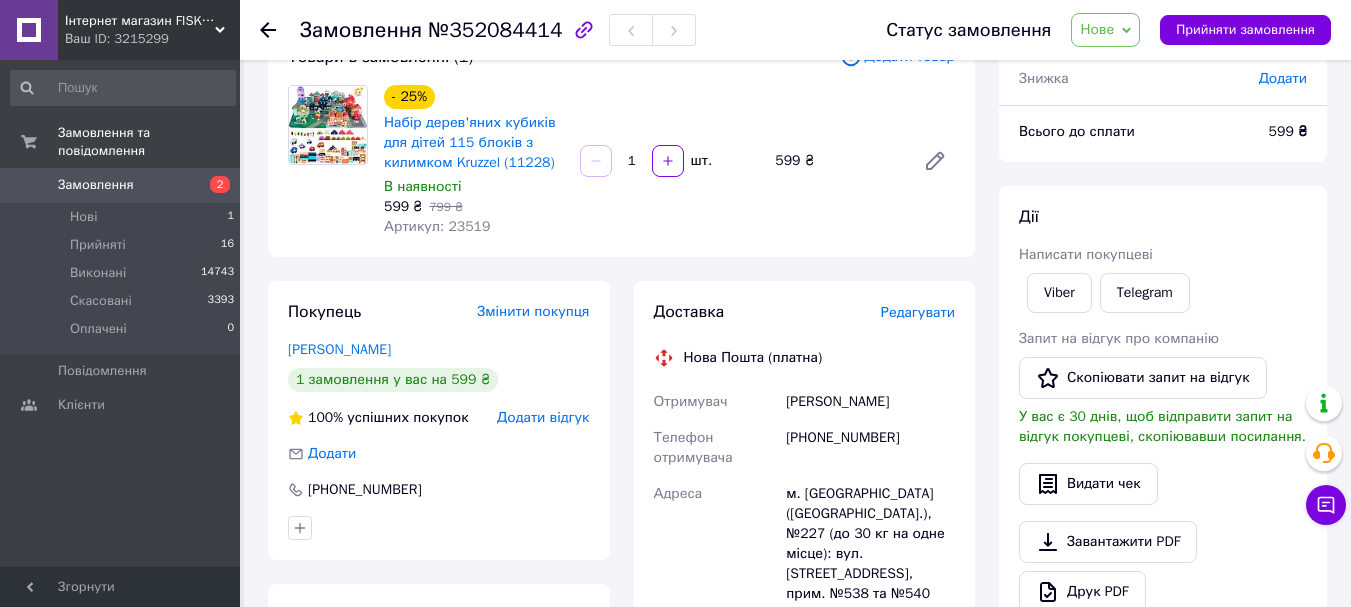 scroll, scrollTop: 169, scrollLeft: 0, axis: vertical 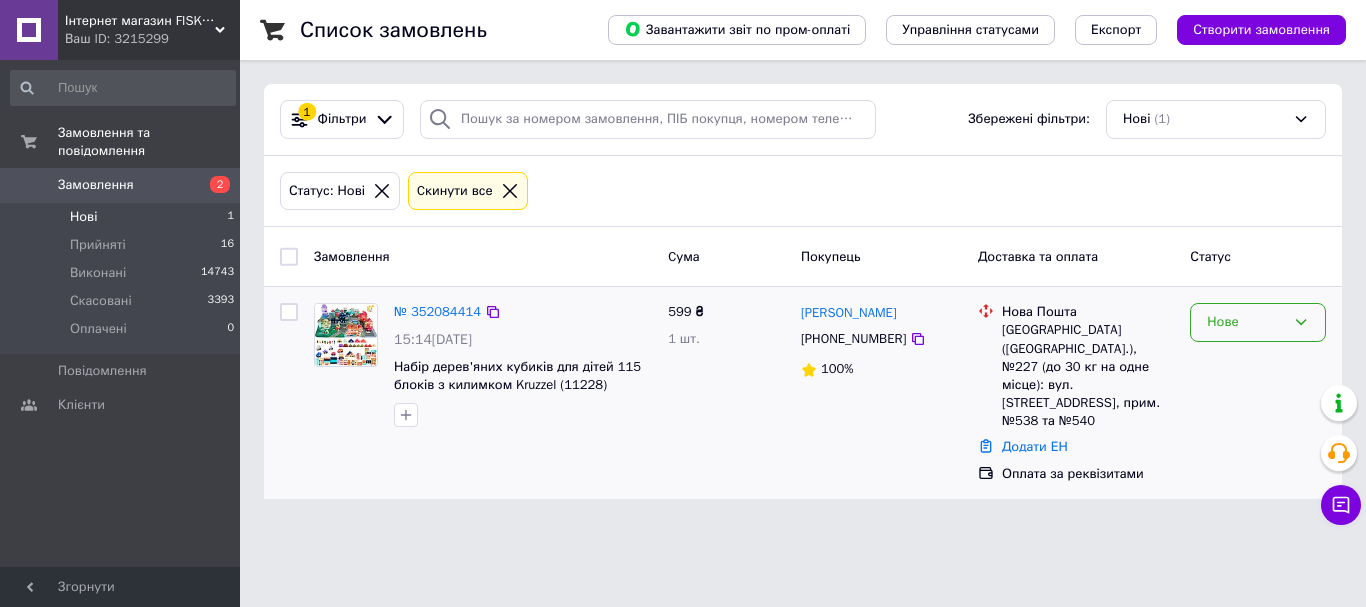 click 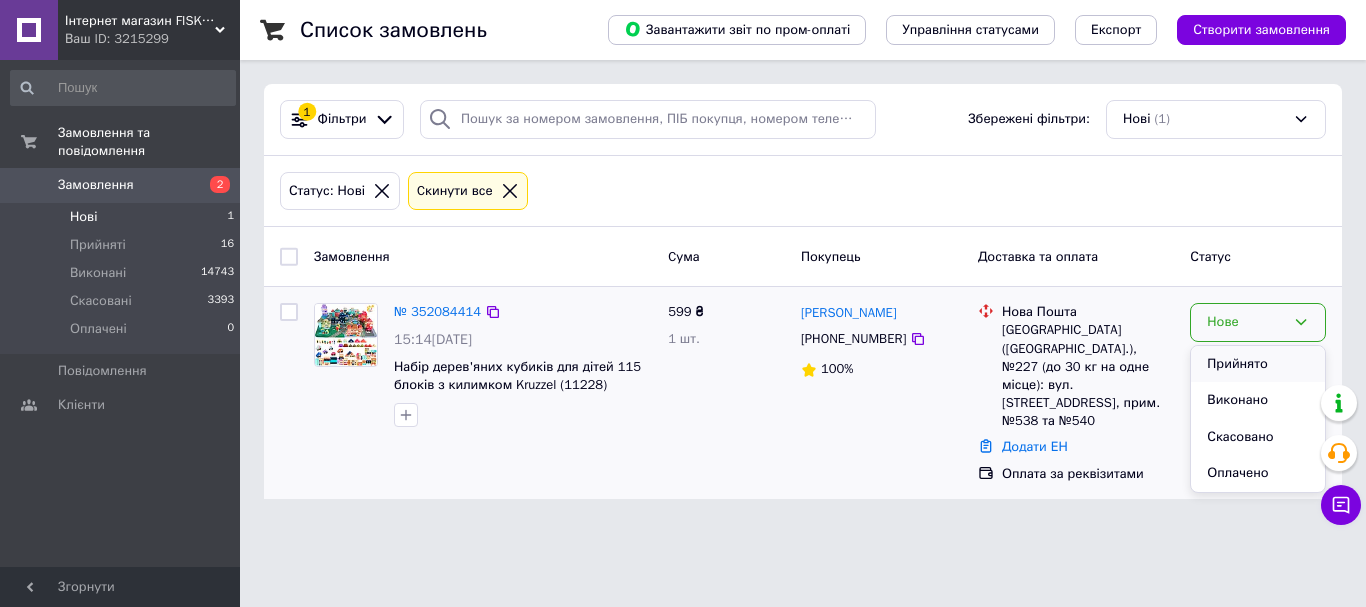 click on "Прийнято" at bounding box center [1258, 364] 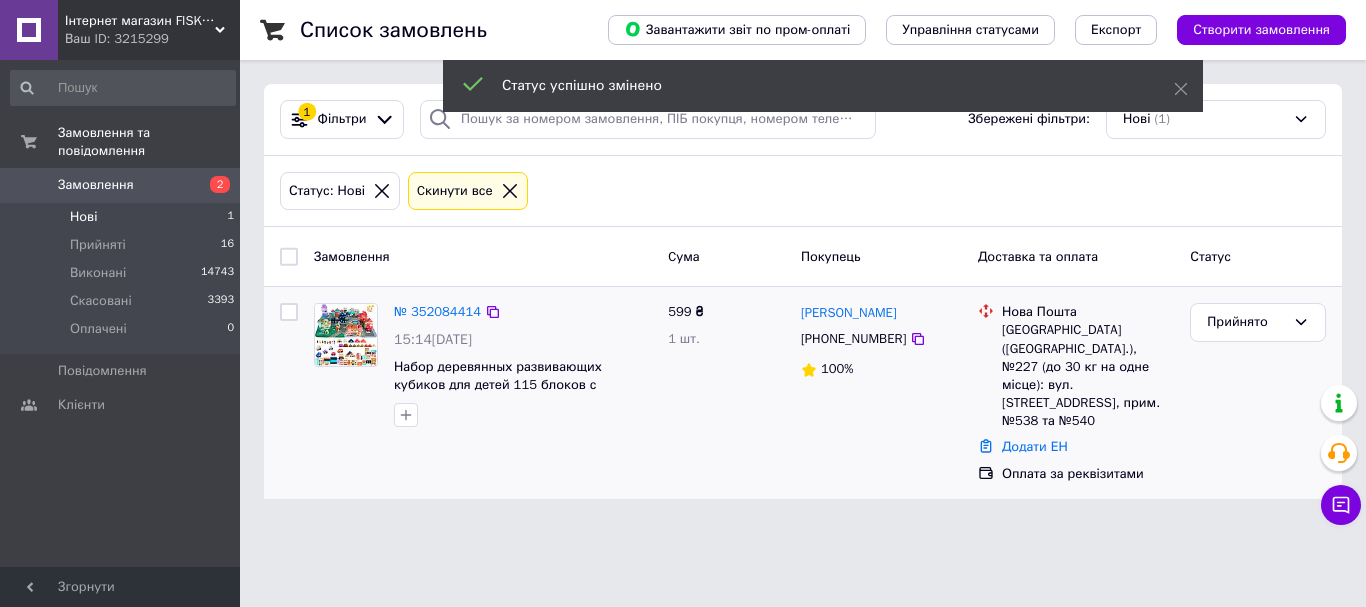 click 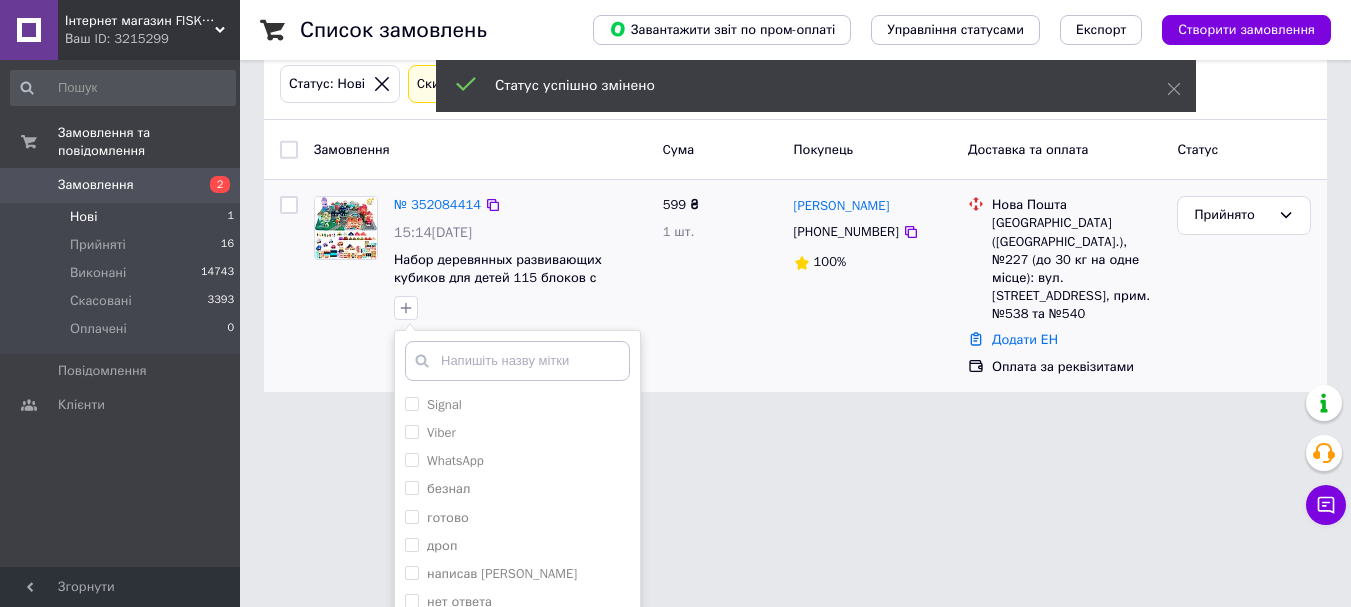 scroll, scrollTop: 257, scrollLeft: 0, axis: vertical 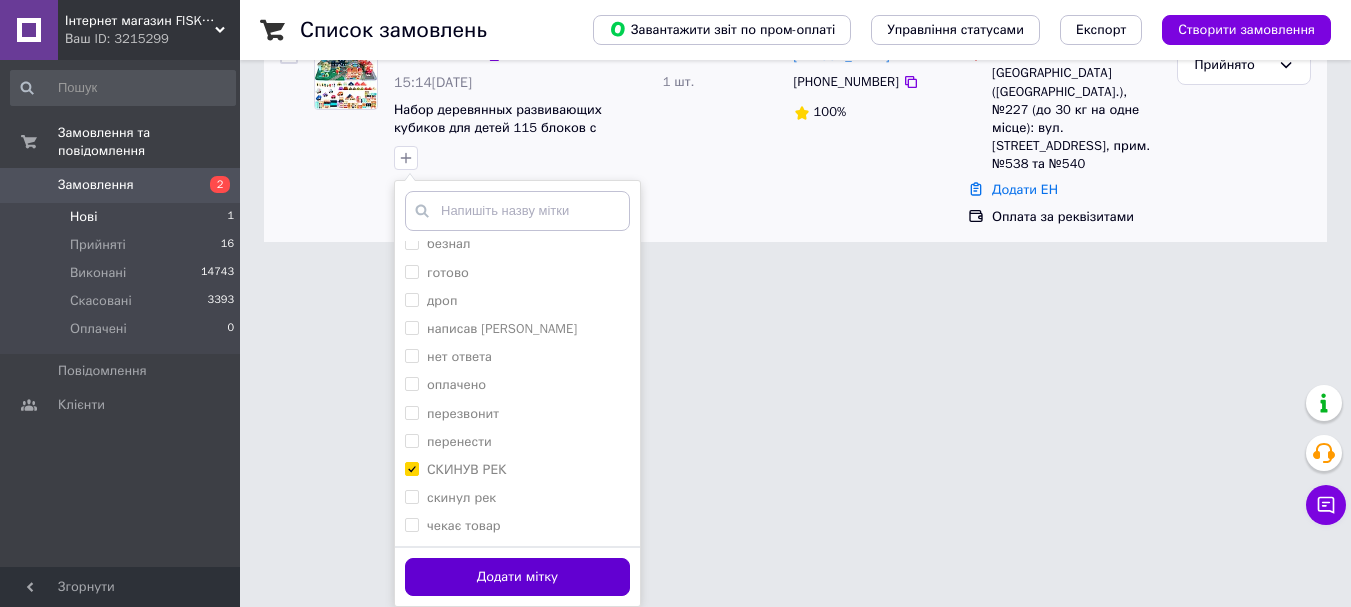 click on "Додати мітку" at bounding box center [517, 577] 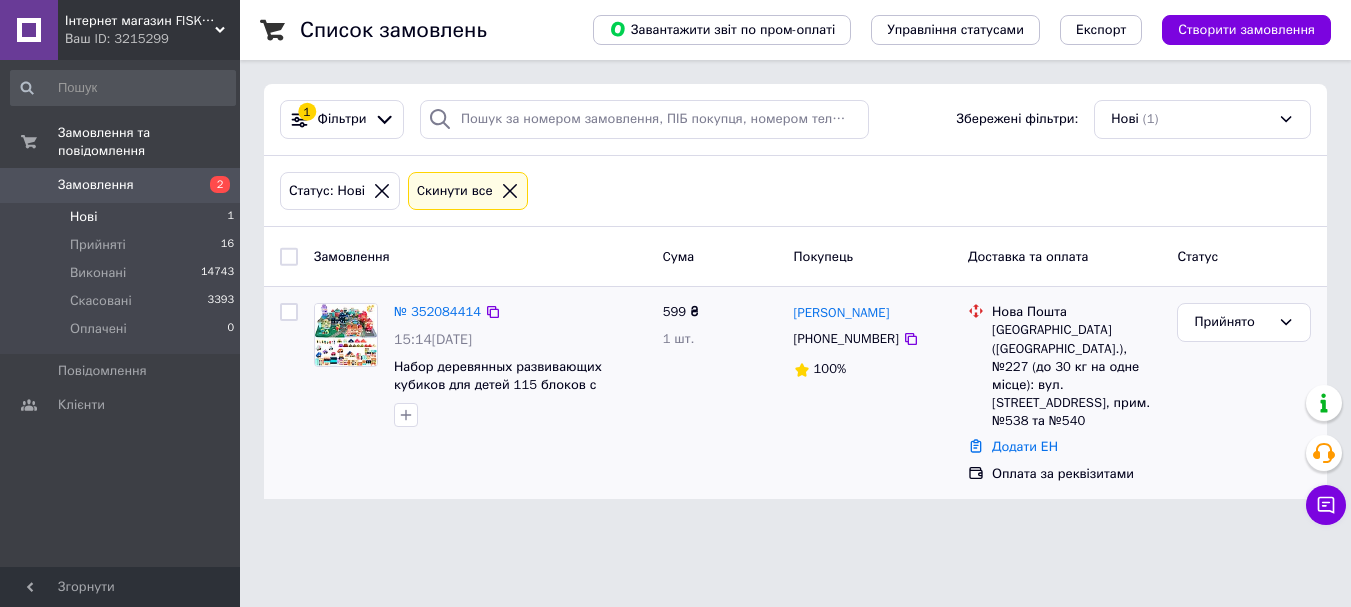 scroll, scrollTop: 0, scrollLeft: 0, axis: both 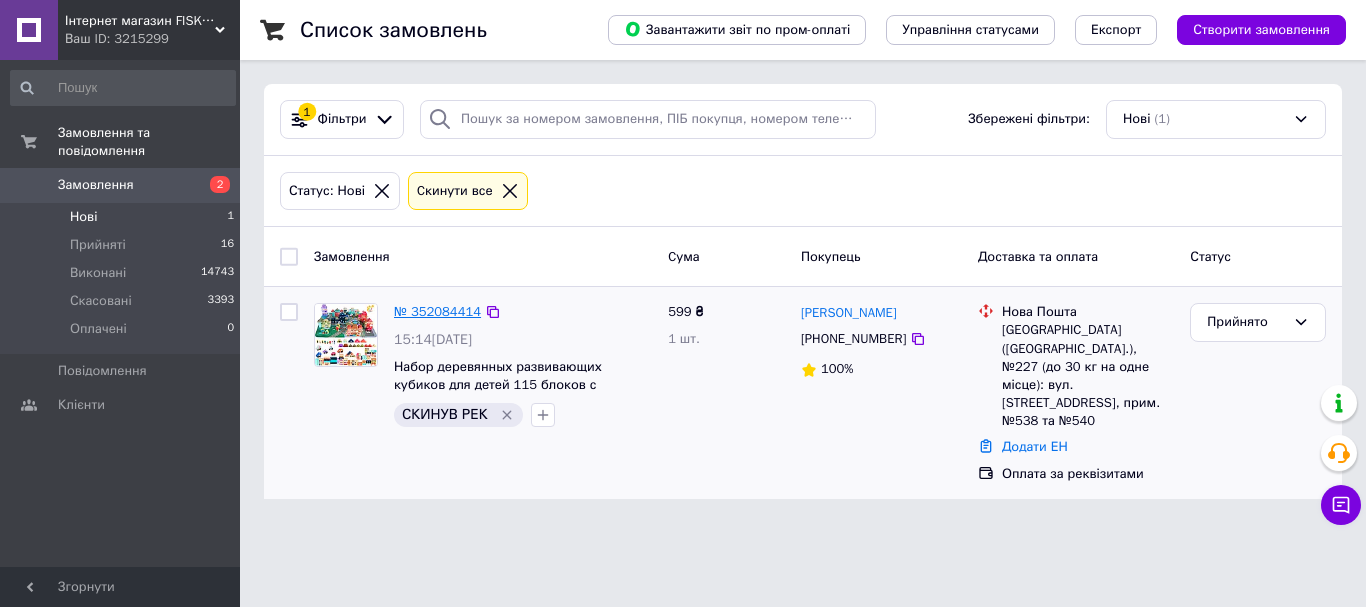 click on "№ 352084414" at bounding box center [437, 311] 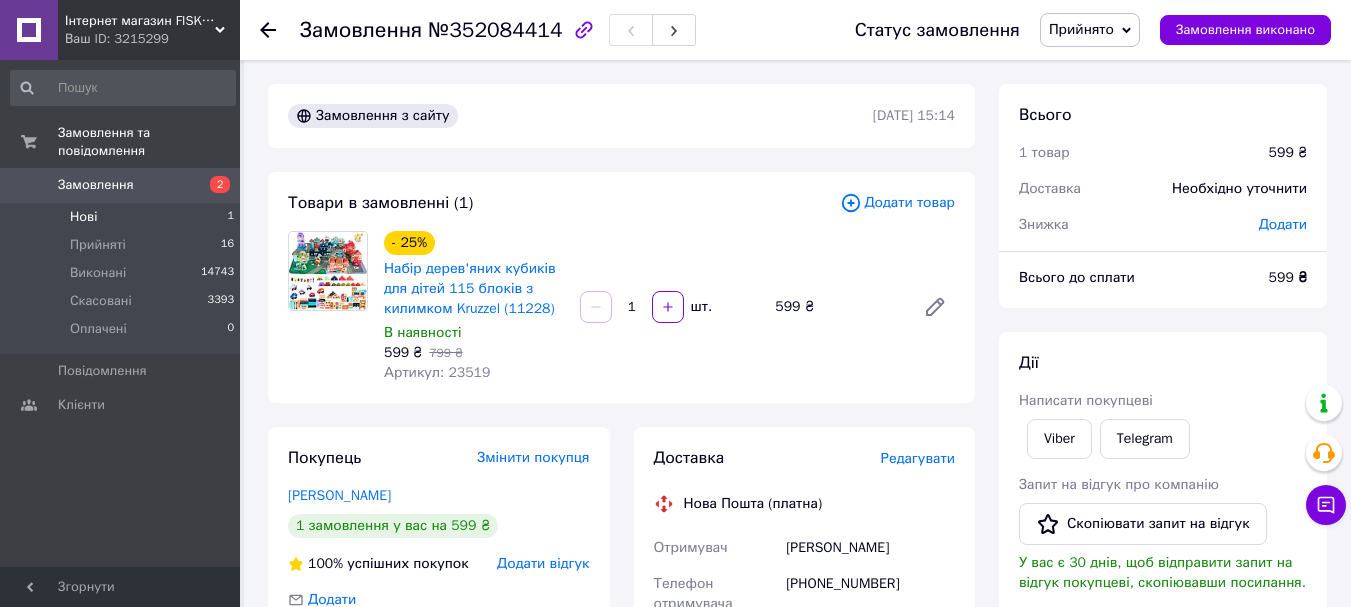 click on "Нові" at bounding box center [83, 217] 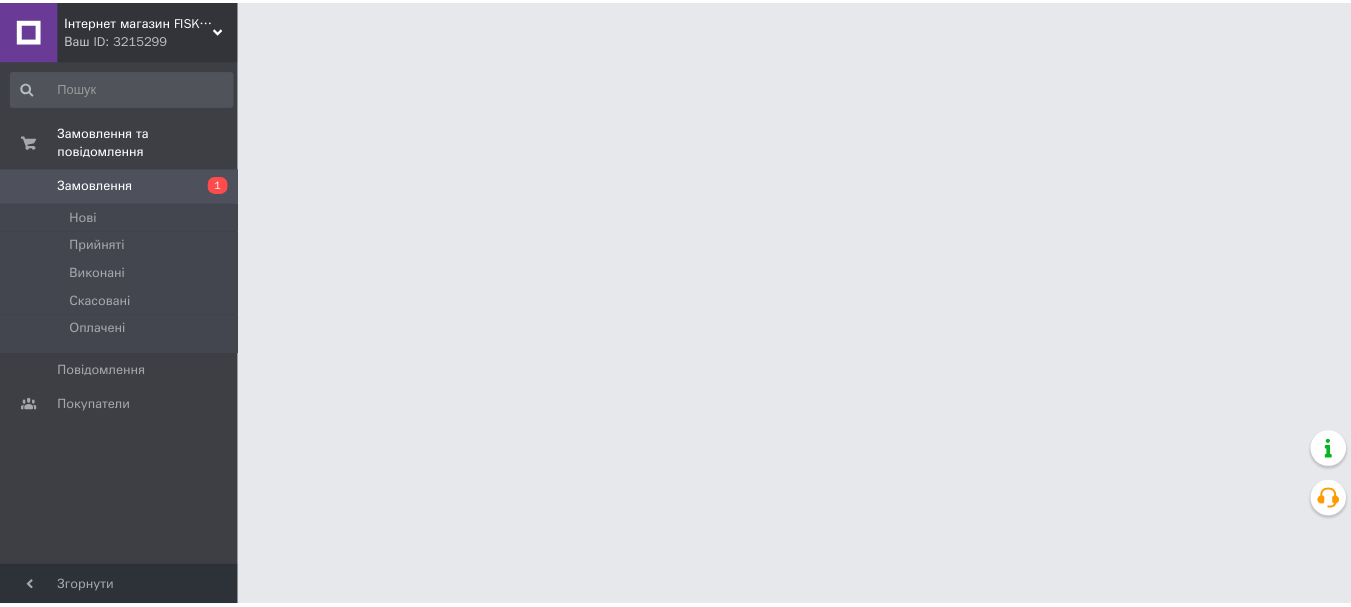 scroll, scrollTop: 0, scrollLeft: 0, axis: both 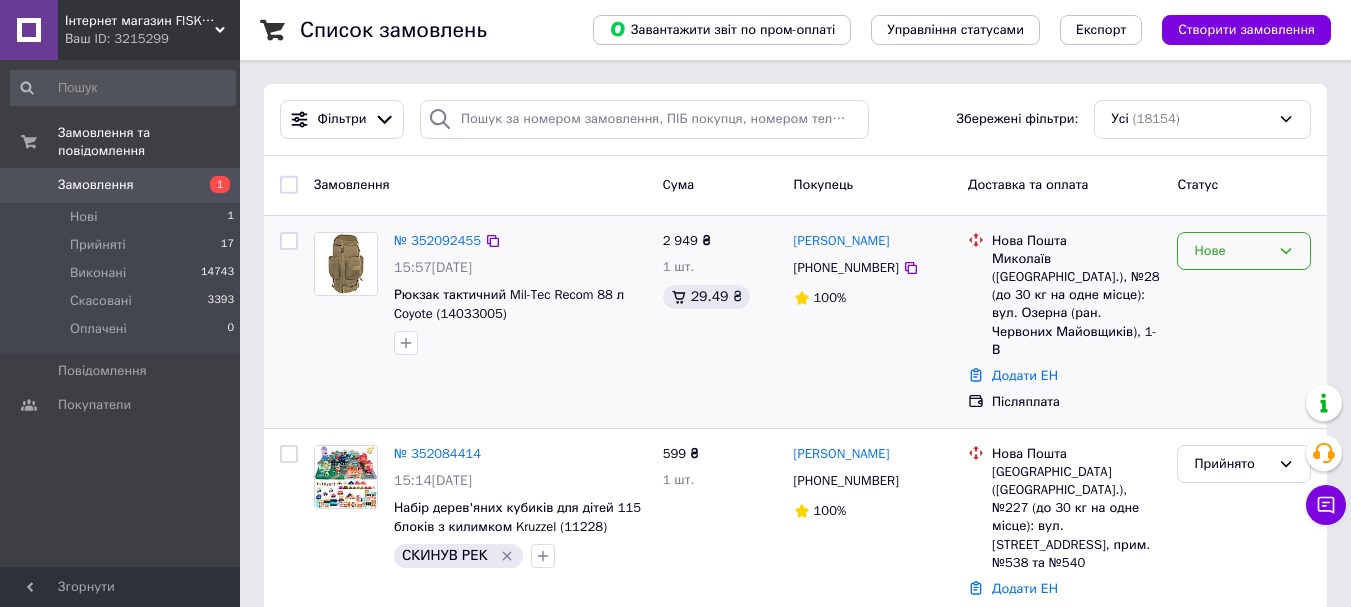 click on "Нове" at bounding box center (1232, 251) 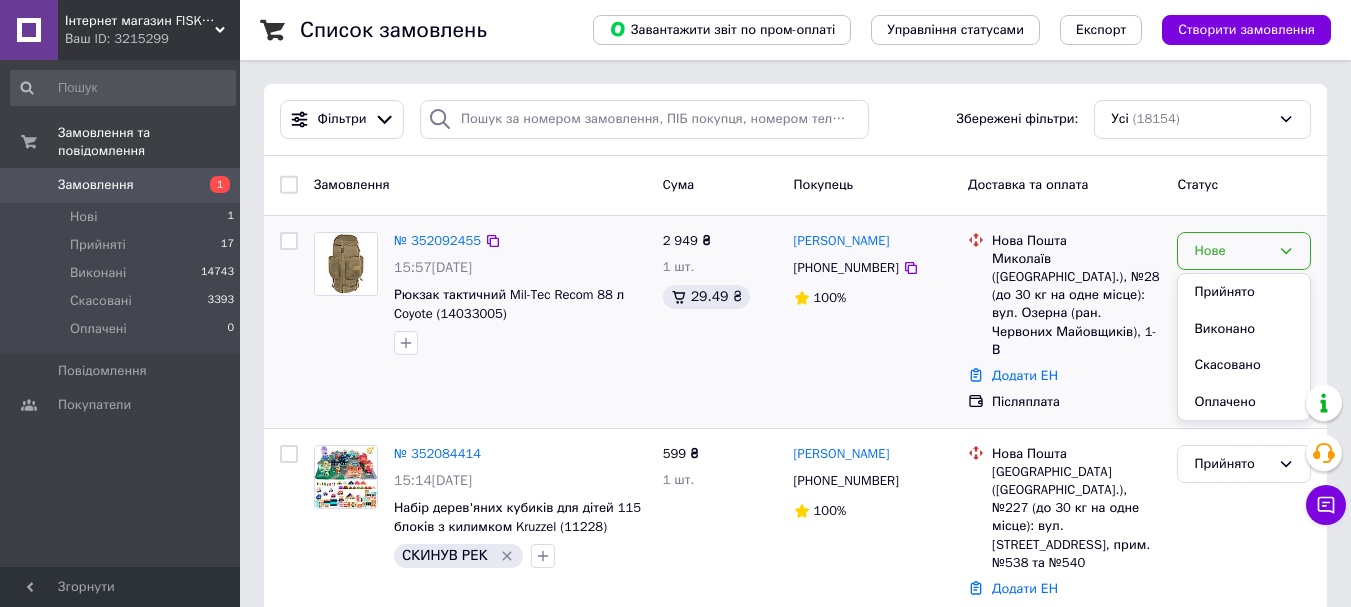 click on "Прийнято" at bounding box center (1244, 292) 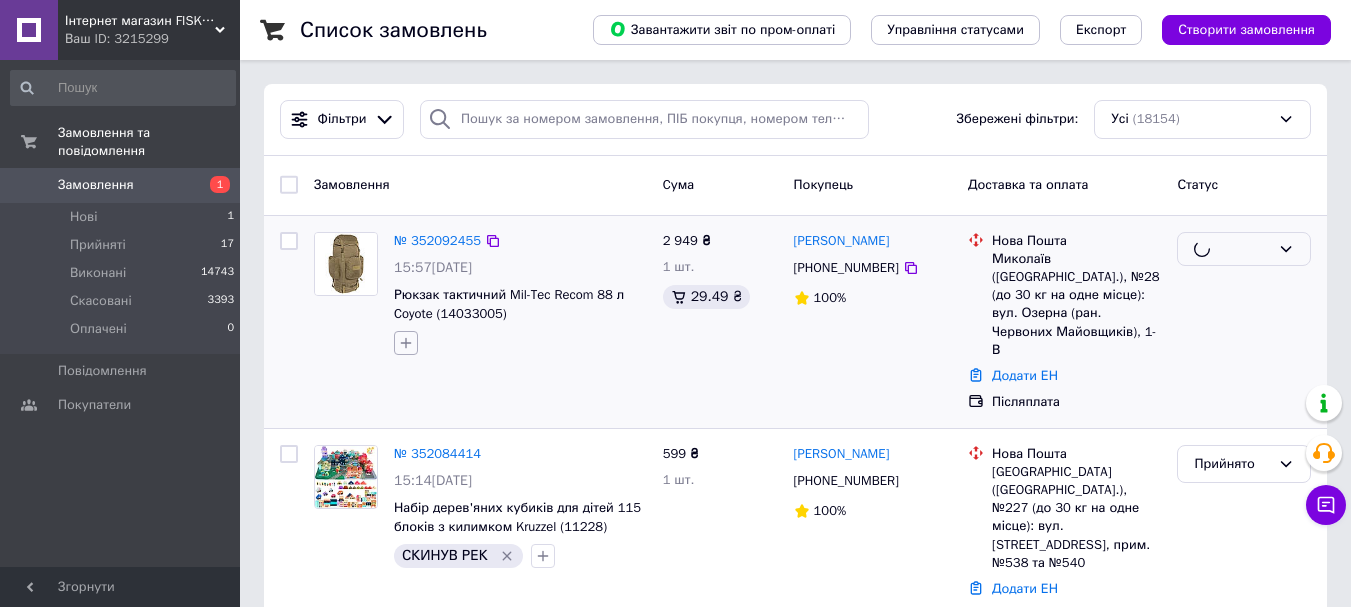 click 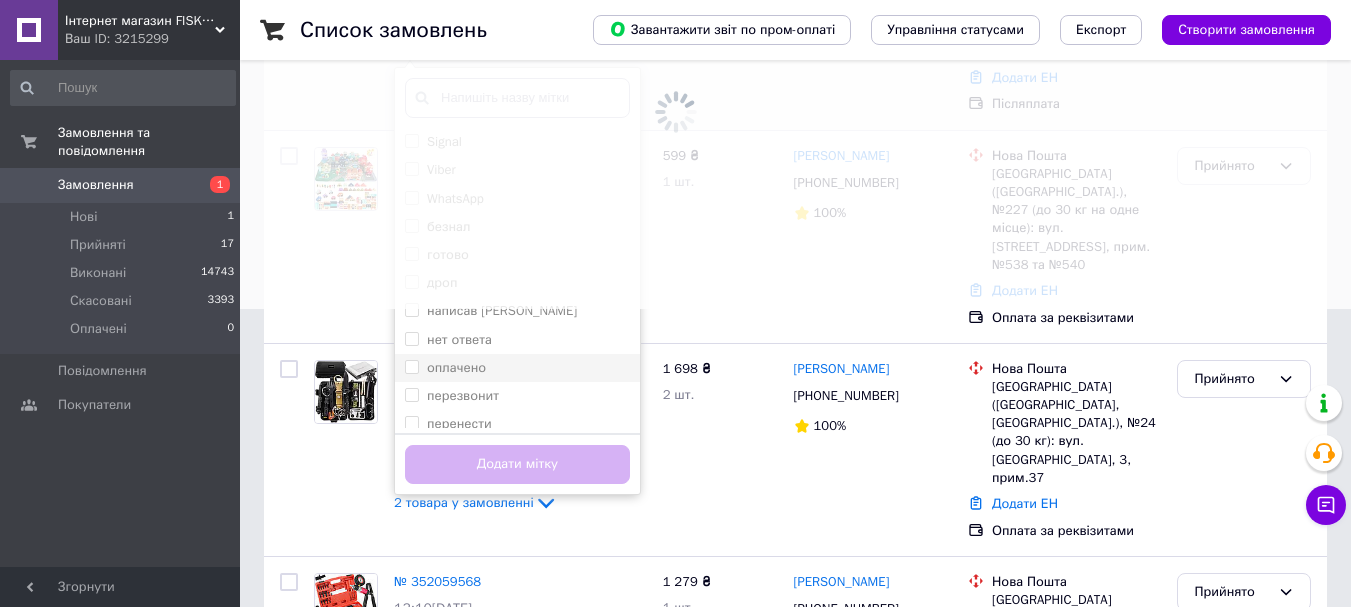 scroll, scrollTop: 300, scrollLeft: 0, axis: vertical 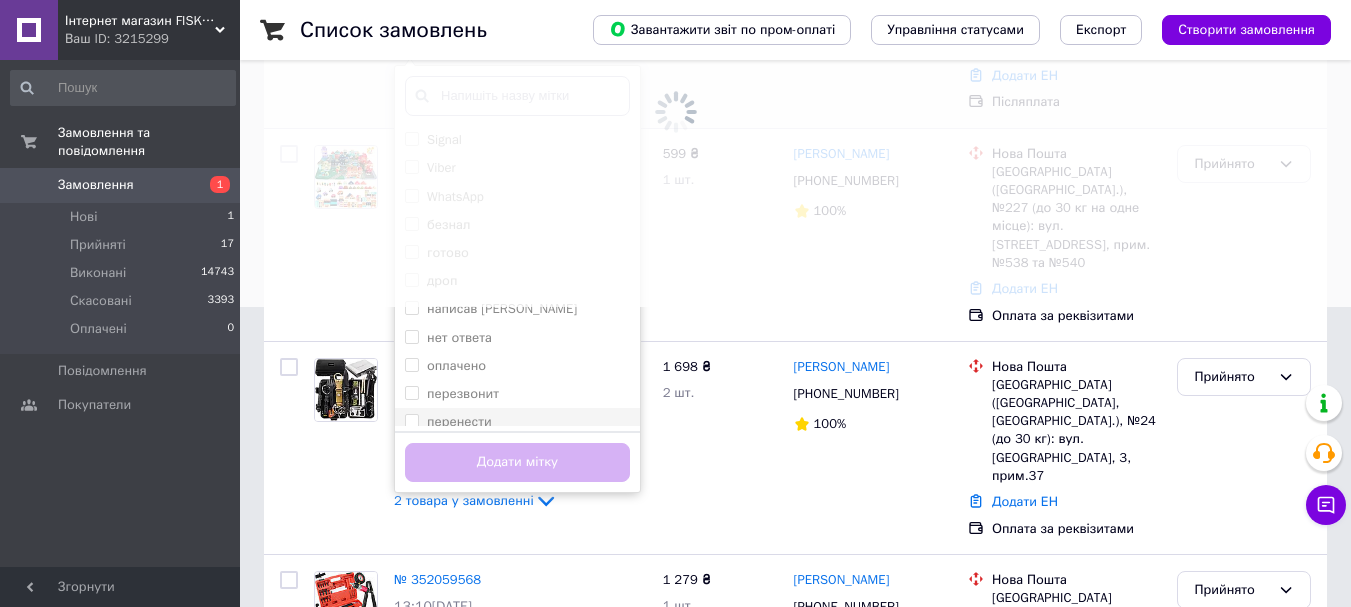 click on "перенести" at bounding box center (411, 420) 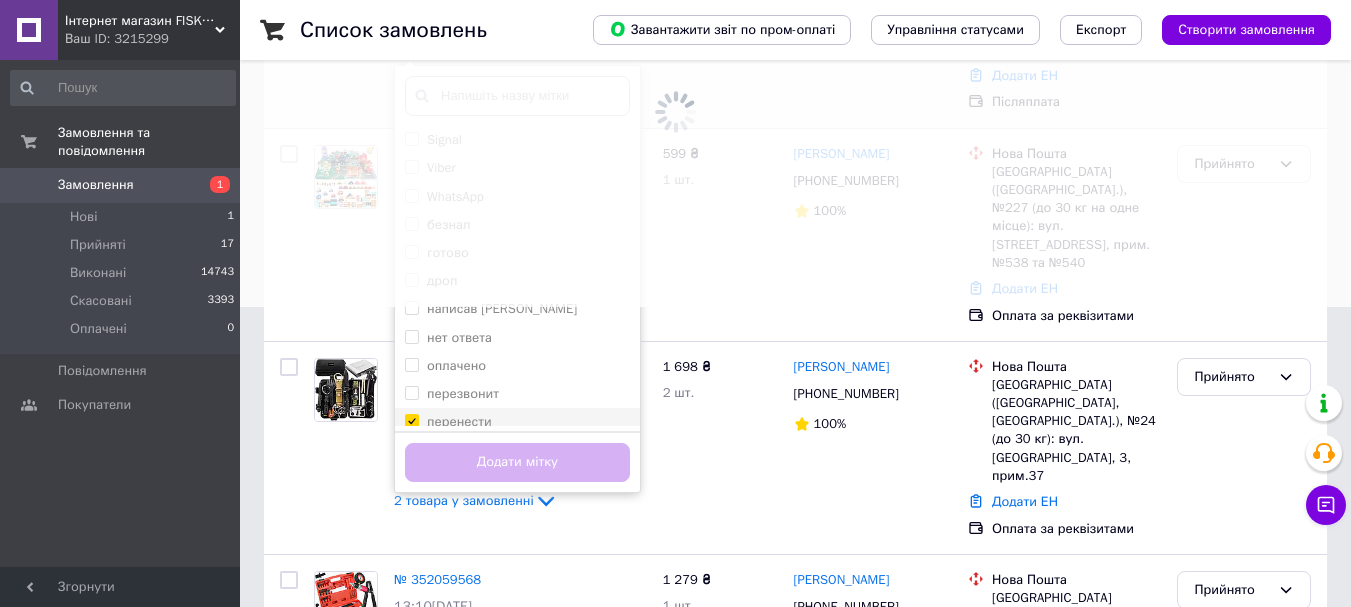 checkbox on "true" 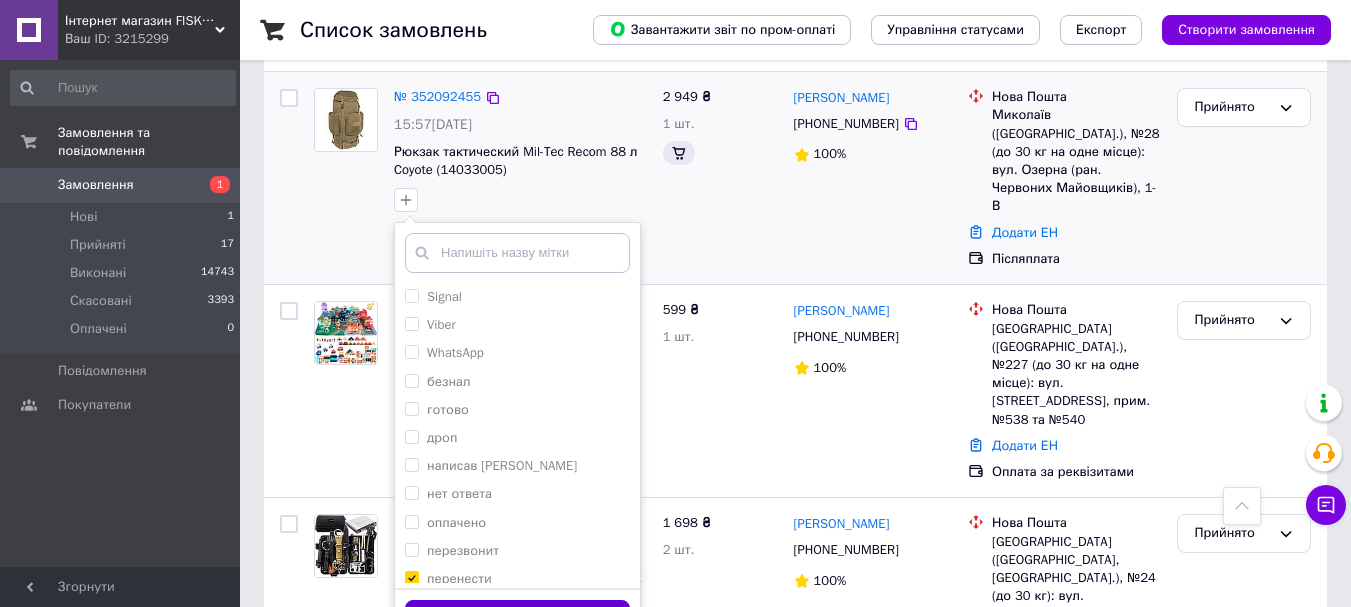 click on "Додати мітку" at bounding box center (517, 619) 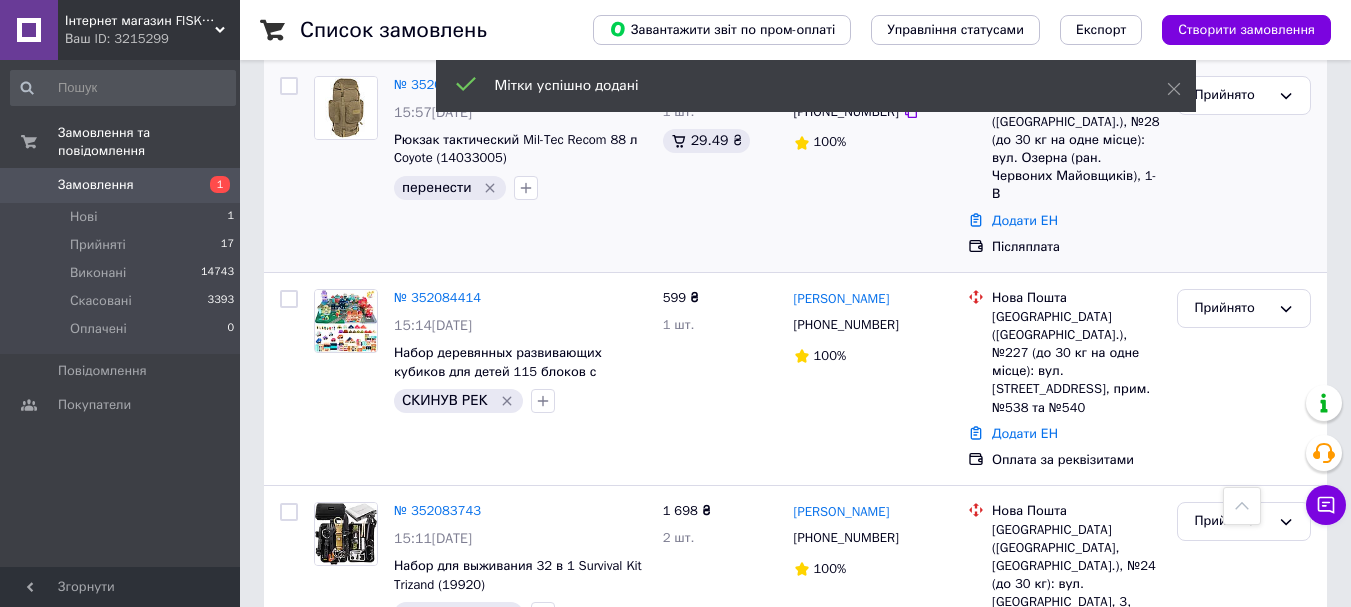 scroll, scrollTop: 156, scrollLeft: 0, axis: vertical 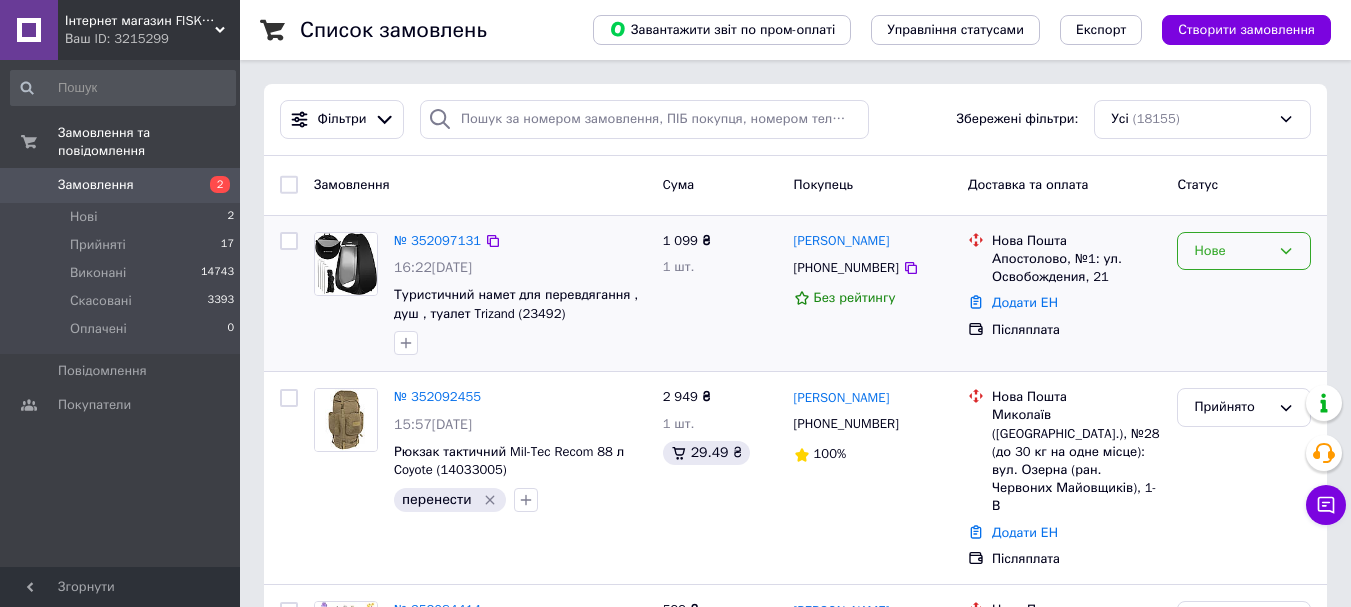 click 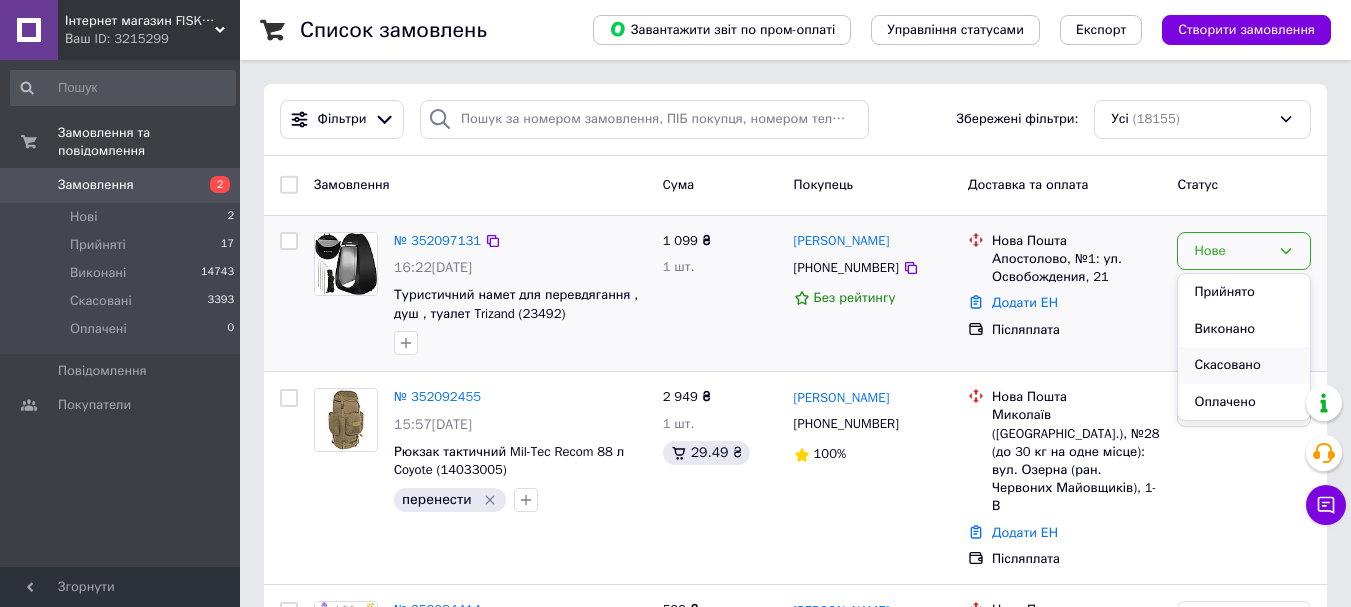 click on "Скасовано" at bounding box center [1244, 365] 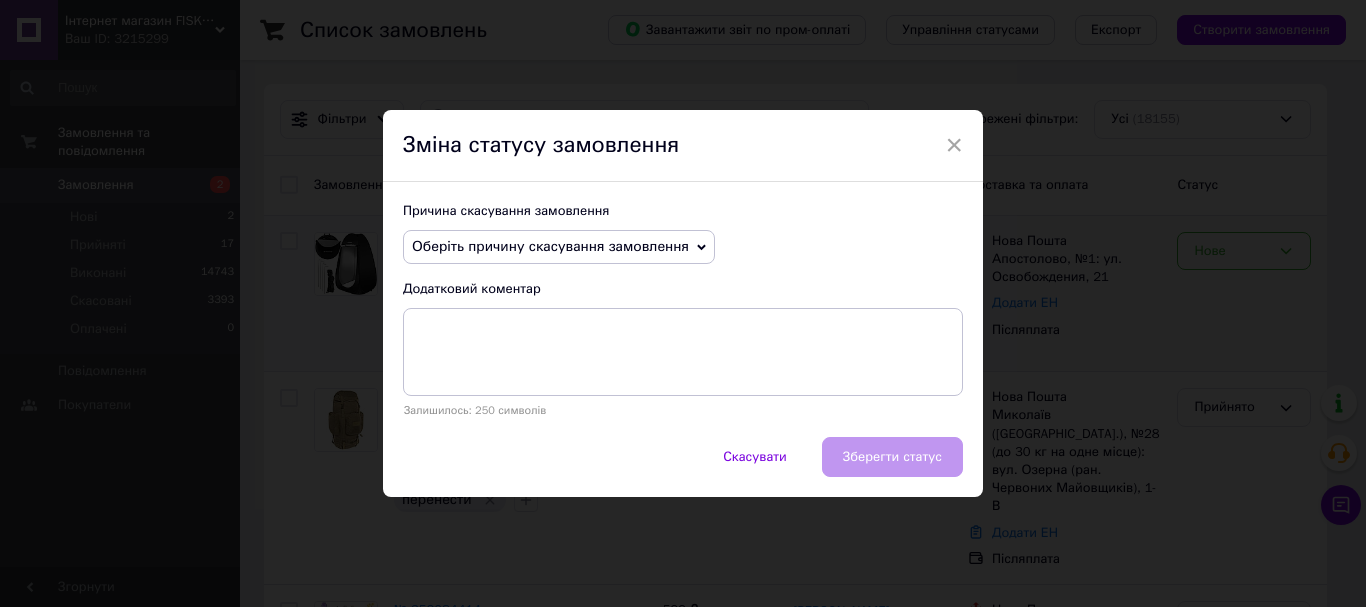 click on "Оберіть причину скасування замовлення" at bounding box center (559, 247) 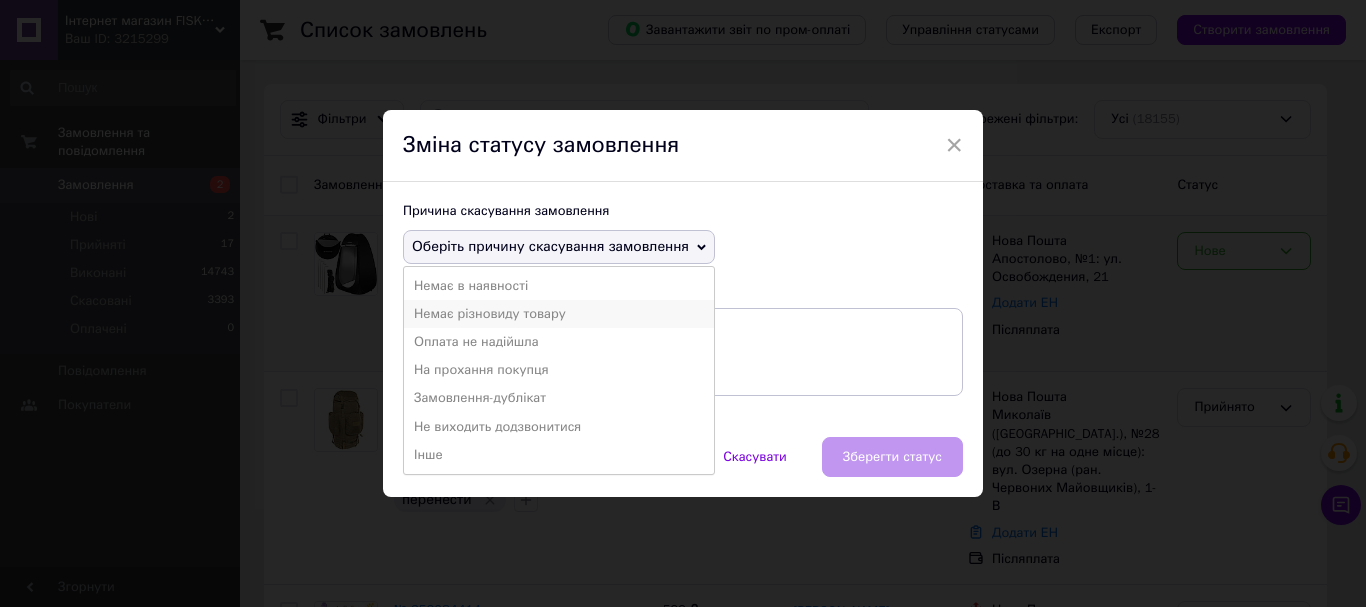 click on "Немає різновиду товару" at bounding box center (559, 314) 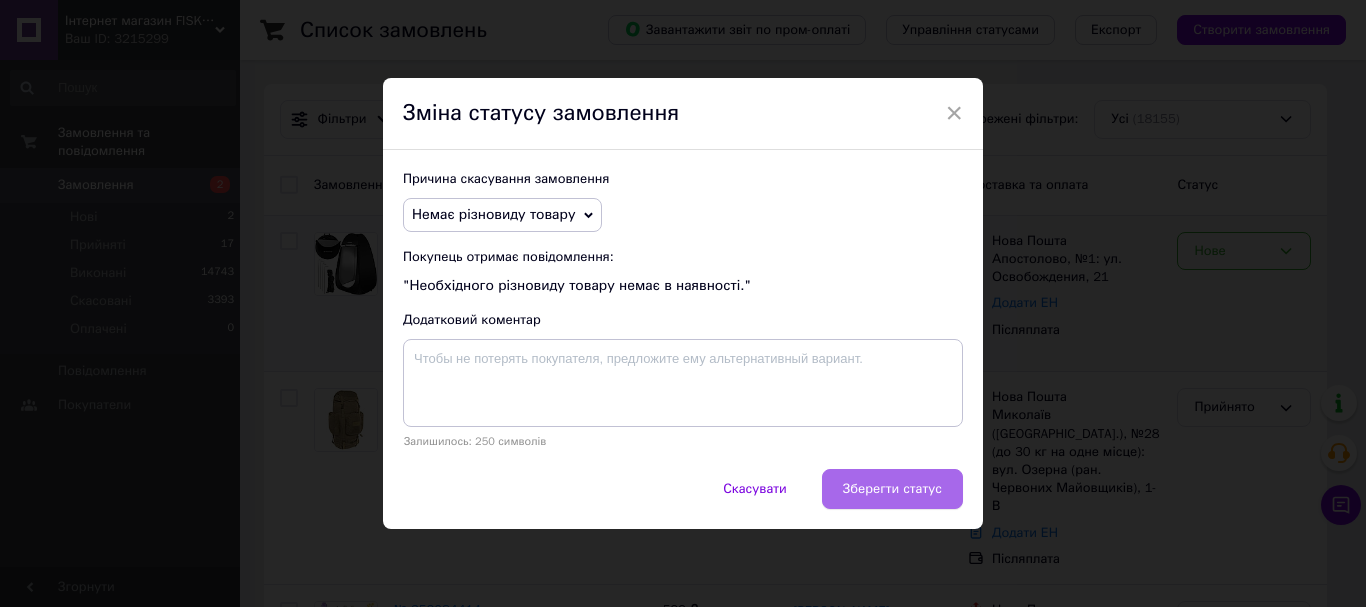 click on "Зберегти статус" at bounding box center [892, 489] 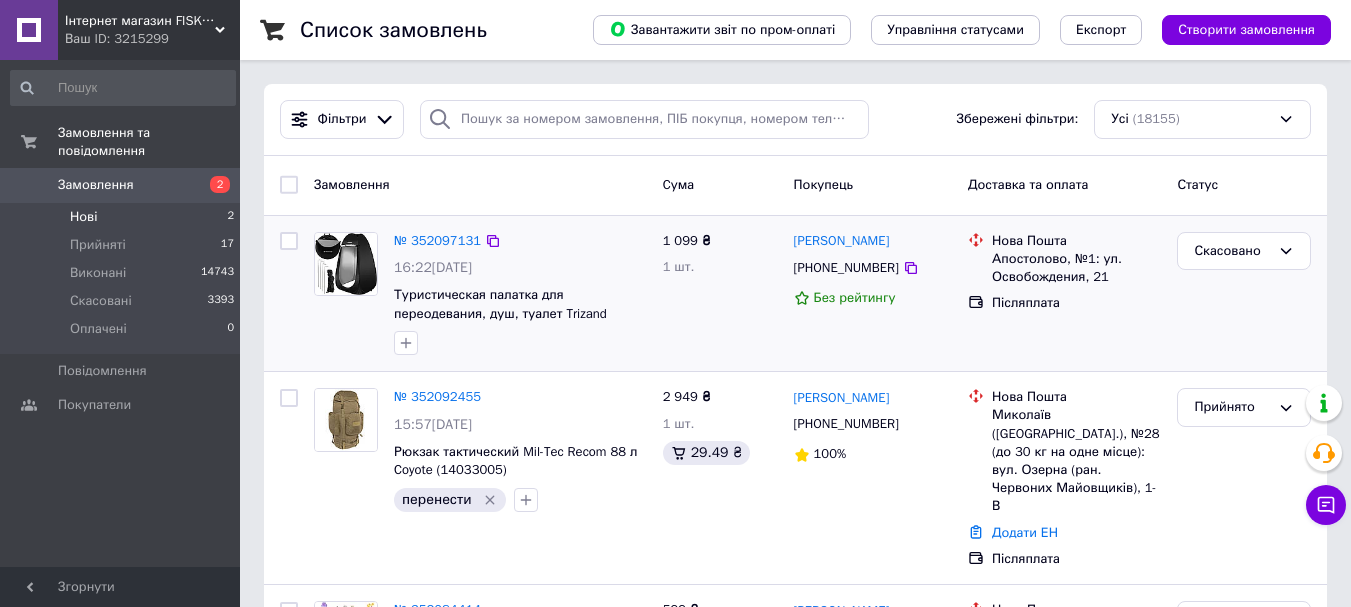 click on "Нові 2" at bounding box center (123, 217) 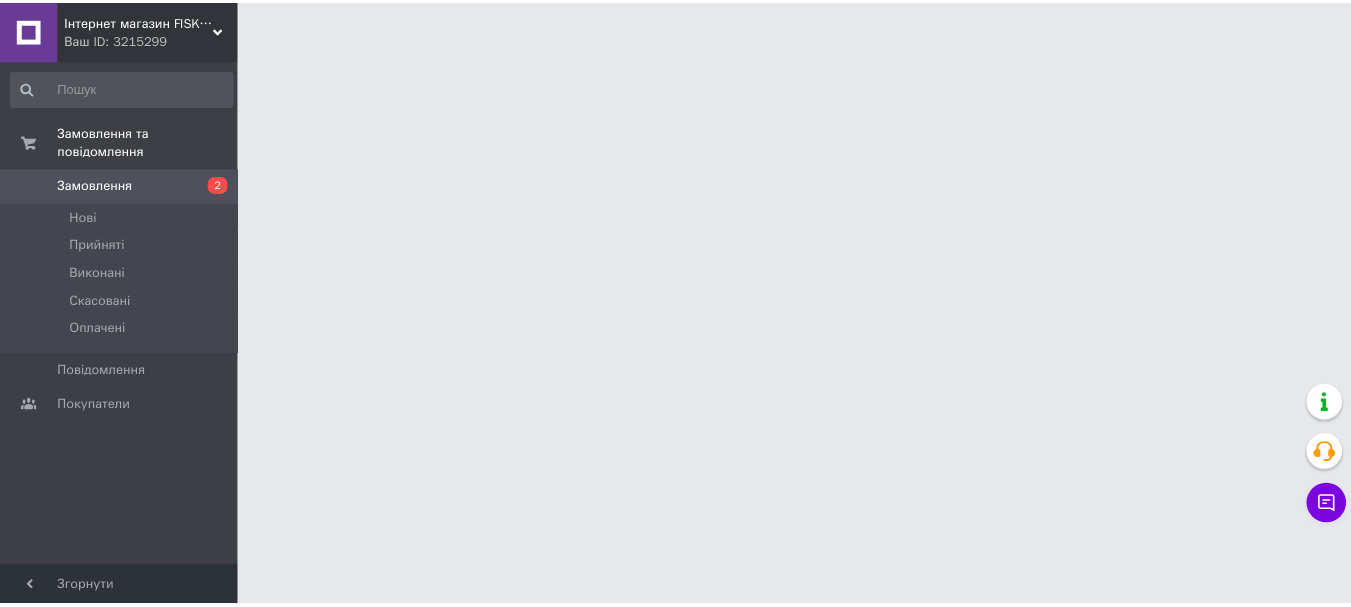scroll, scrollTop: 0, scrollLeft: 0, axis: both 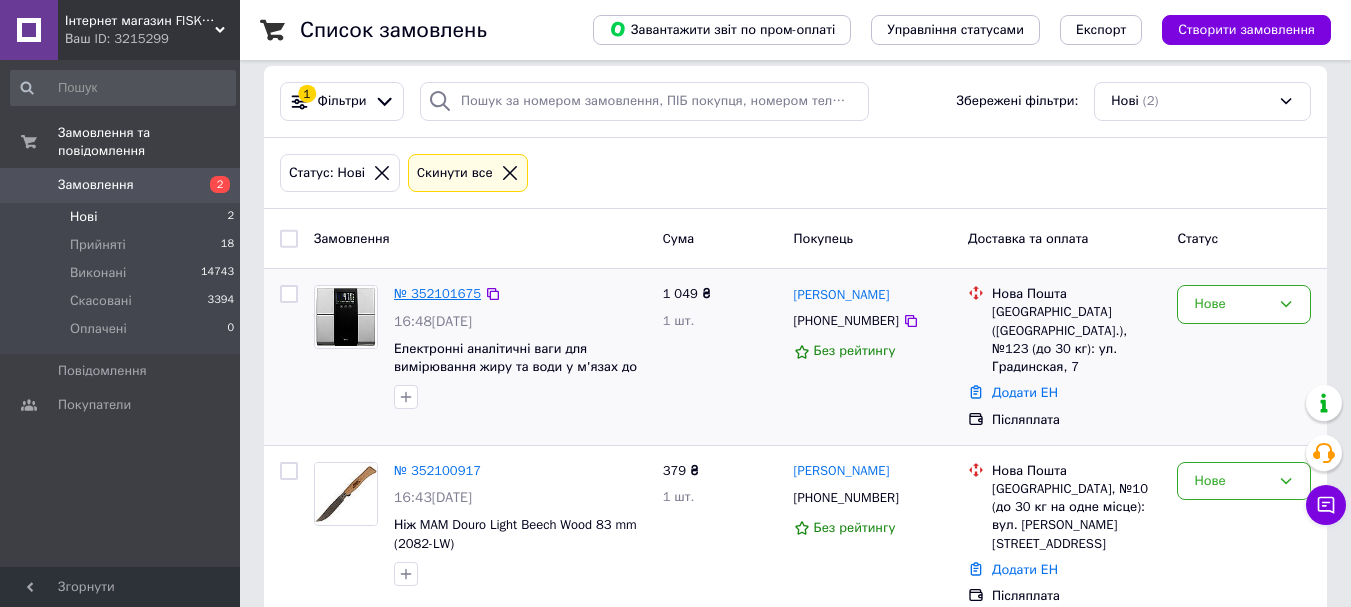 click on "№ 352101675" at bounding box center (437, 293) 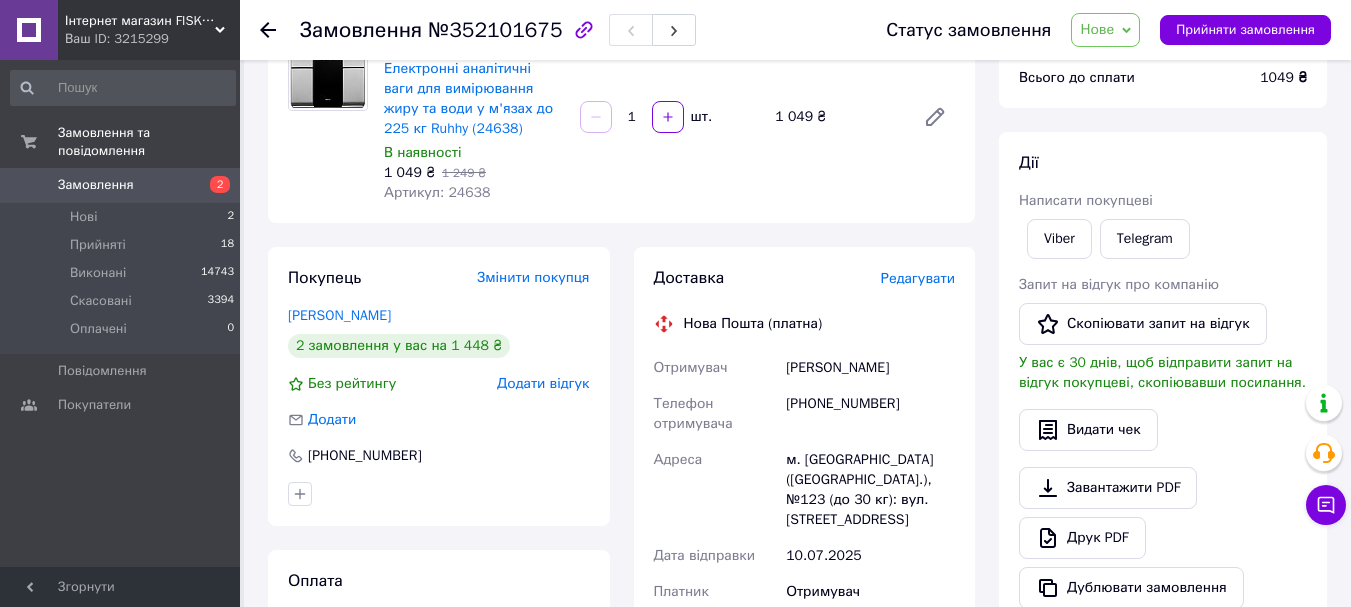 scroll, scrollTop: 0, scrollLeft: 0, axis: both 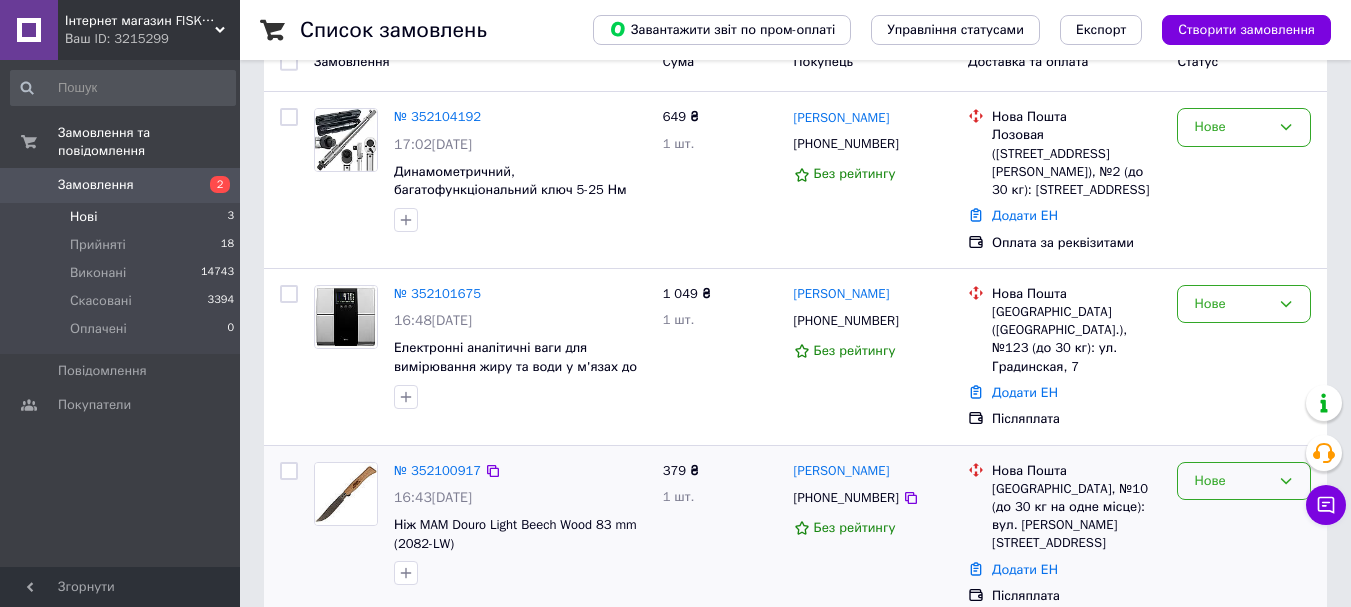 click 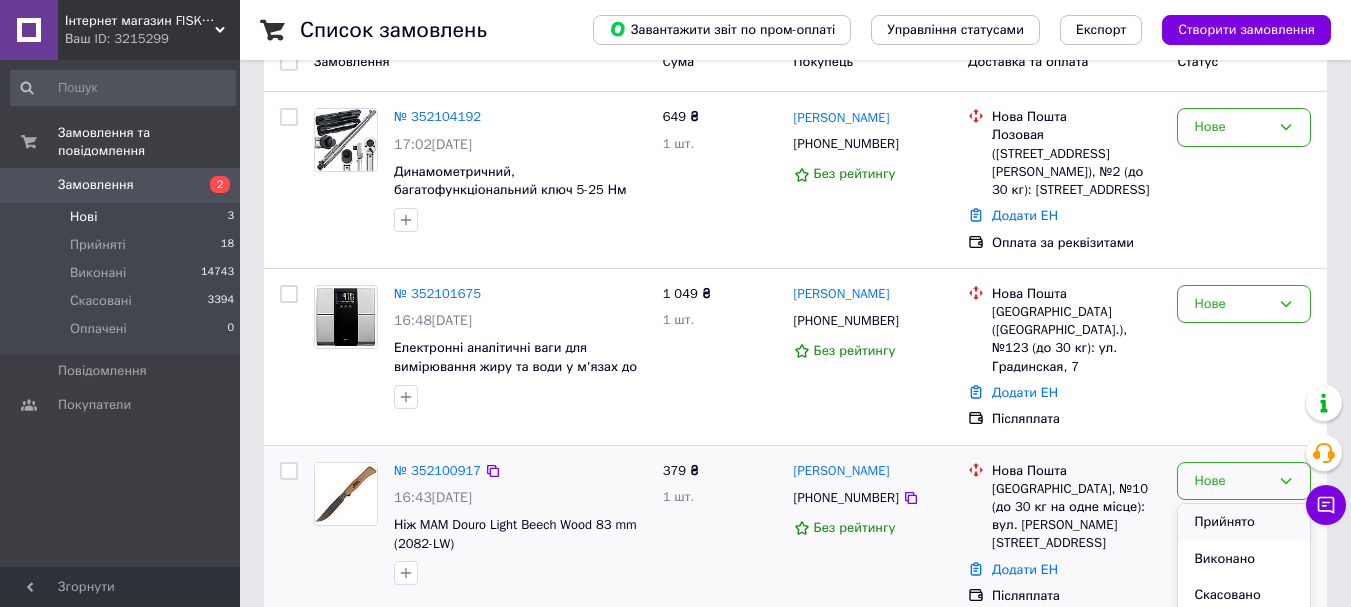 click on "Прийнято" at bounding box center (1244, 522) 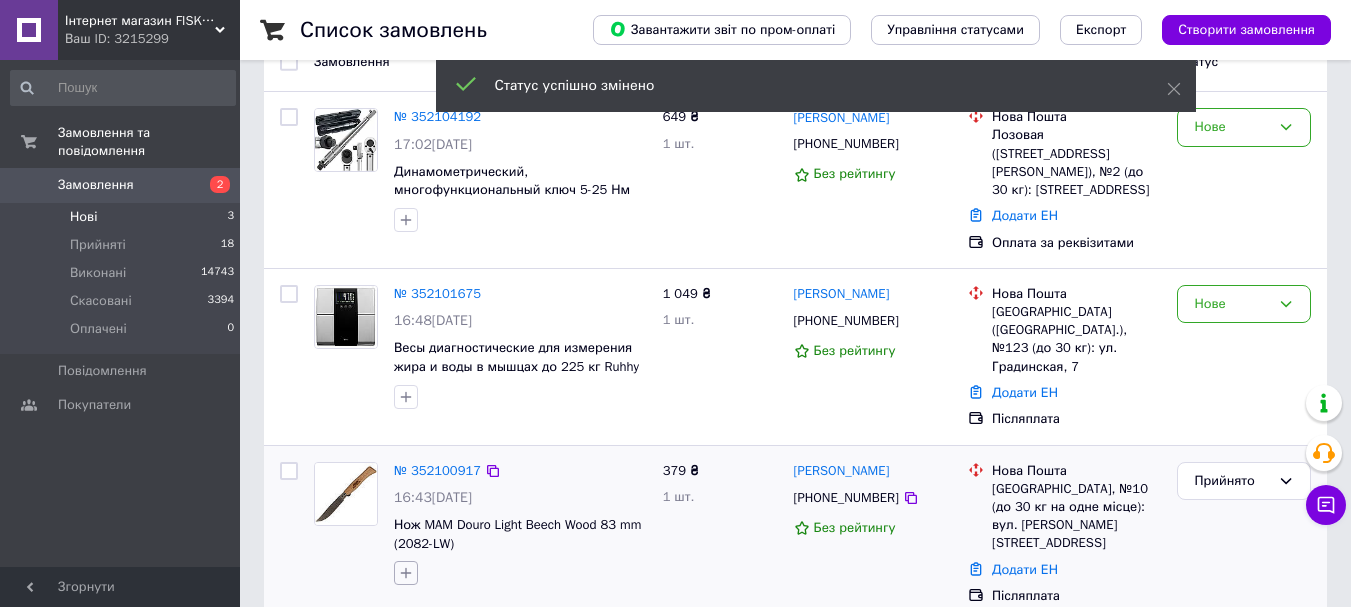 click 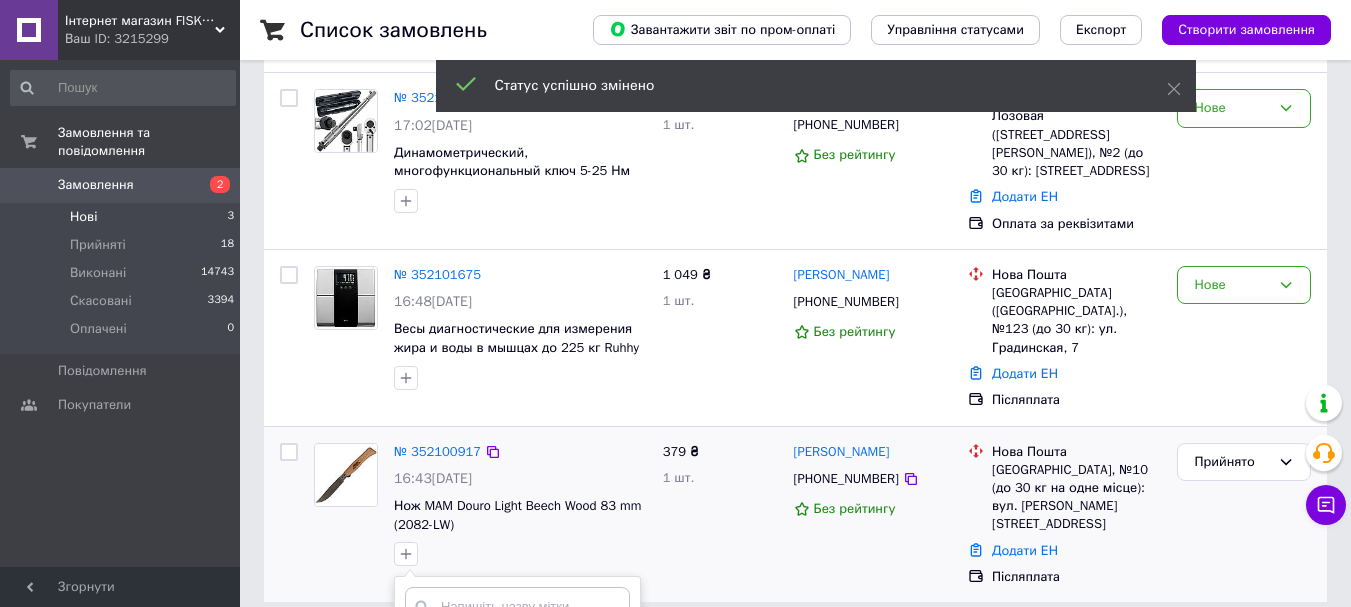 scroll, scrollTop: 591, scrollLeft: 0, axis: vertical 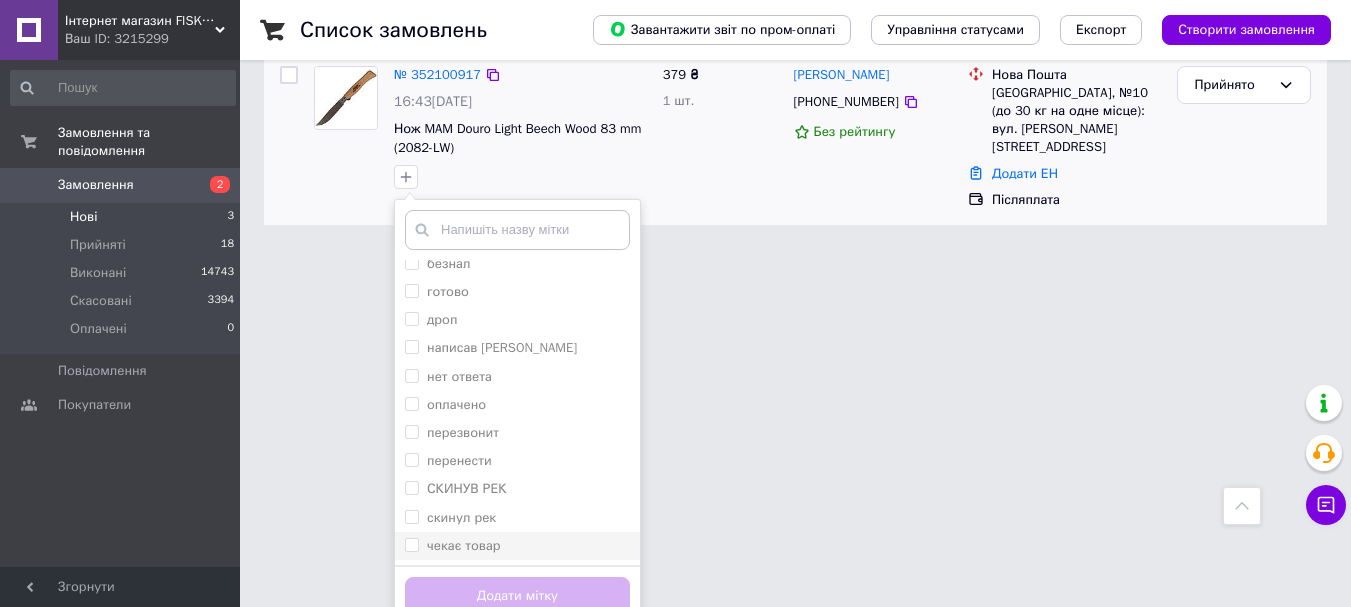 click on "чекає товар" at bounding box center (411, 544) 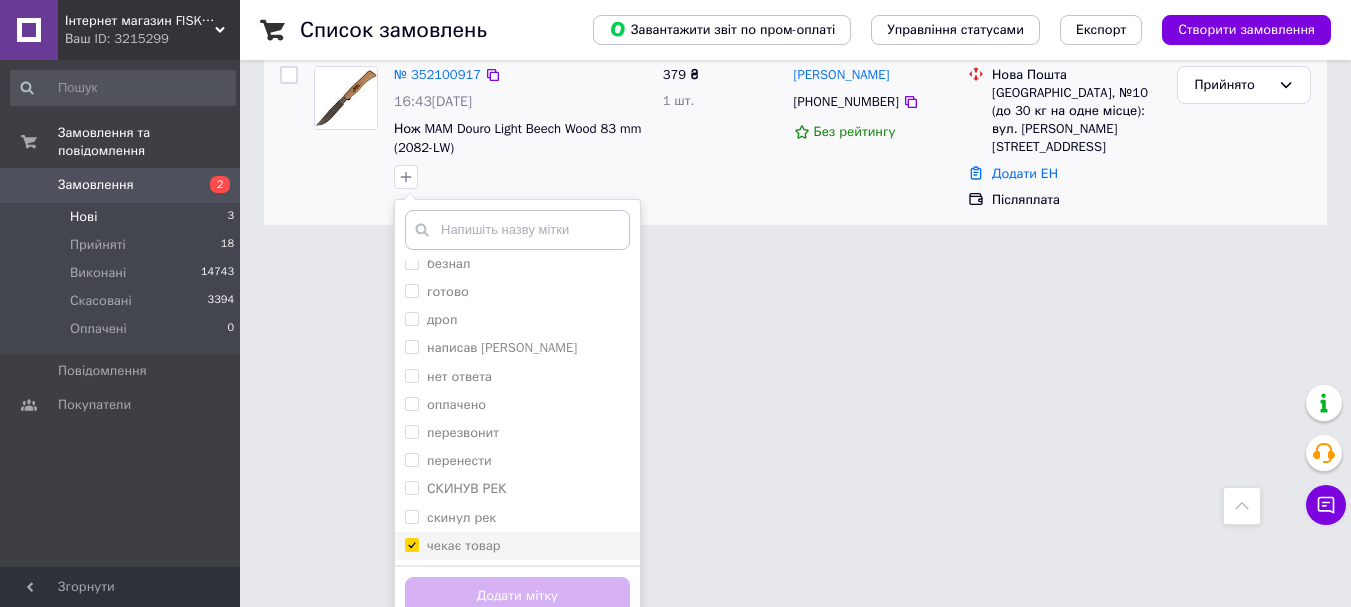 checkbox on "true" 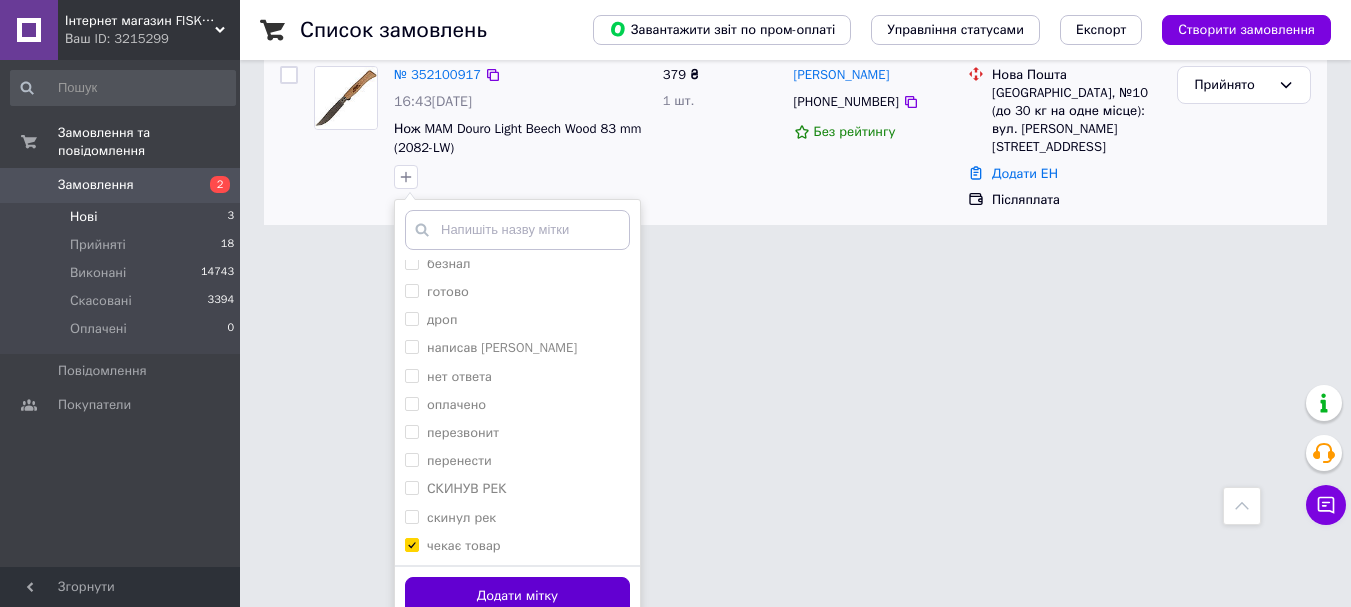 click on "Додати мітку" at bounding box center [517, 596] 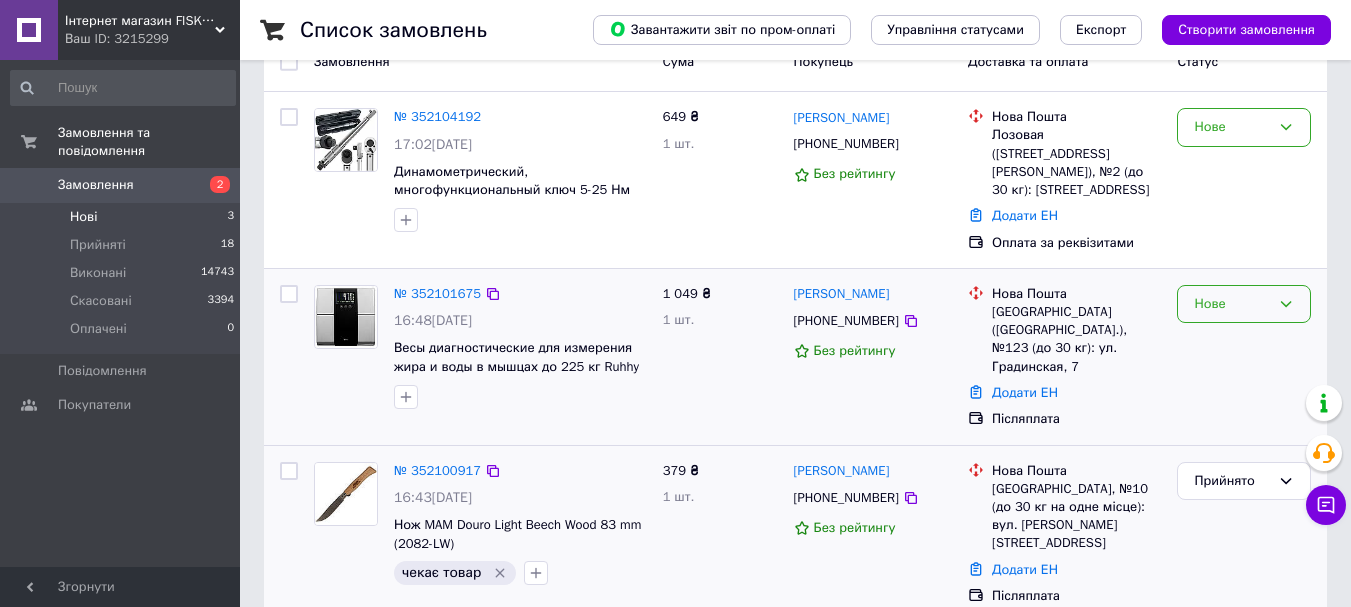 click 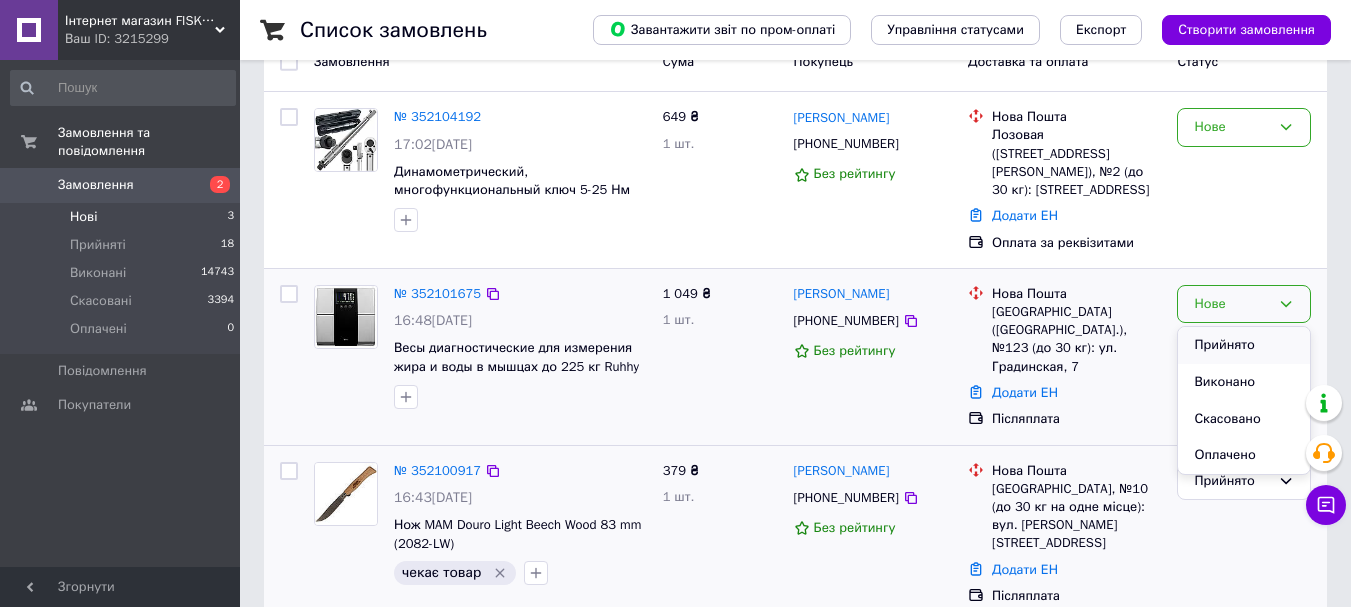 click on "Прийнято" at bounding box center (1244, 345) 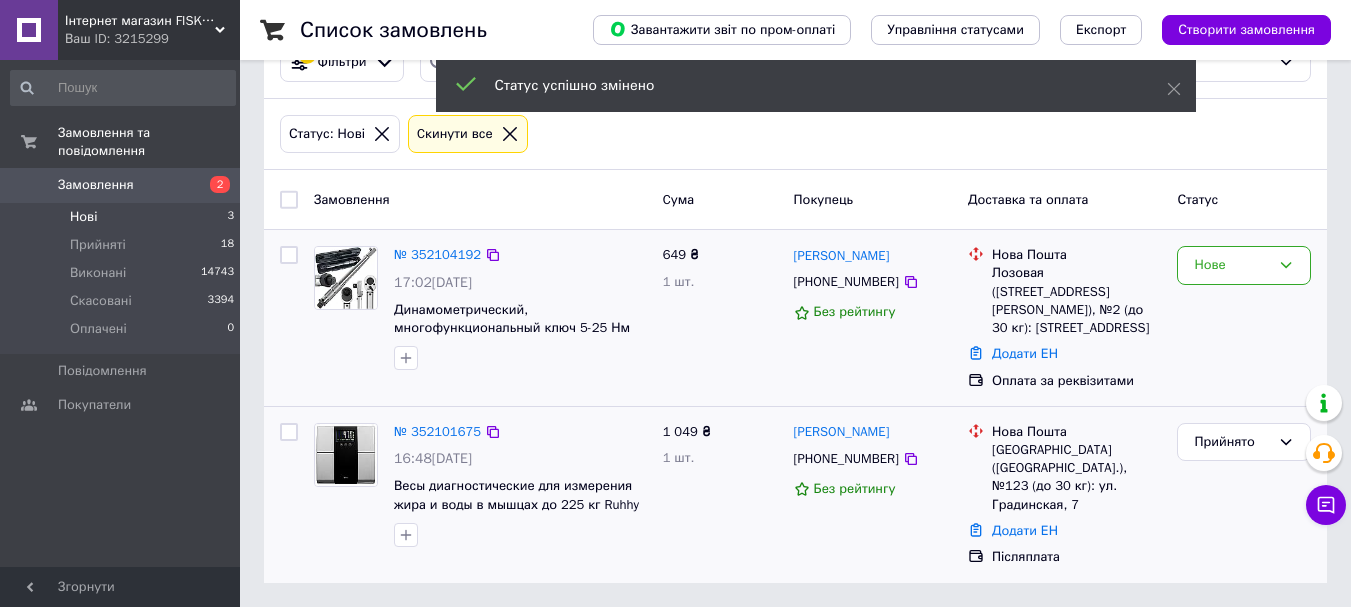 scroll, scrollTop: 37, scrollLeft: 0, axis: vertical 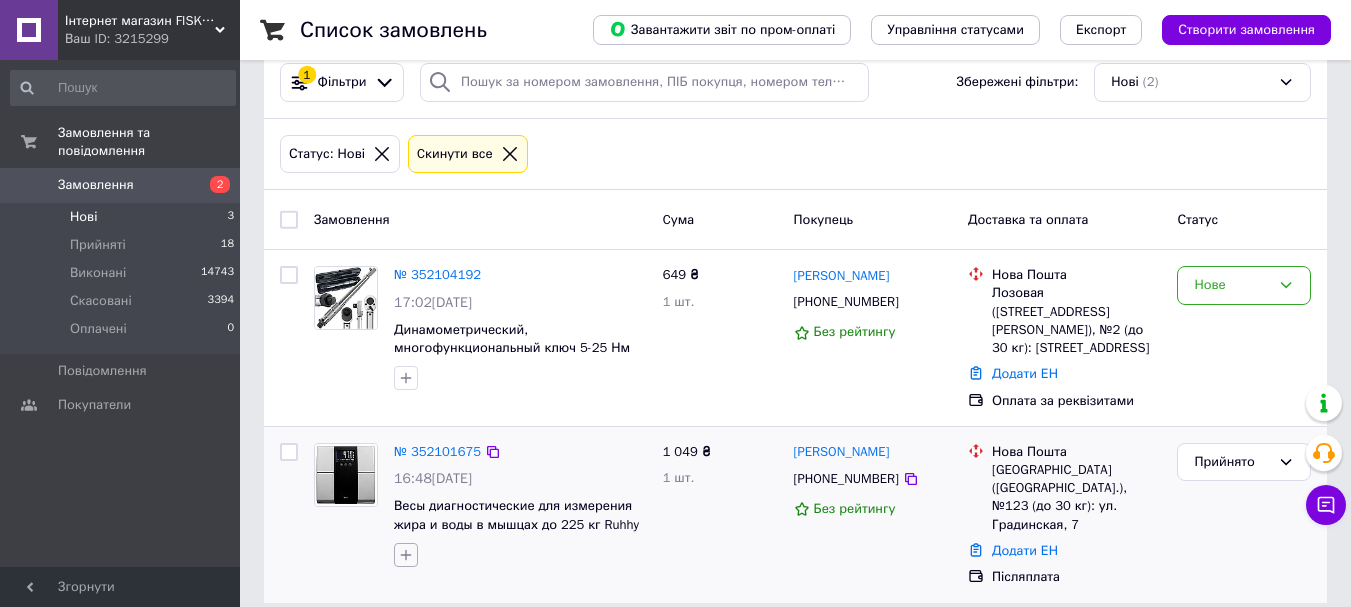 click 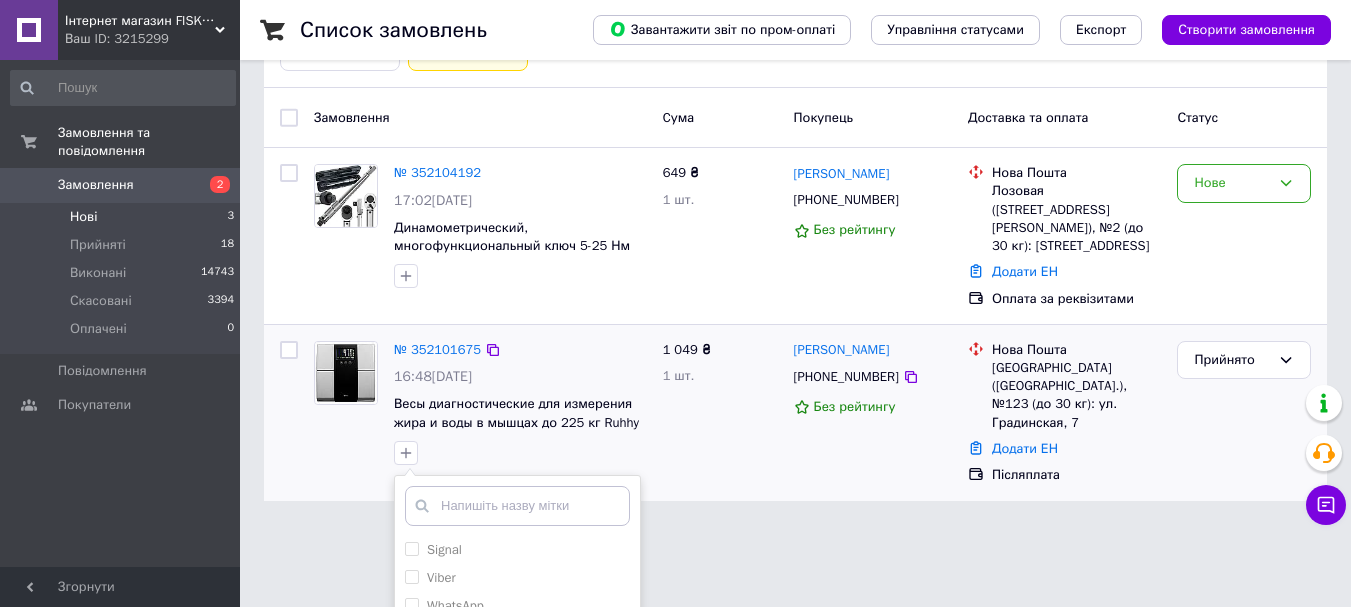 scroll, scrollTop: 258, scrollLeft: 0, axis: vertical 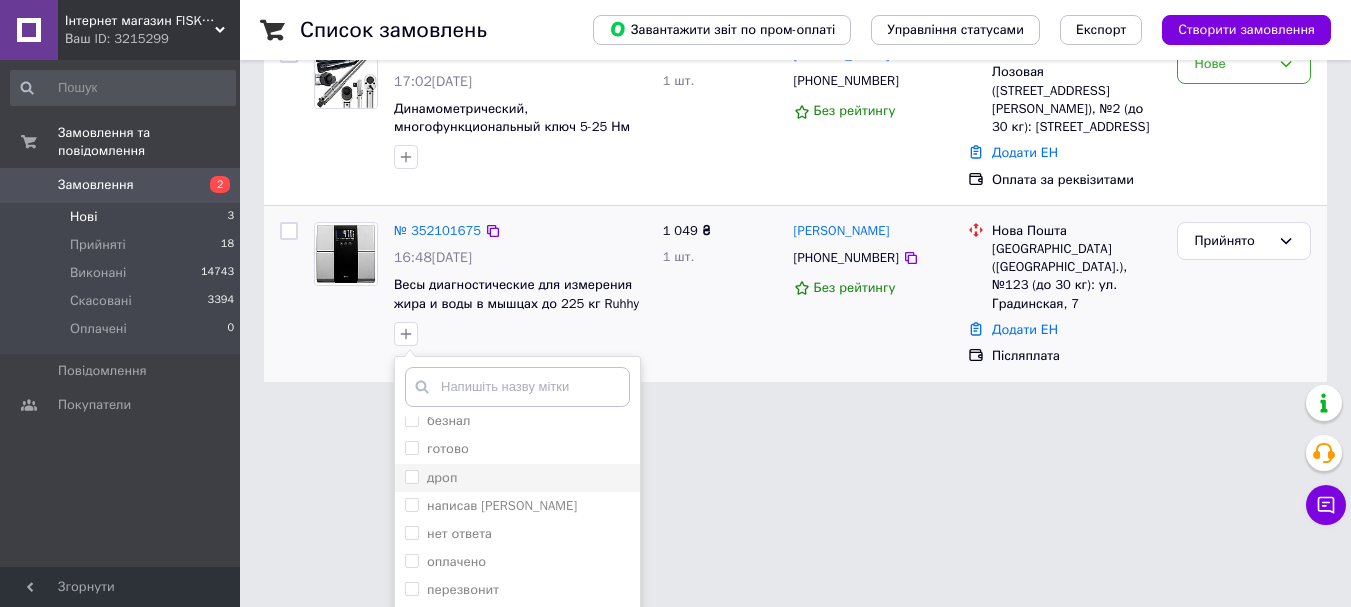 click on "дроп" at bounding box center (411, 476) 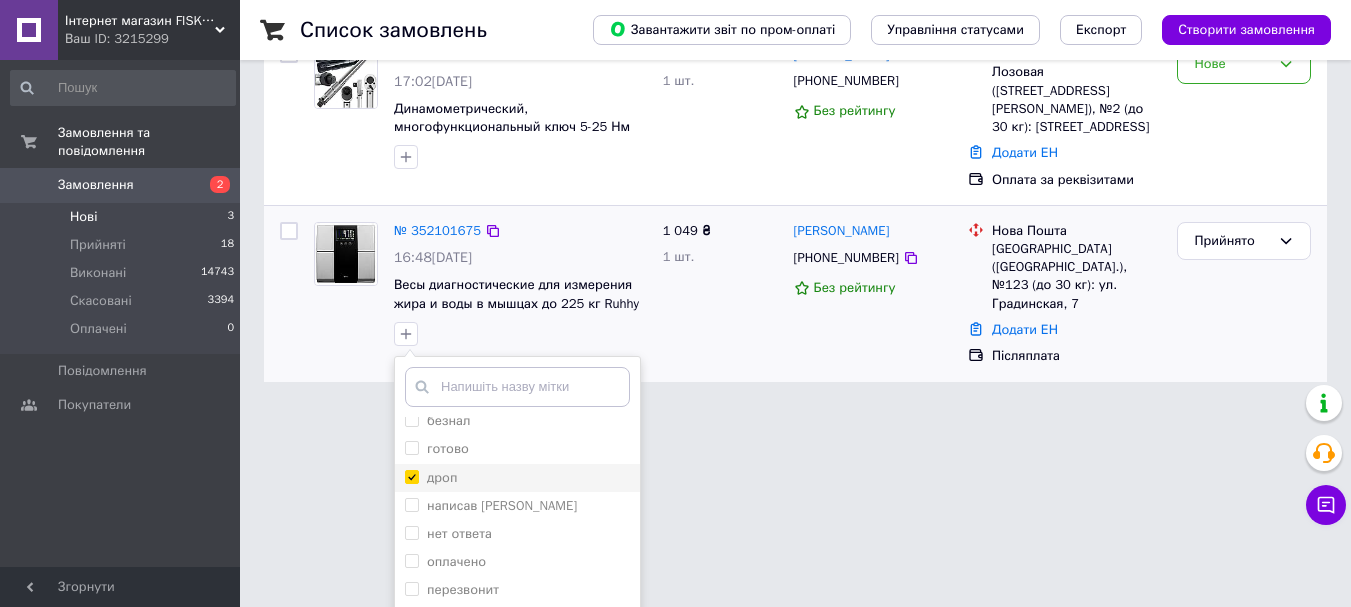checkbox on "true" 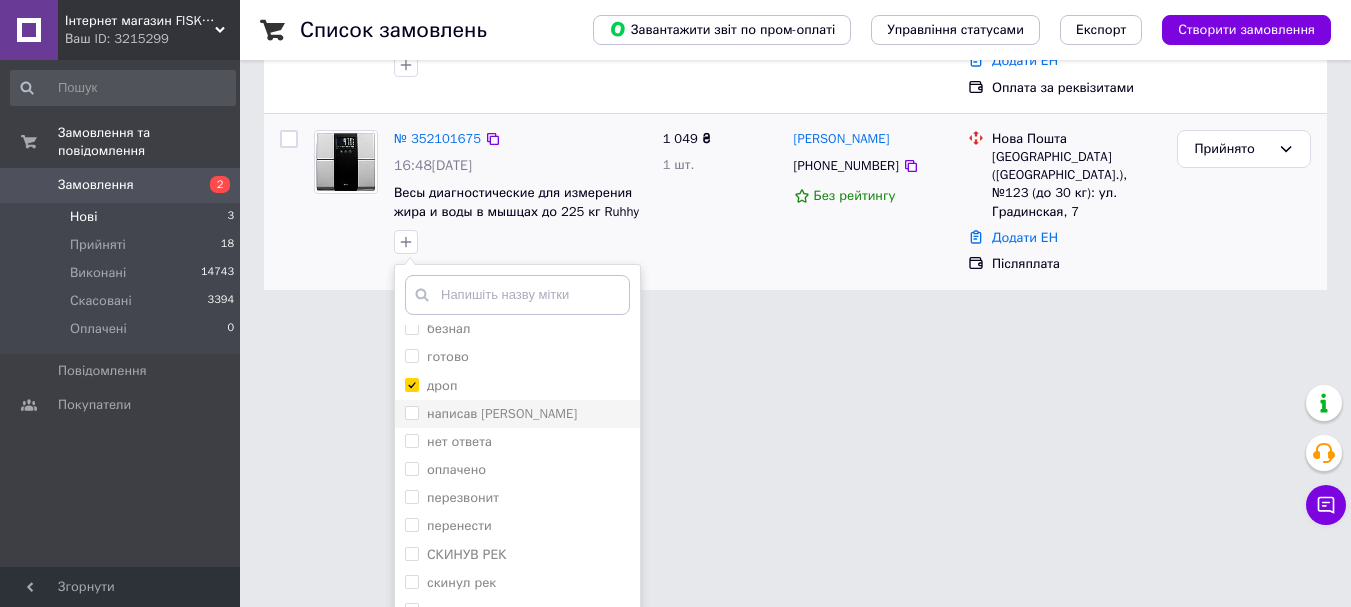 scroll, scrollTop: 434, scrollLeft: 0, axis: vertical 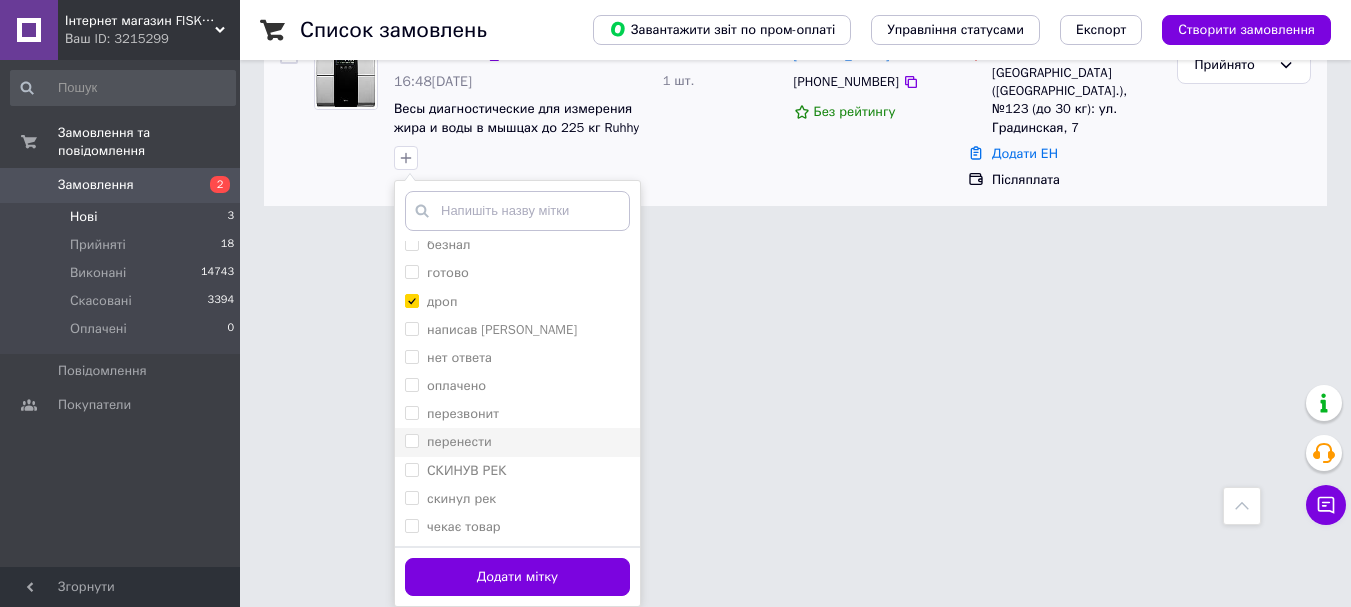 click on "перенести" at bounding box center (411, 440) 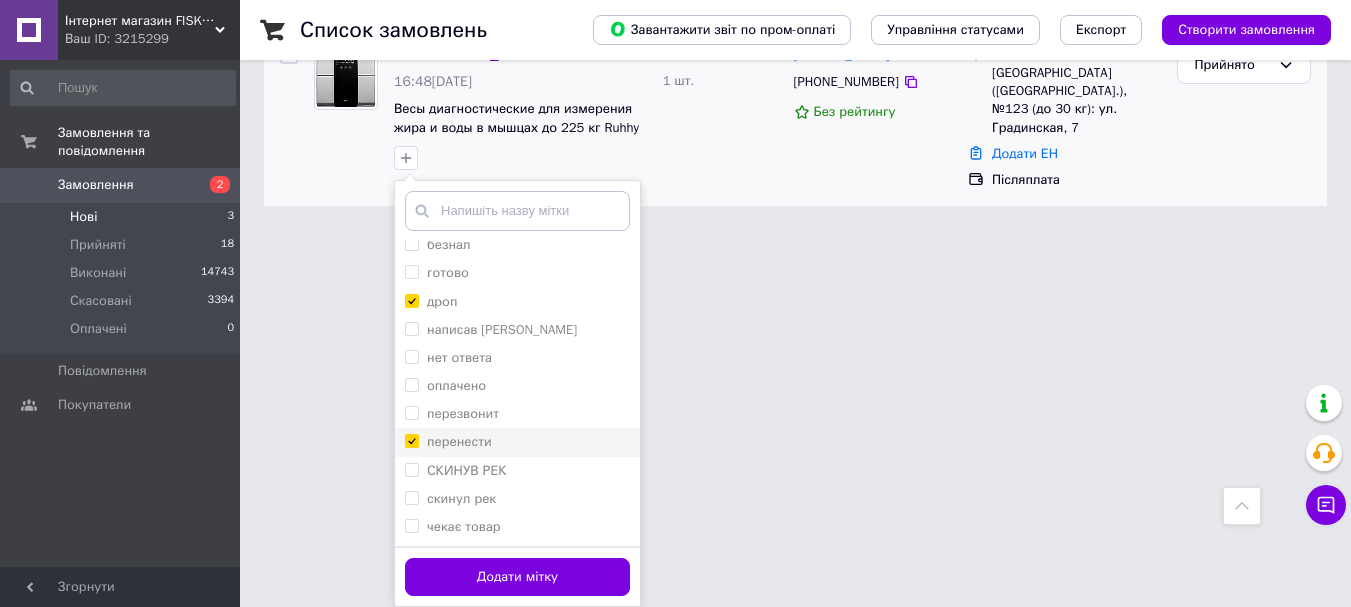 checkbox on "true" 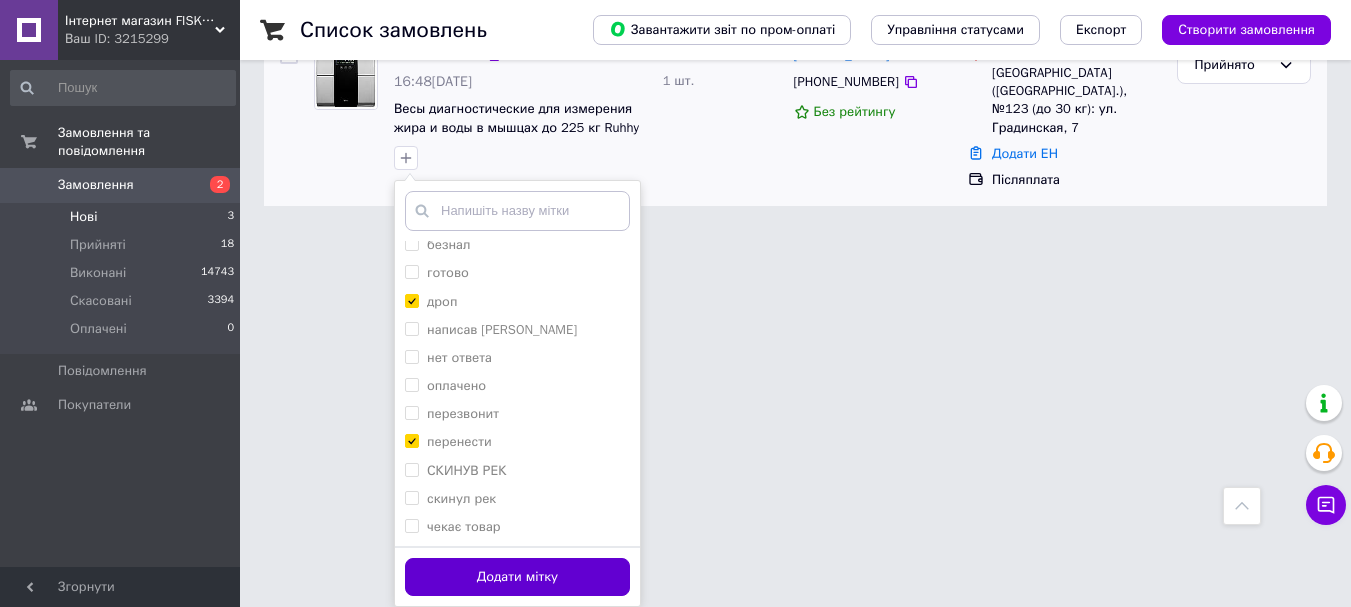 click on "Додати мітку" at bounding box center [517, 577] 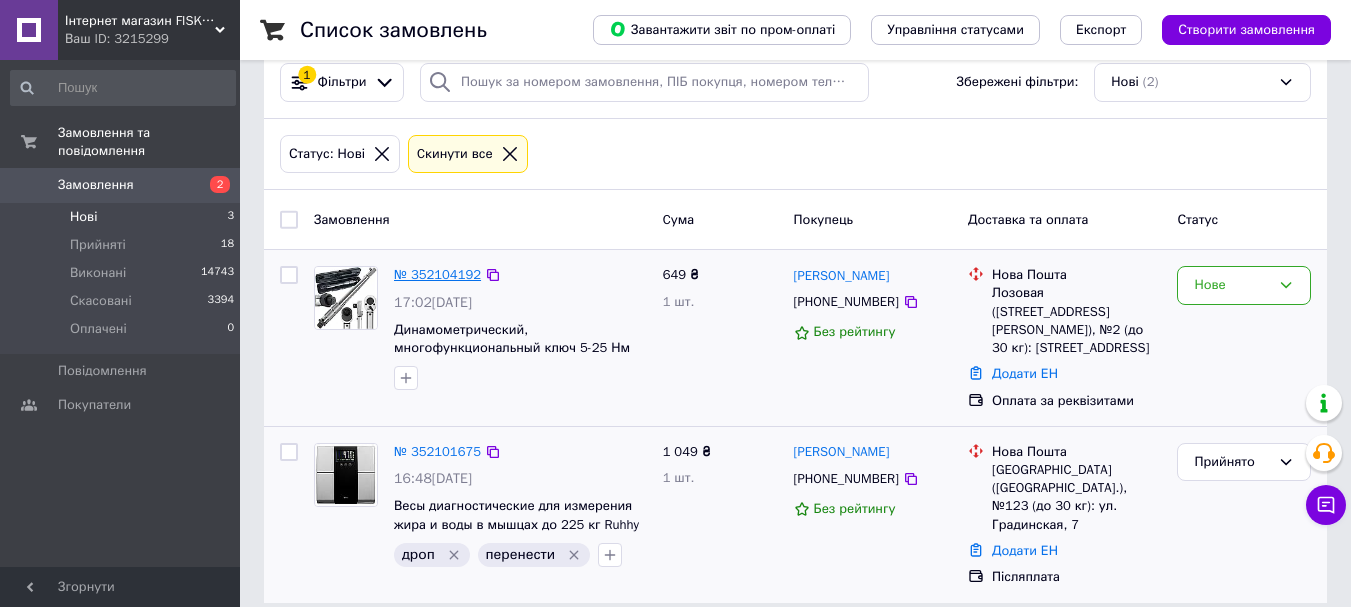 click on "№ 352104192" at bounding box center (437, 274) 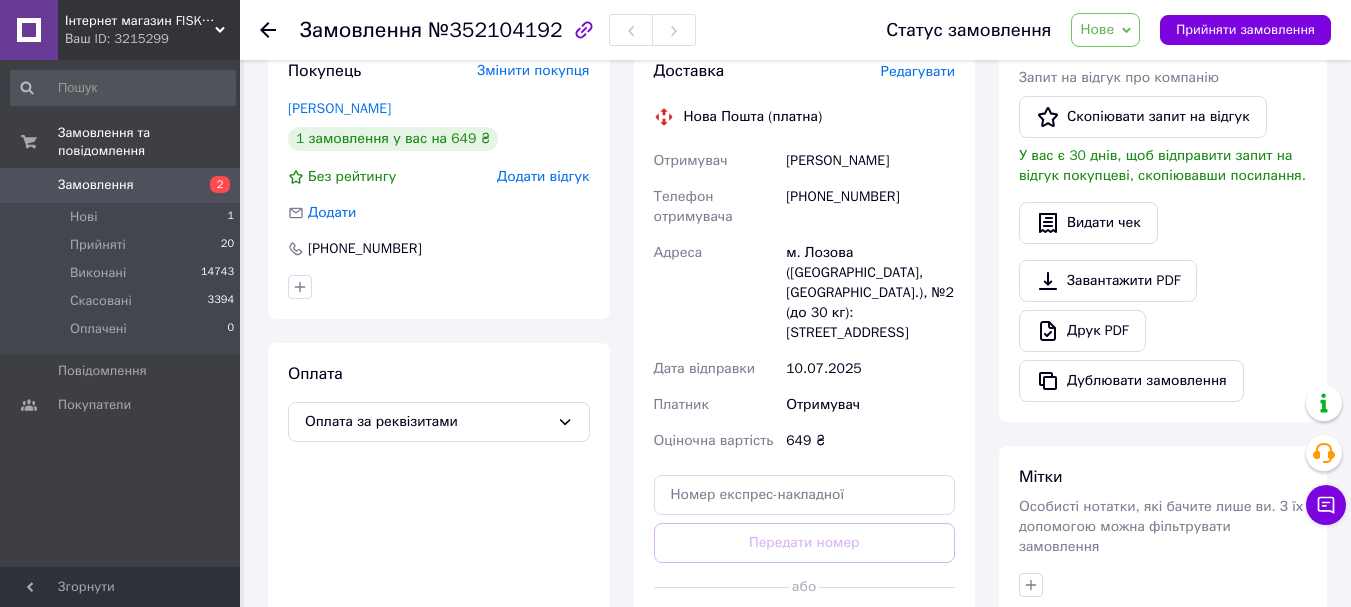 scroll, scrollTop: 437, scrollLeft: 0, axis: vertical 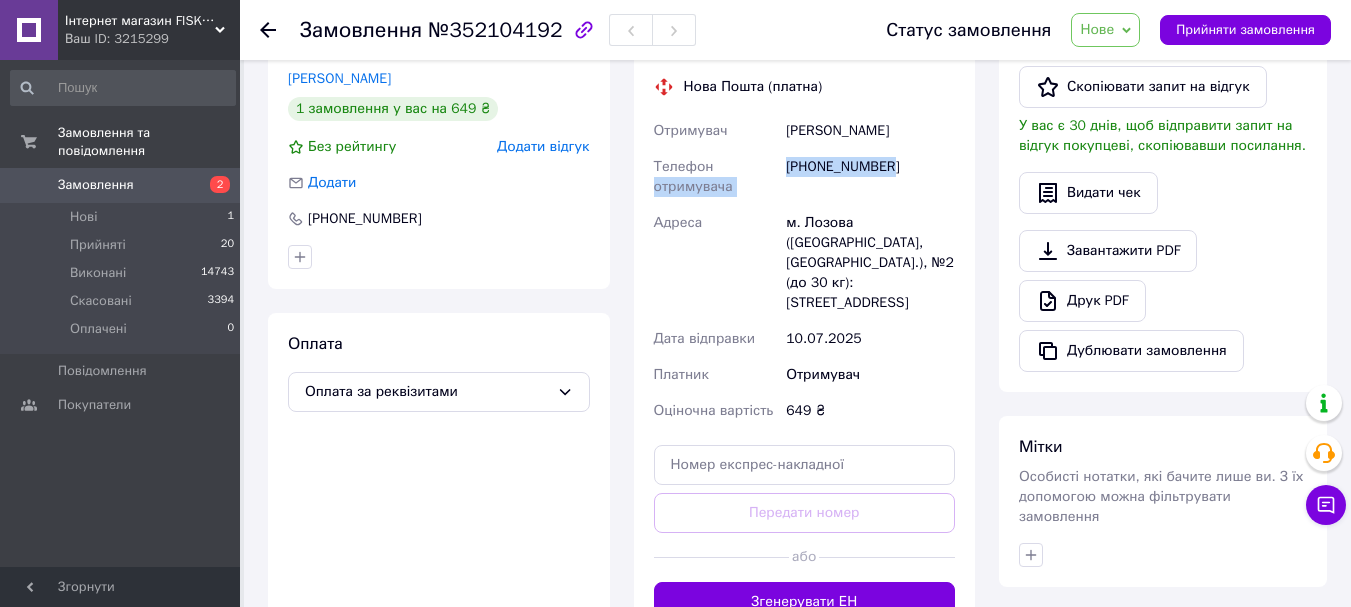 drag, startPoint x: 887, startPoint y: 164, endPoint x: 777, endPoint y: 164, distance: 110 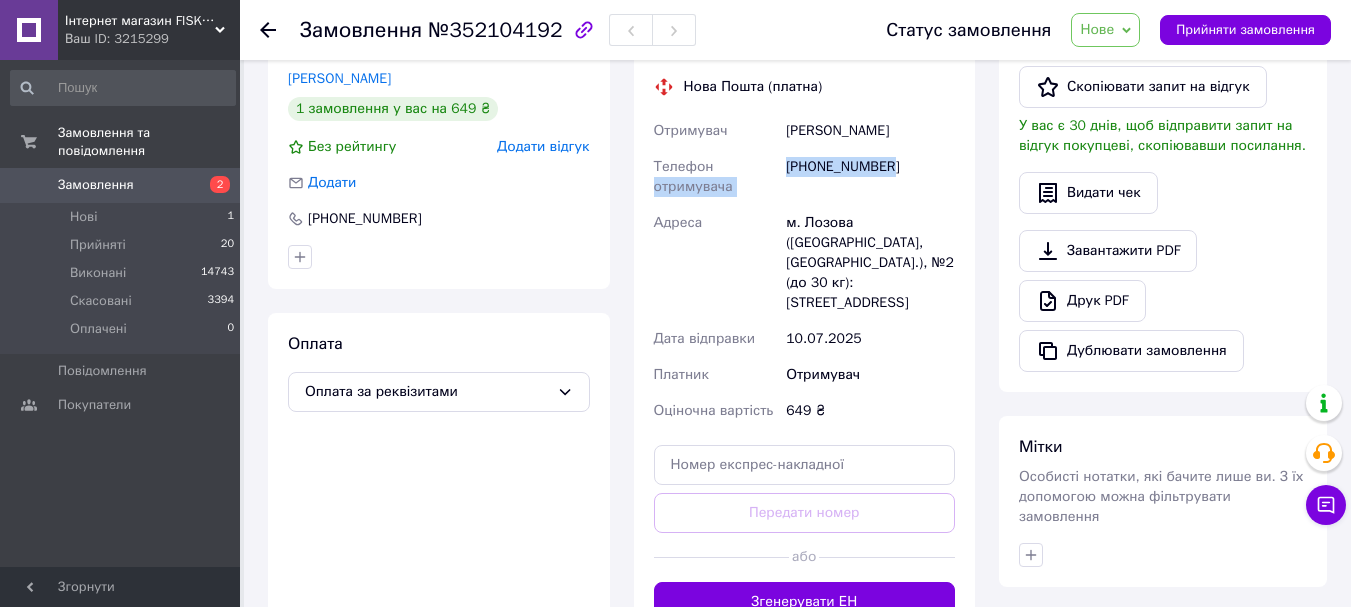 click on "[PHONE_NUMBER]" at bounding box center (870, 177) 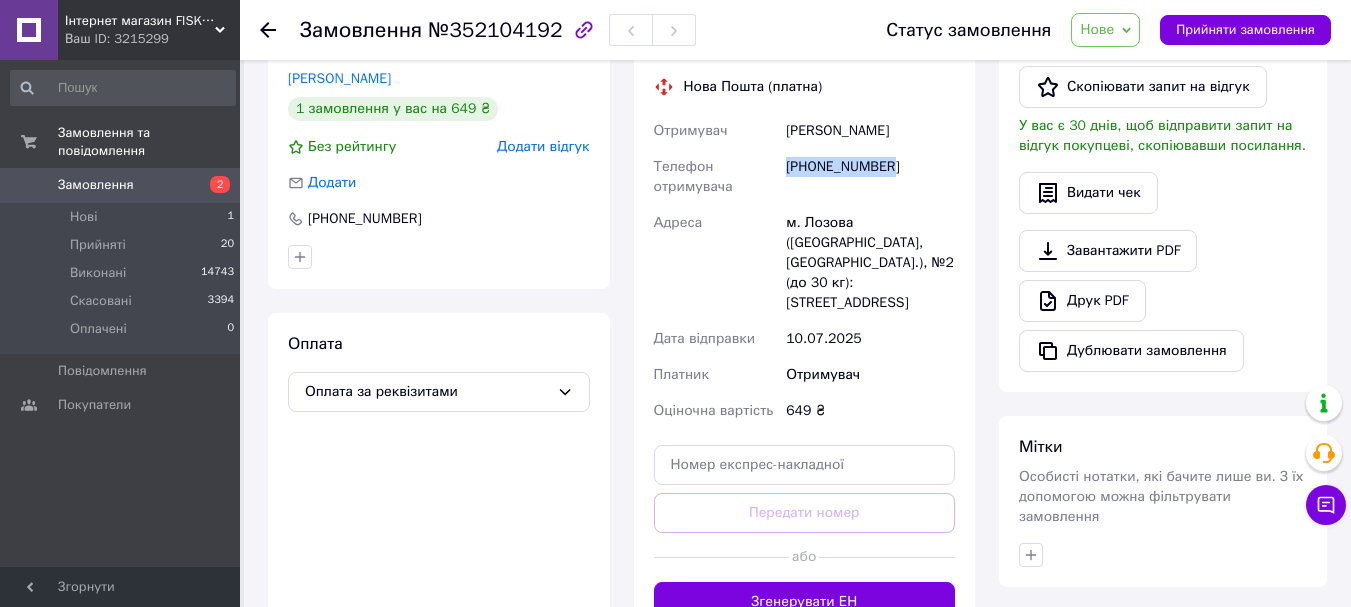 drag, startPoint x: 891, startPoint y: 164, endPoint x: 788, endPoint y: 178, distance: 103.947105 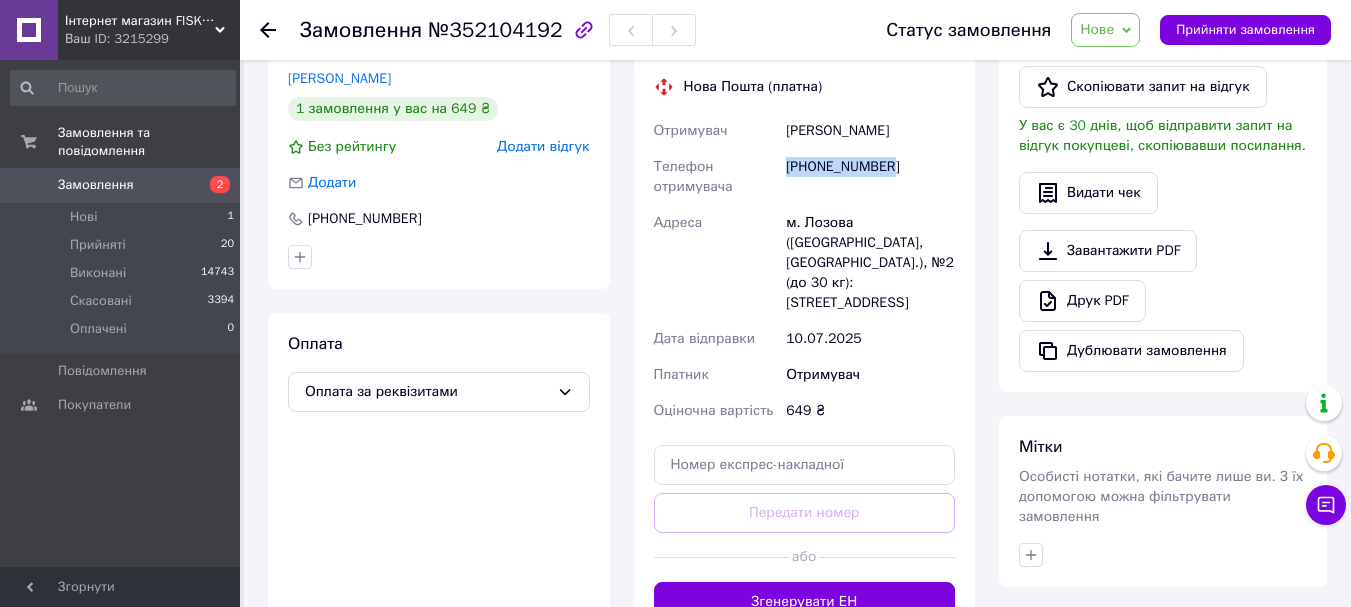 copy on "[PHONE_NUMBER]" 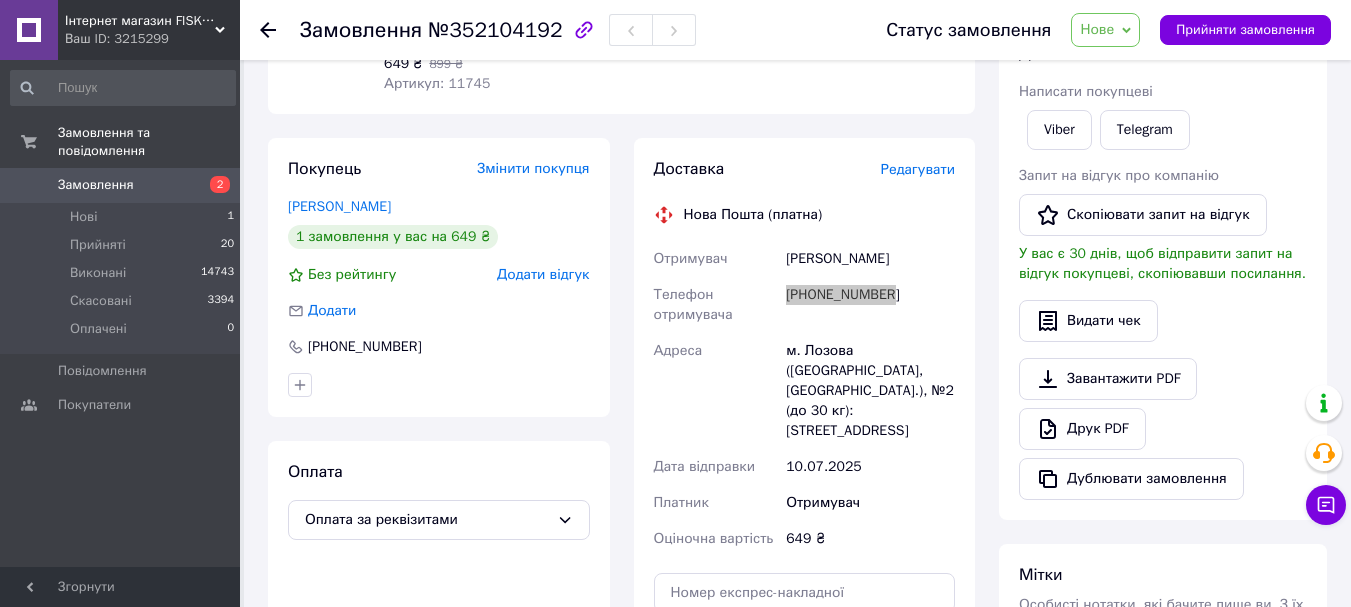 scroll, scrollTop: 337, scrollLeft: 0, axis: vertical 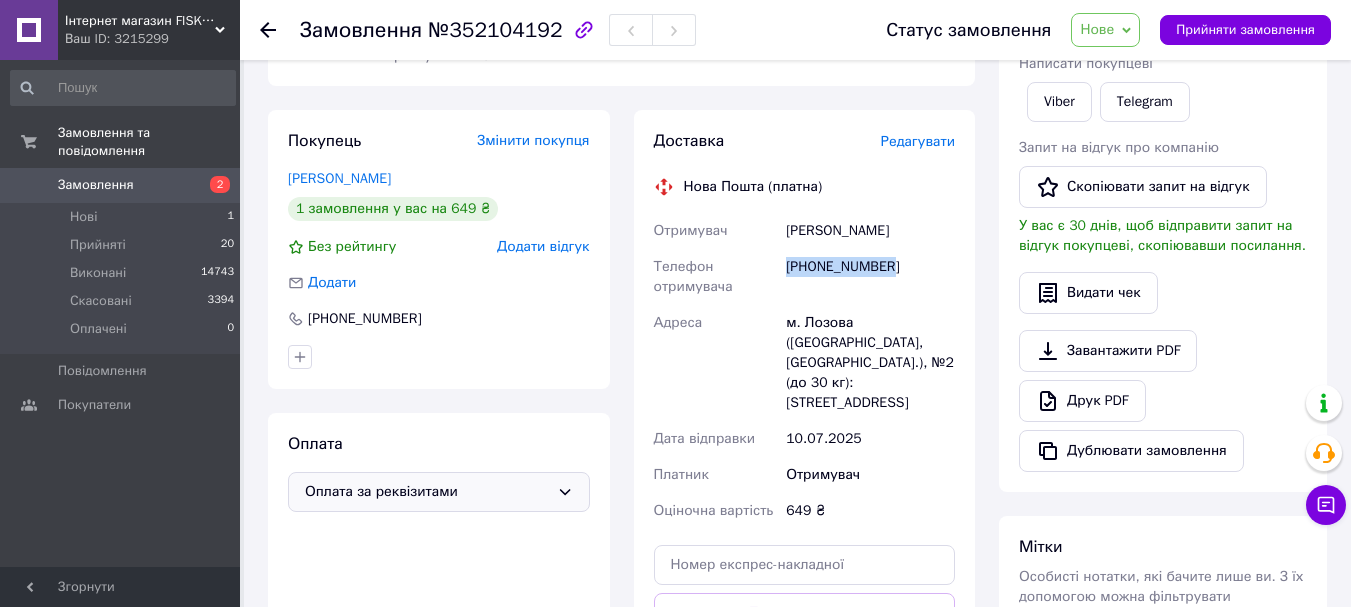 click 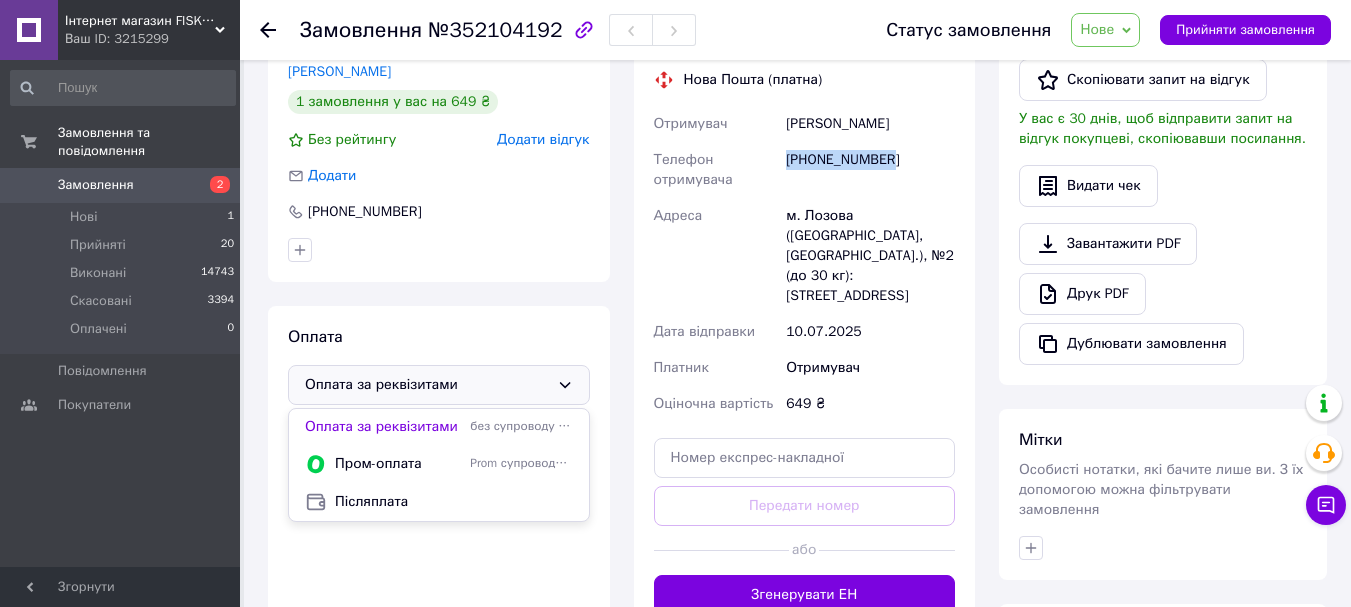 scroll, scrollTop: 537, scrollLeft: 0, axis: vertical 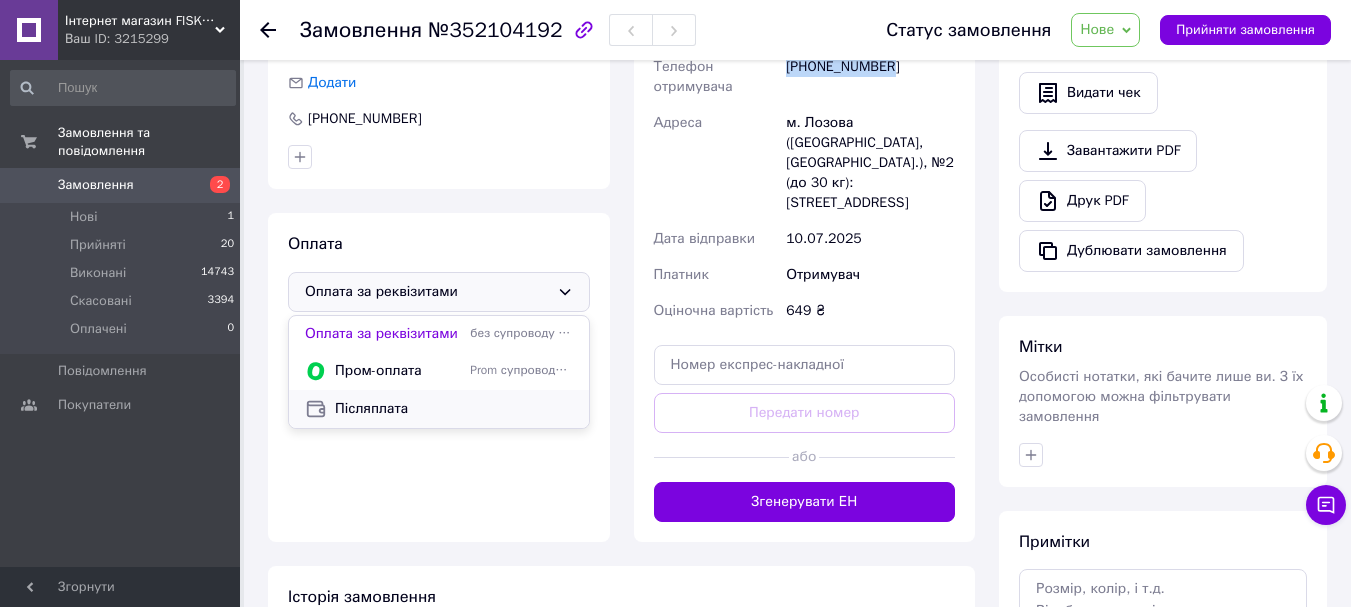 click on "Післяплата" at bounding box center [454, 409] 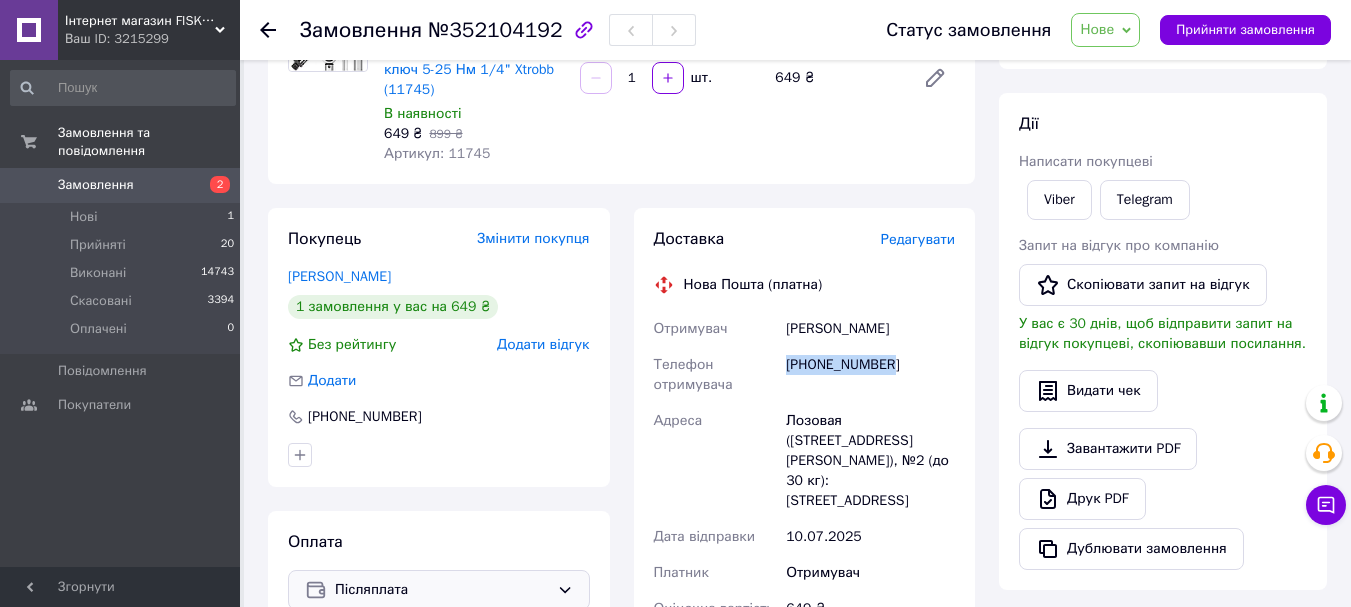 scroll, scrollTop: 137, scrollLeft: 0, axis: vertical 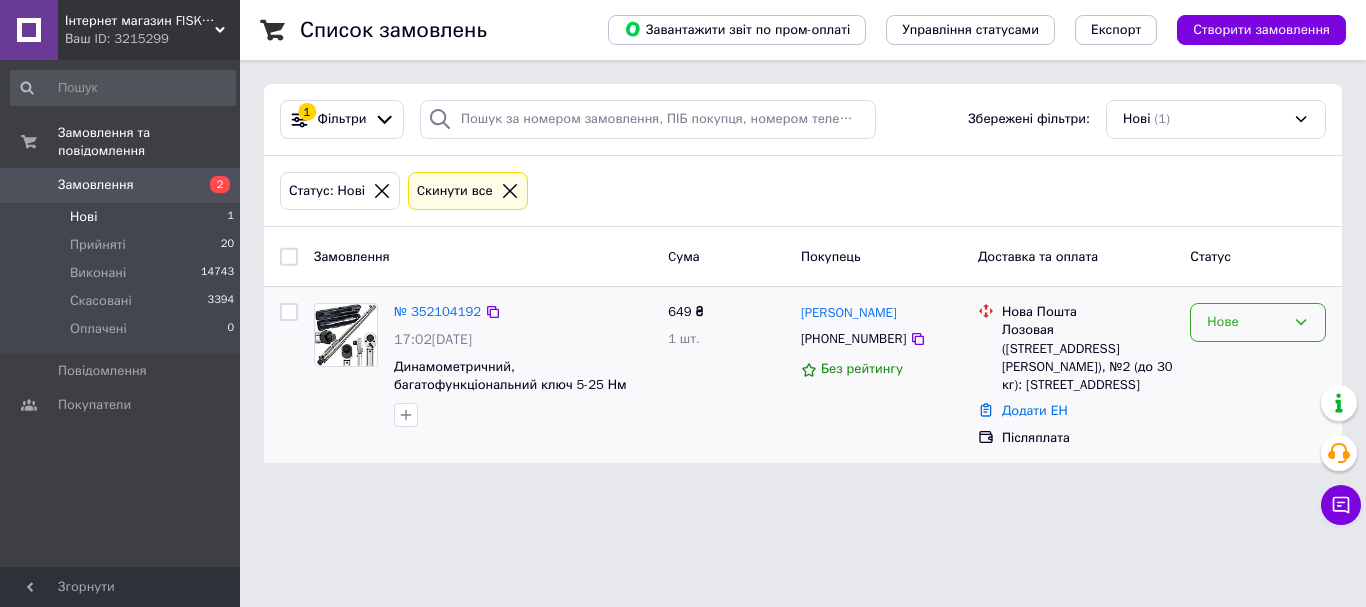 click 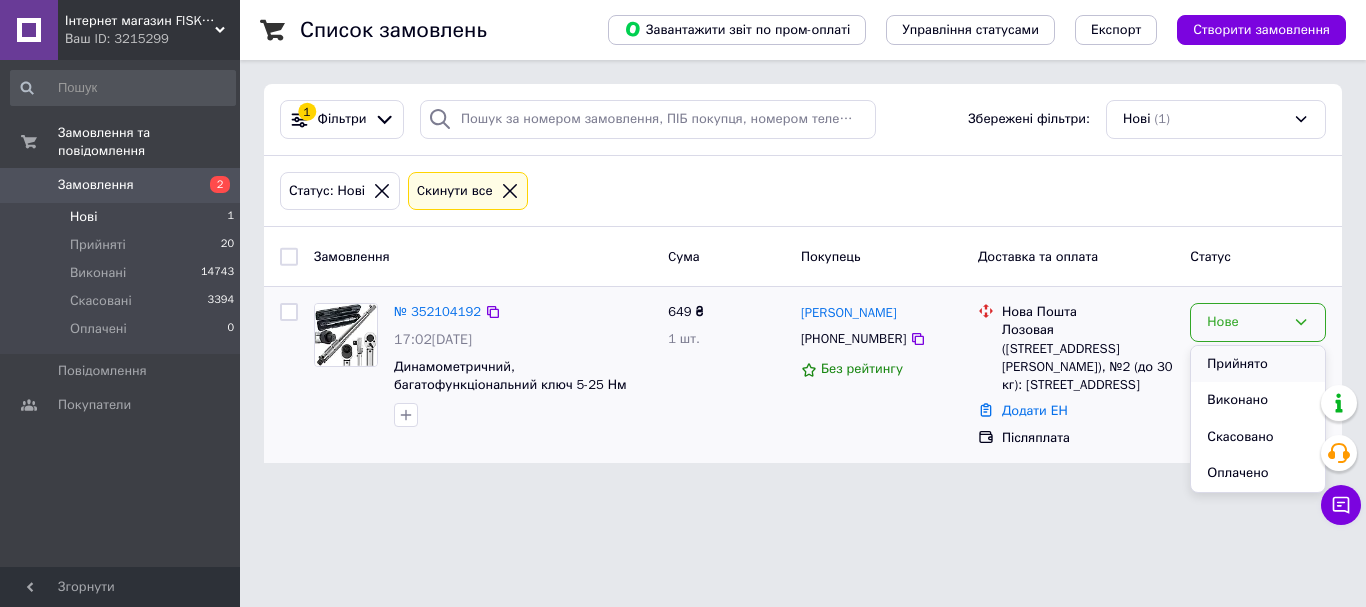 click on "Прийнято" at bounding box center [1258, 364] 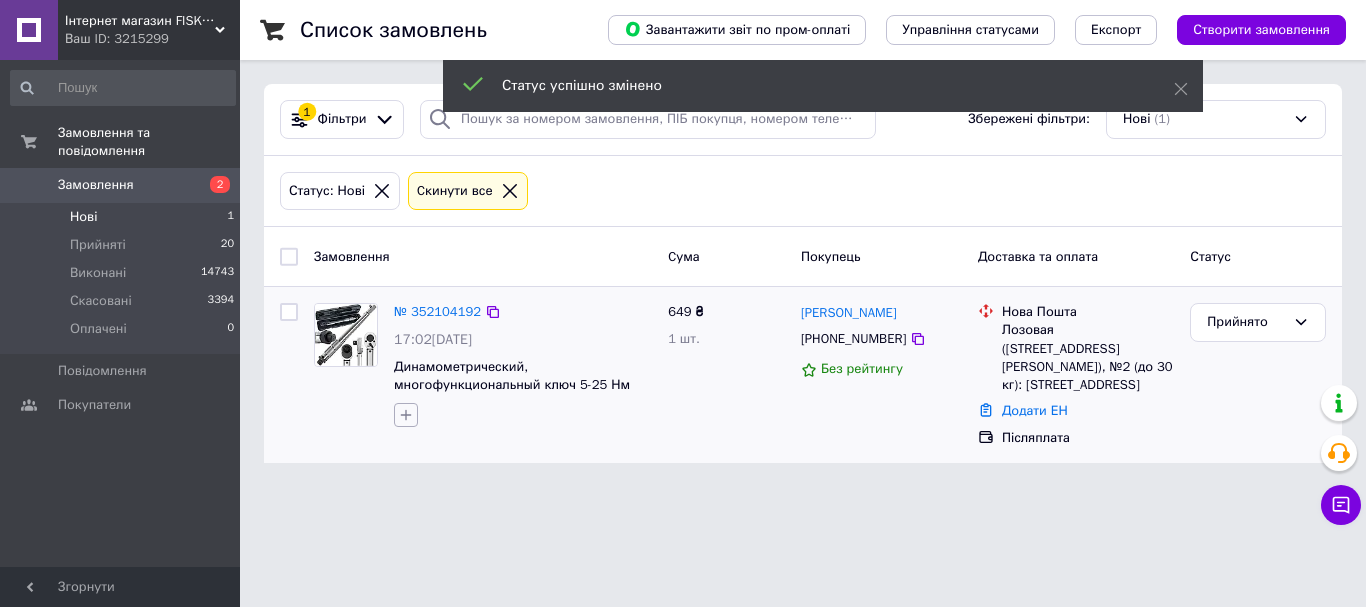 click 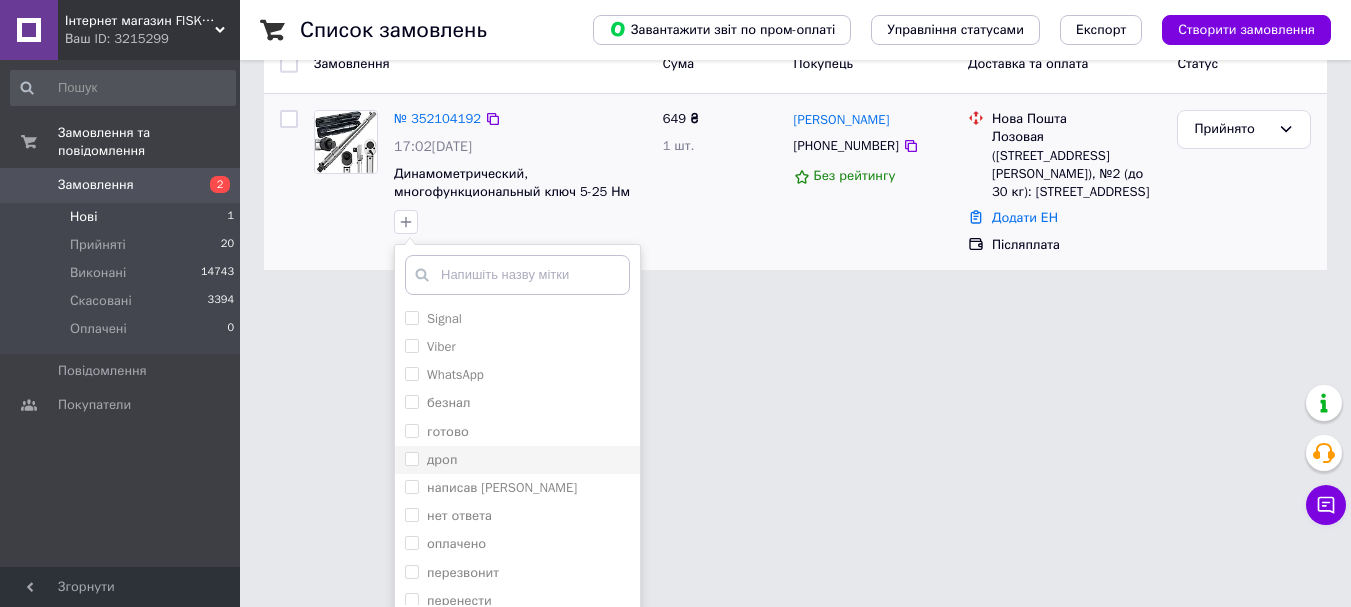 scroll, scrollTop: 200, scrollLeft: 0, axis: vertical 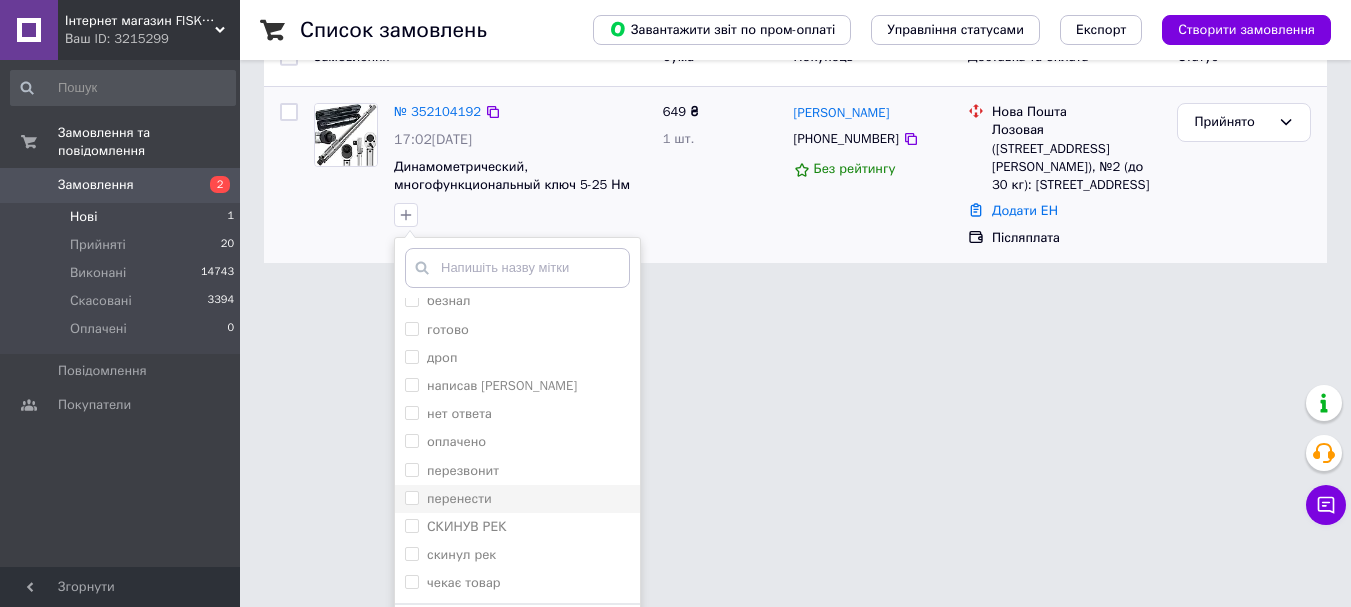 click on "перенести" at bounding box center [411, 497] 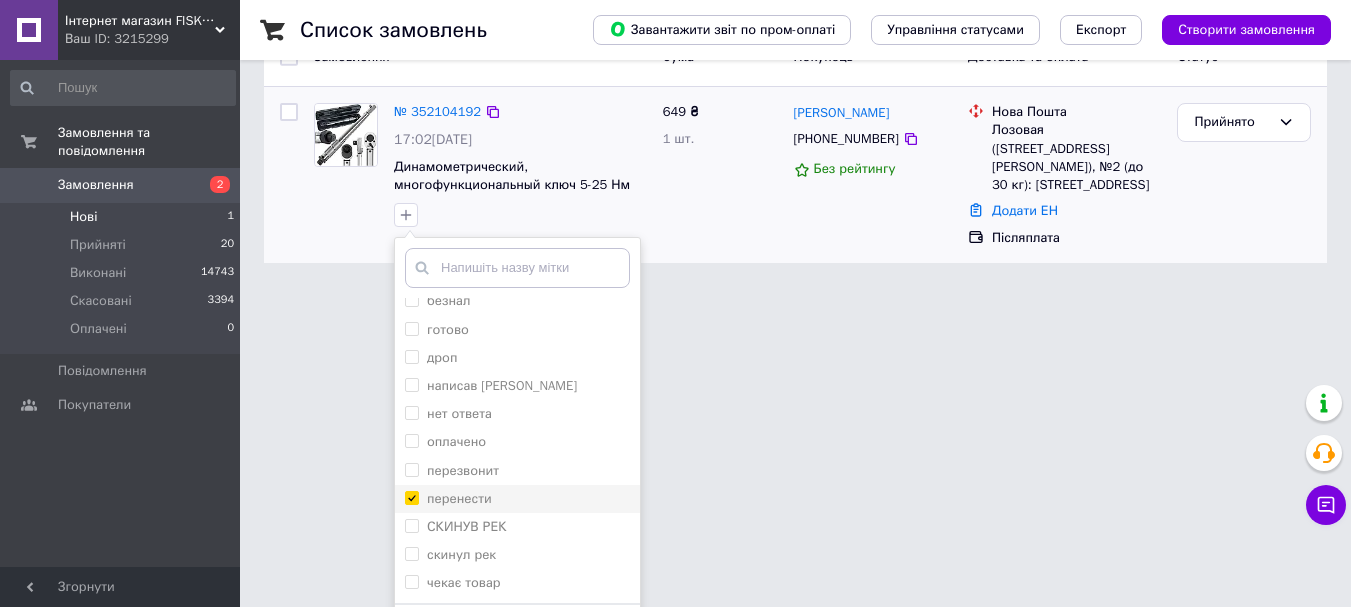 checkbox on "true" 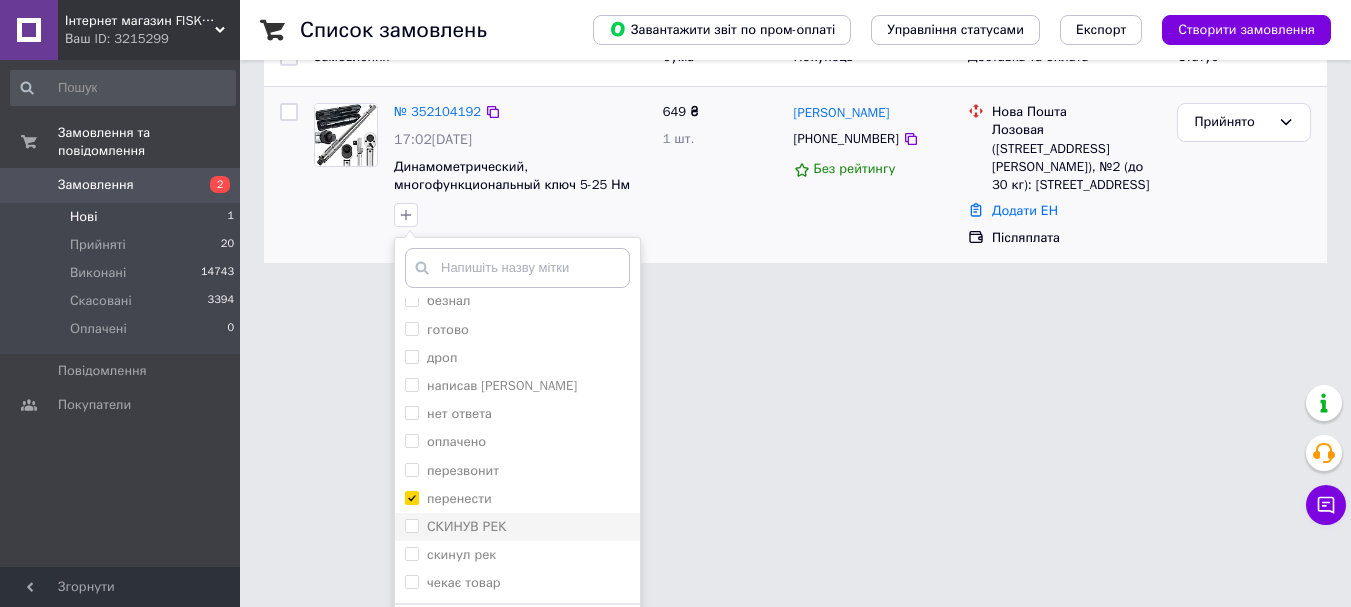 scroll, scrollTop: 257, scrollLeft: 0, axis: vertical 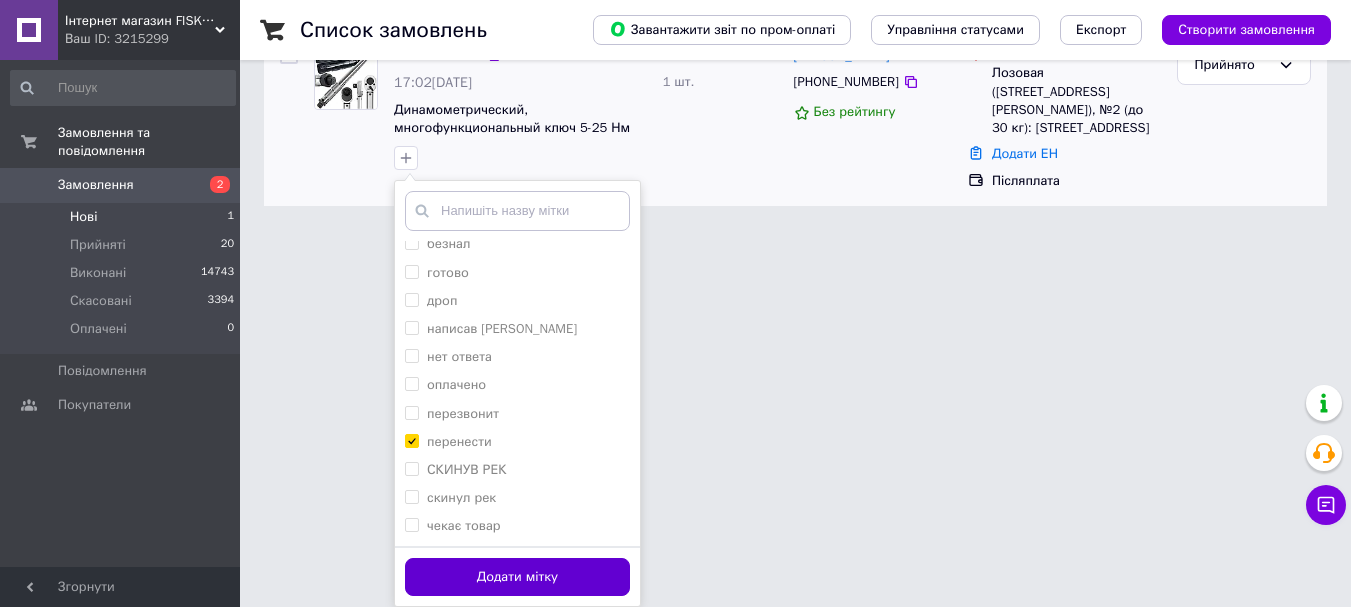 click on "Додати мітку" at bounding box center [517, 577] 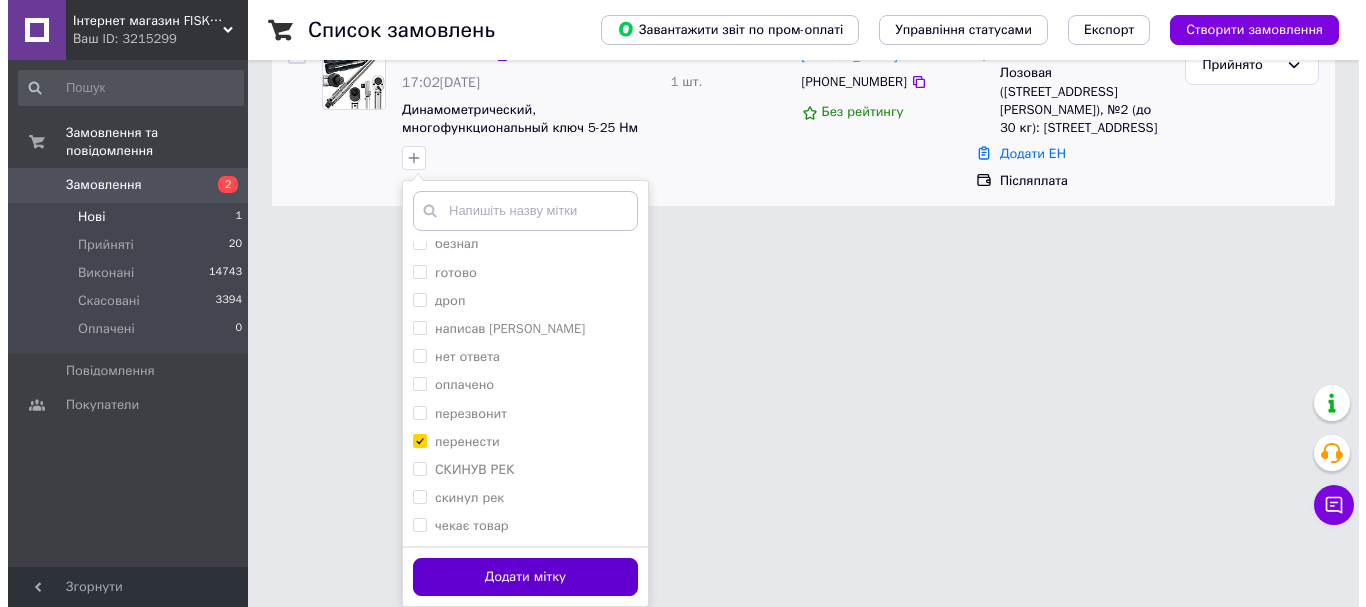 scroll, scrollTop: 0, scrollLeft: 0, axis: both 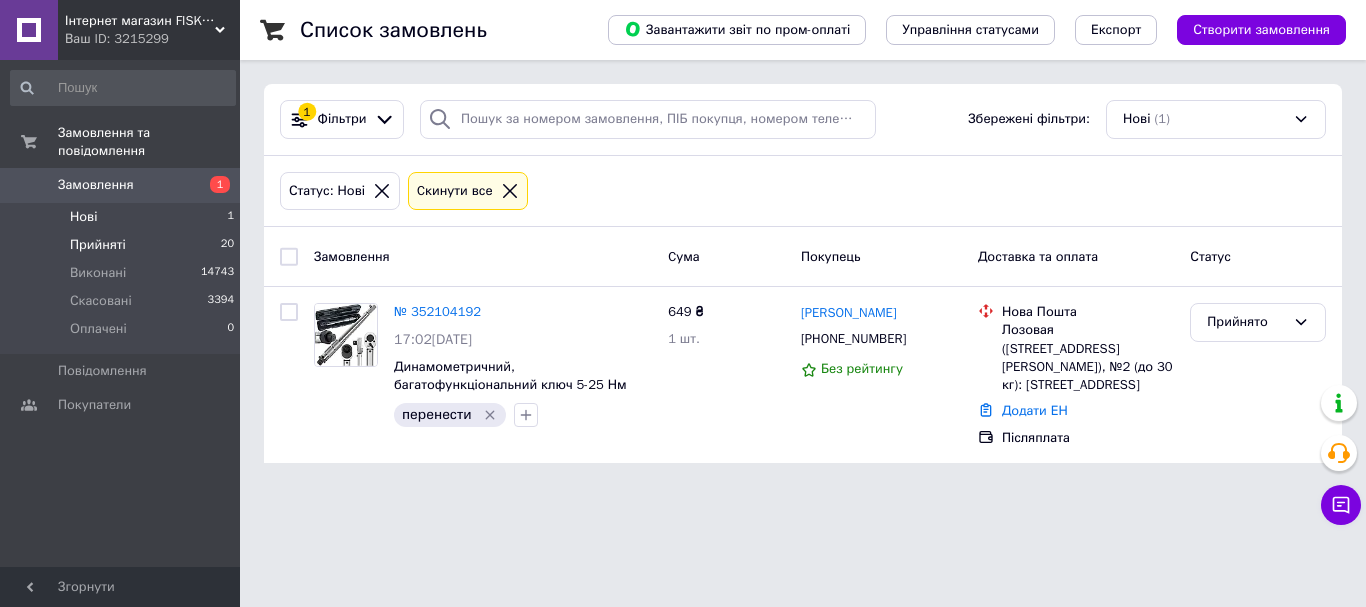click on "Прийняті 20" at bounding box center [123, 245] 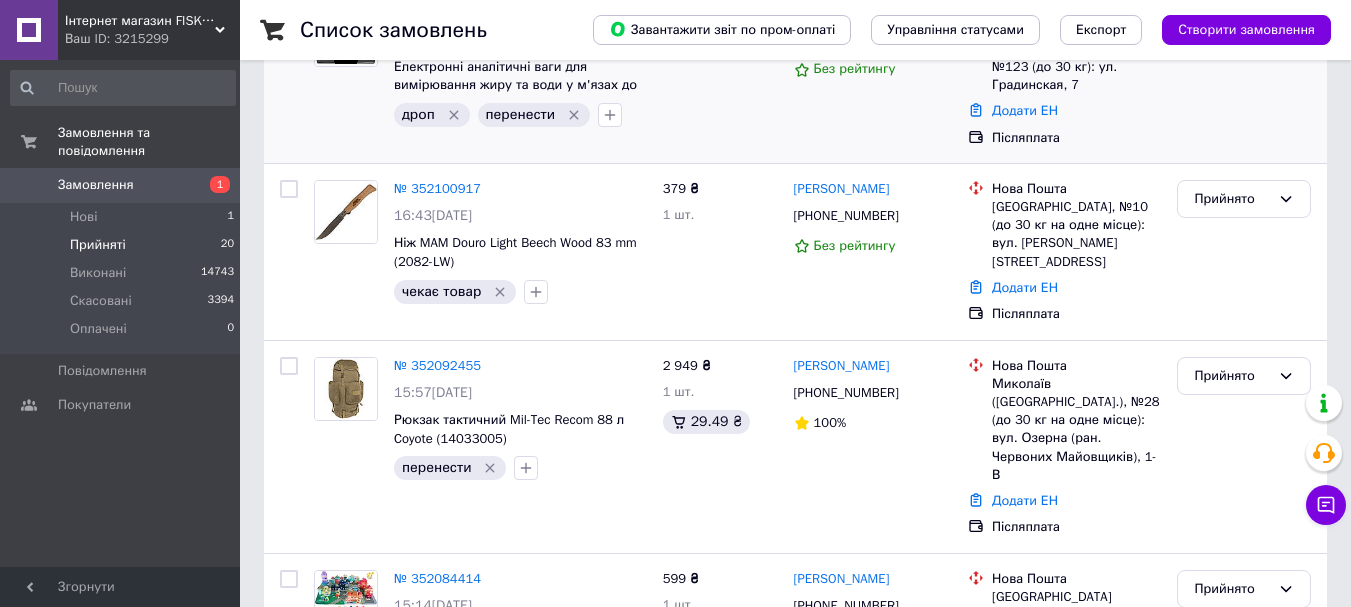 scroll, scrollTop: 0, scrollLeft: 0, axis: both 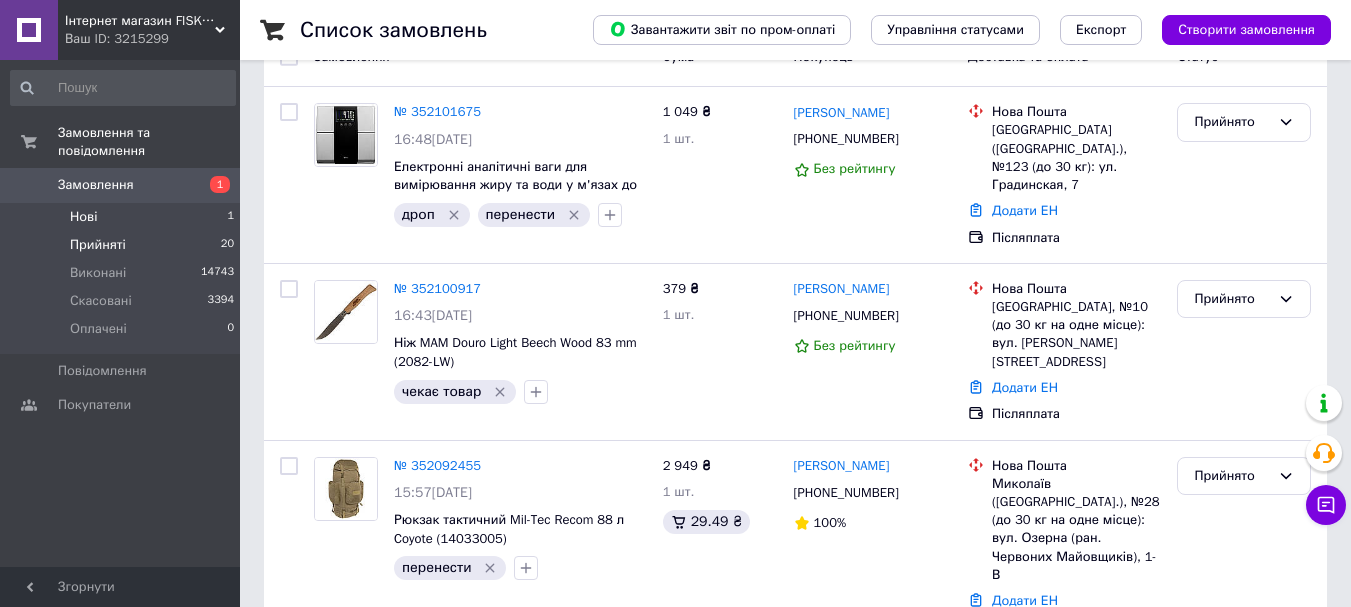 click on "Нові 1" at bounding box center [123, 217] 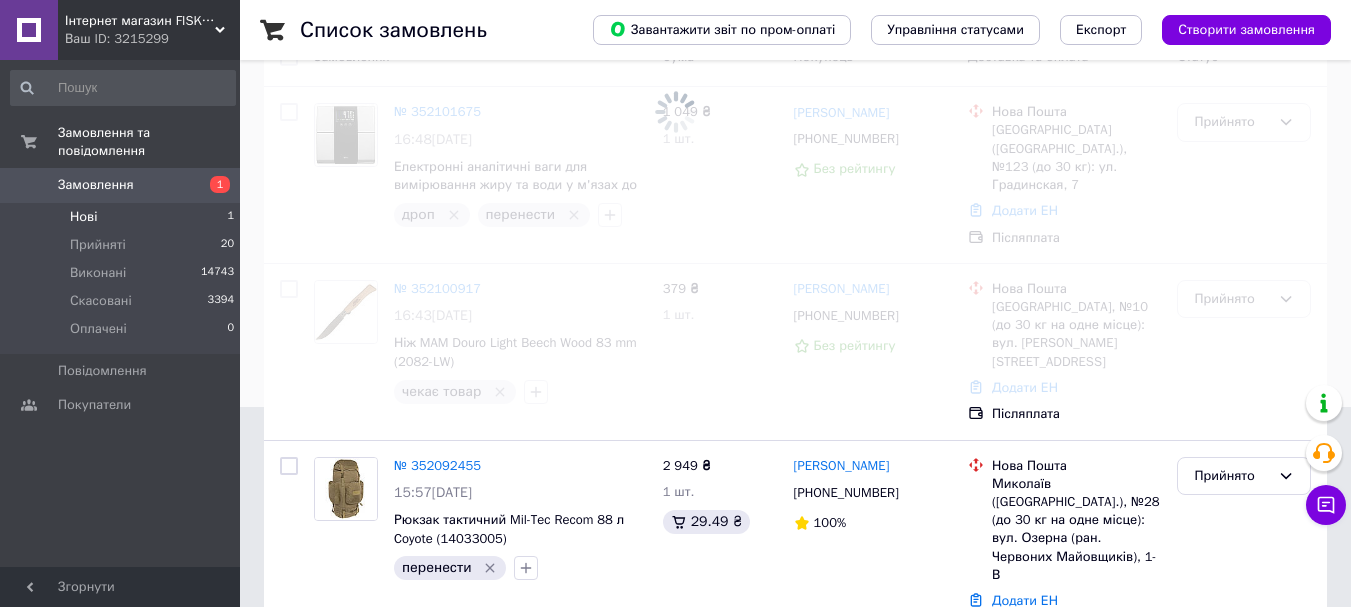 scroll, scrollTop: 0, scrollLeft: 0, axis: both 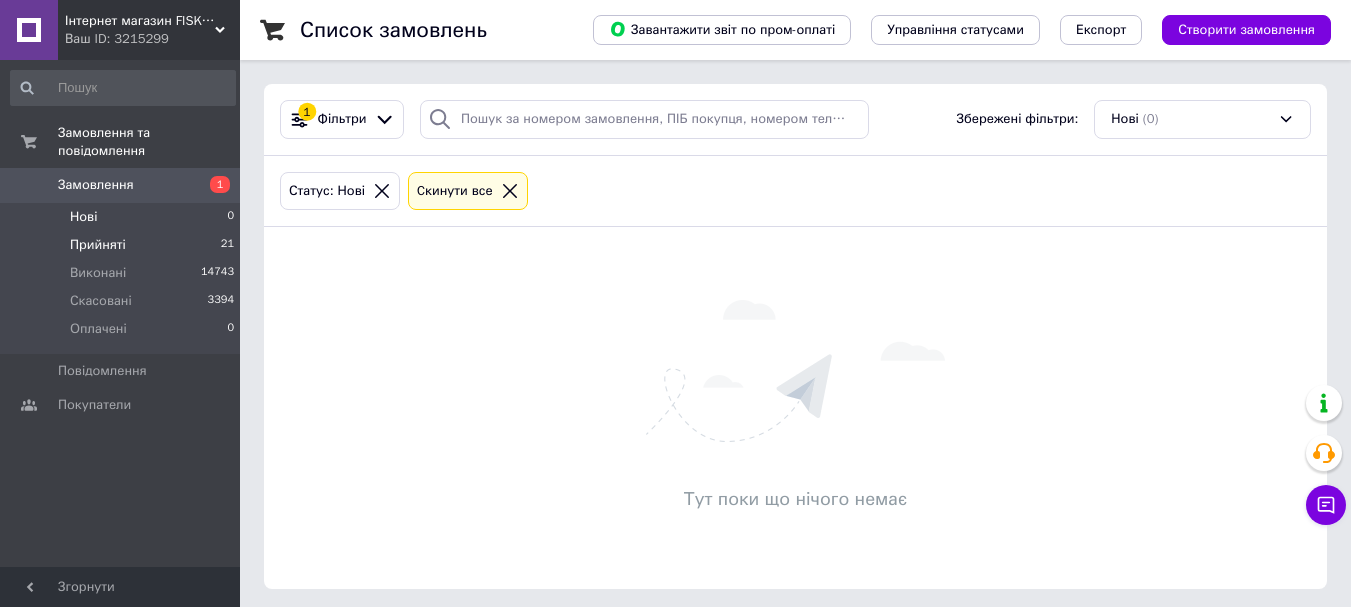click on "Прийняті" at bounding box center (98, 245) 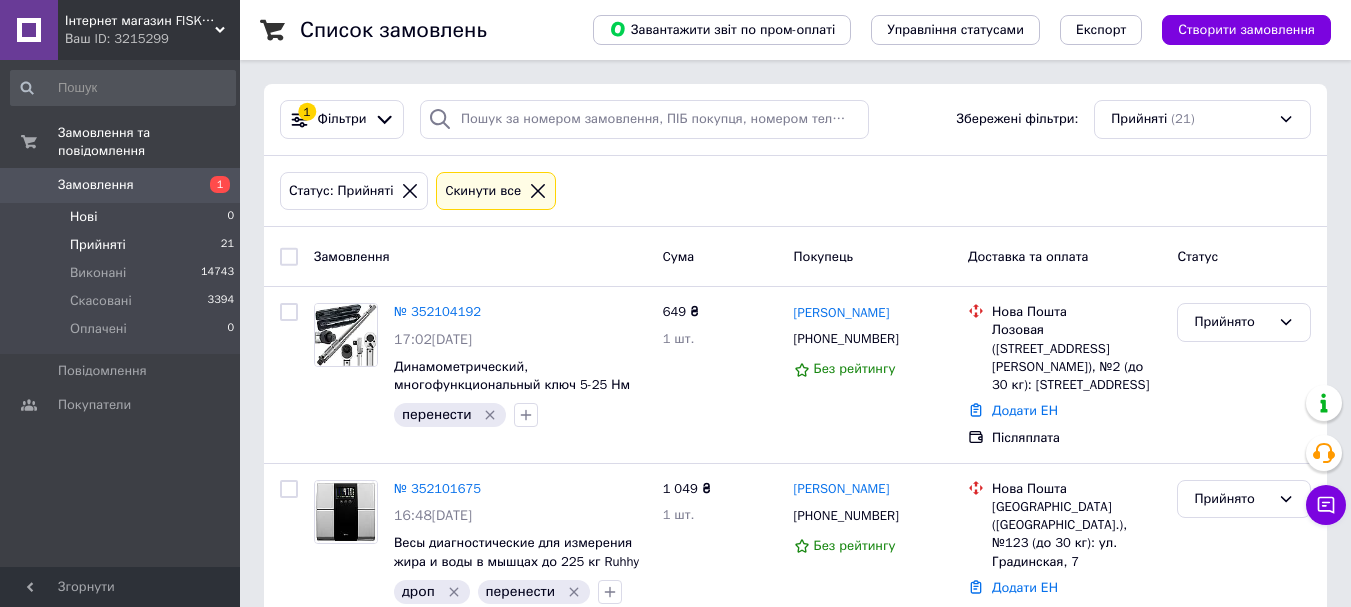click on "Нові 0" at bounding box center [123, 217] 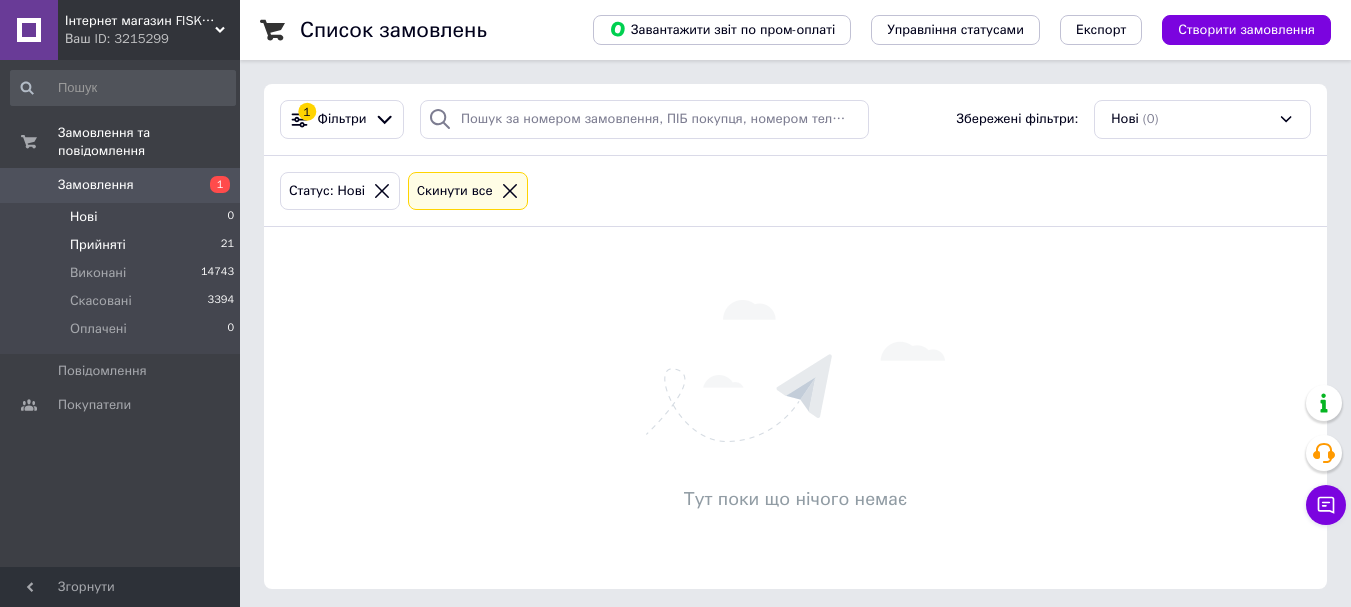 click on "Прийняті" at bounding box center (98, 245) 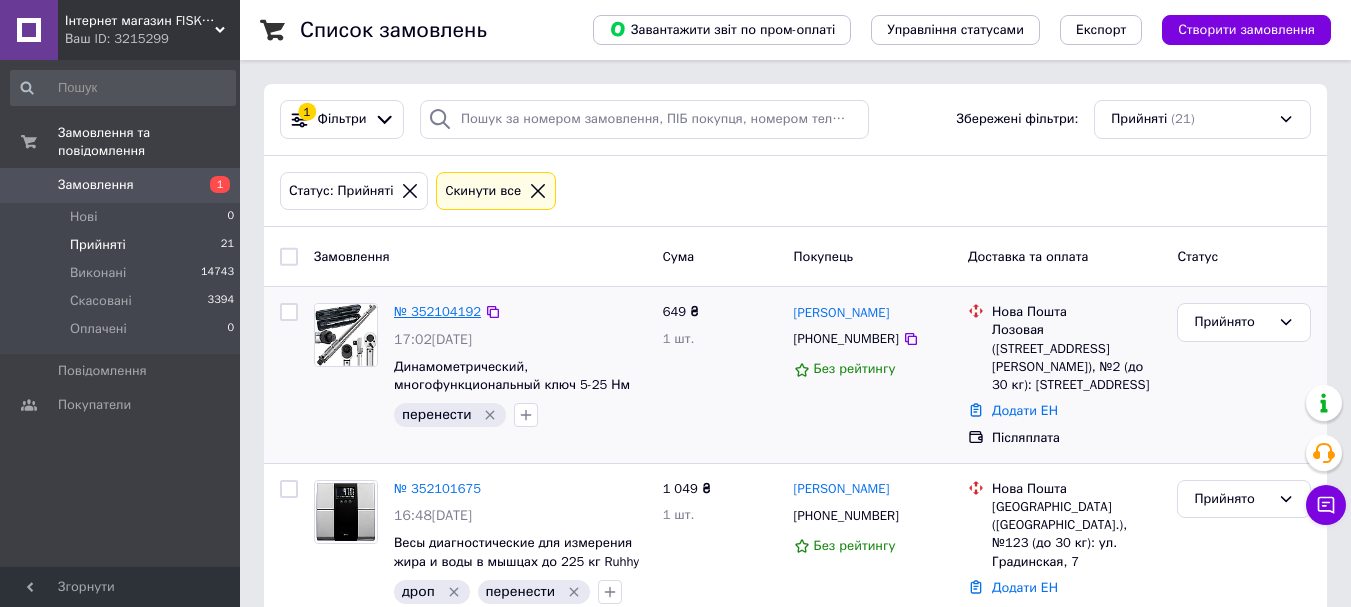 click on "№ 352104192" at bounding box center (437, 311) 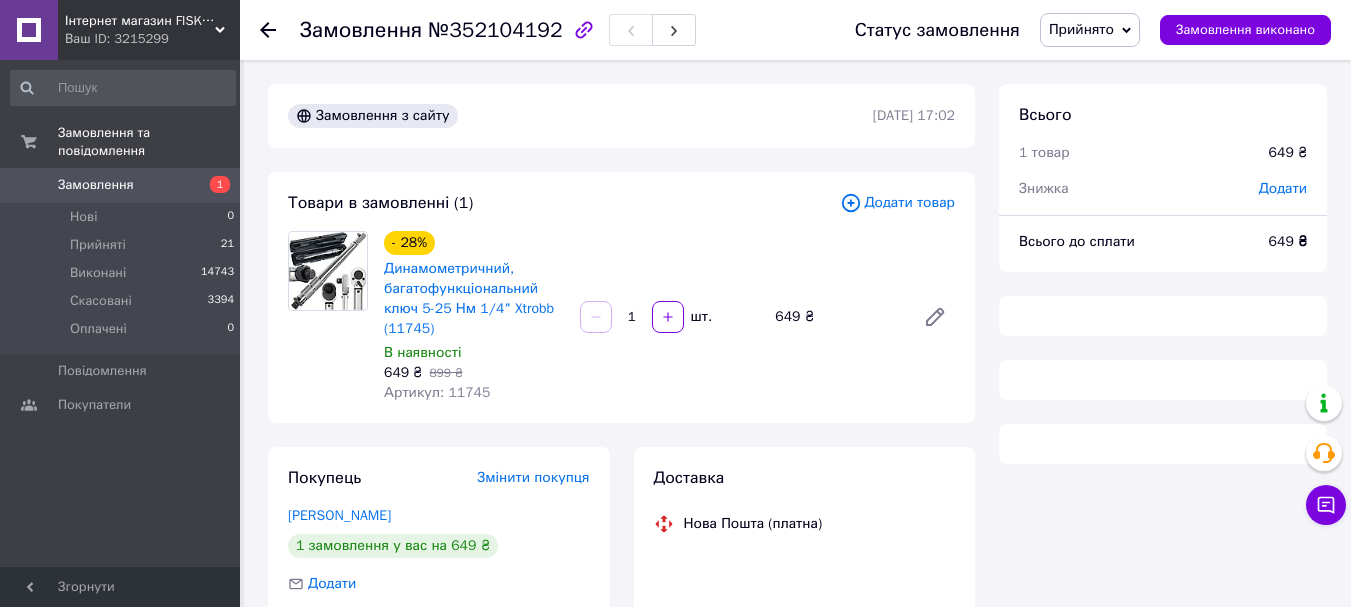 scroll, scrollTop: 200, scrollLeft: 0, axis: vertical 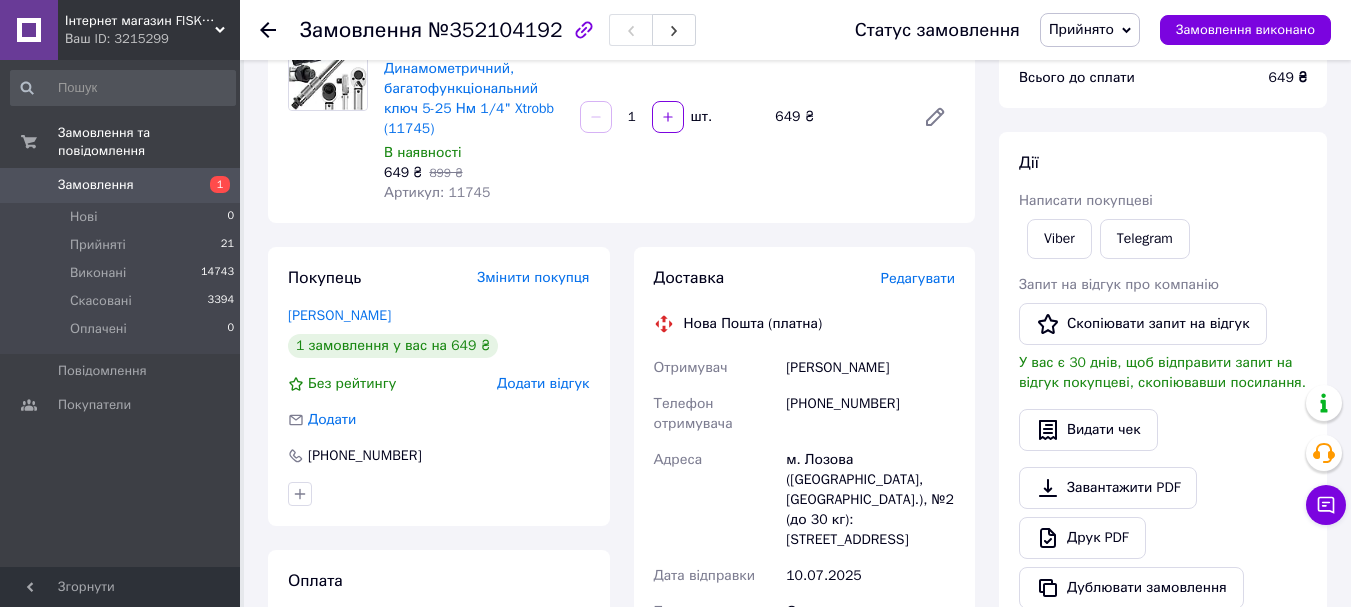 drag, startPoint x: 860, startPoint y: 364, endPoint x: 789, endPoint y: 368, distance: 71.11259 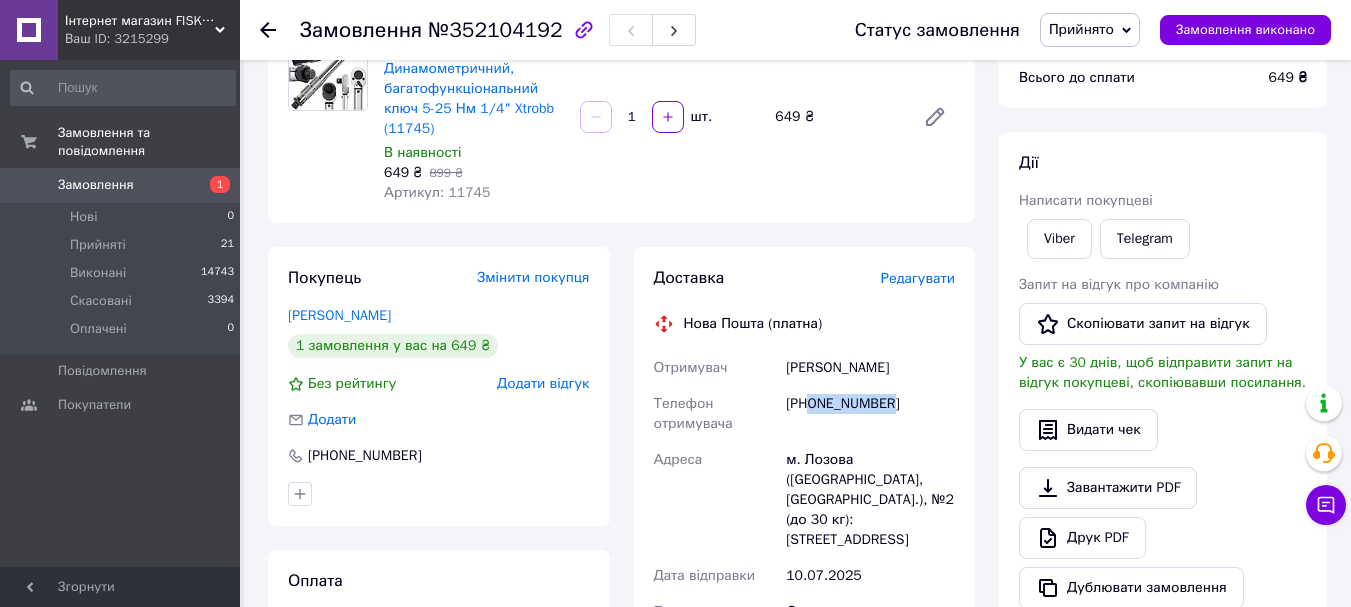 drag, startPoint x: 895, startPoint y: 405, endPoint x: 811, endPoint y: 421, distance: 85.51023 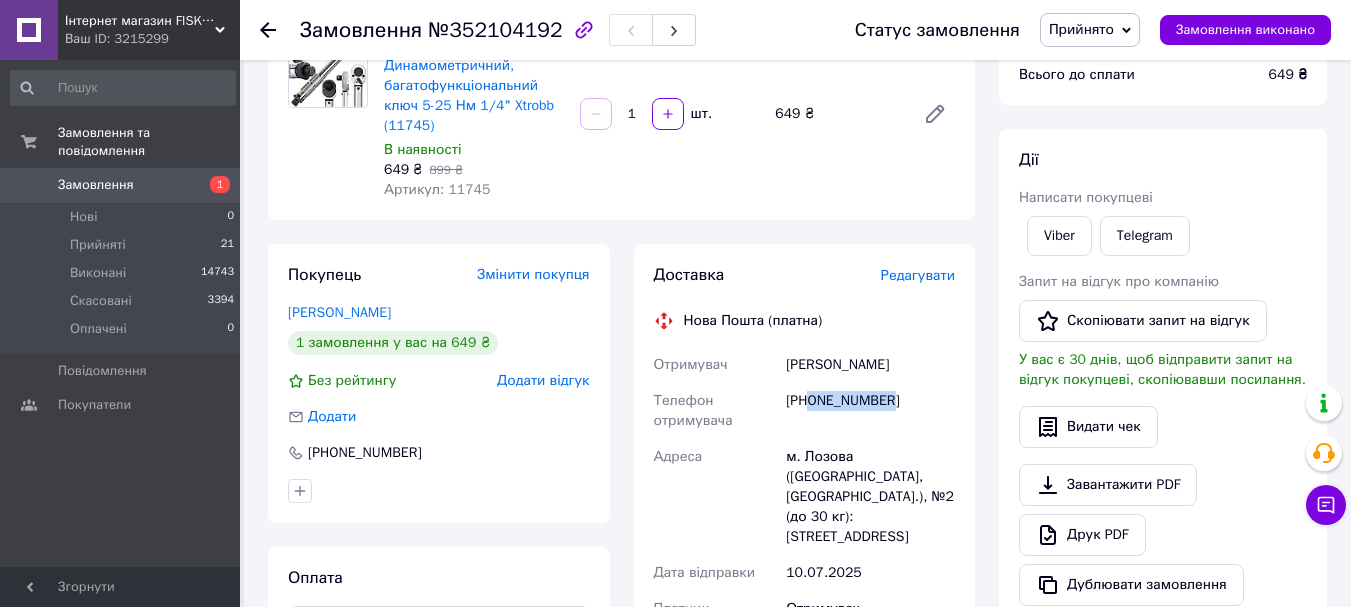 scroll, scrollTop: 100, scrollLeft: 0, axis: vertical 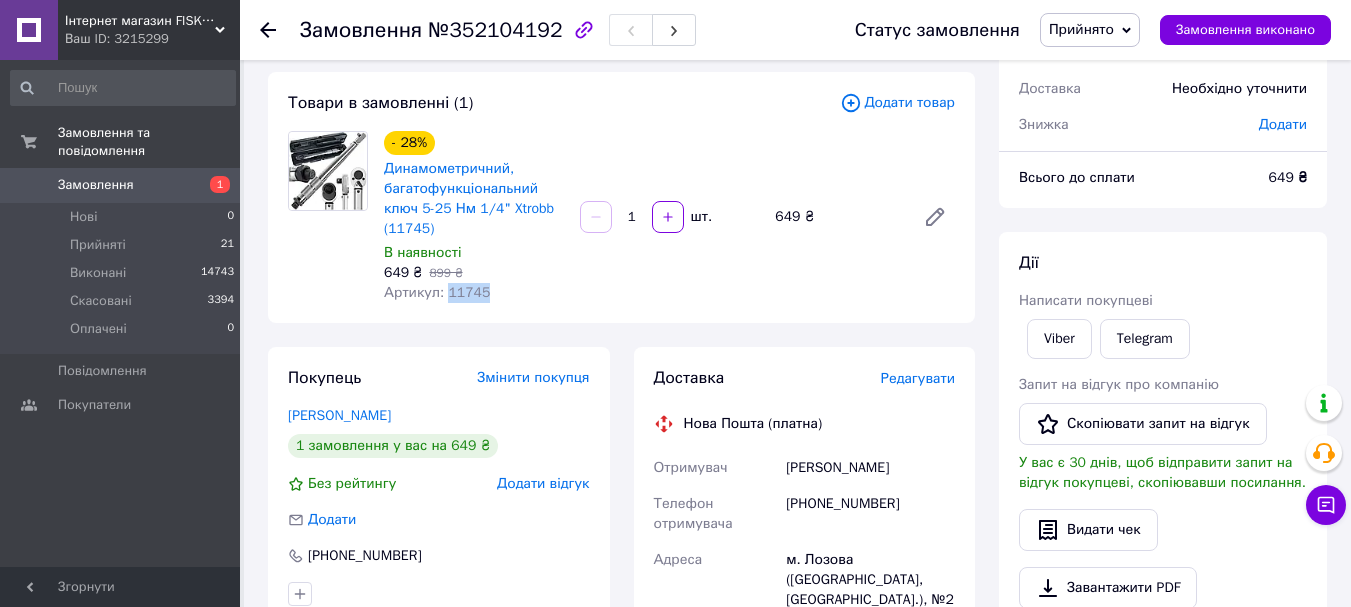 drag, startPoint x: 487, startPoint y: 293, endPoint x: 443, endPoint y: 305, distance: 45.607018 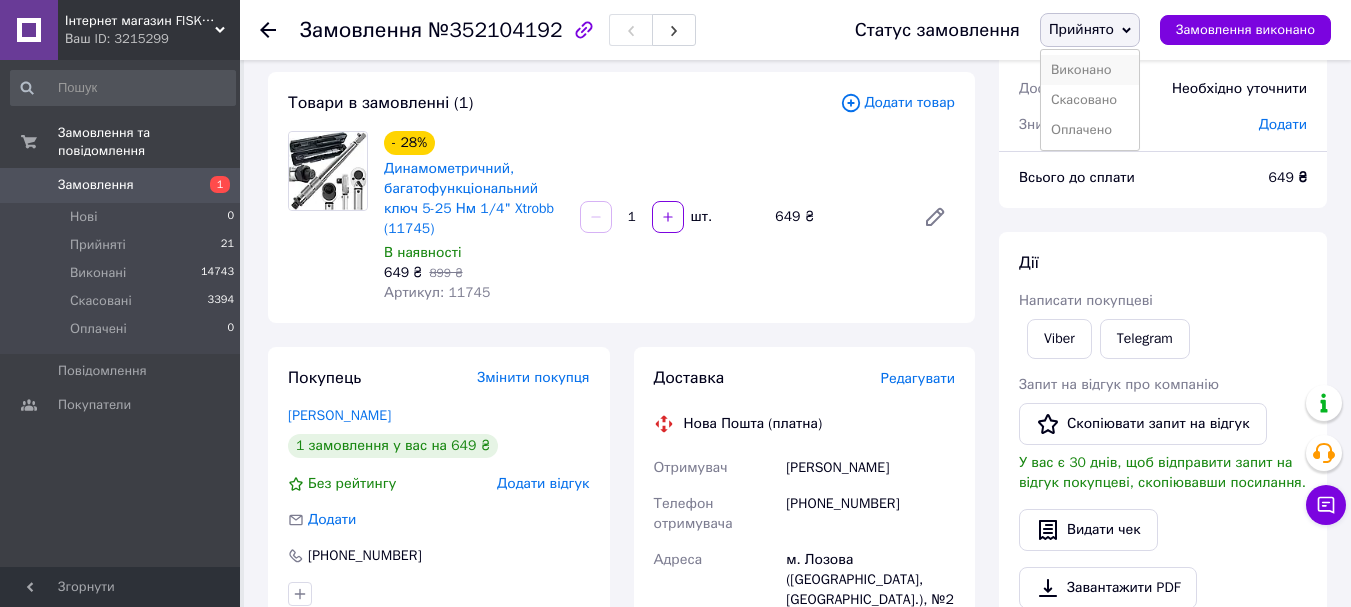 click on "Виконано" at bounding box center [1090, 70] 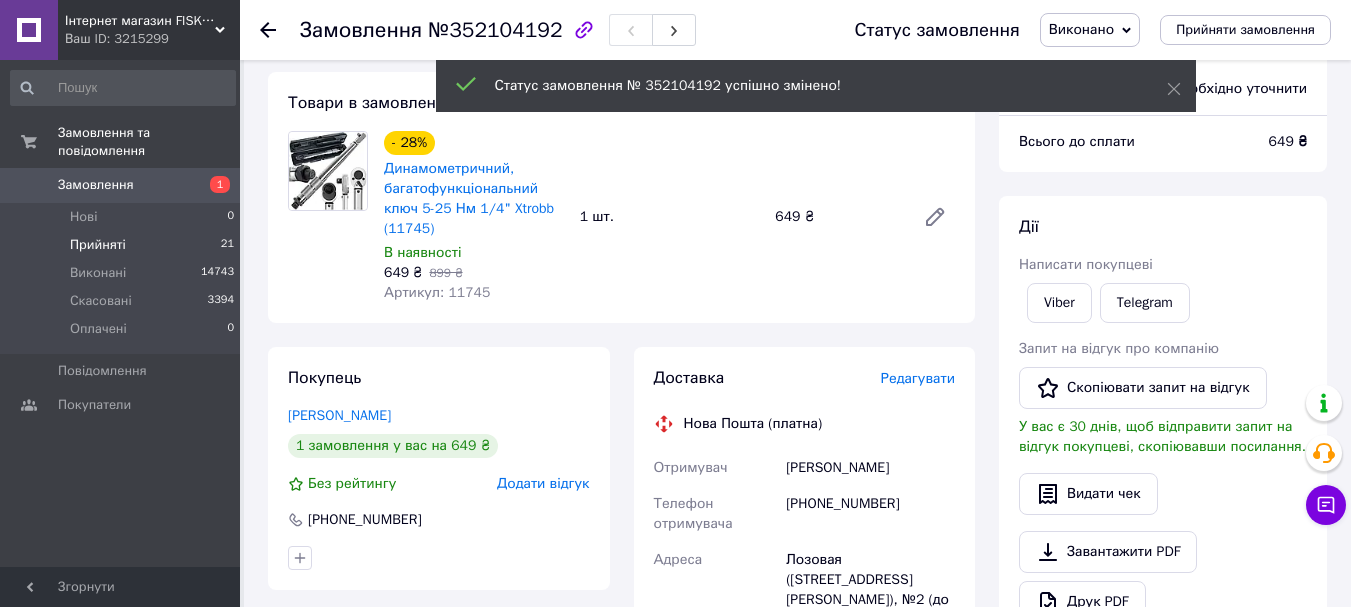 click on "Прийняті 21" at bounding box center [123, 245] 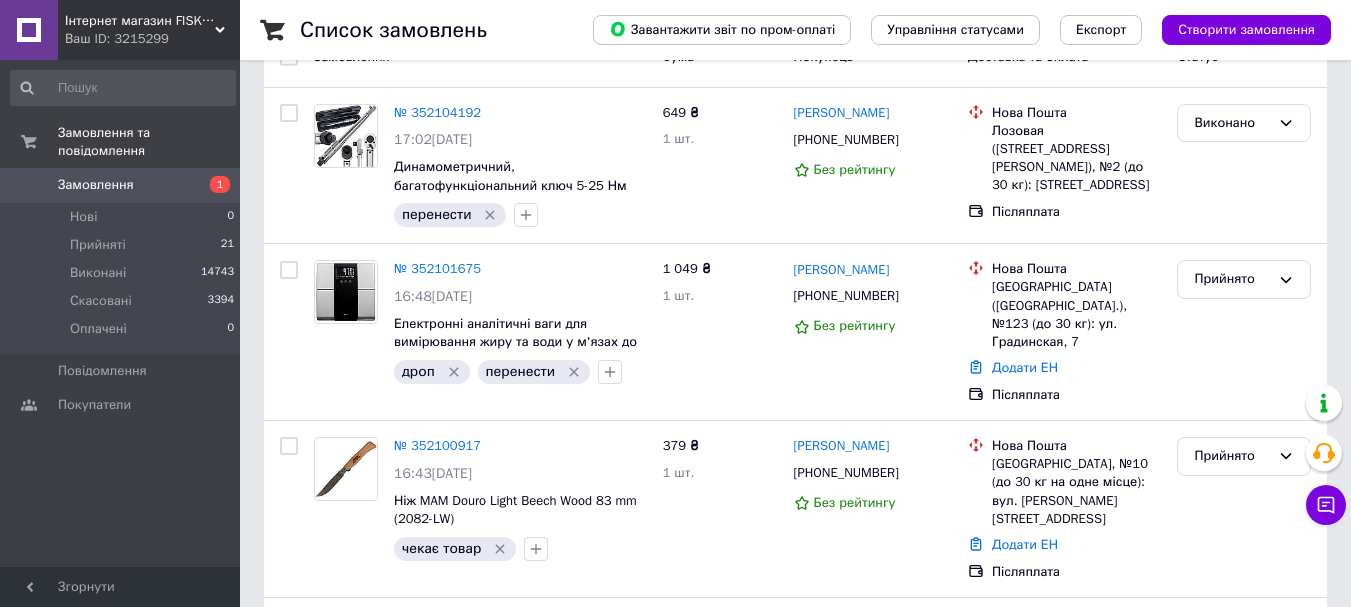 scroll, scrollTop: 200, scrollLeft: 0, axis: vertical 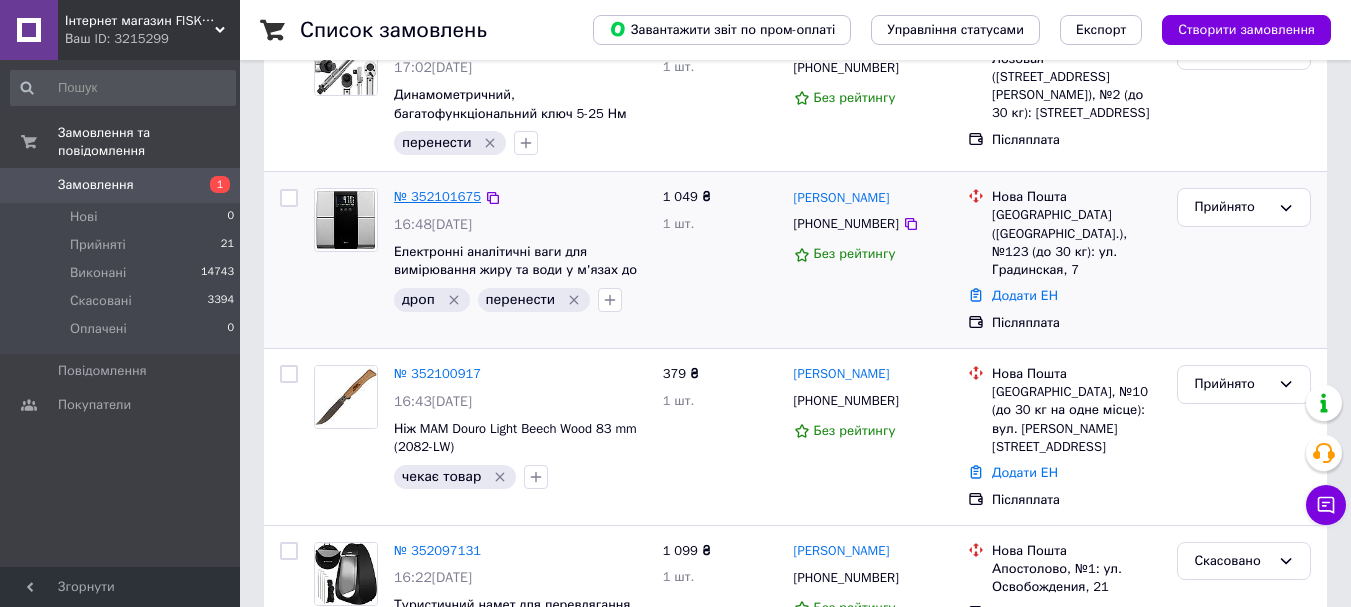 click on "№ 352101675" at bounding box center [437, 196] 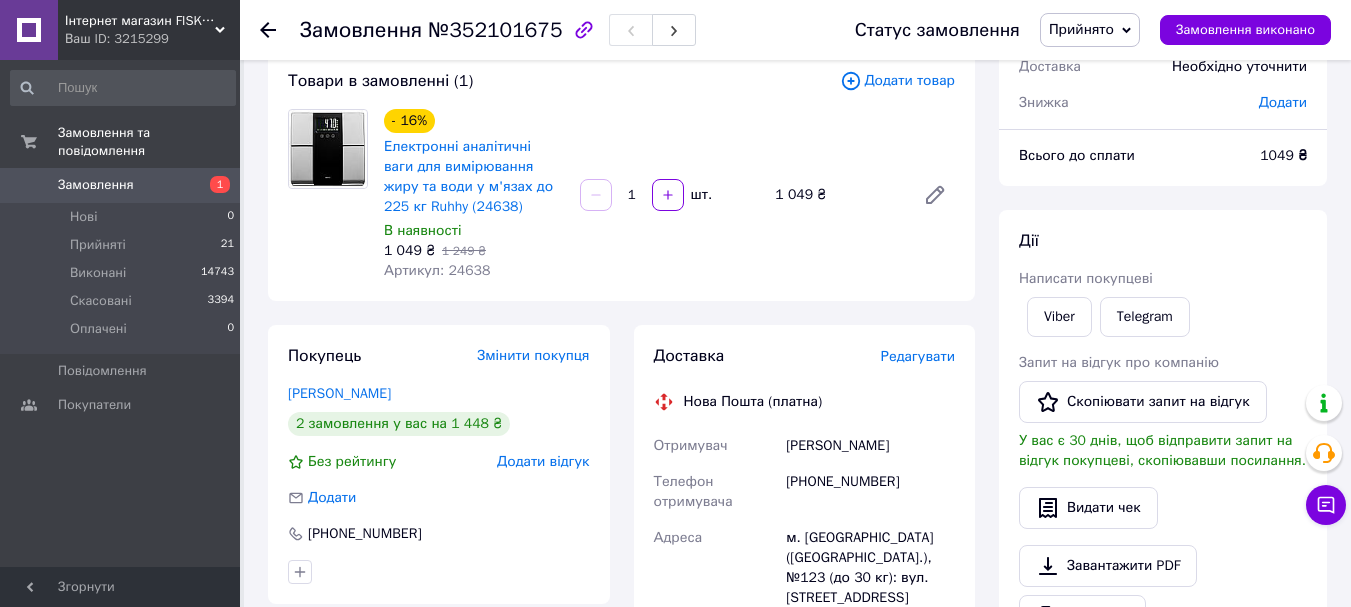 scroll, scrollTop: 100, scrollLeft: 0, axis: vertical 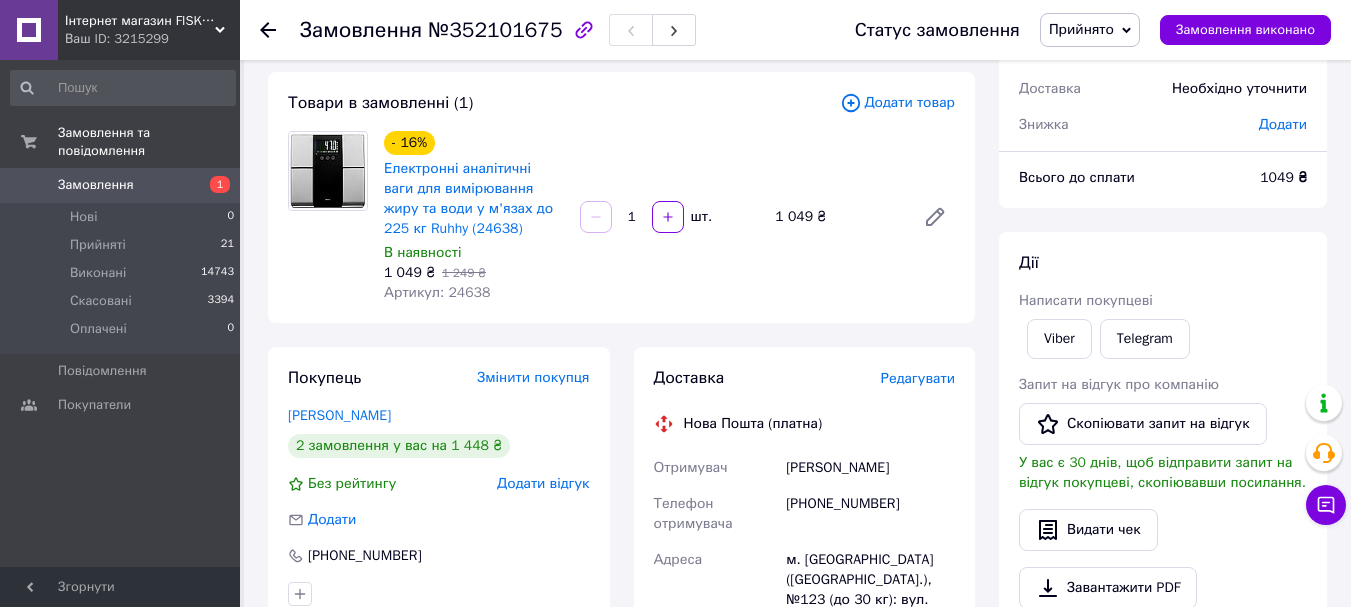 drag, startPoint x: 891, startPoint y: 470, endPoint x: 789, endPoint y: 480, distance: 102.48902 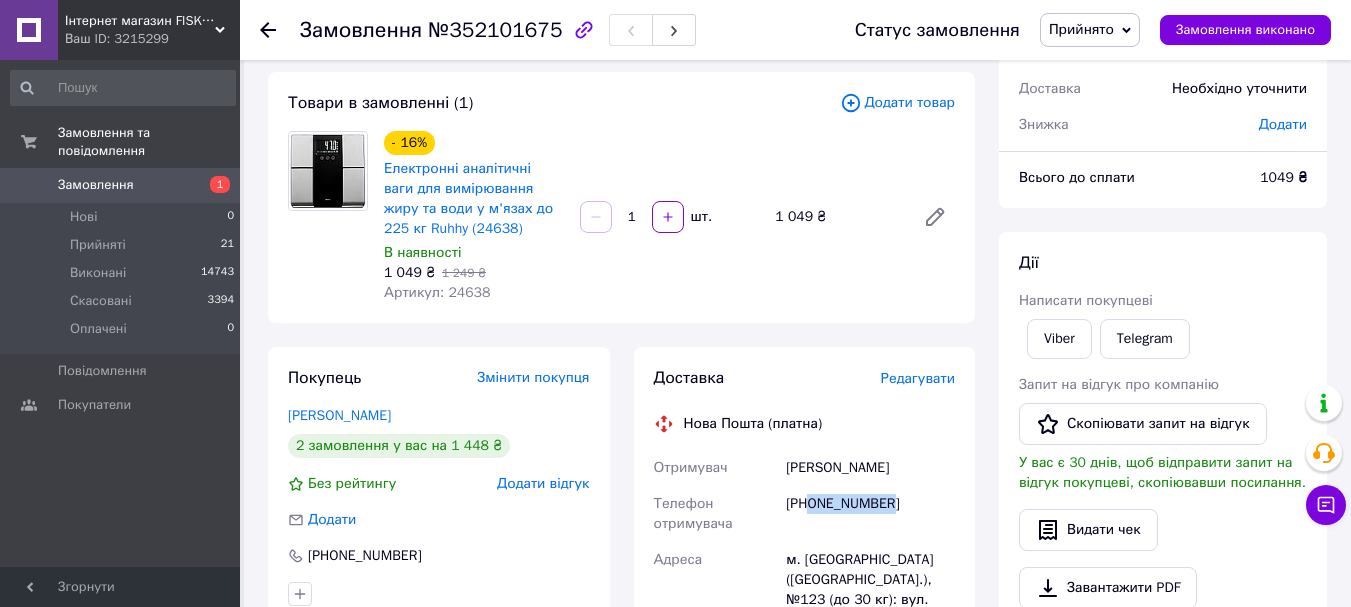 drag, startPoint x: 895, startPoint y: 509, endPoint x: 813, endPoint y: 516, distance: 82.29824 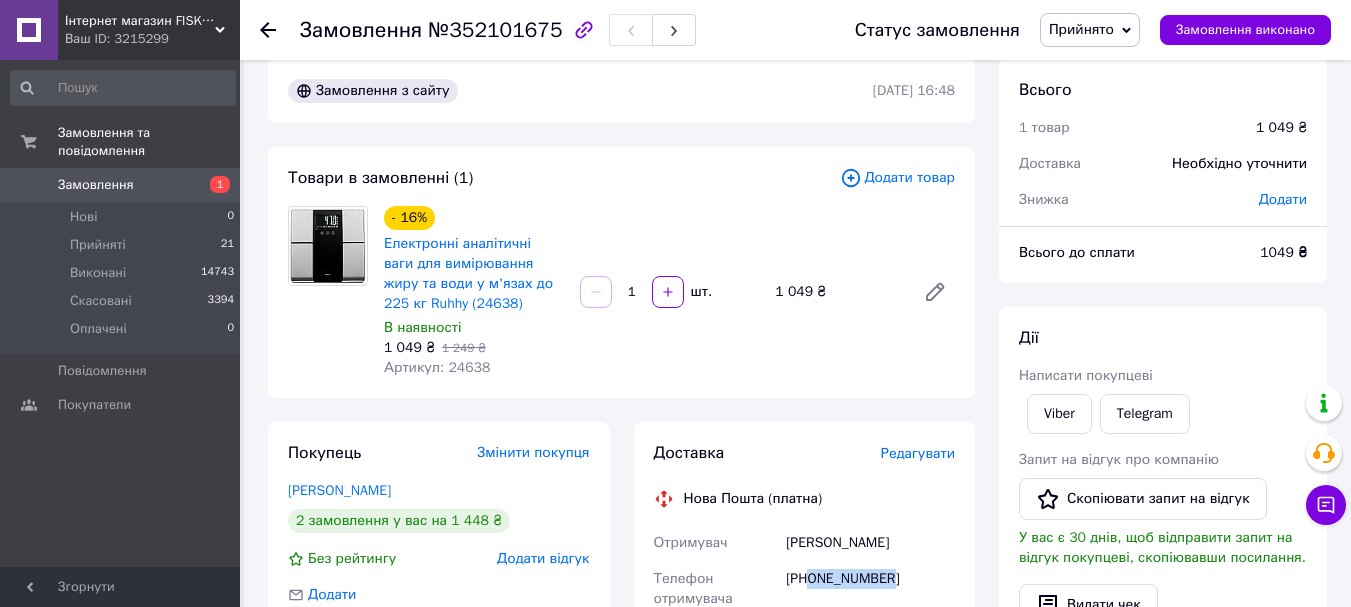 scroll, scrollTop: 0, scrollLeft: 0, axis: both 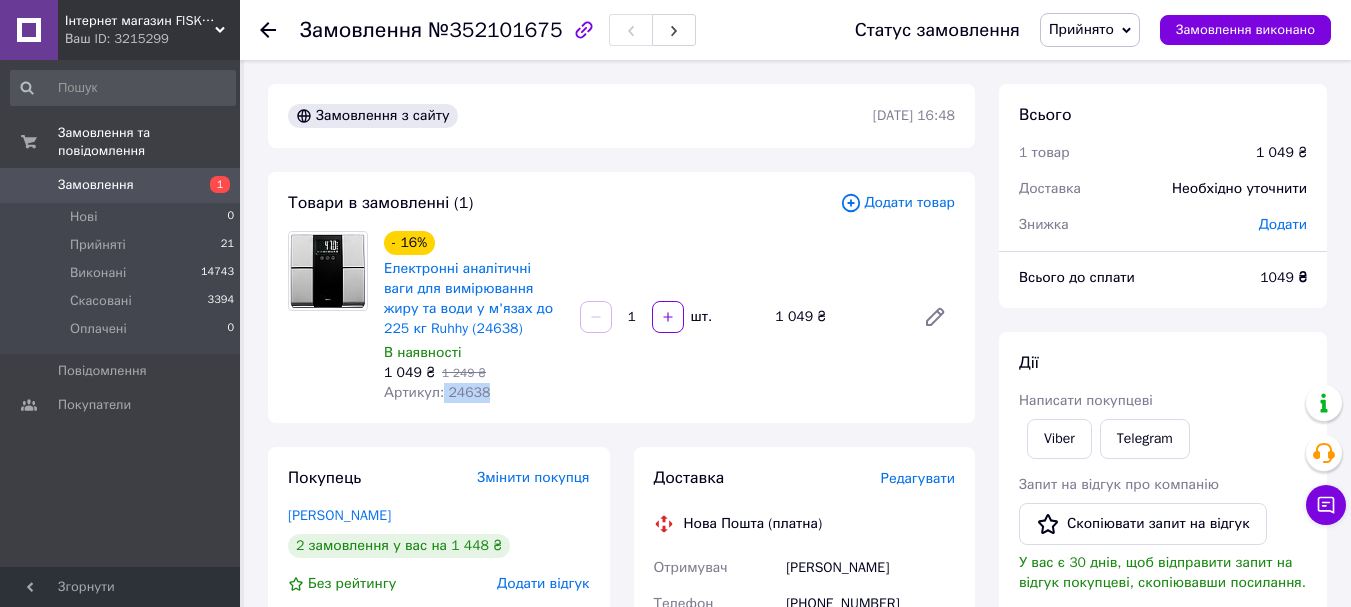 drag, startPoint x: 488, startPoint y: 395, endPoint x: 440, endPoint y: 397, distance: 48.04165 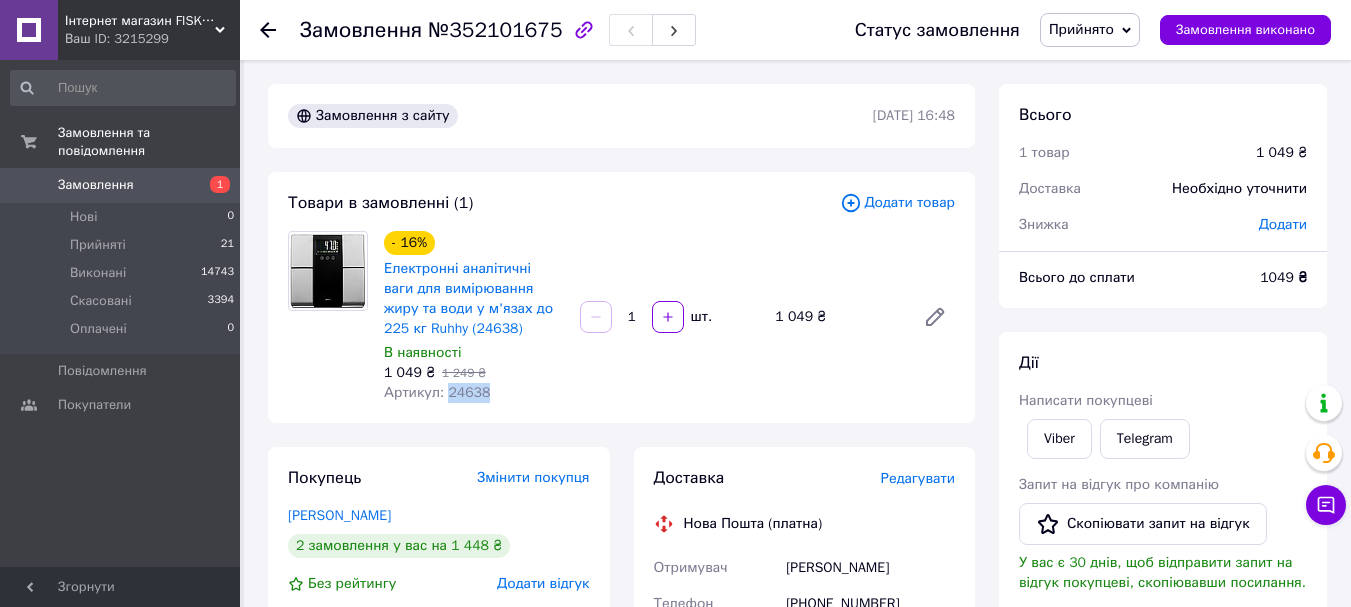drag, startPoint x: 494, startPoint y: 396, endPoint x: 445, endPoint y: 398, distance: 49.0408 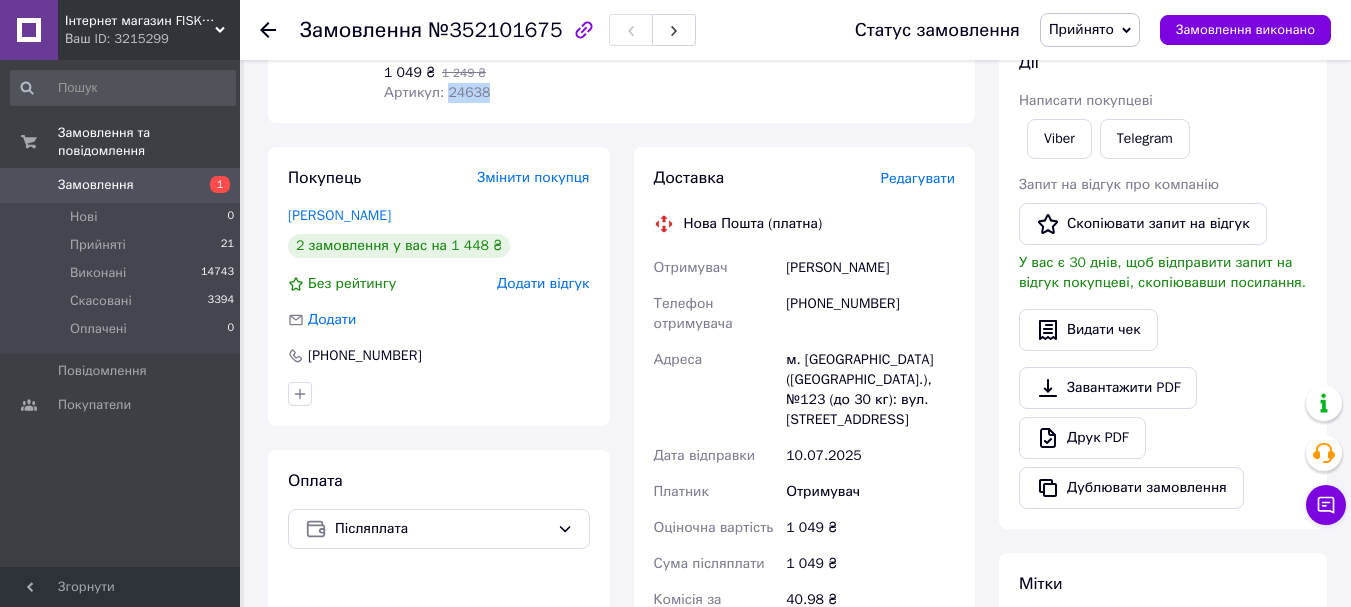 scroll, scrollTop: 200, scrollLeft: 0, axis: vertical 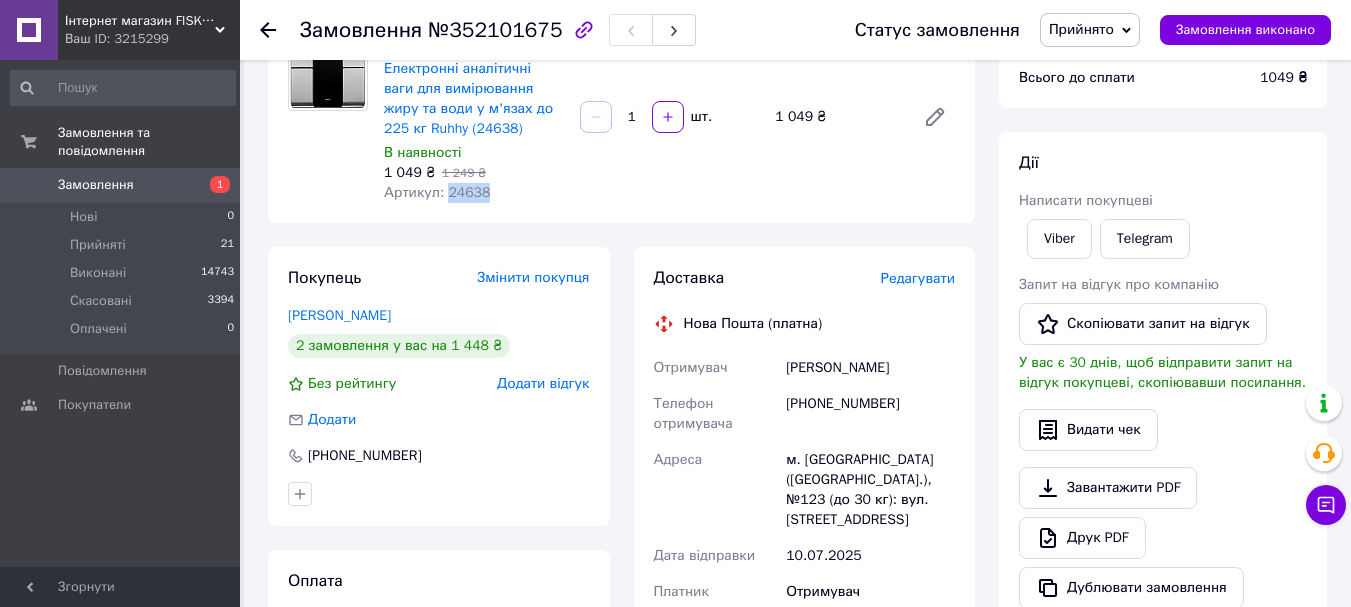 click on "Прийнято" at bounding box center (1090, 30) 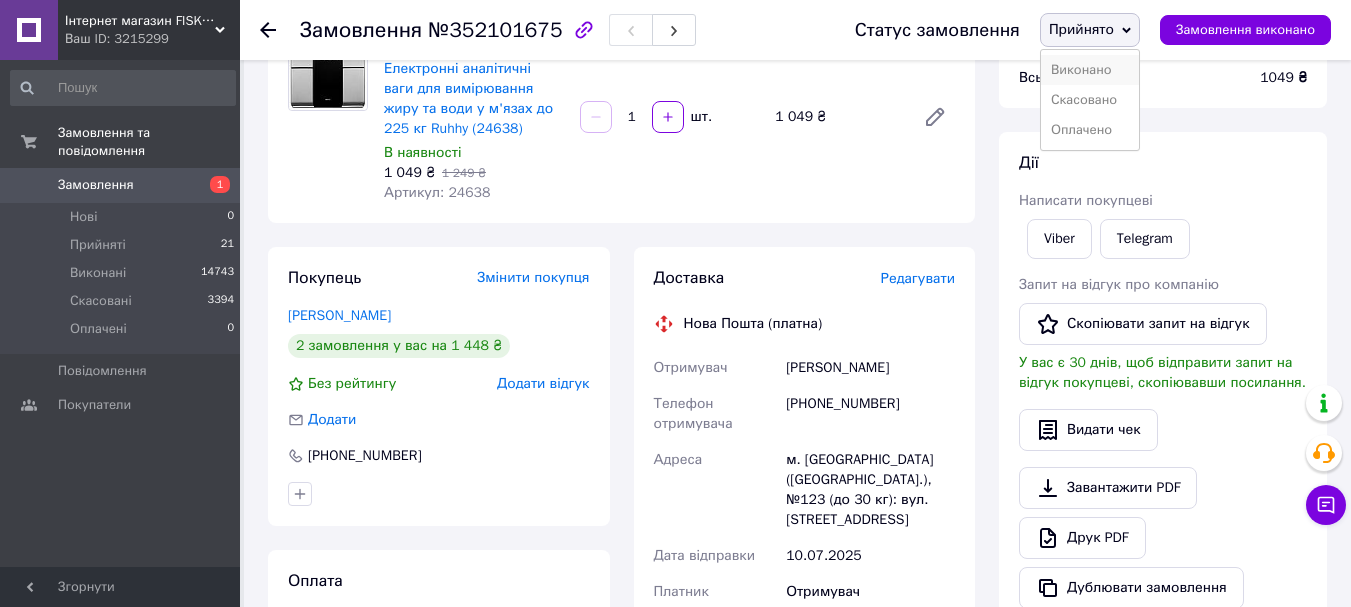 click on "Виконано" at bounding box center [1090, 70] 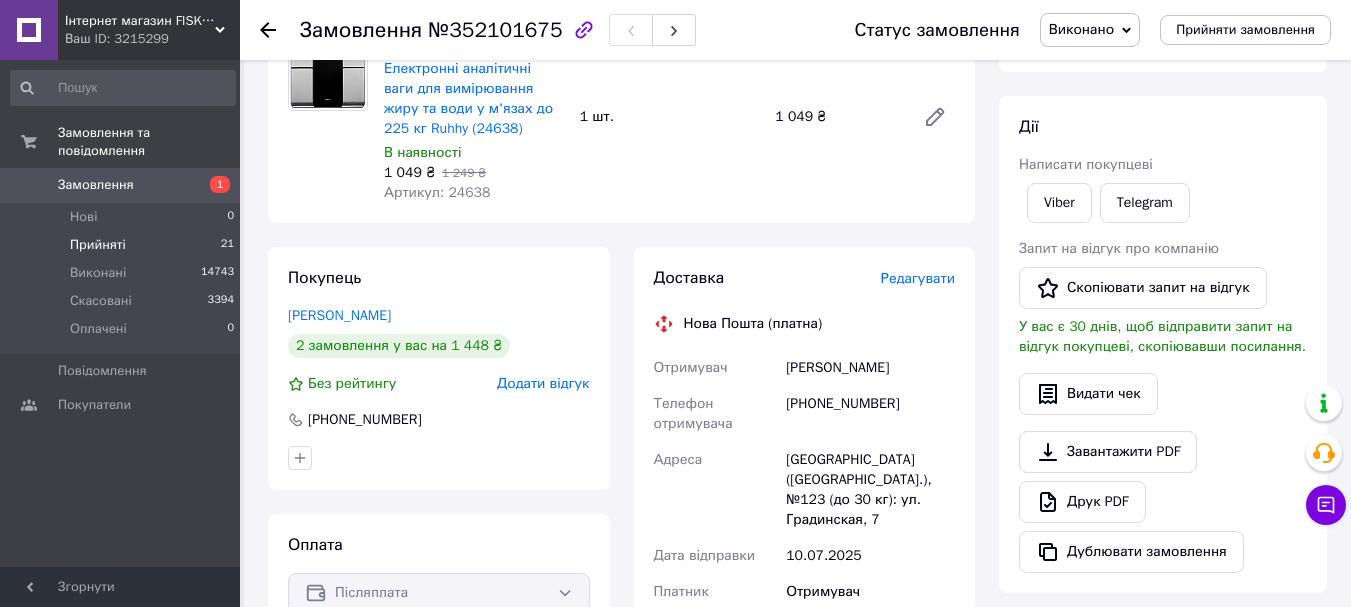 click on "Прийняті" at bounding box center (98, 245) 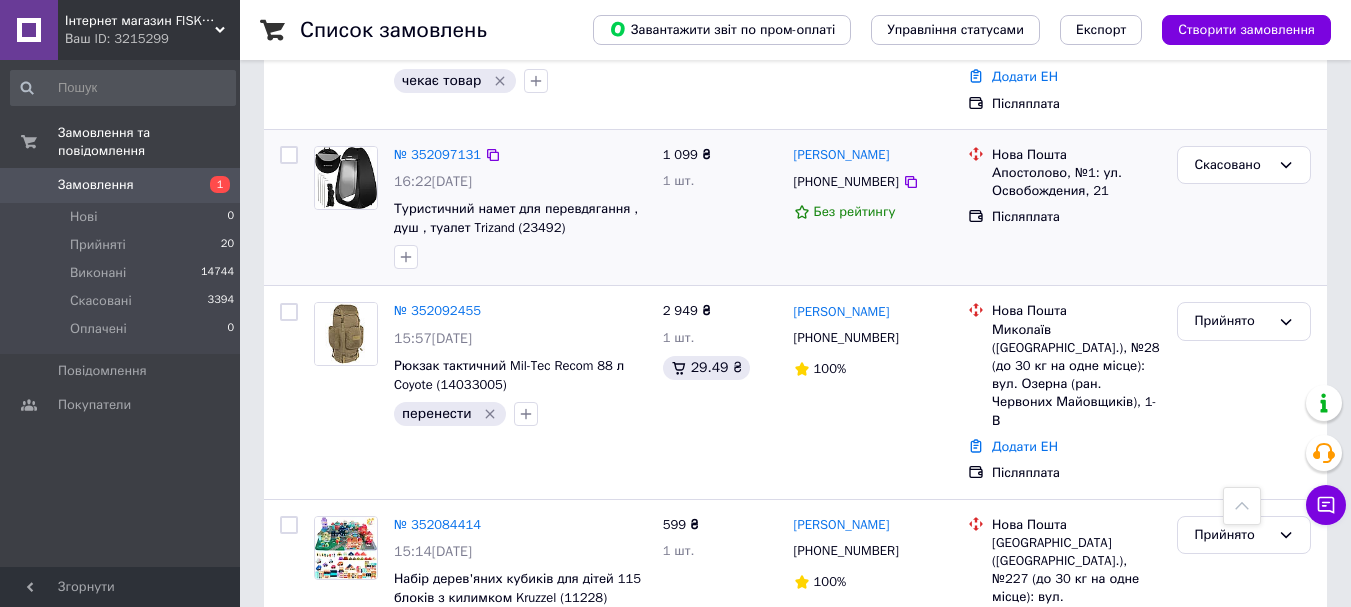 scroll, scrollTop: 600, scrollLeft: 0, axis: vertical 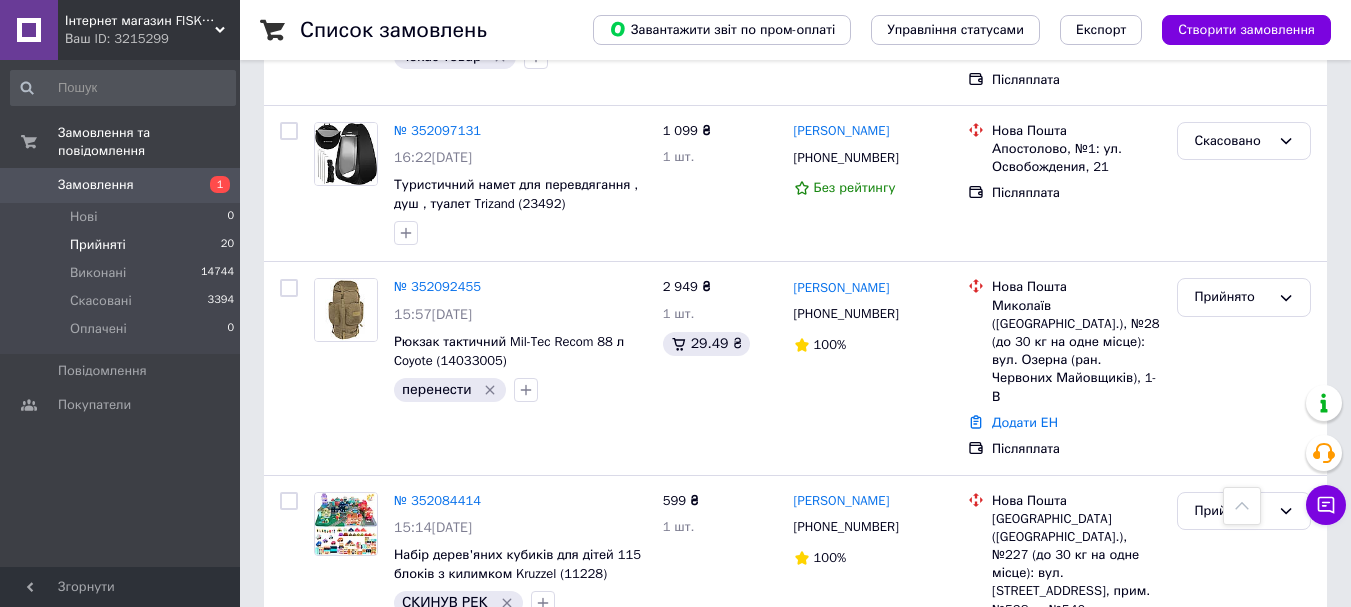 click on "Прийняті" at bounding box center (98, 245) 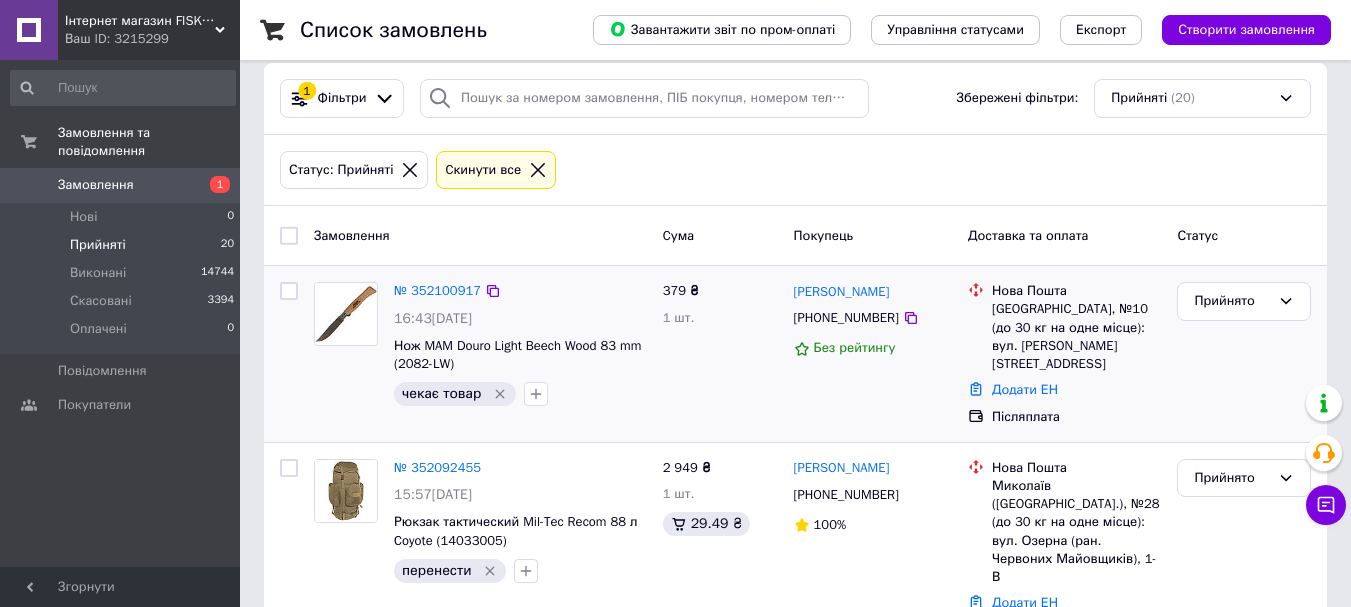 scroll, scrollTop: 200, scrollLeft: 0, axis: vertical 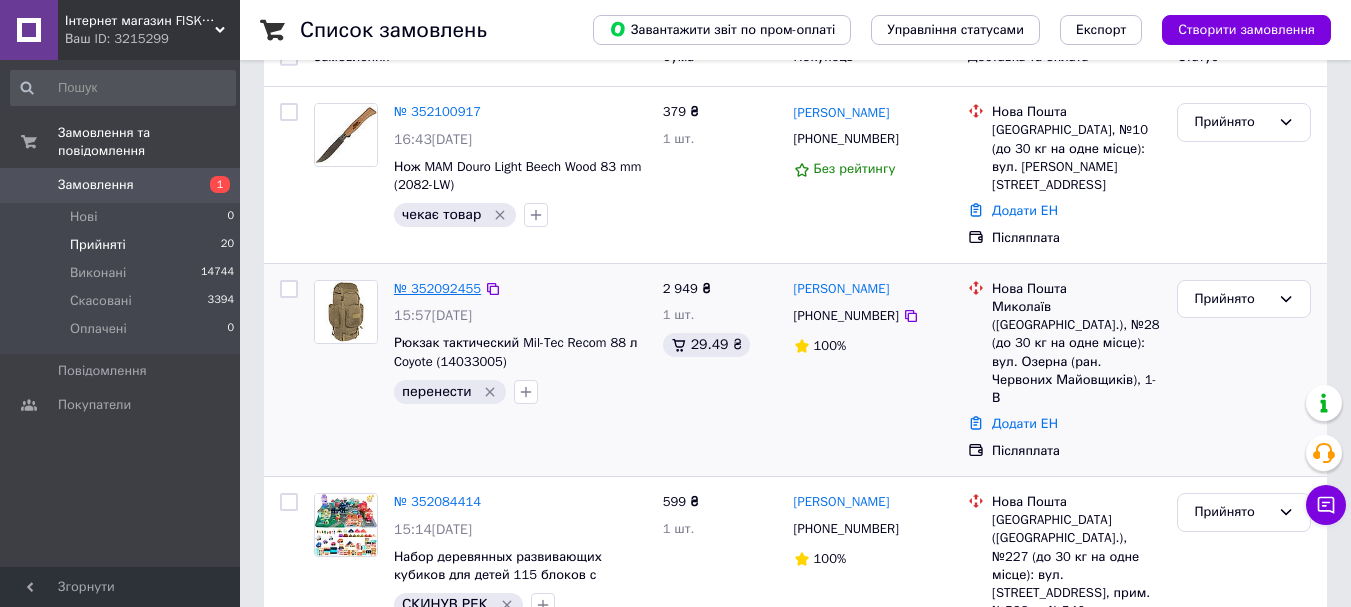click on "№ 352092455" at bounding box center (437, 288) 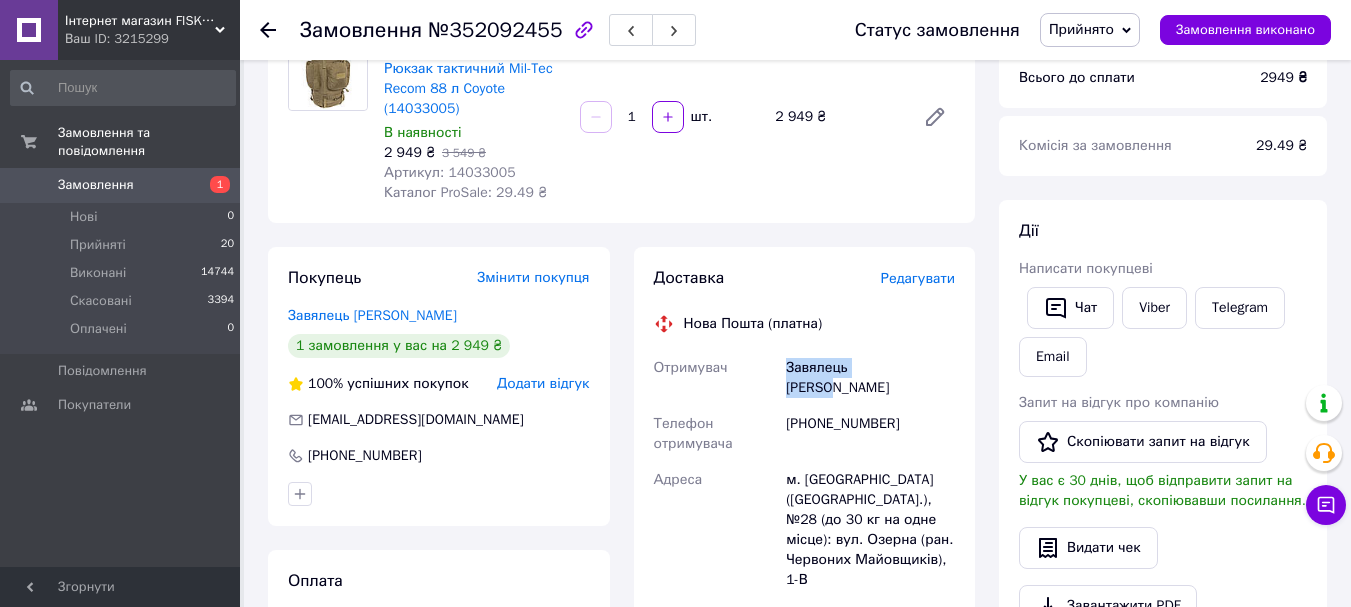 drag, startPoint x: 901, startPoint y: 371, endPoint x: 788, endPoint y: 373, distance: 113.0177 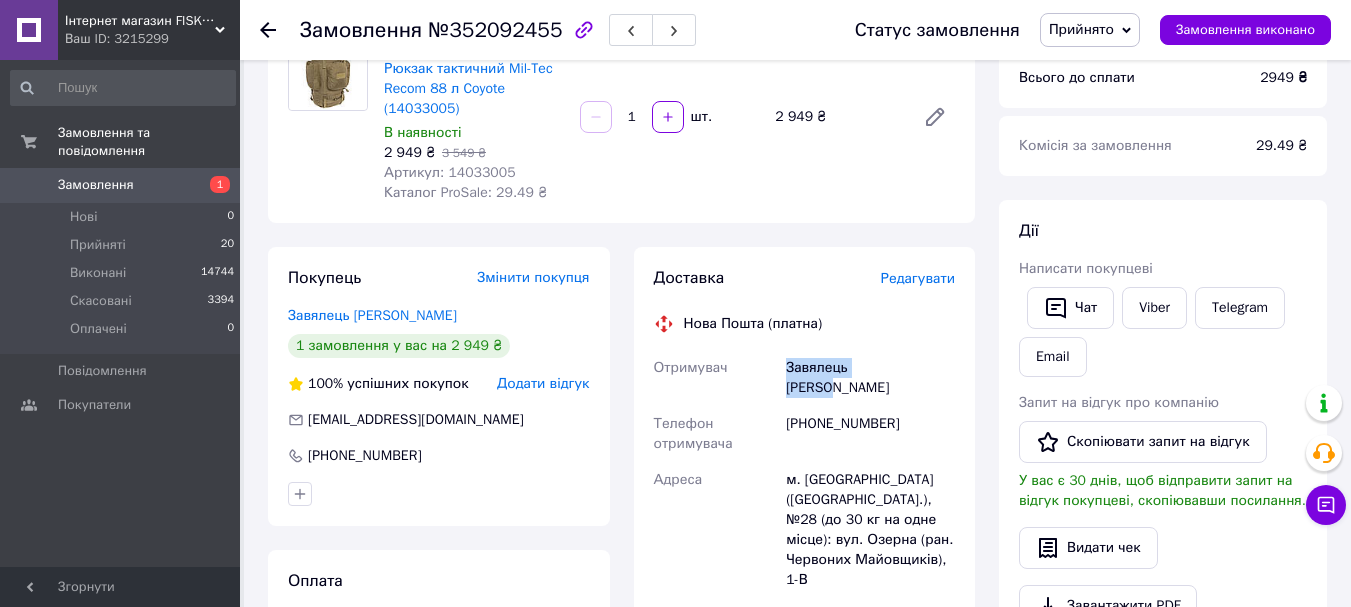 copy on "Завялець [PERSON_NAME]" 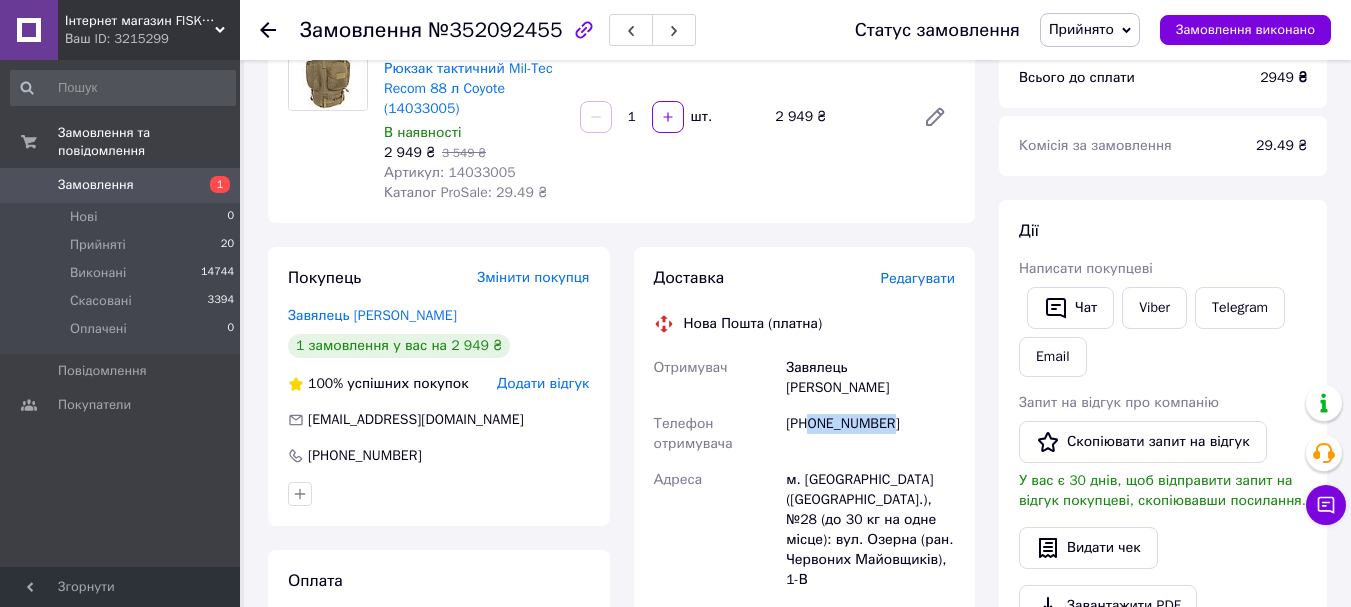 drag, startPoint x: 895, startPoint y: 399, endPoint x: 814, endPoint y: 403, distance: 81.09871 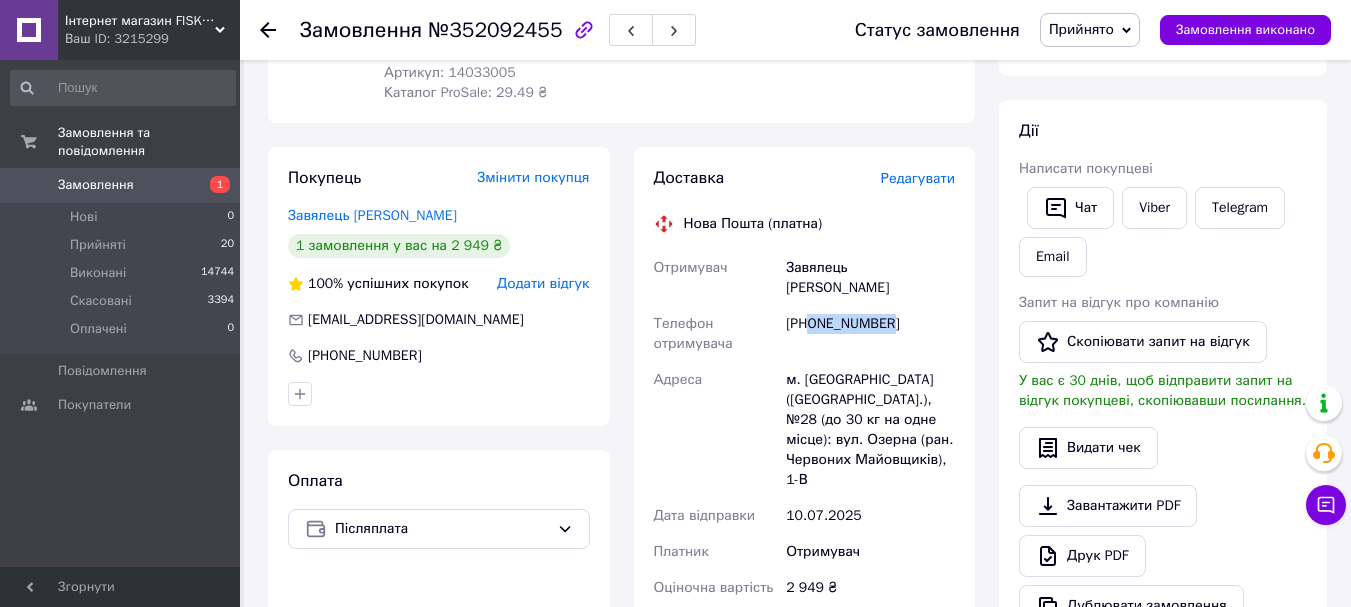 scroll, scrollTop: 100, scrollLeft: 0, axis: vertical 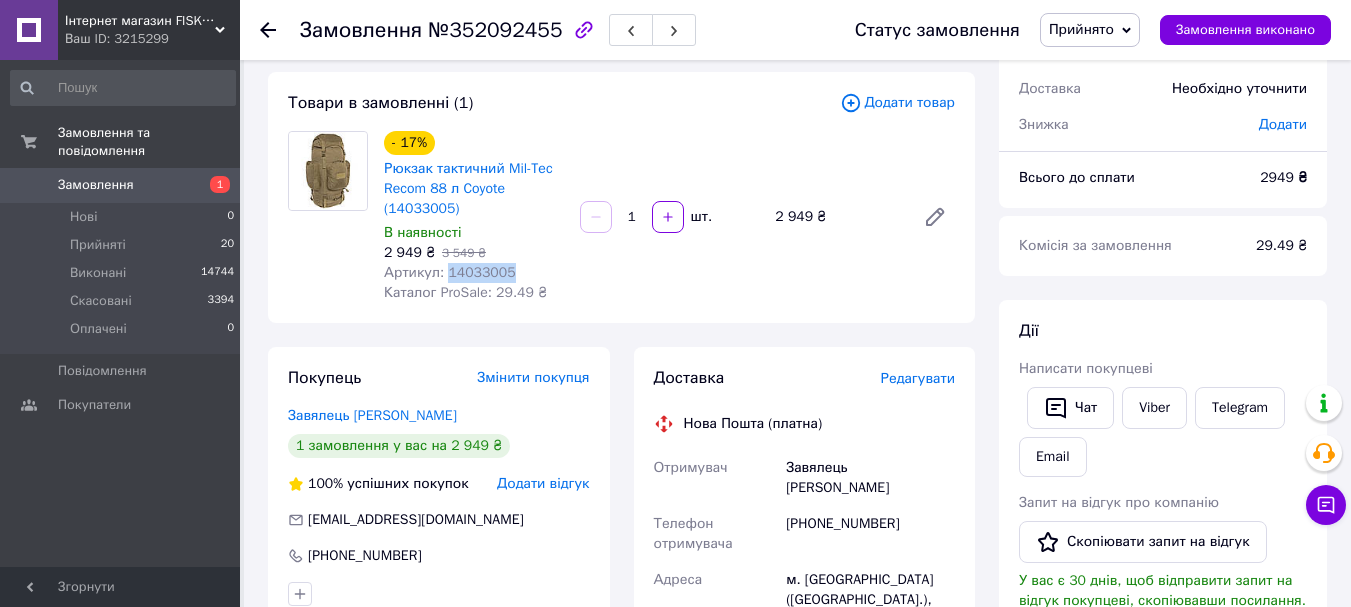 drag, startPoint x: 500, startPoint y: 273, endPoint x: 446, endPoint y: 266, distance: 54.451813 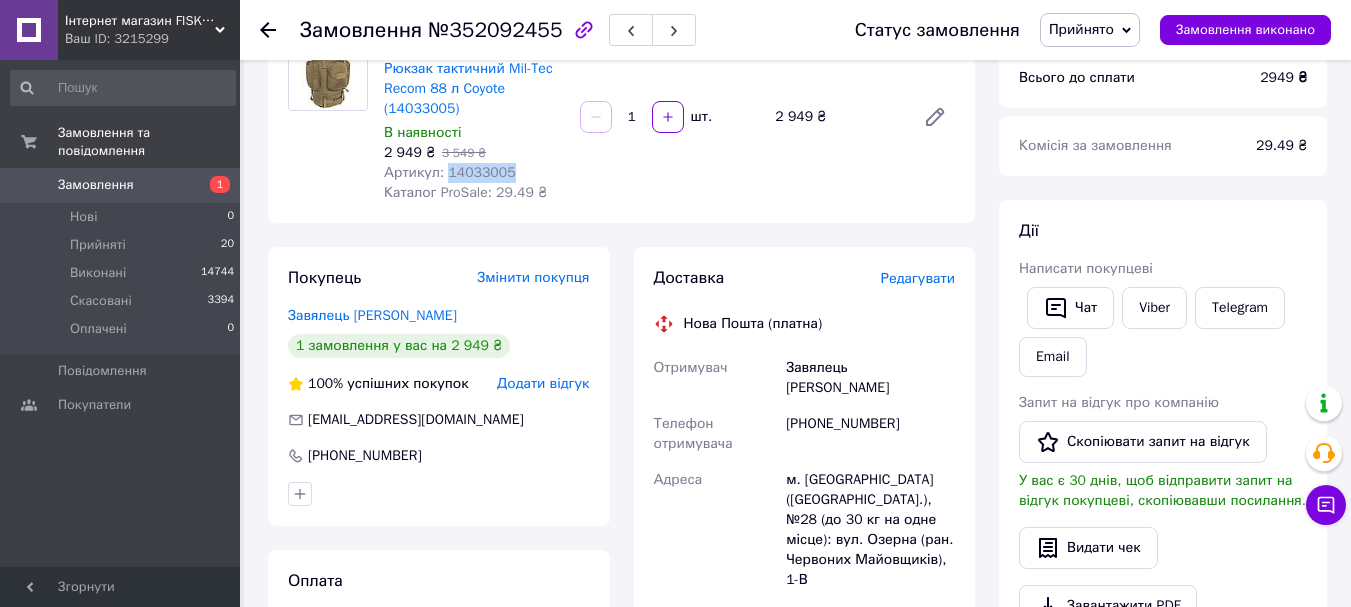 scroll, scrollTop: 300, scrollLeft: 0, axis: vertical 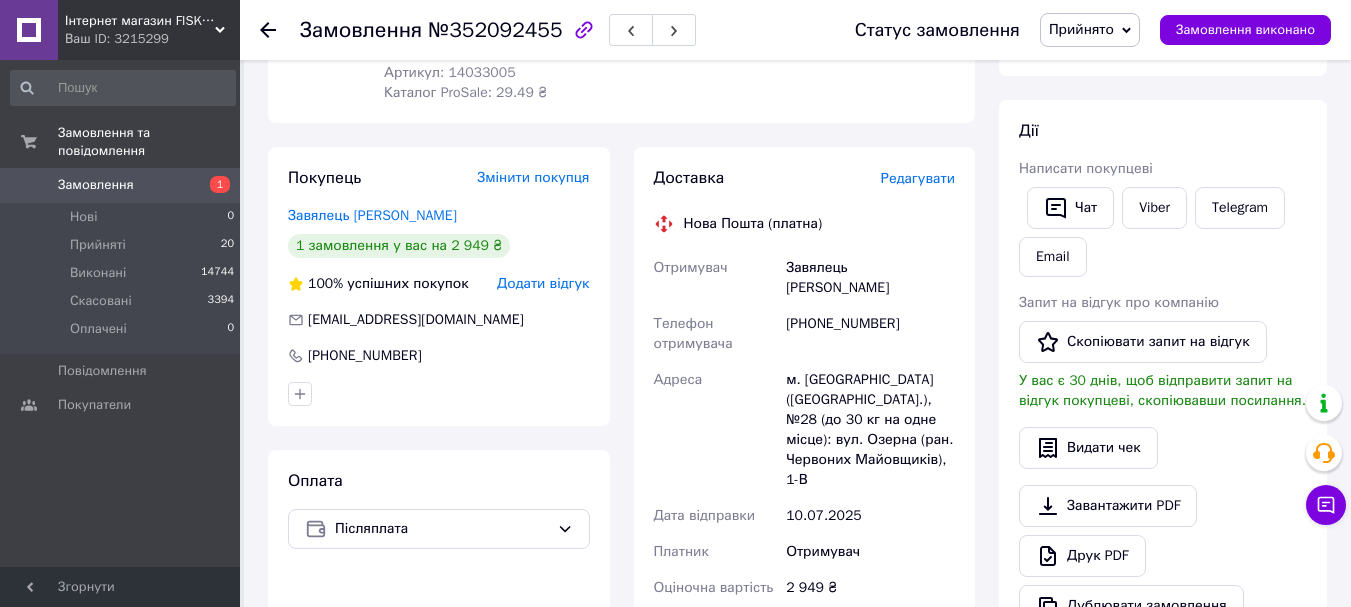 click 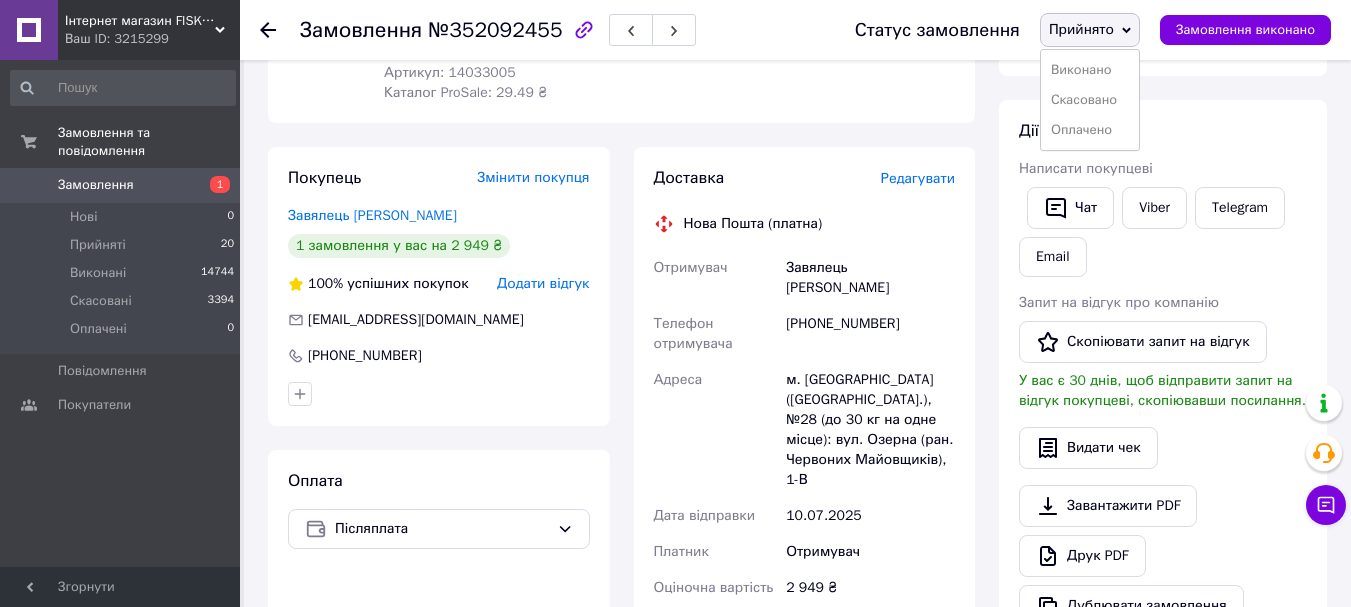 click on "Виконано" at bounding box center (1090, 70) 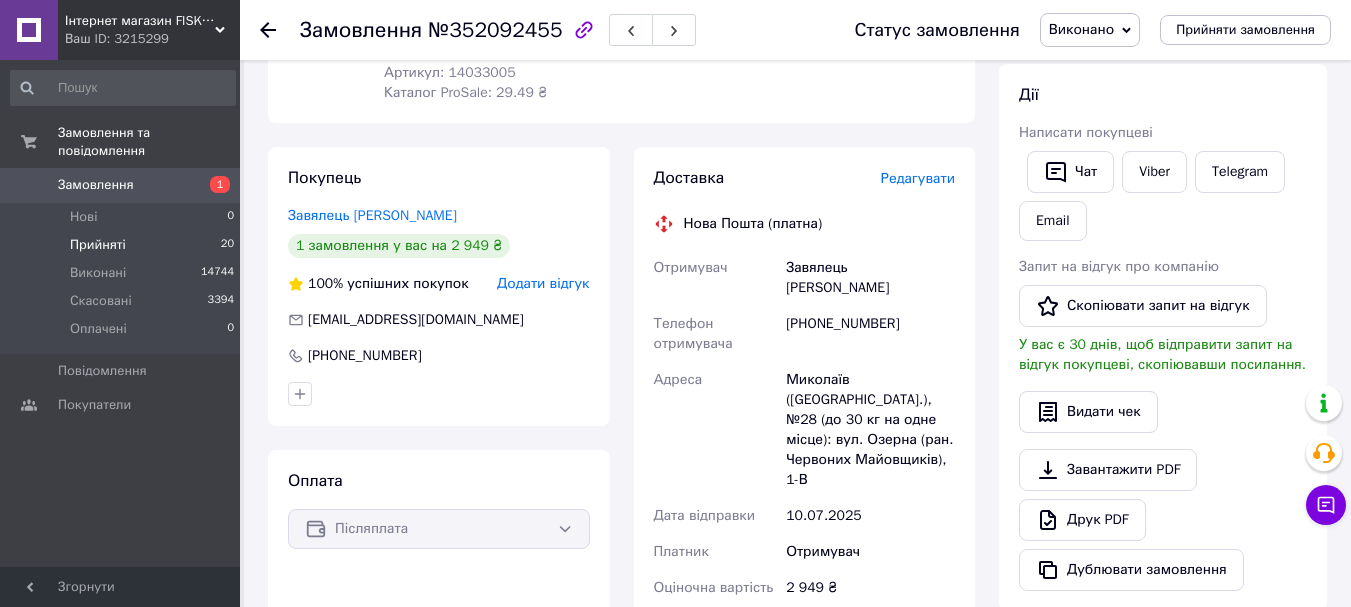 click on "Прийняті" at bounding box center [98, 245] 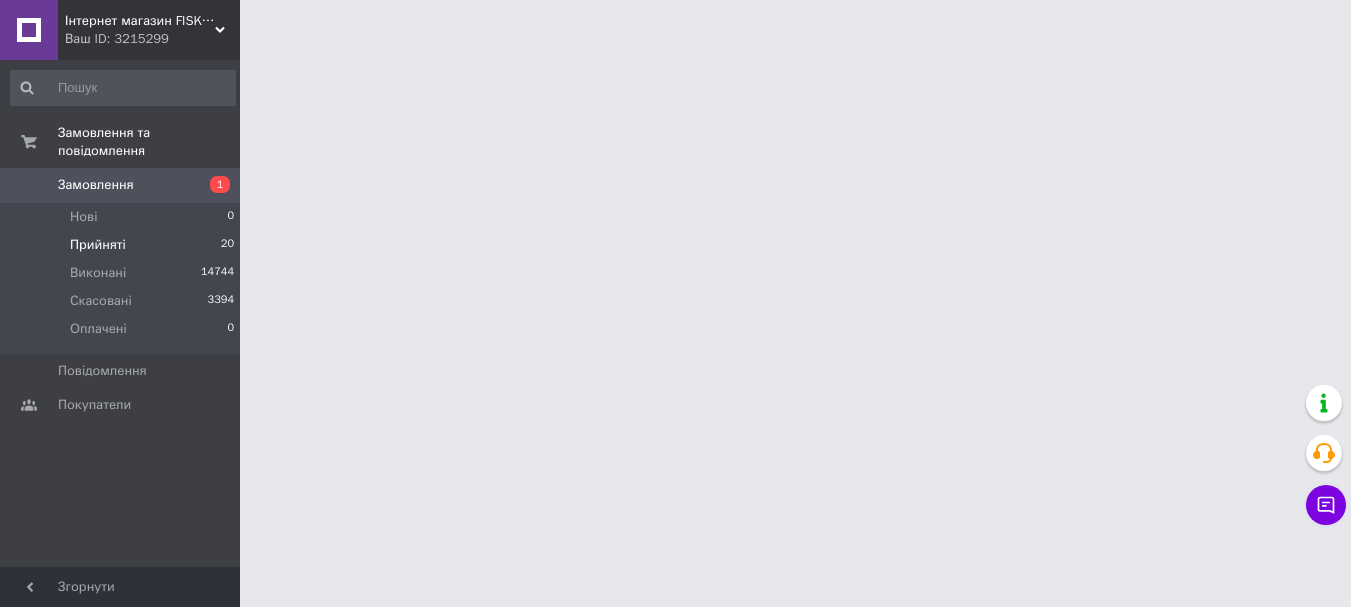 scroll, scrollTop: 0, scrollLeft: 0, axis: both 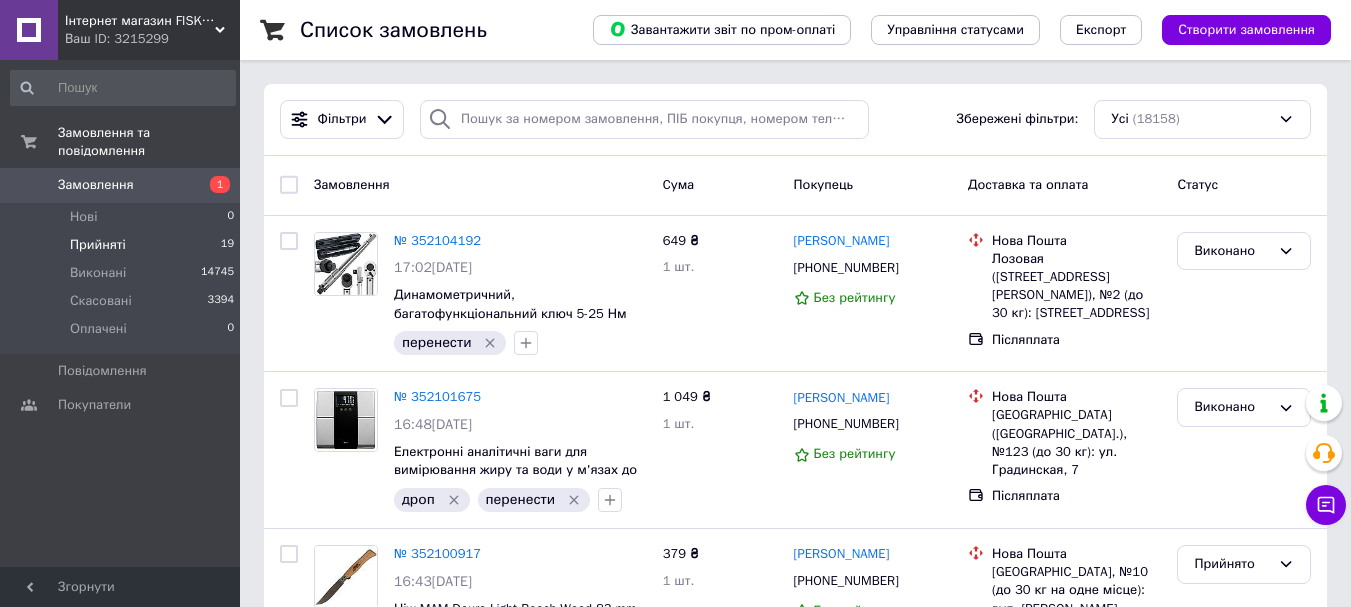 click on "Прийняті" at bounding box center (98, 245) 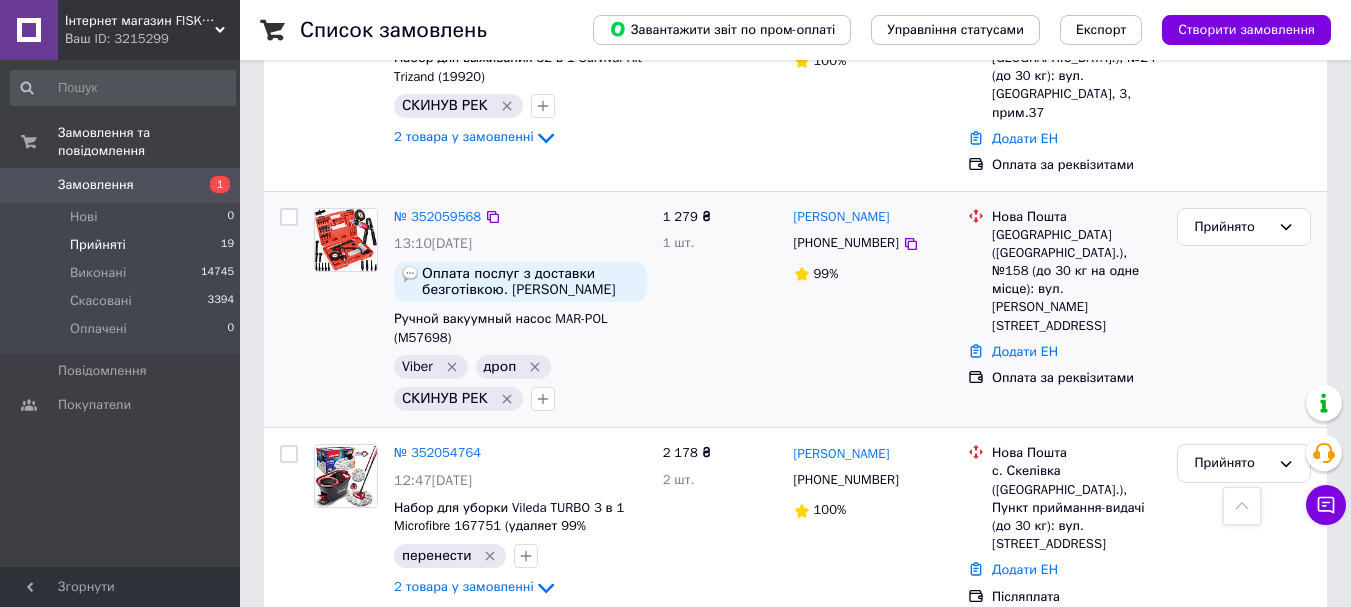 scroll, scrollTop: 900, scrollLeft: 0, axis: vertical 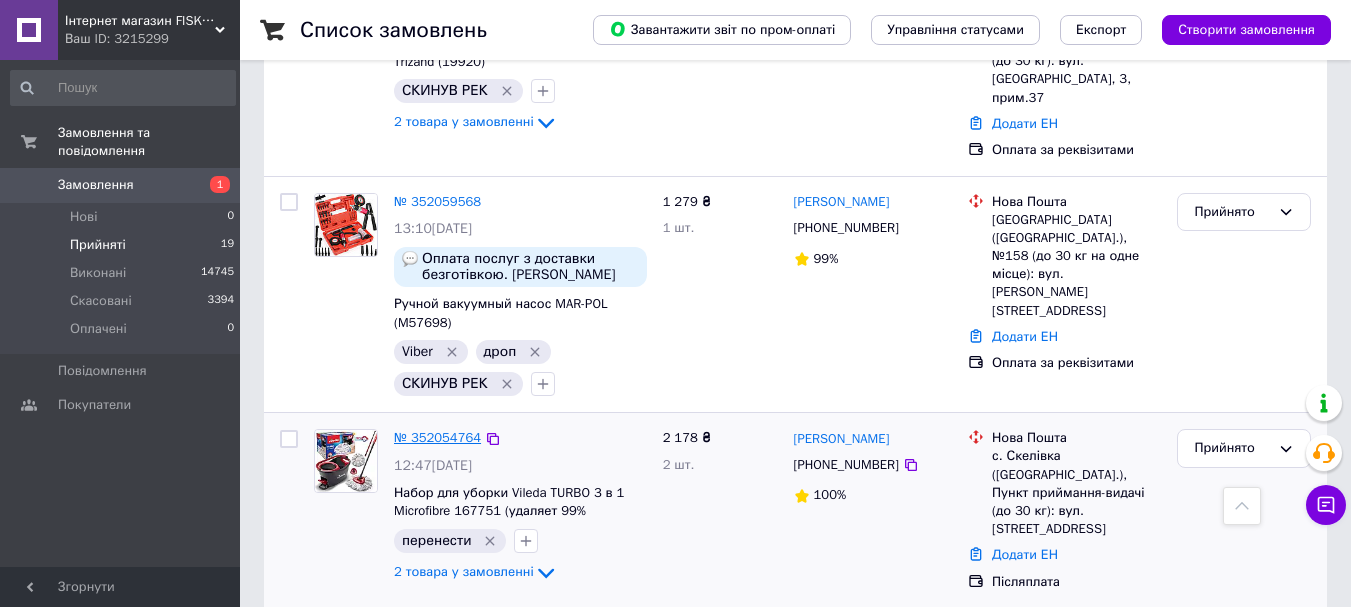 click on "№ 352054764" at bounding box center (437, 437) 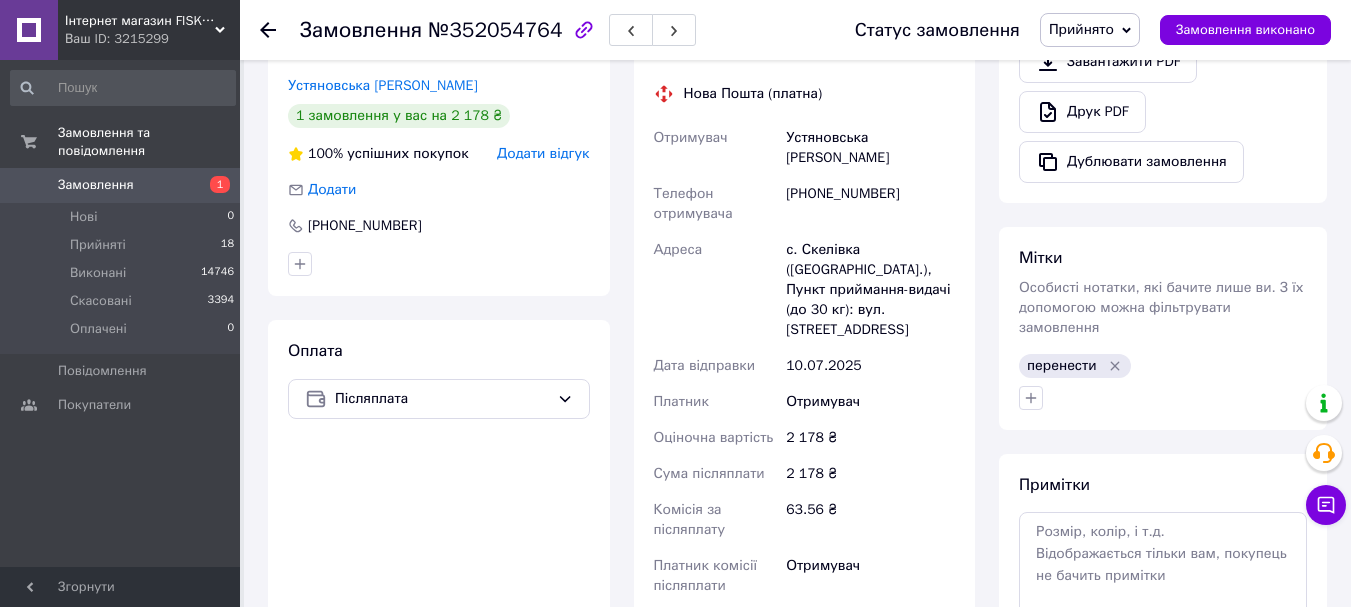 scroll, scrollTop: 600, scrollLeft: 0, axis: vertical 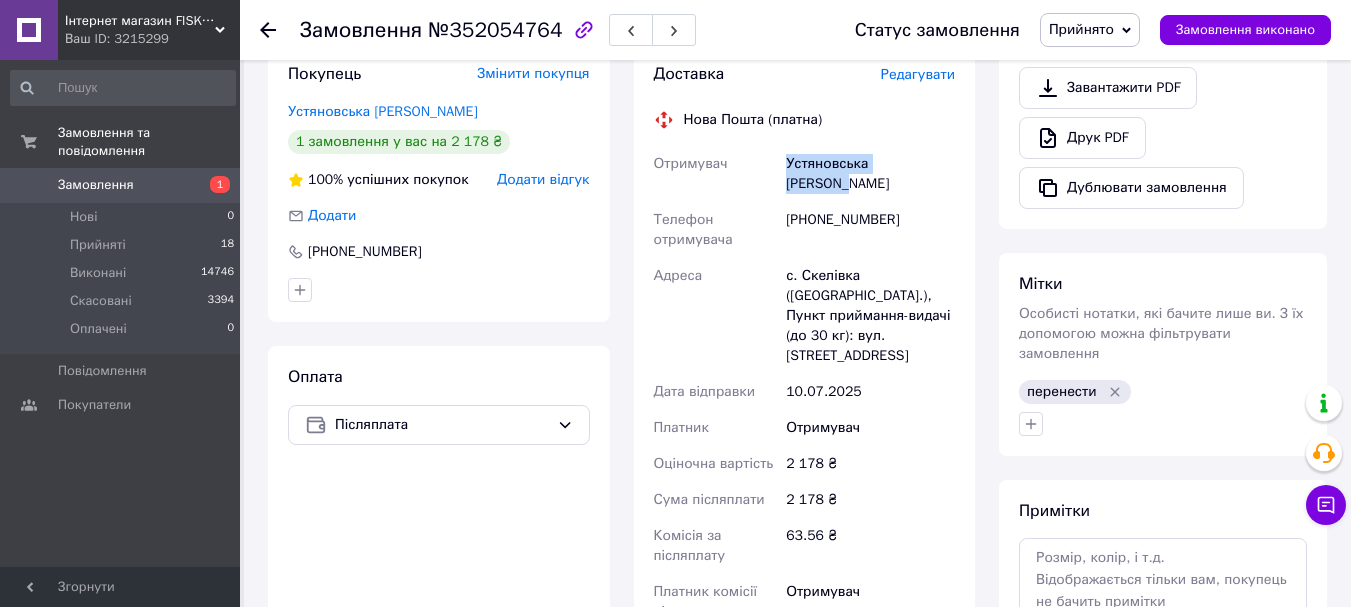 drag, startPoint x: 932, startPoint y: 167, endPoint x: 786, endPoint y: 172, distance: 146.08559 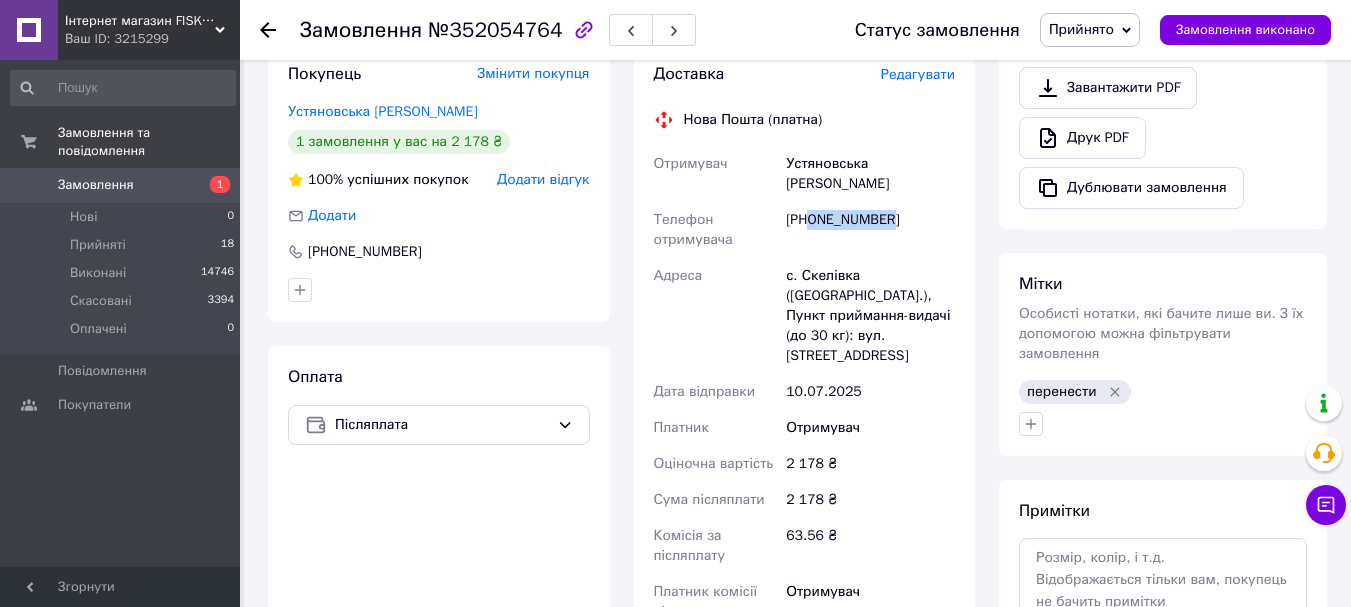 drag, startPoint x: 894, startPoint y: 208, endPoint x: 812, endPoint y: 210, distance: 82.02438 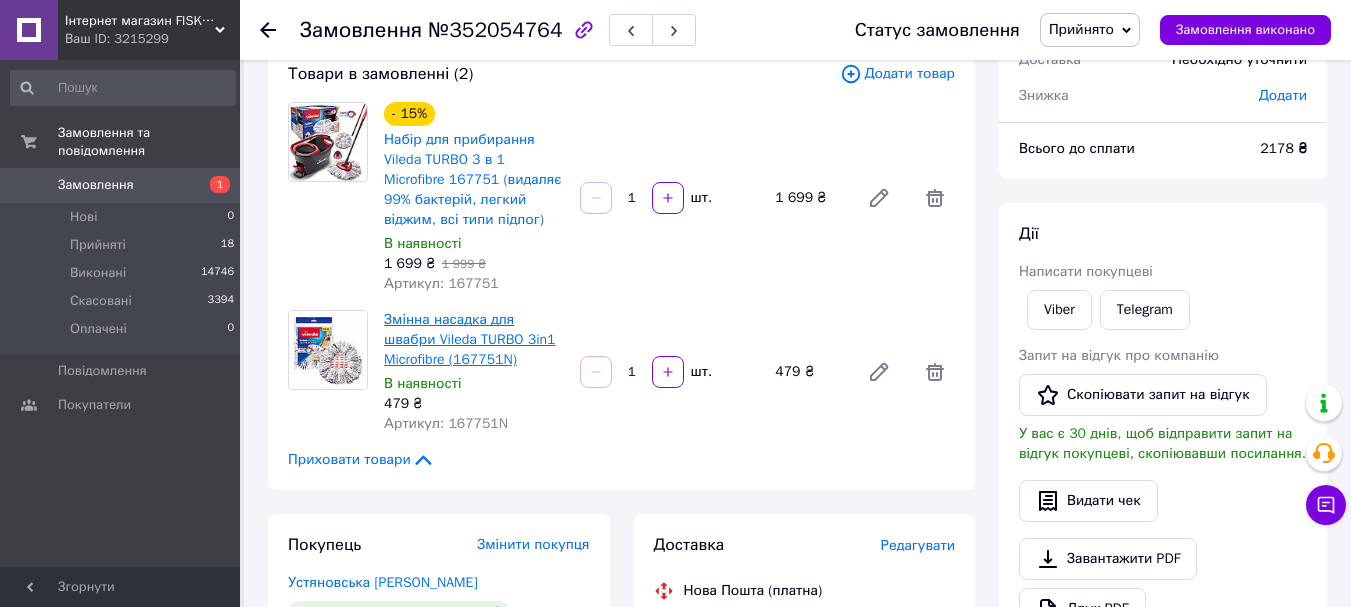 scroll, scrollTop: 100, scrollLeft: 0, axis: vertical 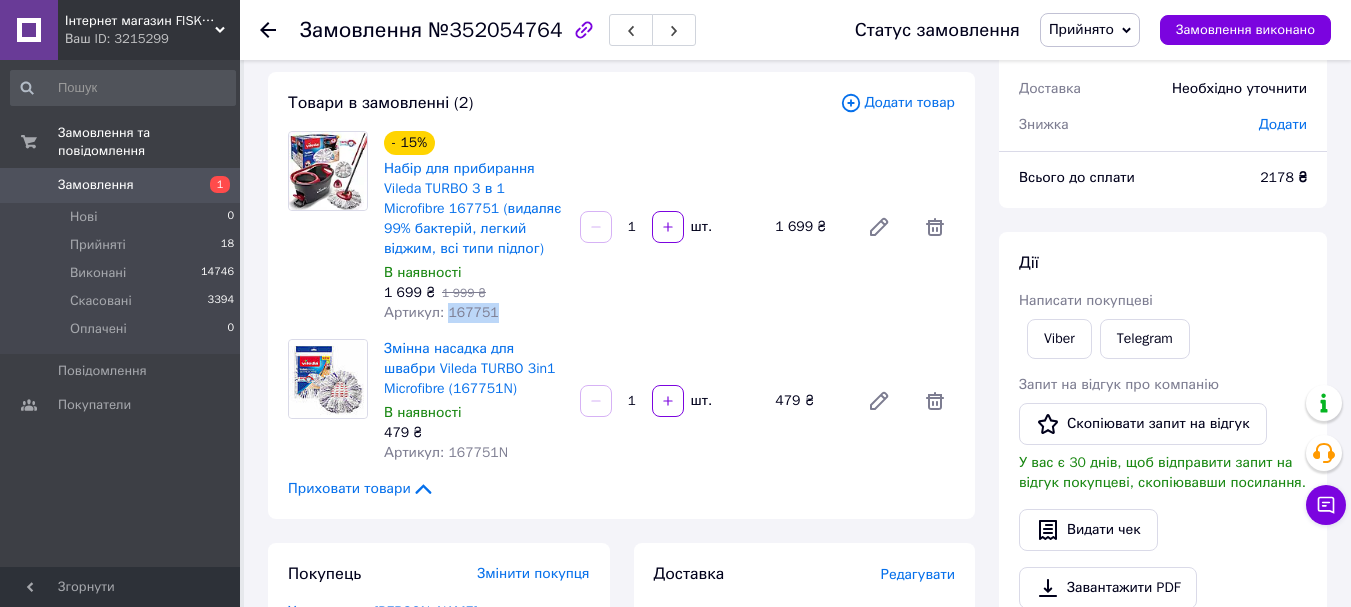 drag, startPoint x: 486, startPoint y: 314, endPoint x: 445, endPoint y: 313, distance: 41.01219 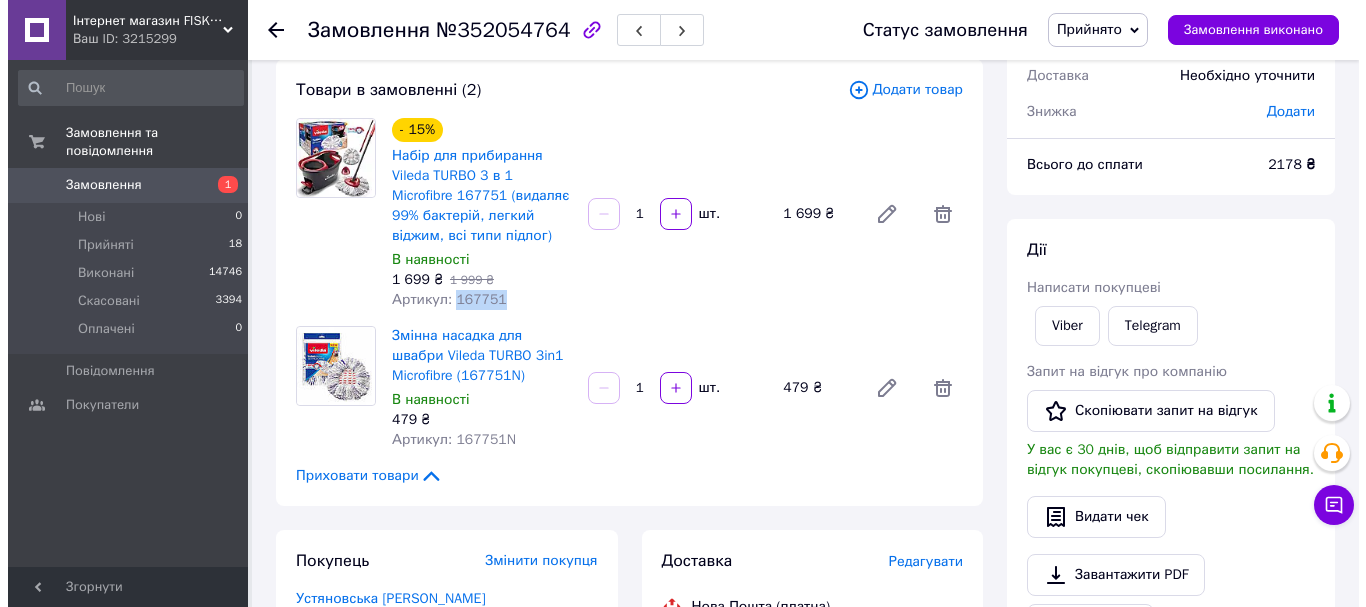 scroll, scrollTop: 0, scrollLeft: 0, axis: both 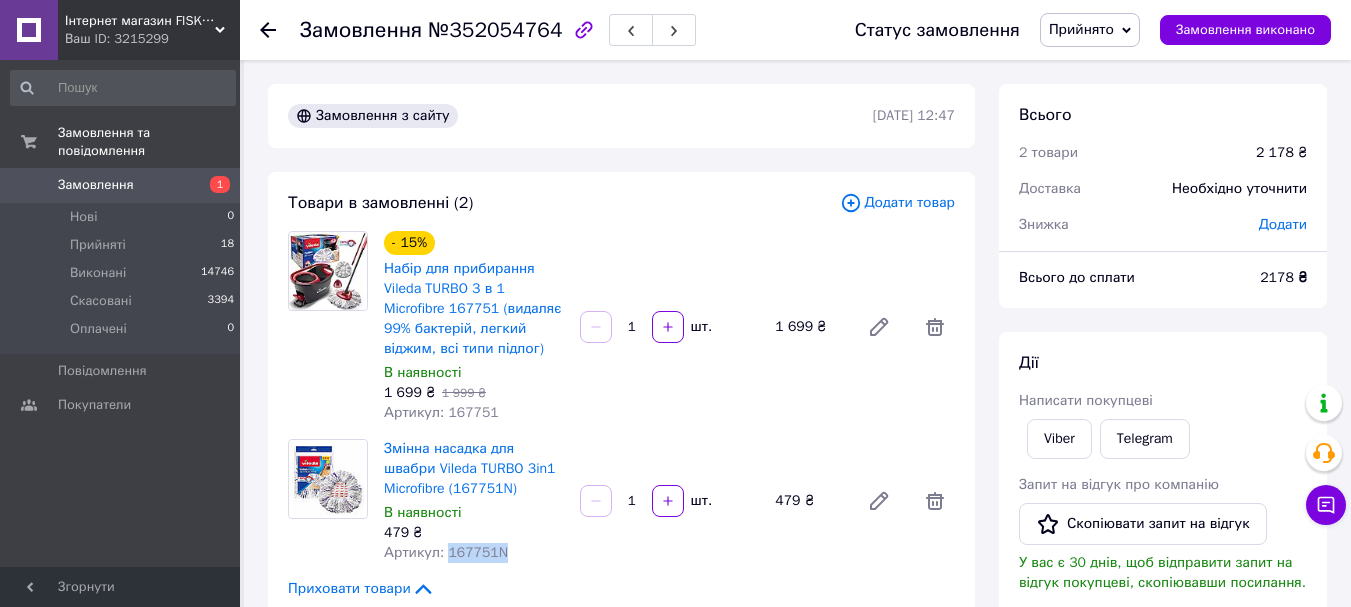 drag, startPoint x: 501, startPoint y: 554, endPoint x: 446, endPoint y: 561, distance: 55.443665 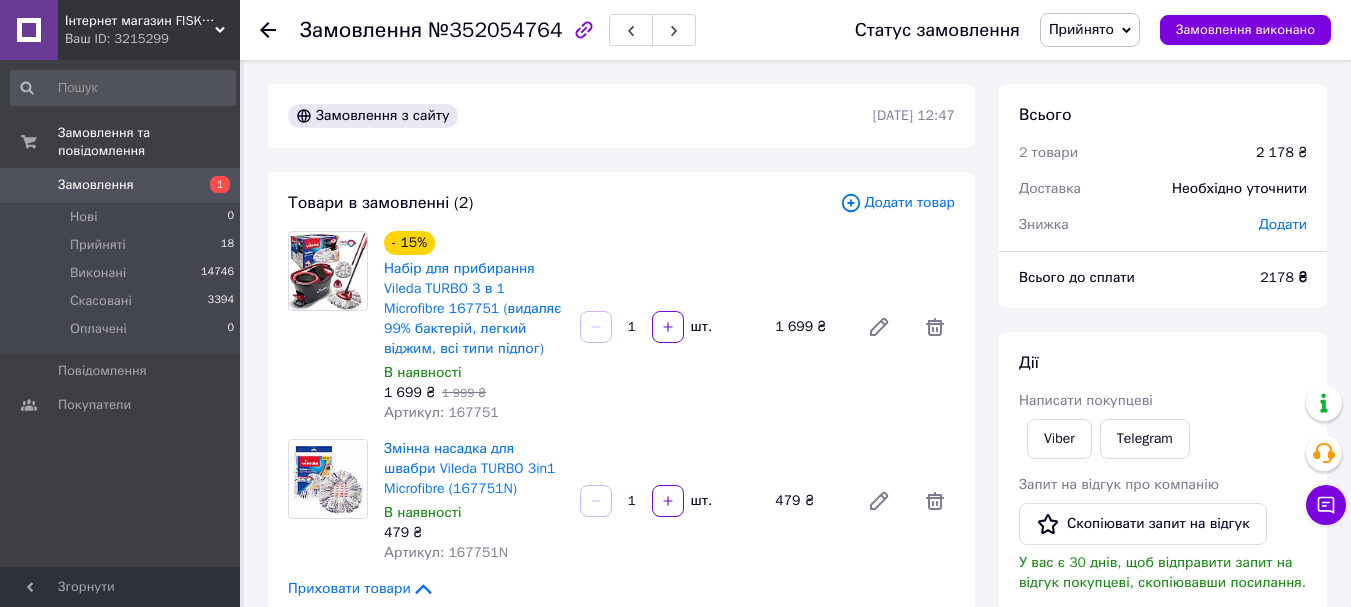 click 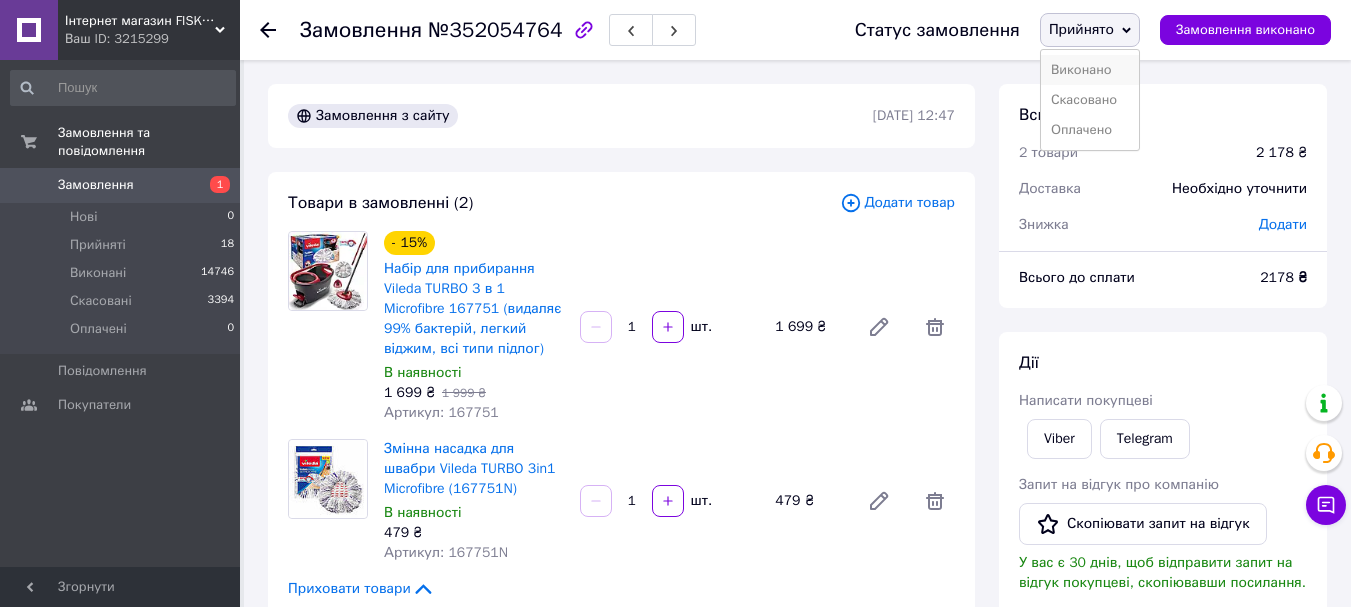 click on "Виконано" at bounding box center [1090, 70] 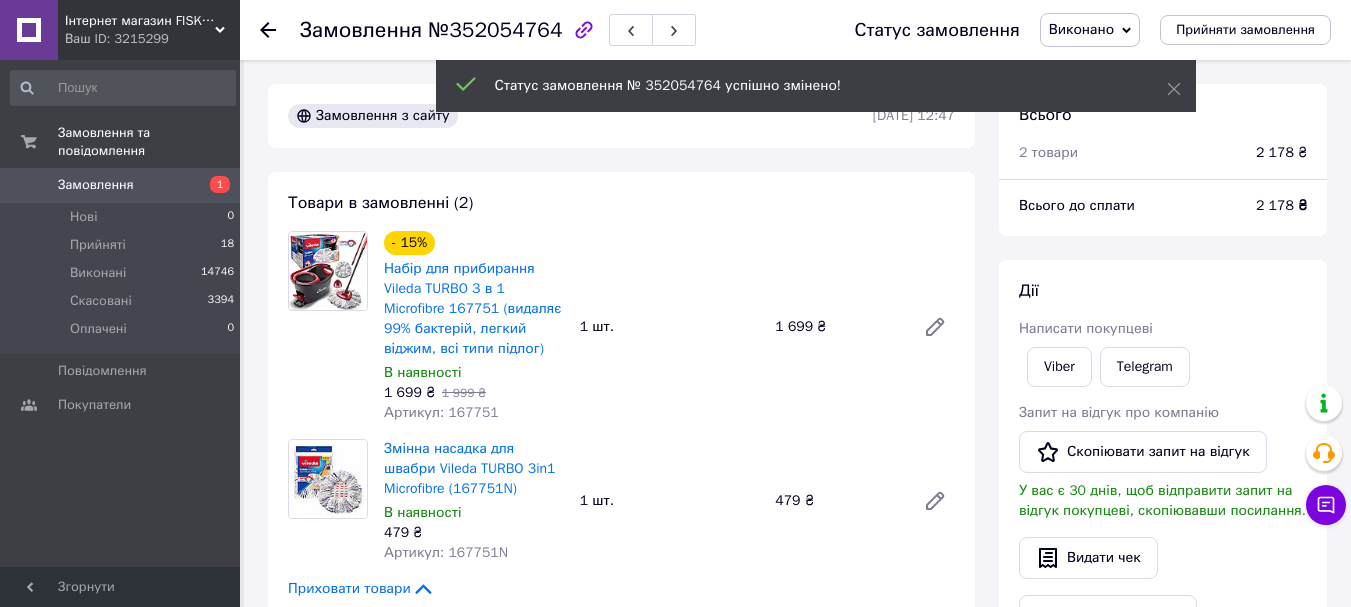 click on "Прийняті 18" at bounding box center [123, 245] 